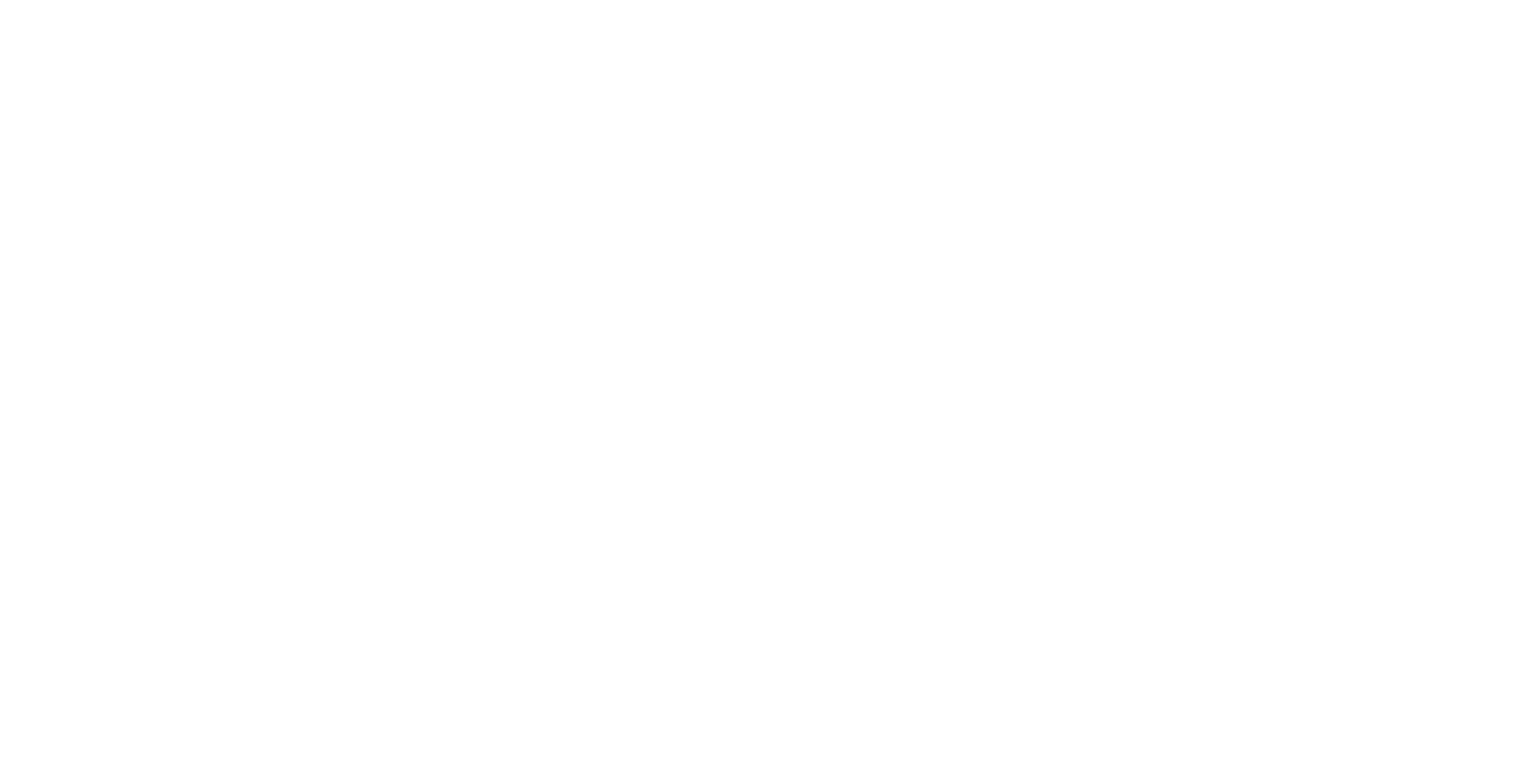 scroll, scrollTop: 0, scrollLeft: 0, axis: both 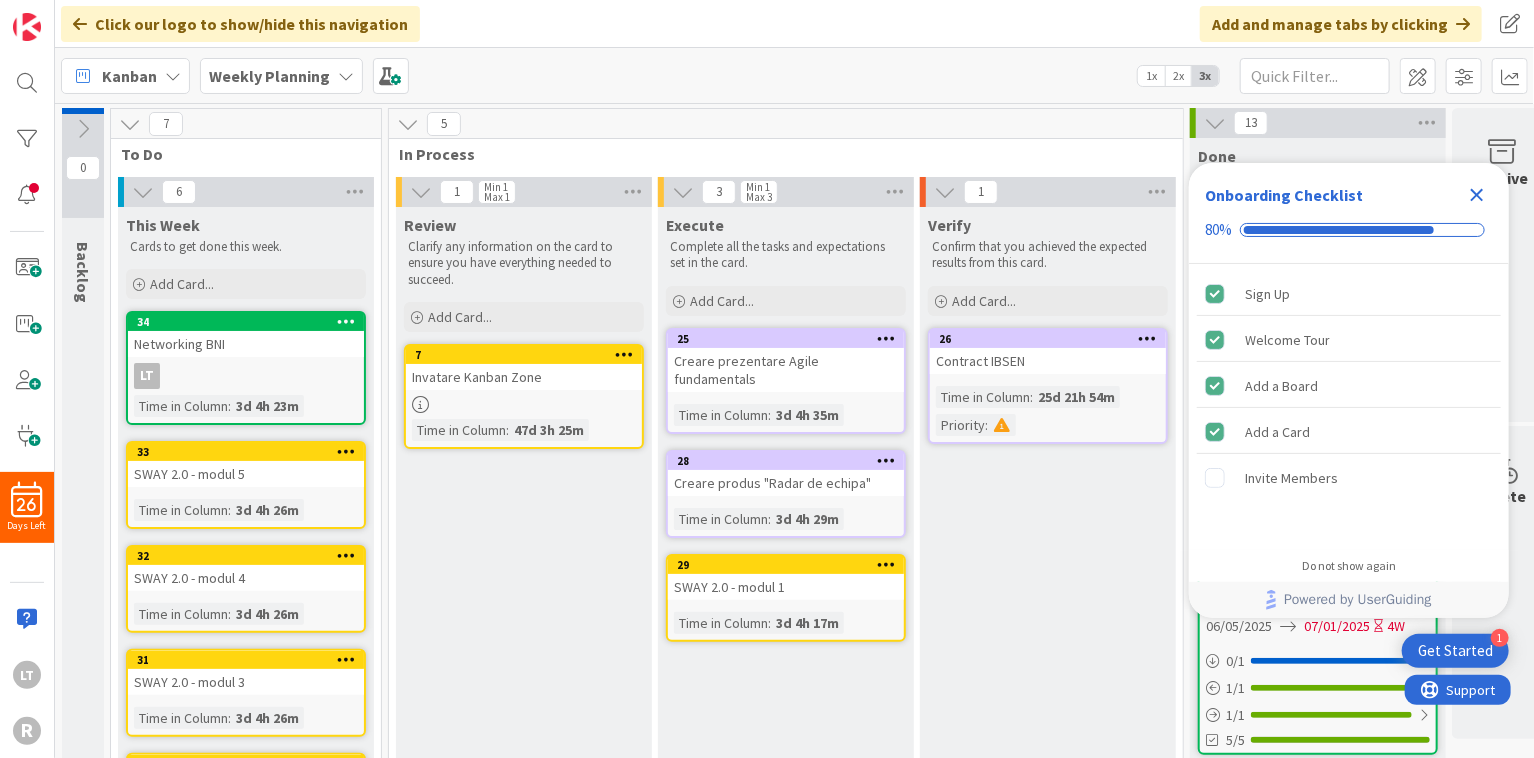 click on "Onboarding Checklist  80%" at bounding box center [1349, 213] 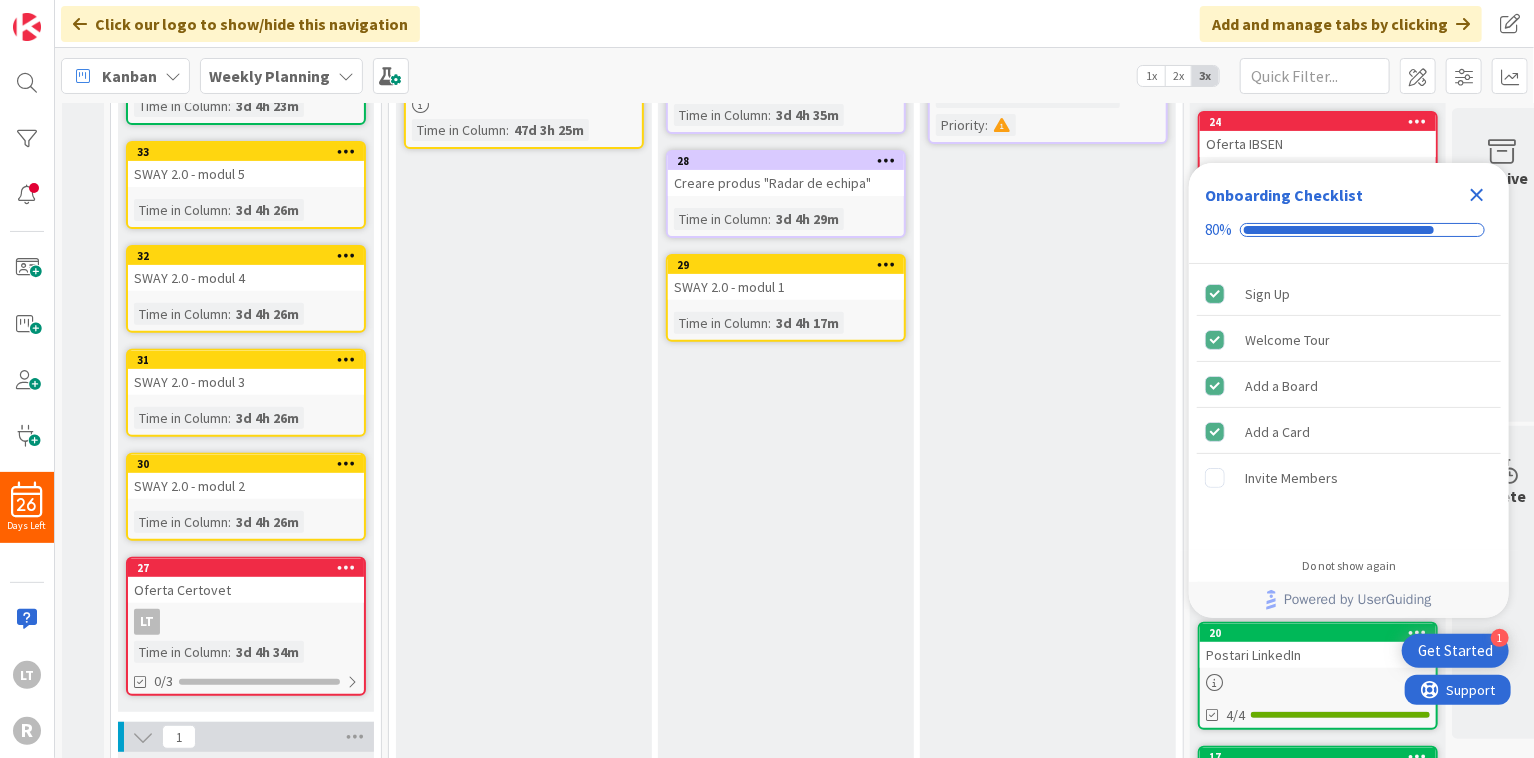 scroll, scrollTop: 123, scrollLeft: 0, axis: vertical 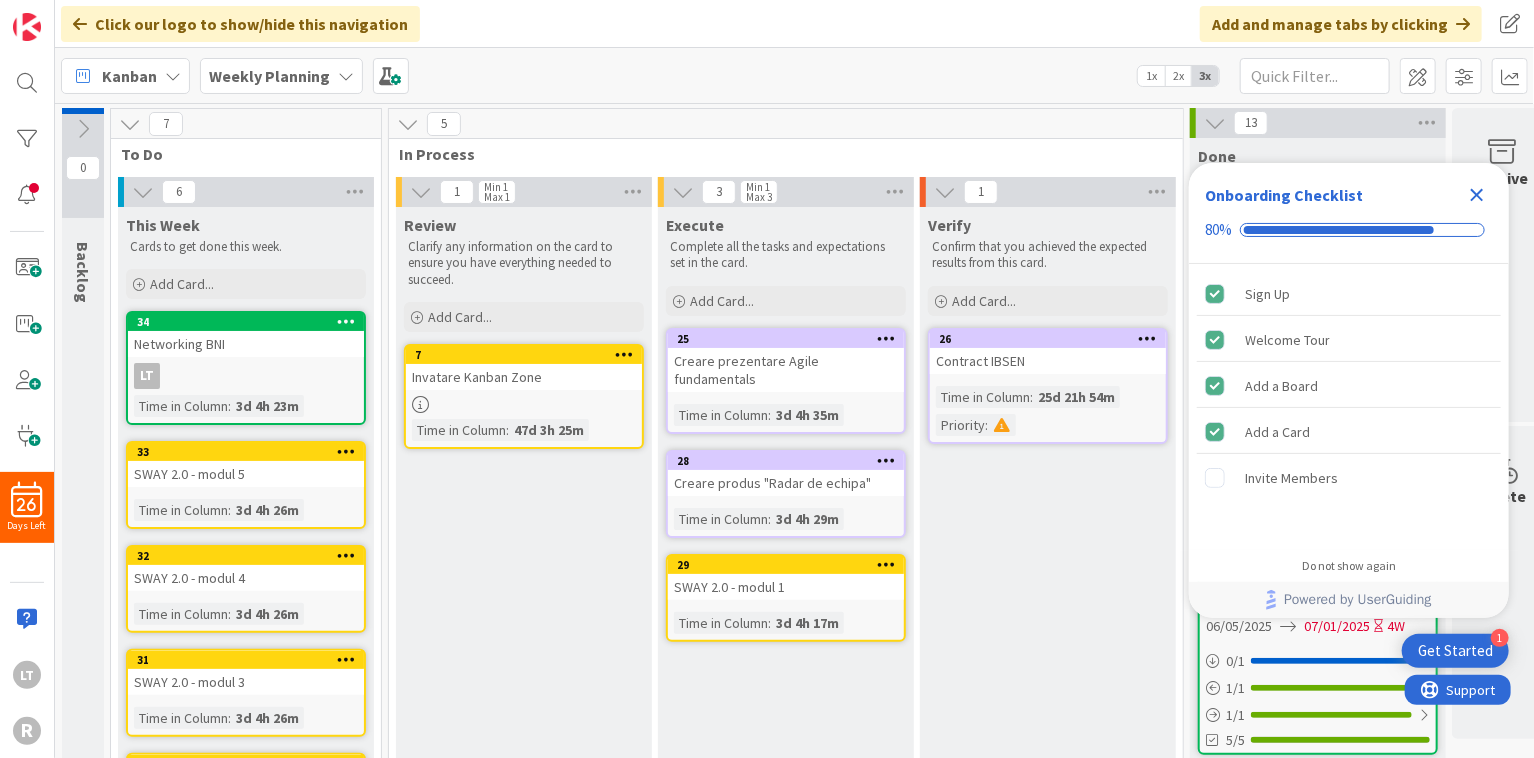 click 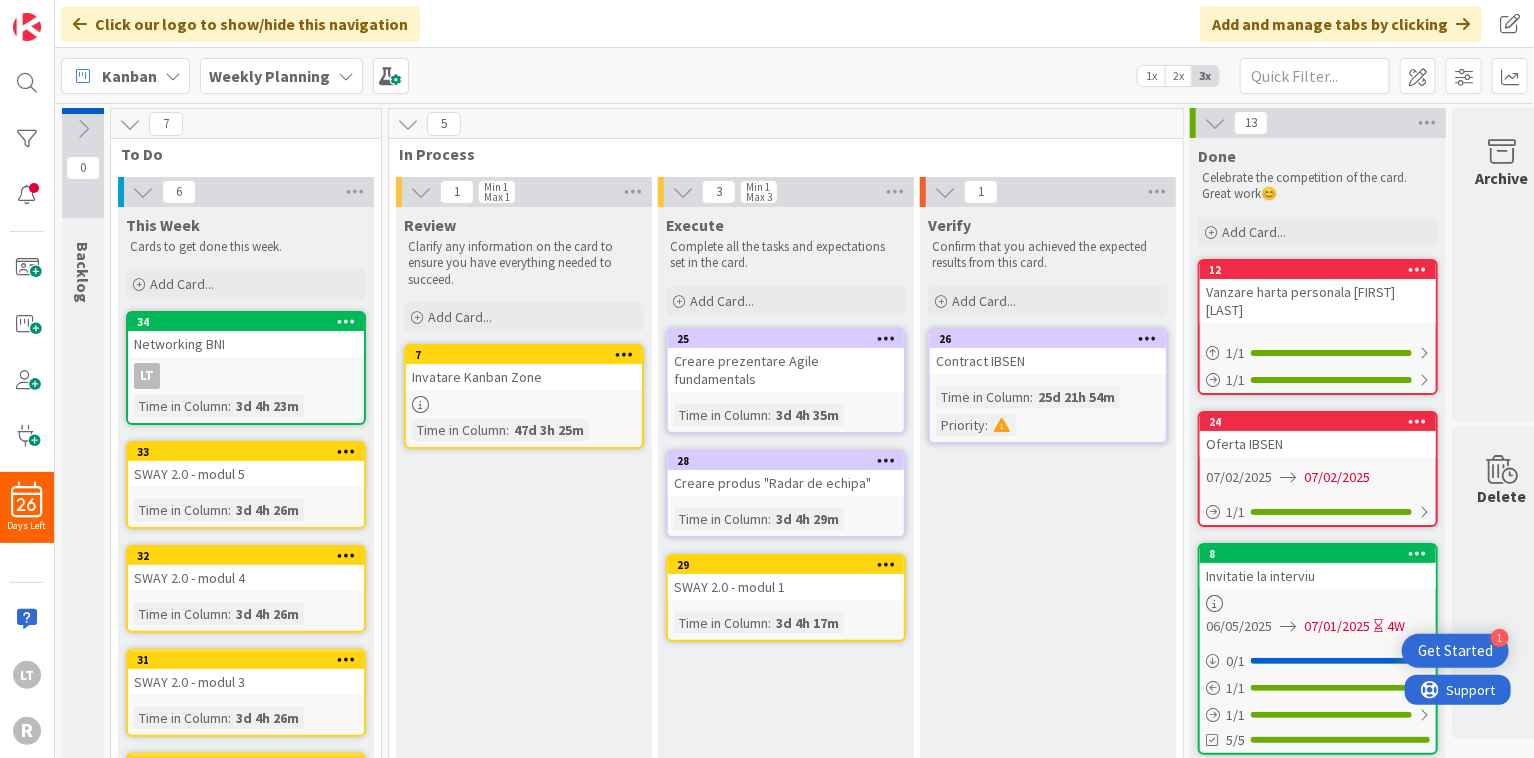 scroll, scrollTop: 0, scrollLeft: 0, axis: both 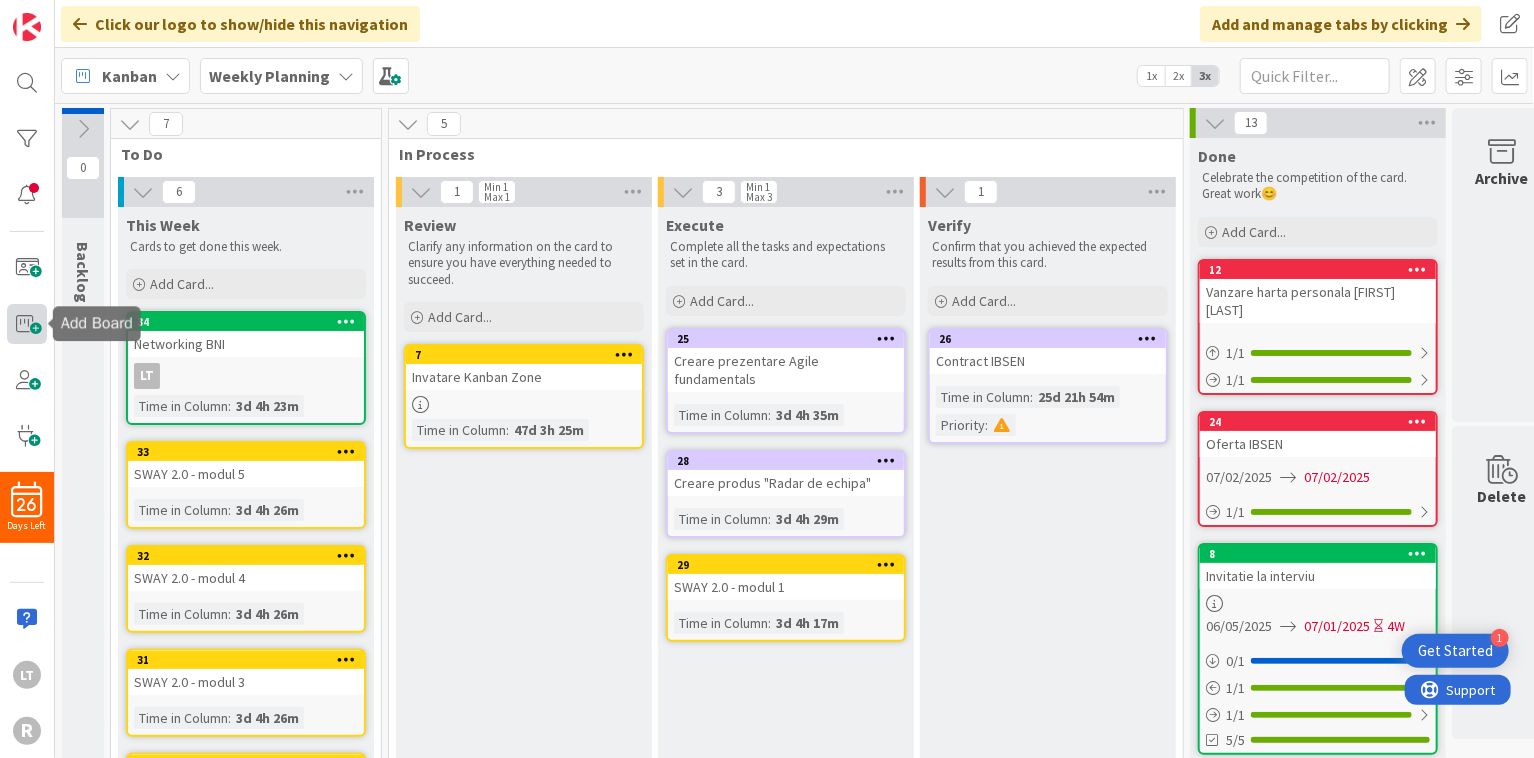 click at bounding box center (27, 324) 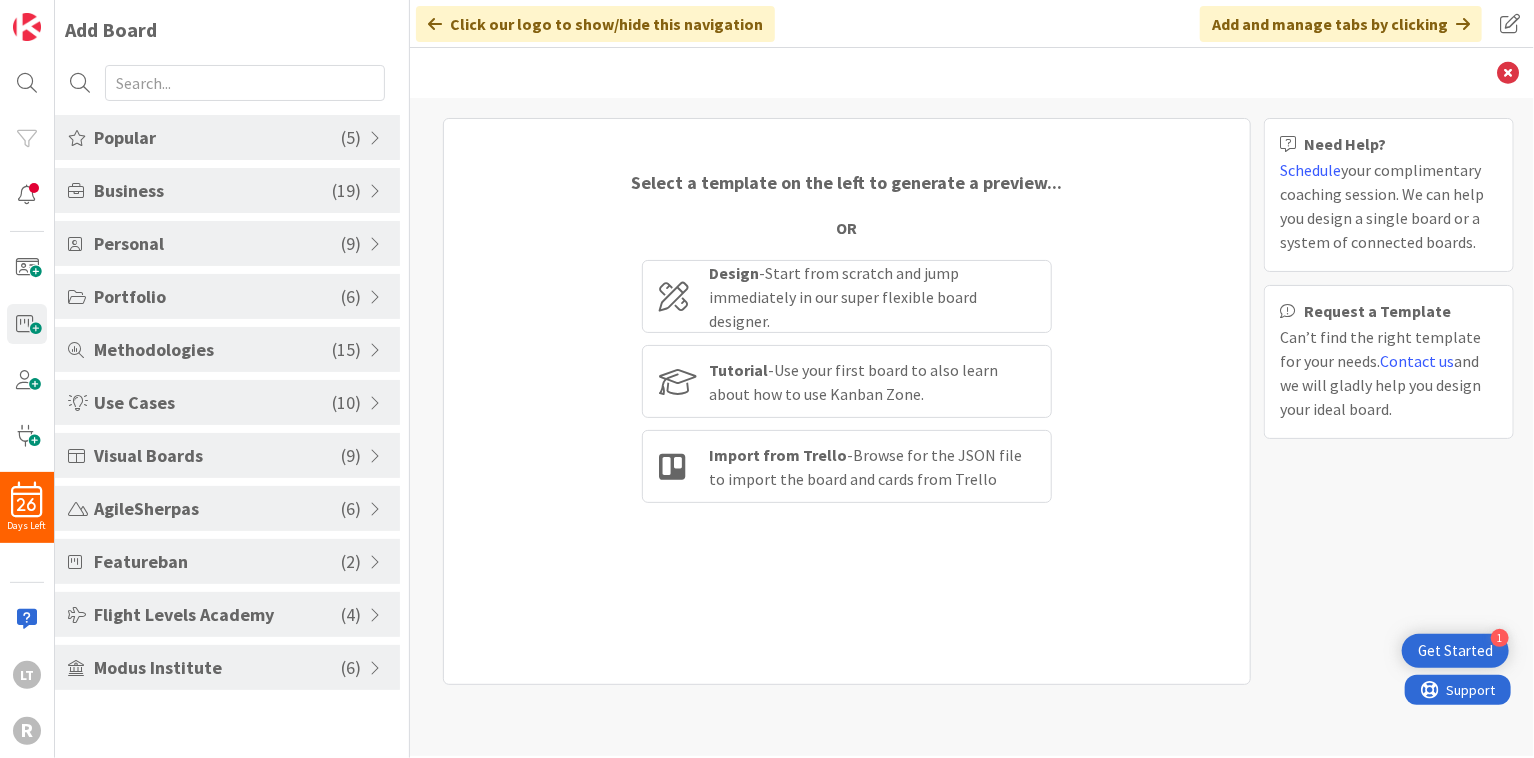 scroll, scrollTop: 0, scrollLeft: 0, axis: both 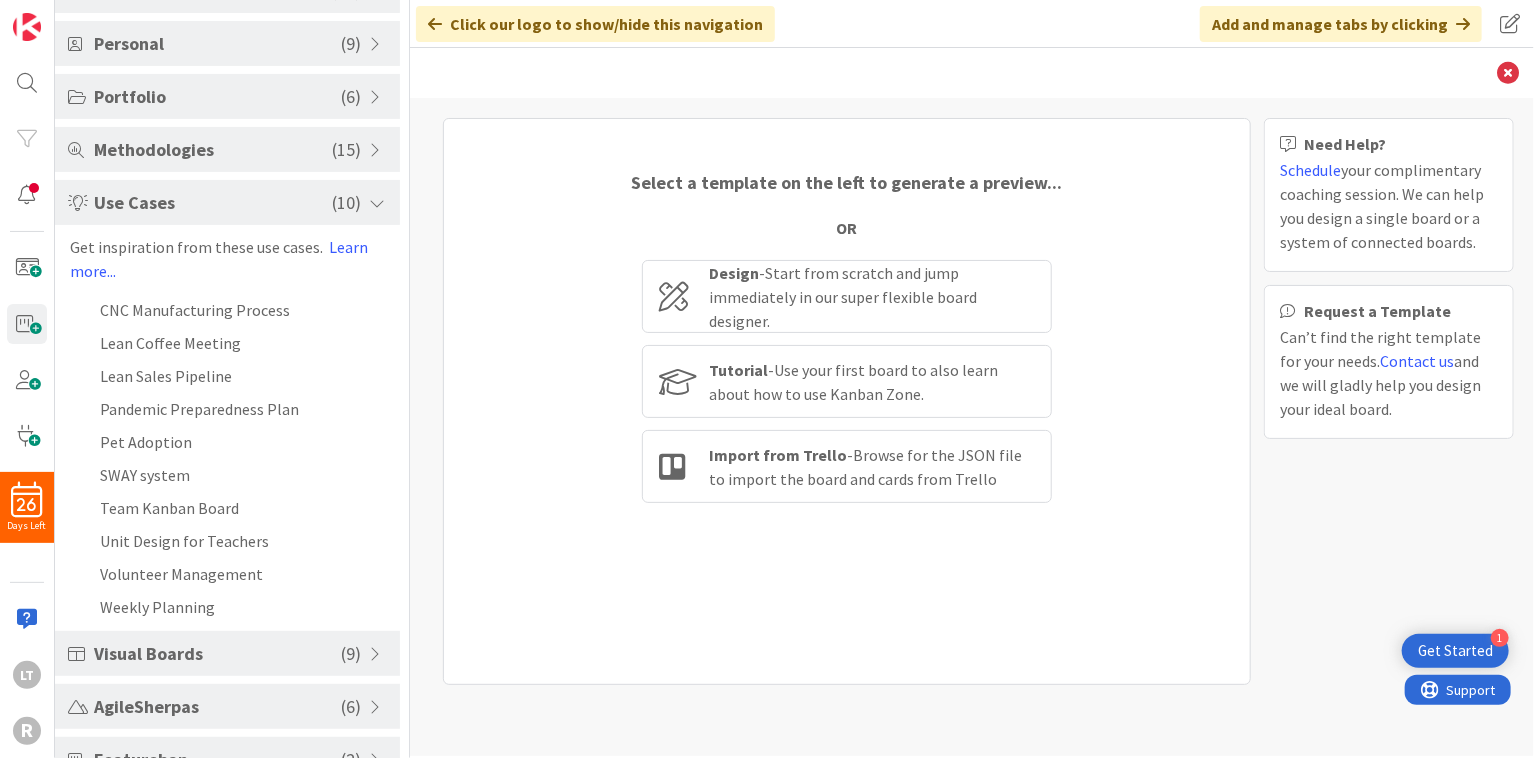 click at bounding box center (378, 203) 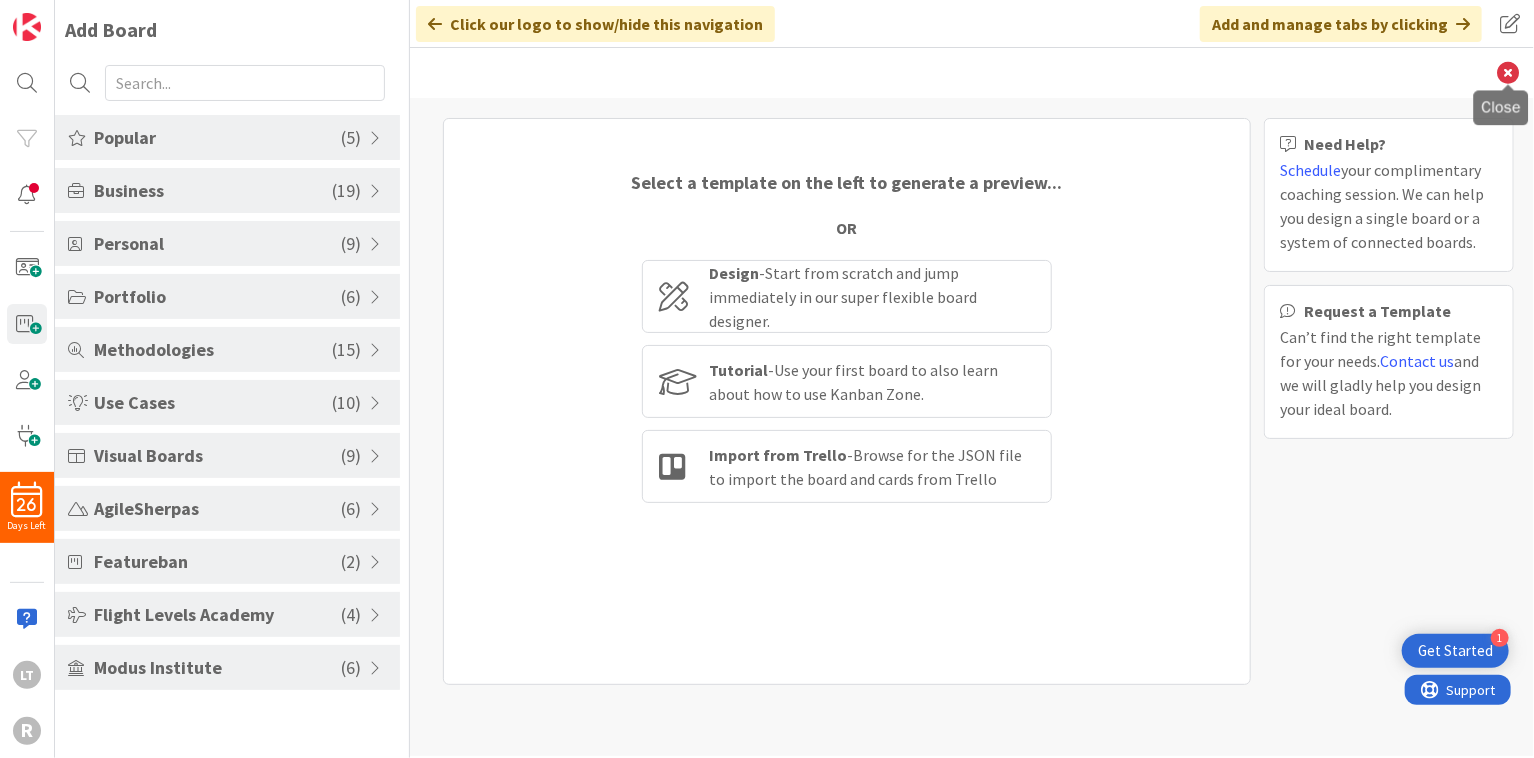 click at bounding box center [1508, 73] 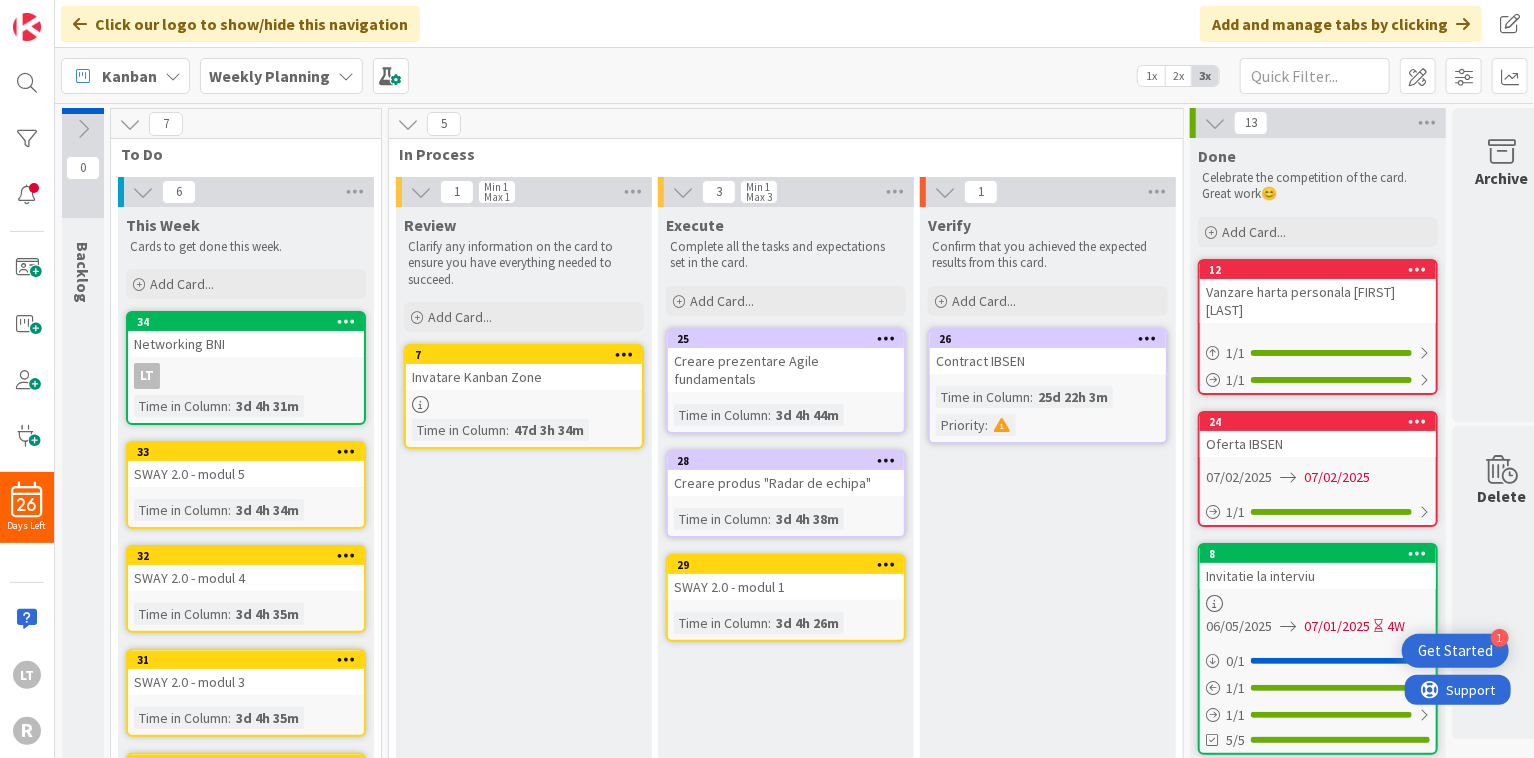 scroll, scrollTop: 0, scrollLeft: 0, axis: both 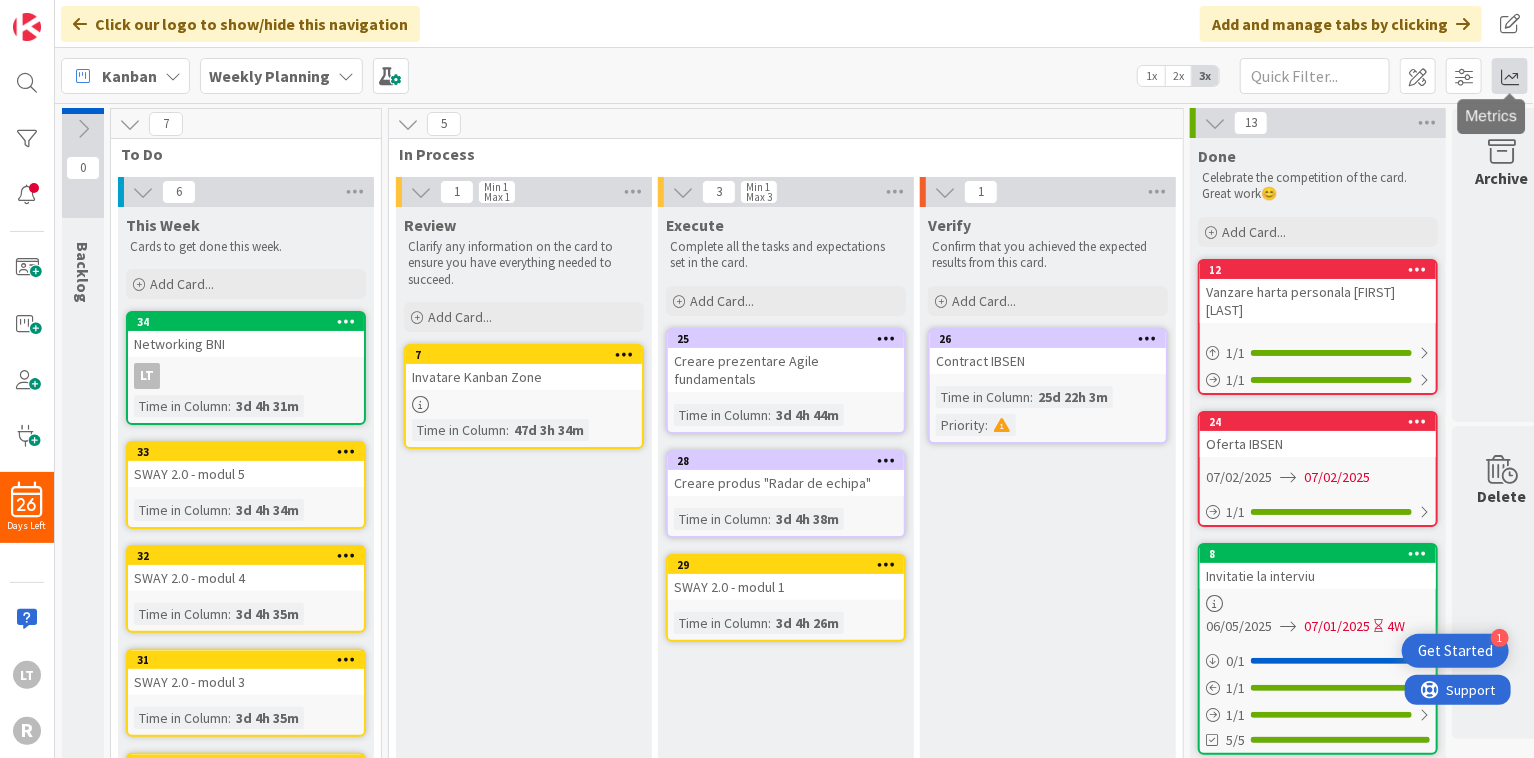 click at bounding box center (1510, 76) 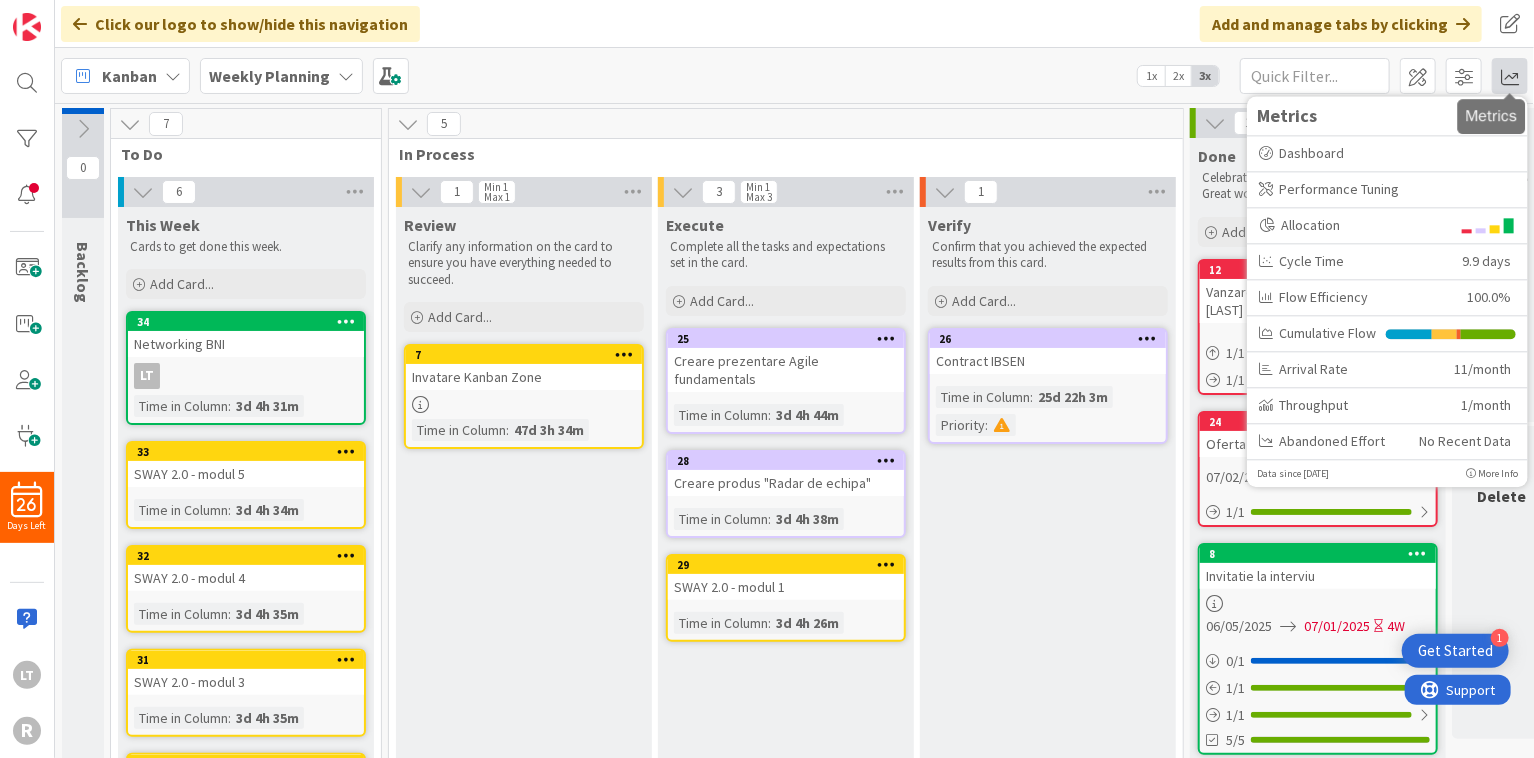 click at bounding box center (1510, 76) 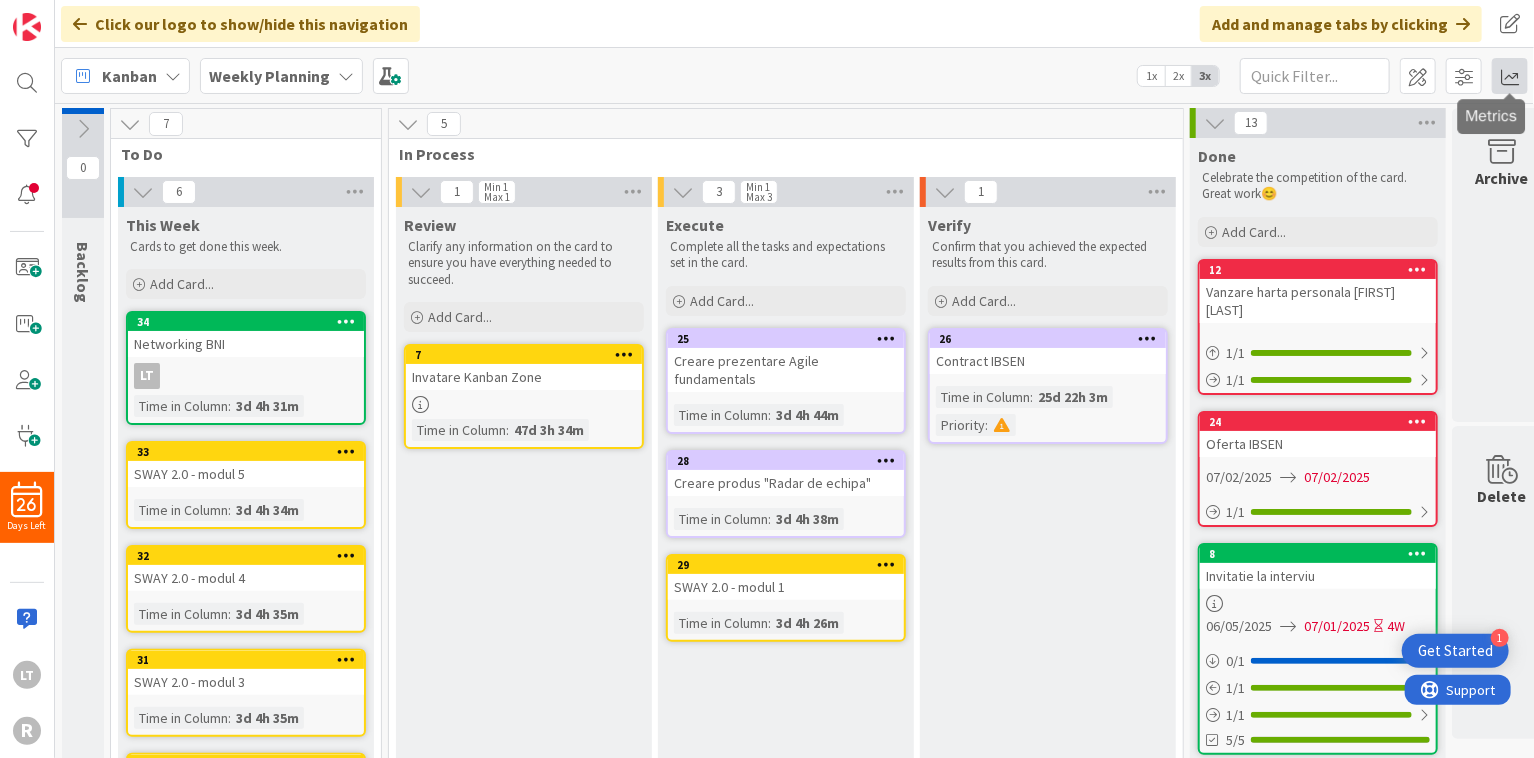 click at bounding box center (1510, 76) 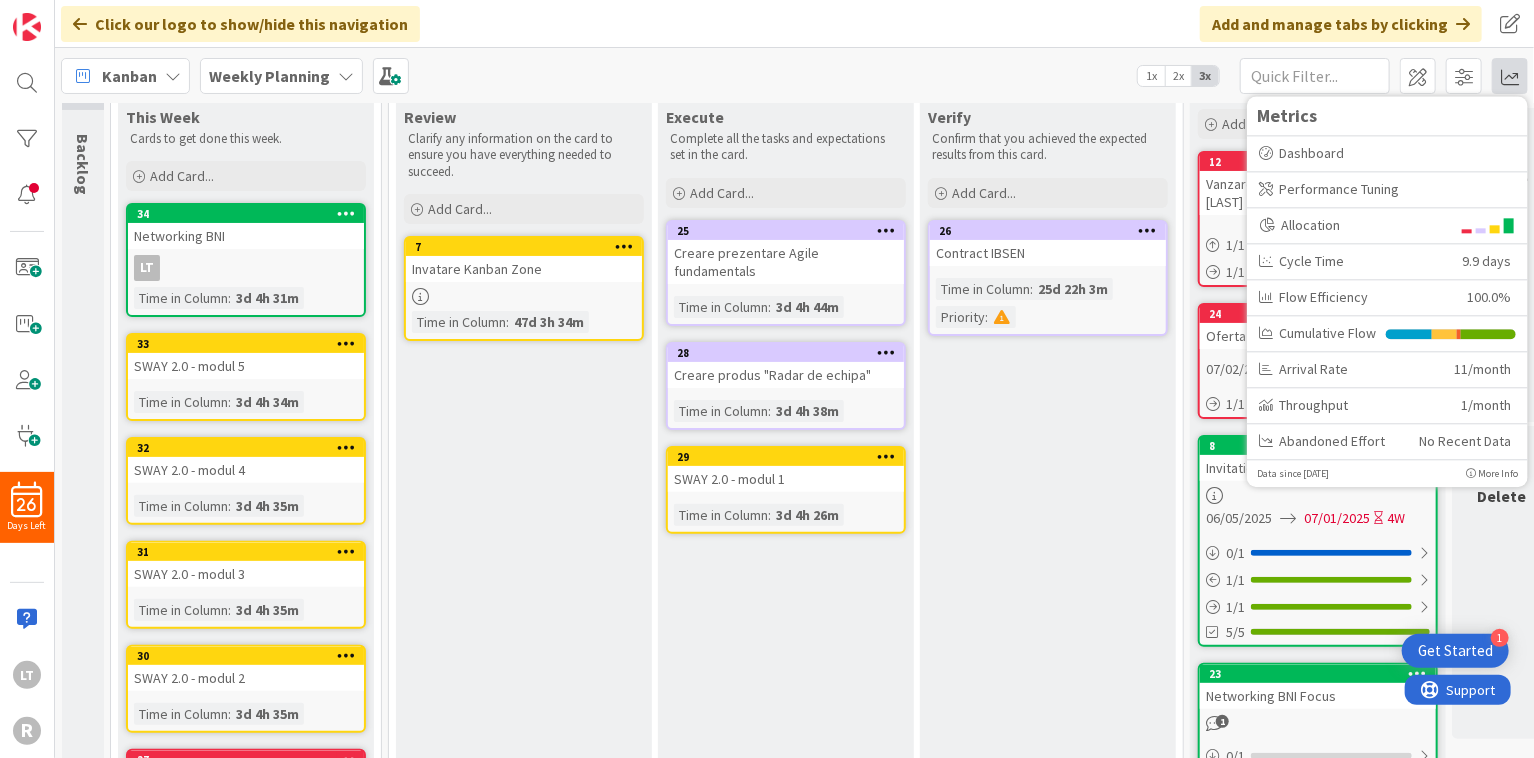 scroll, scrollTop: 100, scrollLeft: 0, axis: vertical 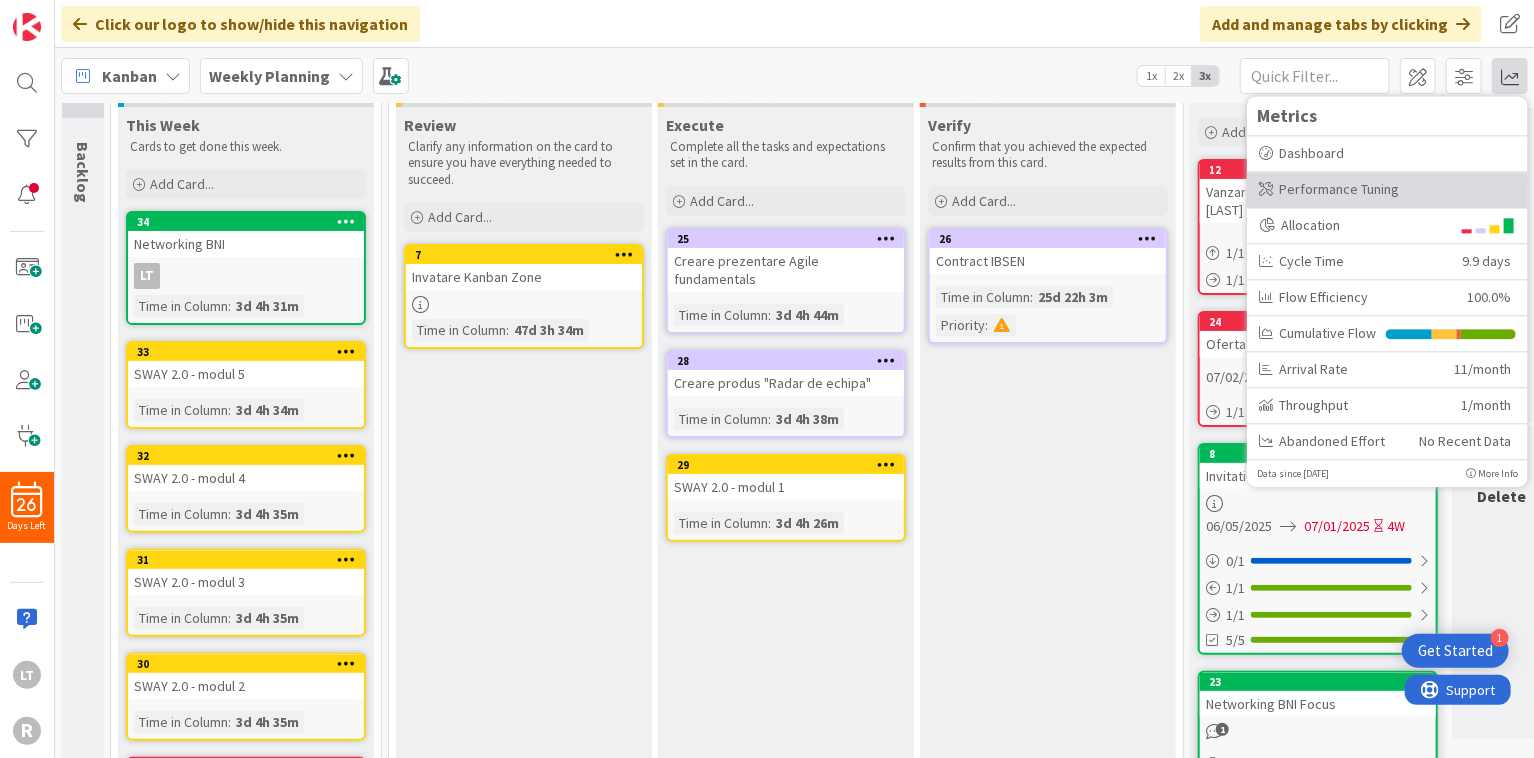 click on "Performance Tuning" at bounding box center [1387, 189] 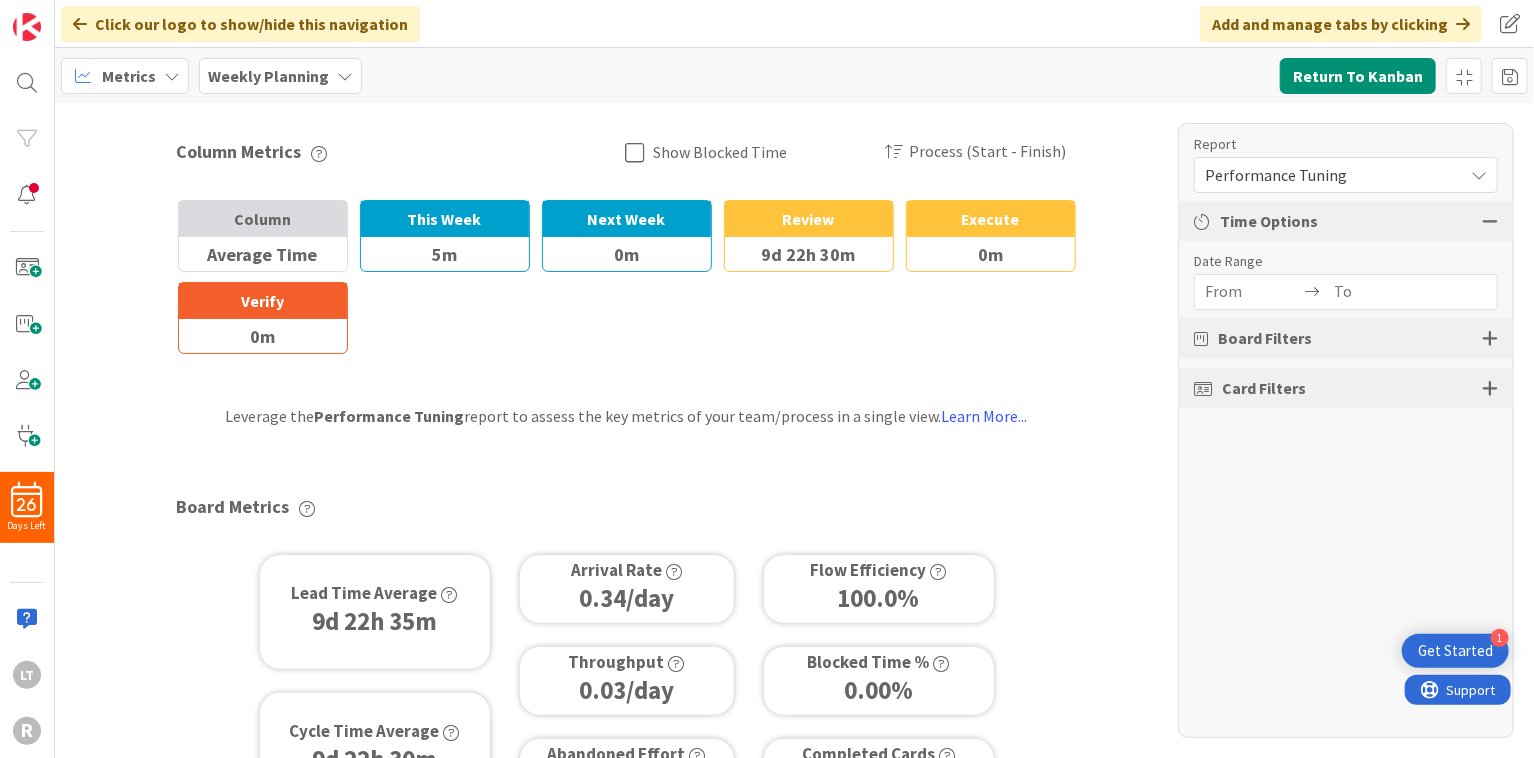 scroll, scrollTop: 0, scrollLeft: 0, axis: both 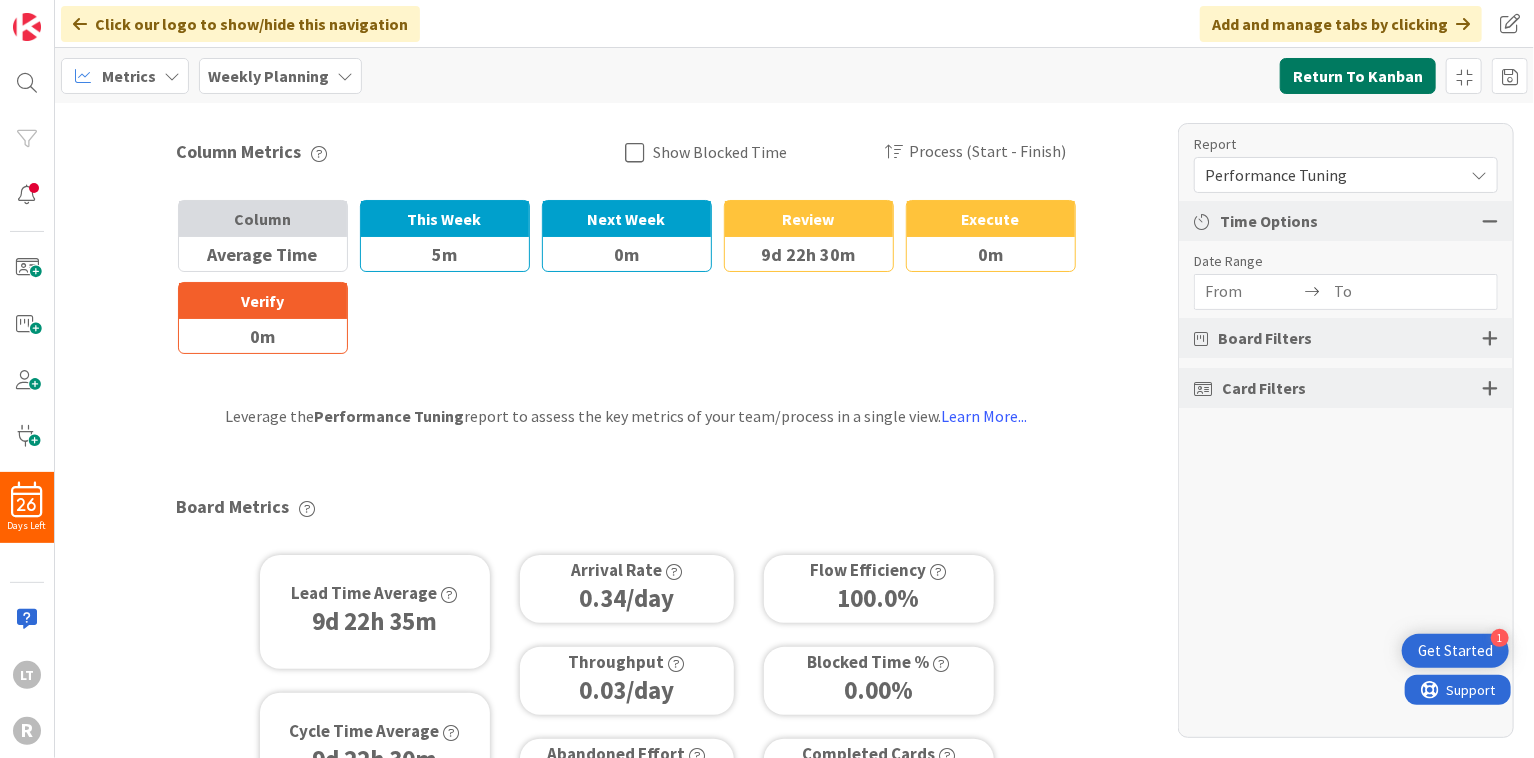 click on "Return To Kanban" at bounding box center (1358, 76) 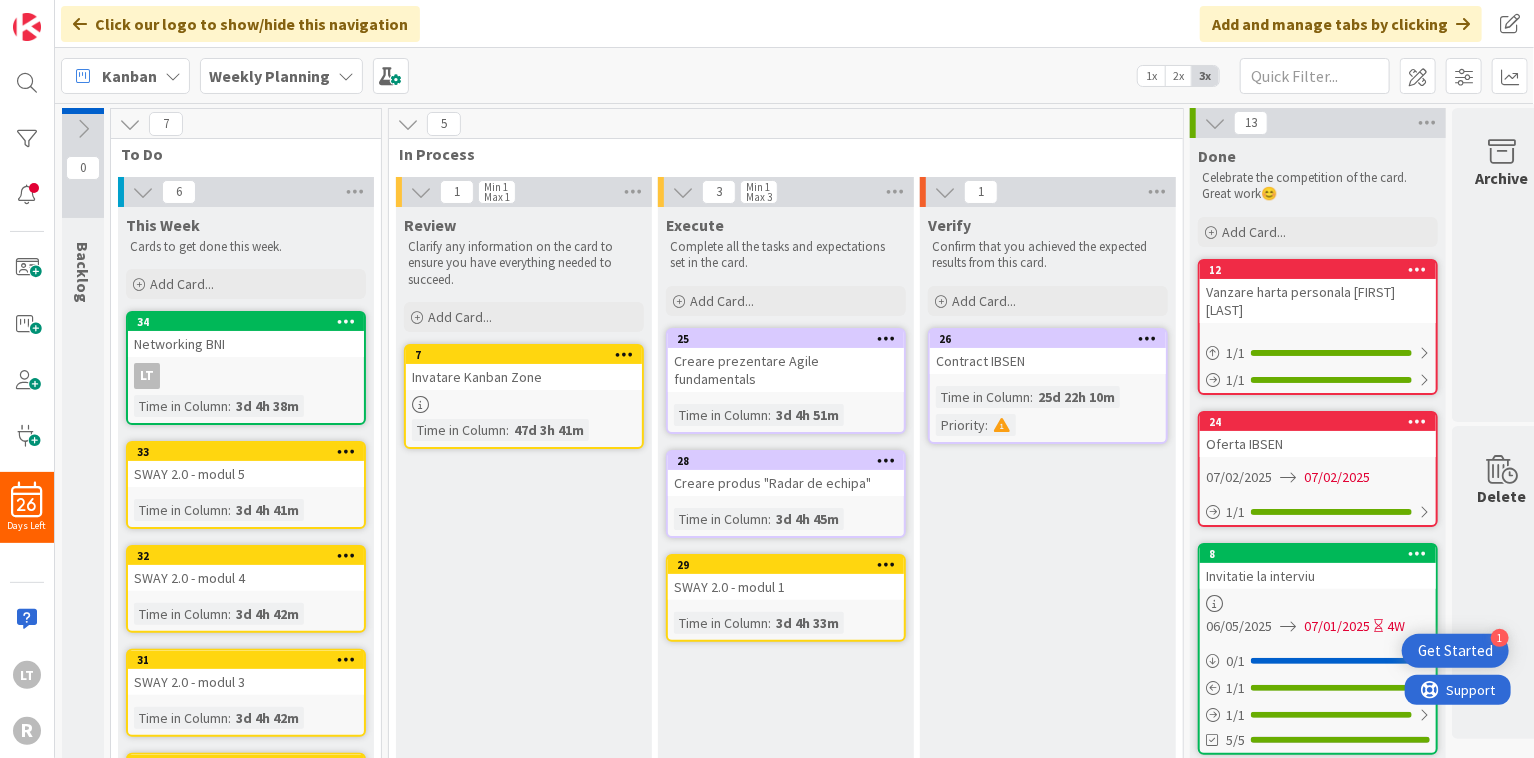 scroll, scrollTop: 0, scrollLeft: 0, axis: both 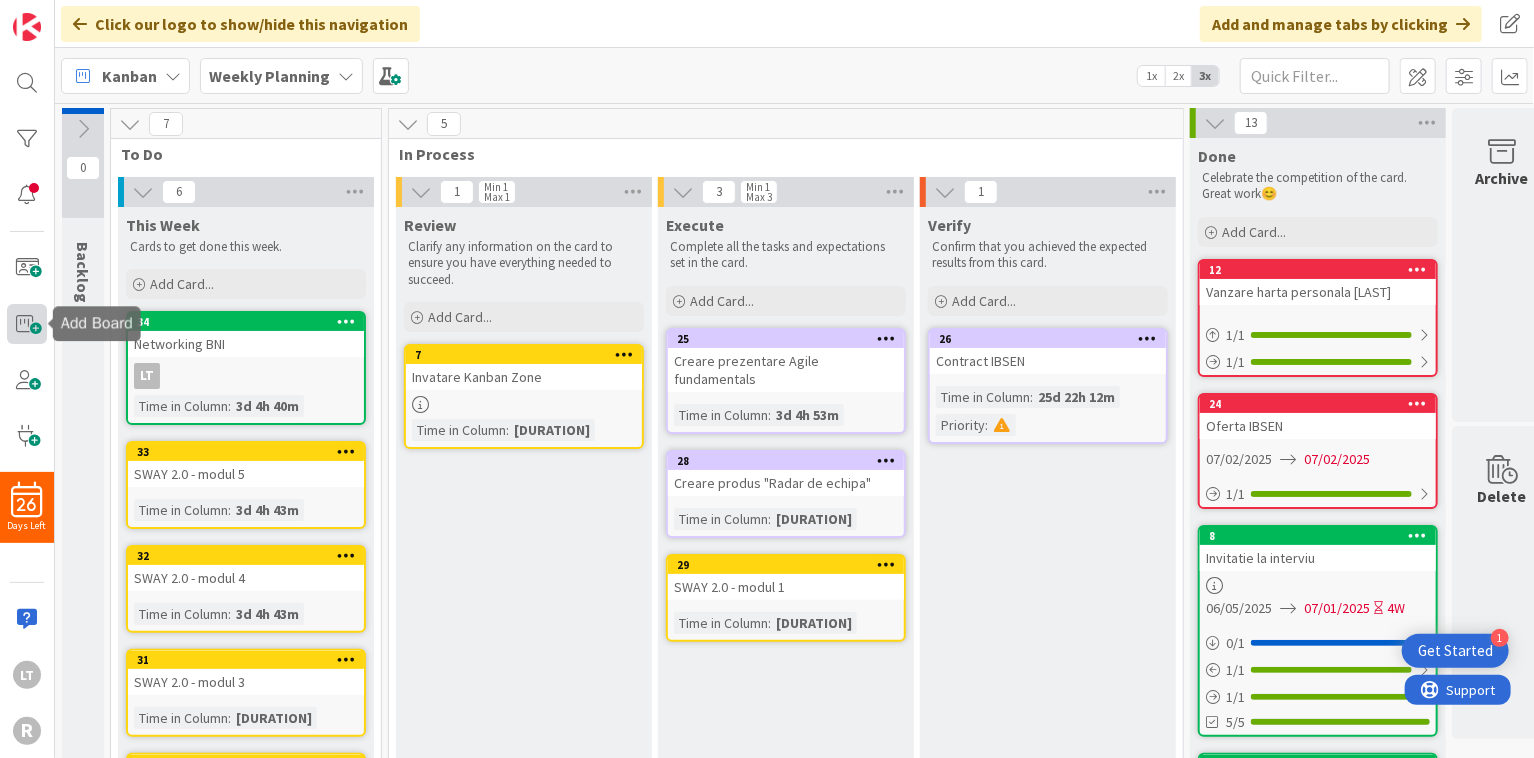 click at bounding box center [27, 324] 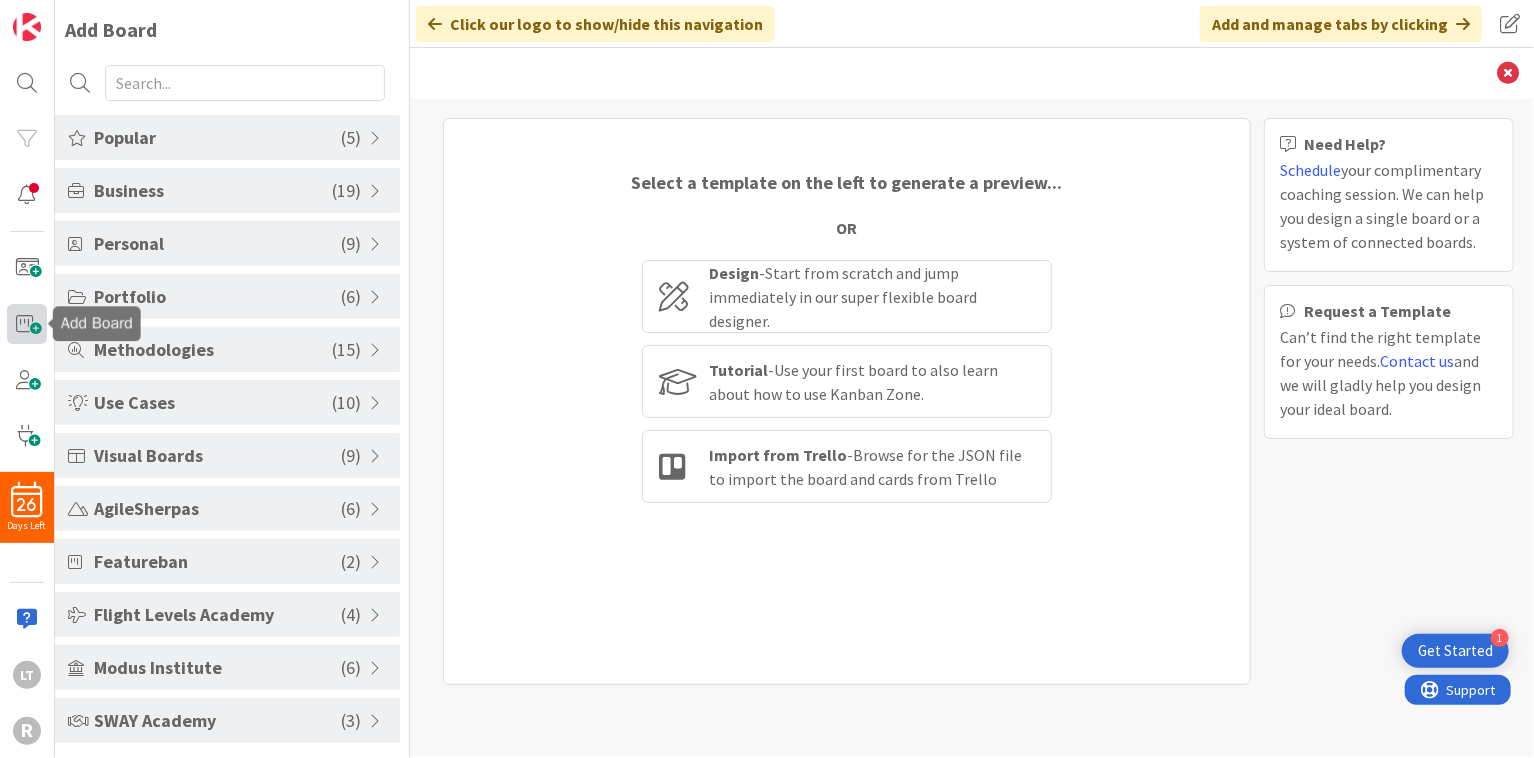 scroll, scrollTop: 0, scrollLeft: 0, axis: both 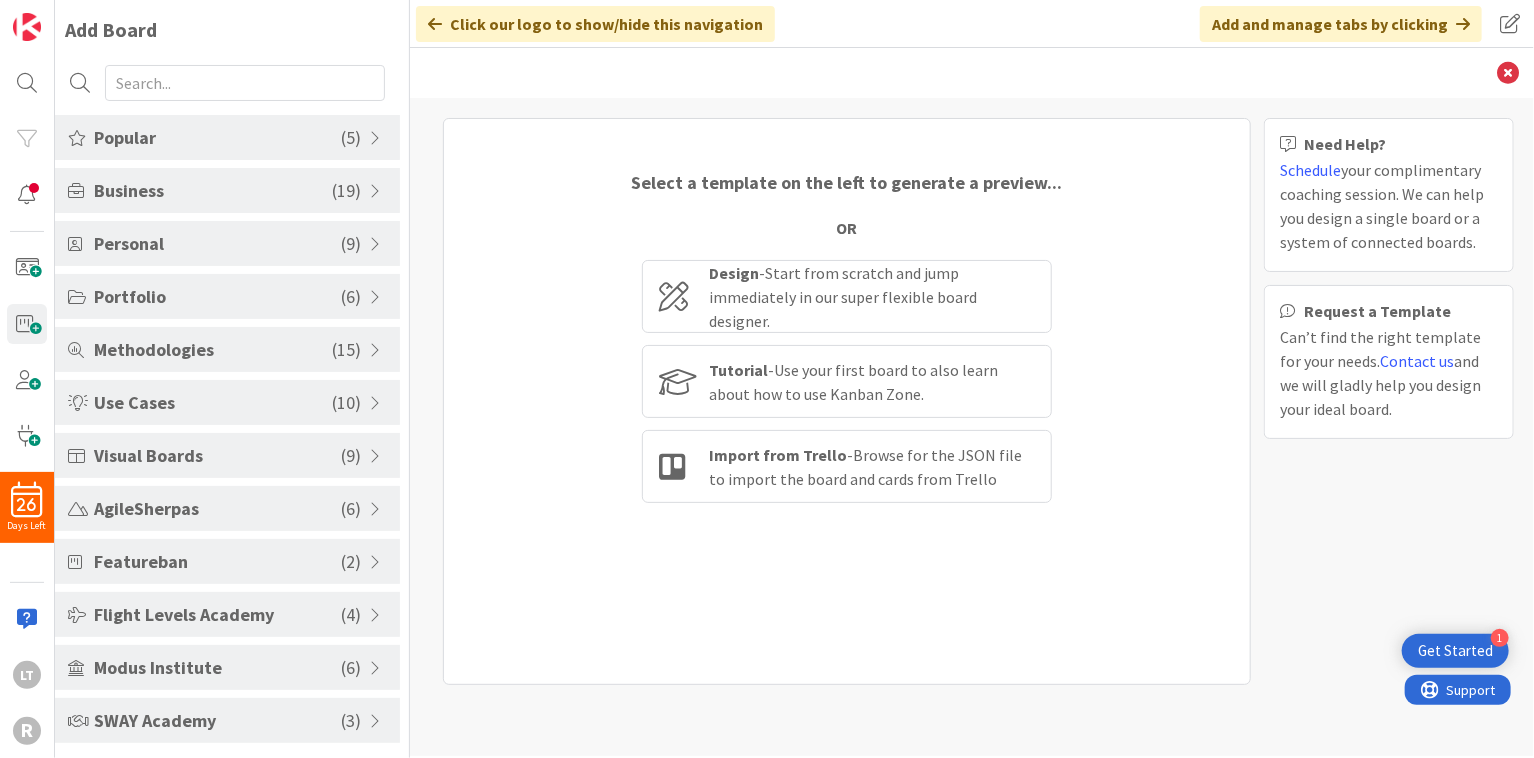 click on "SWAY Academy" at bounding box center [217, 720] 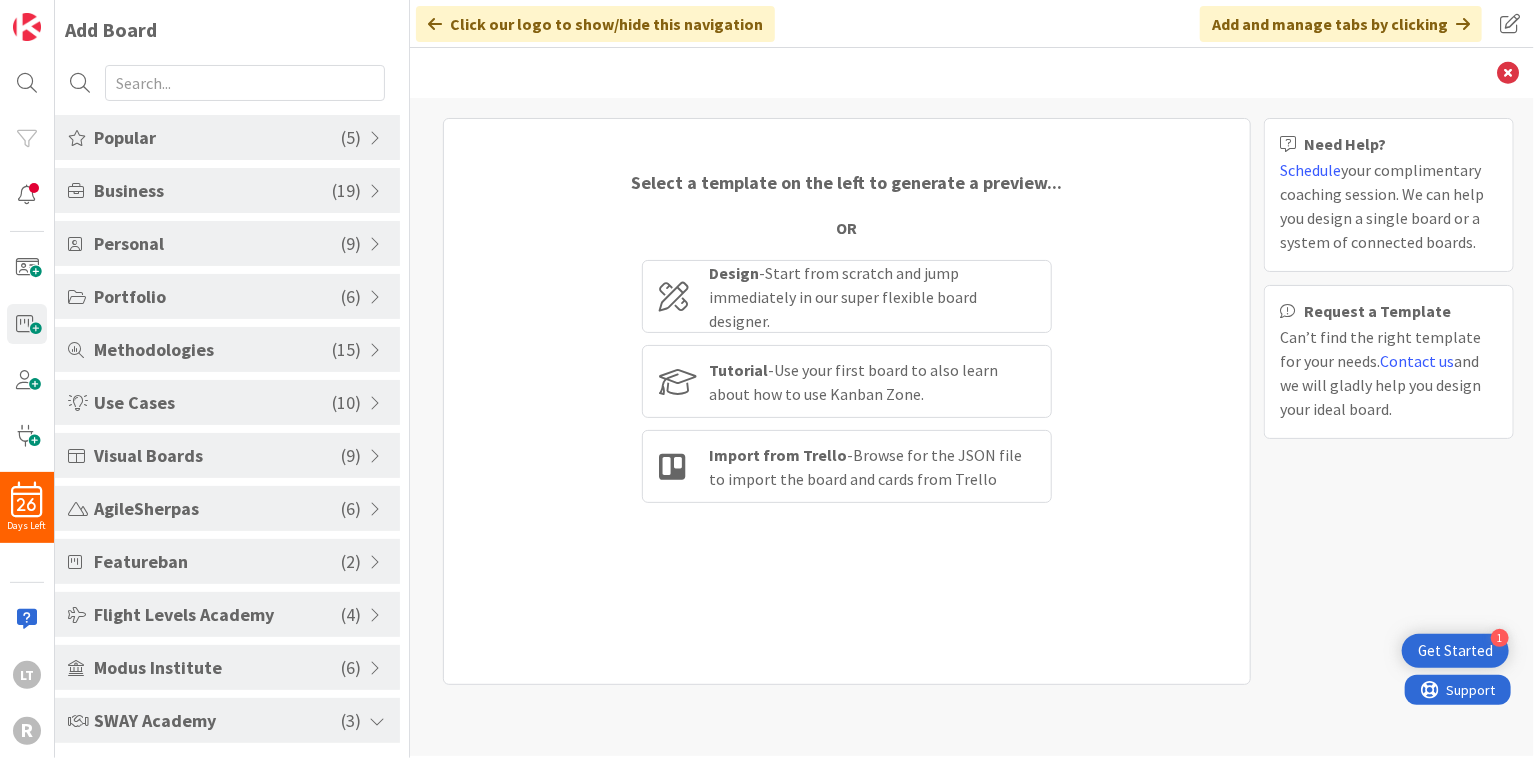 scroll, scrollTop: 108, scrollLeft: 0, axis: vertical 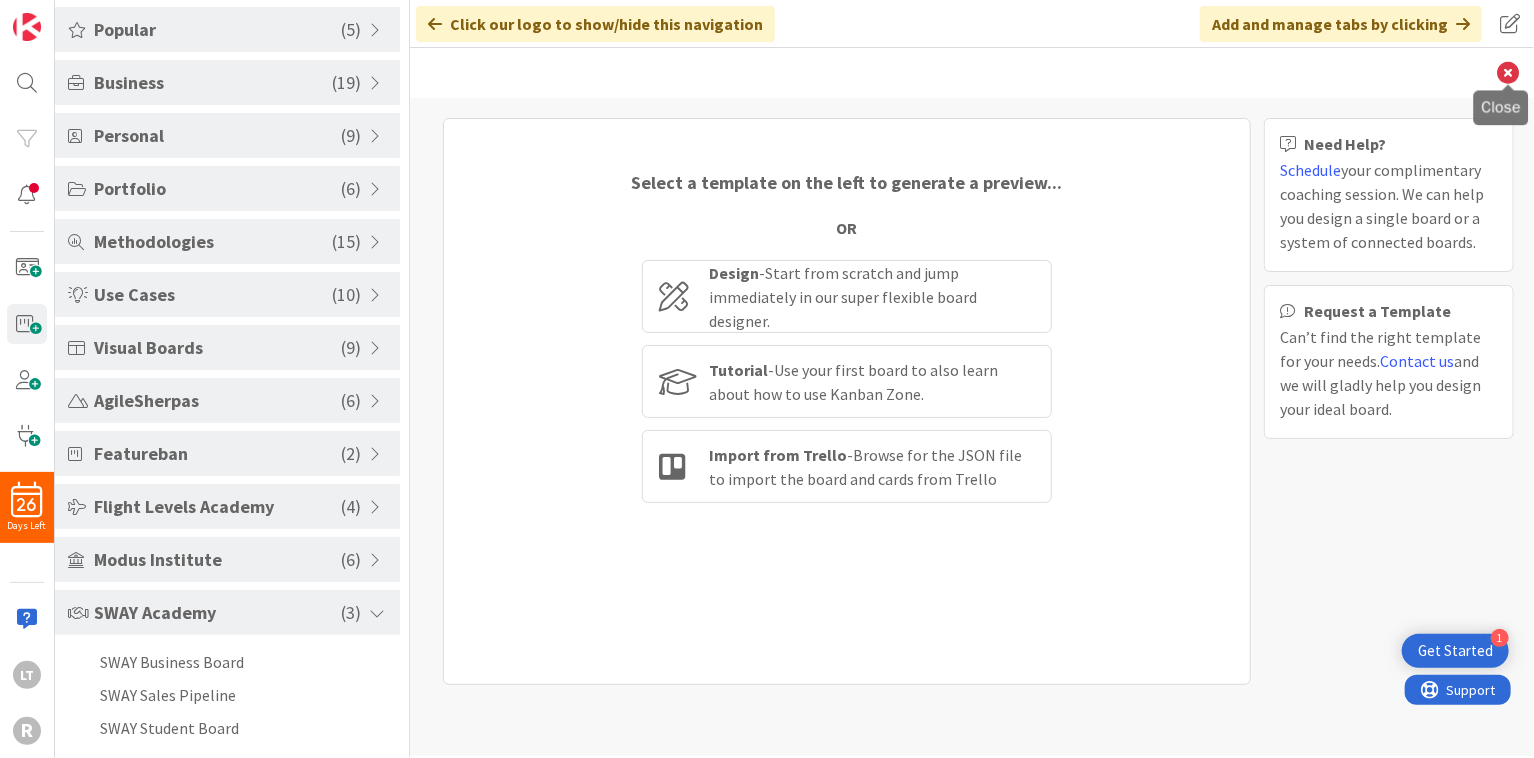click at bounding box center (1508, 73) 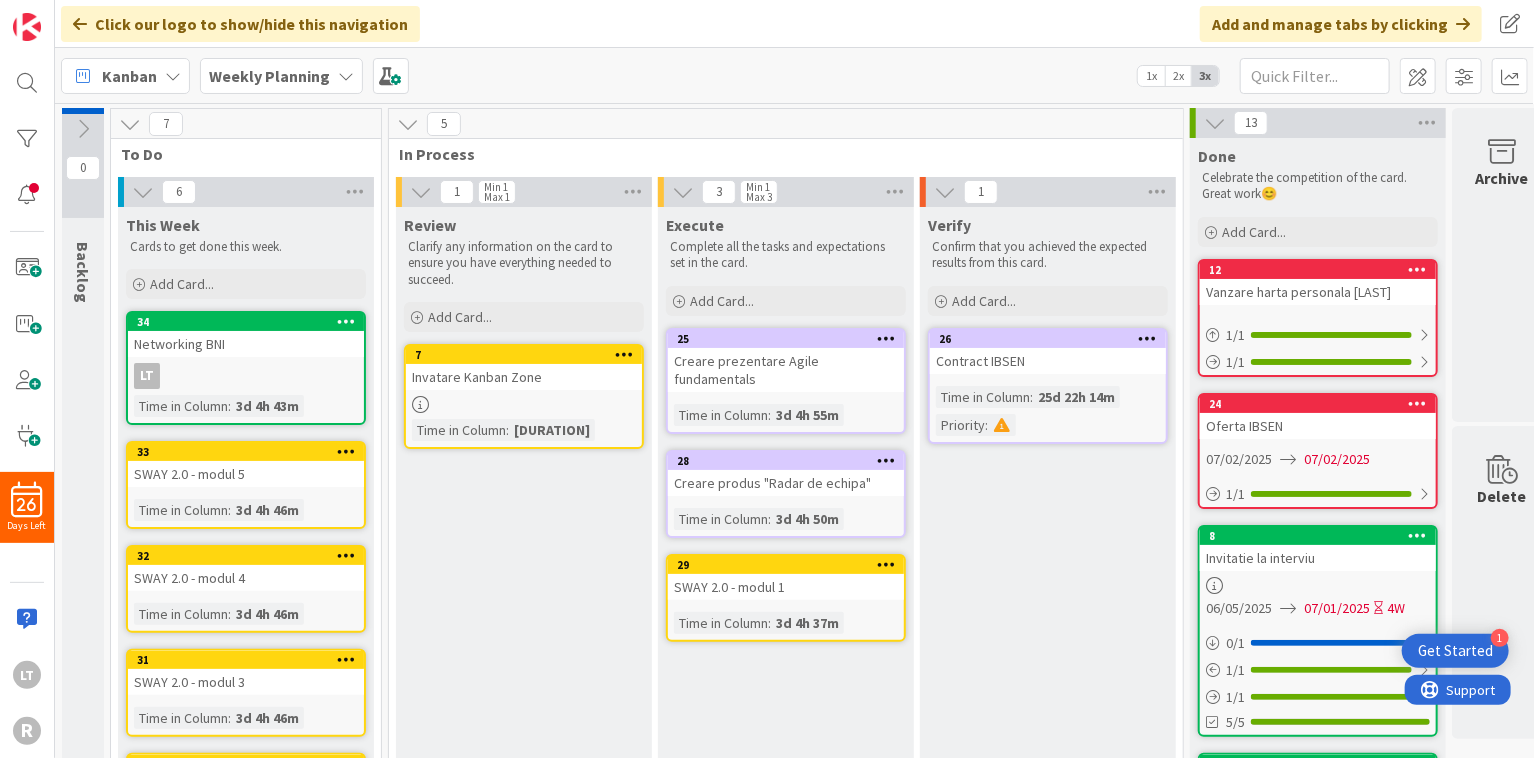 scroll, scrollTop: 0, scrollLeft: 0, axis: both 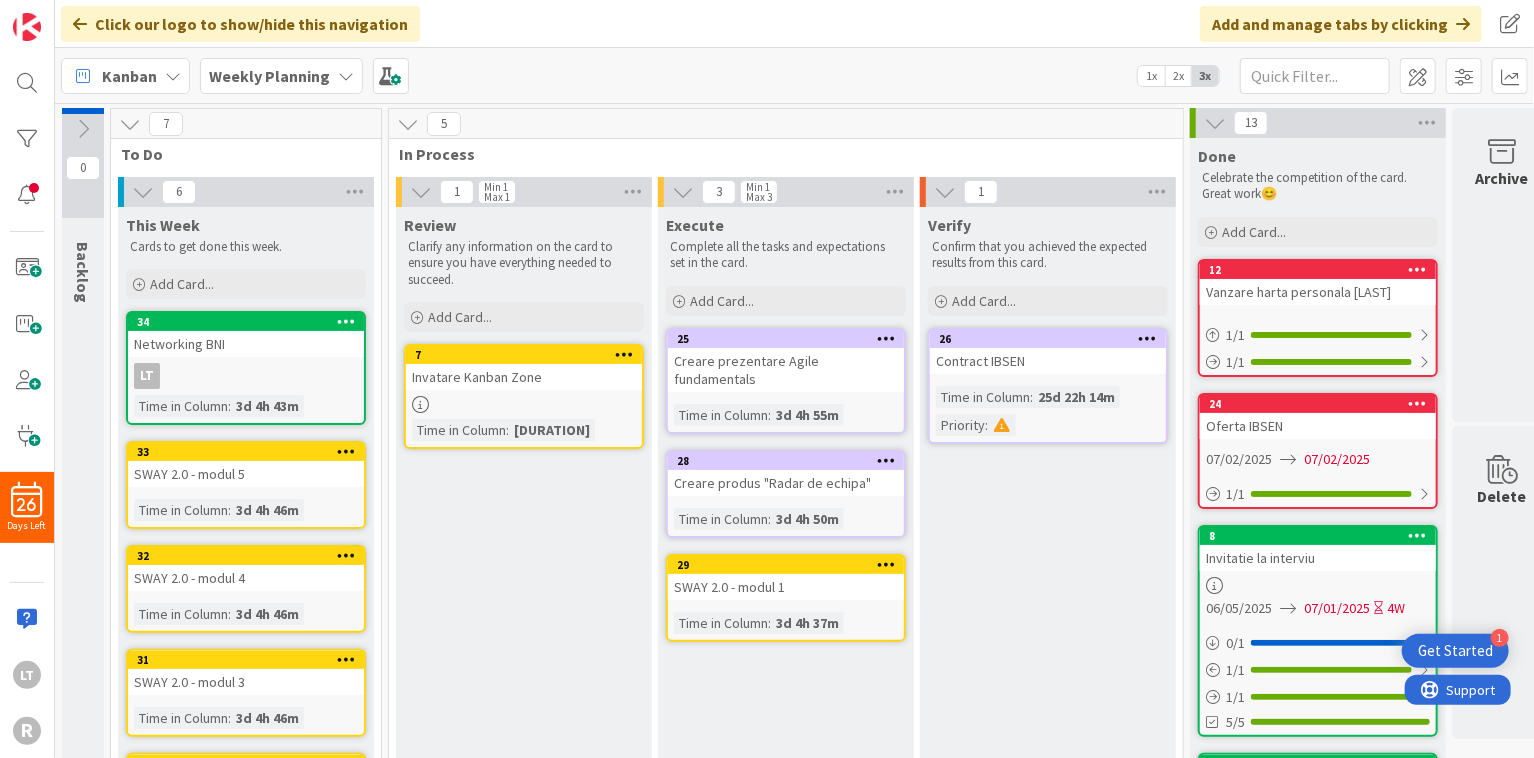 click on "Click our logo to show/hide this navigation Add and manage tabs by clicking" at bounding box center (794, 24) 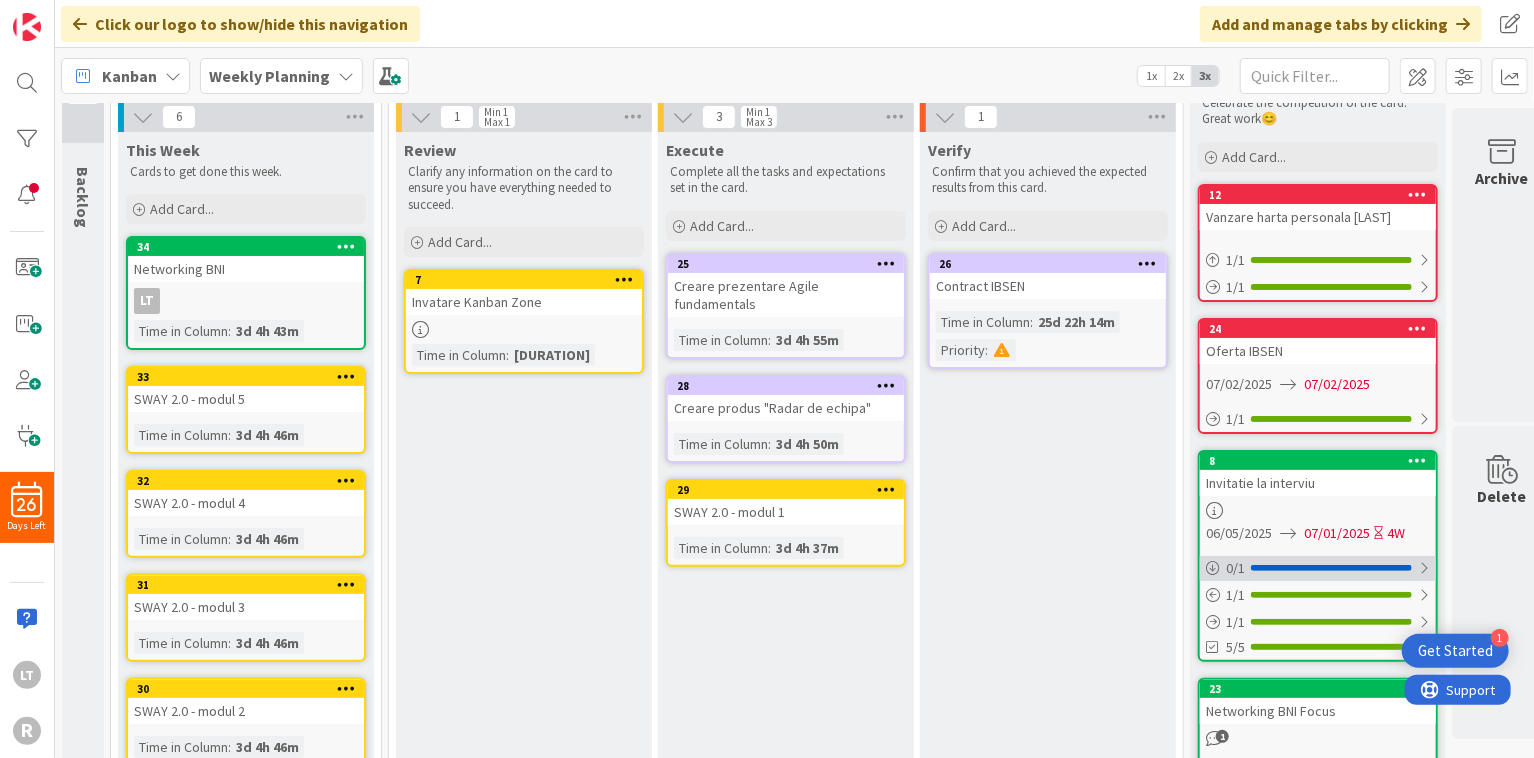 scroll, scrollTop: 0, scrollLeft: 0, axis: both 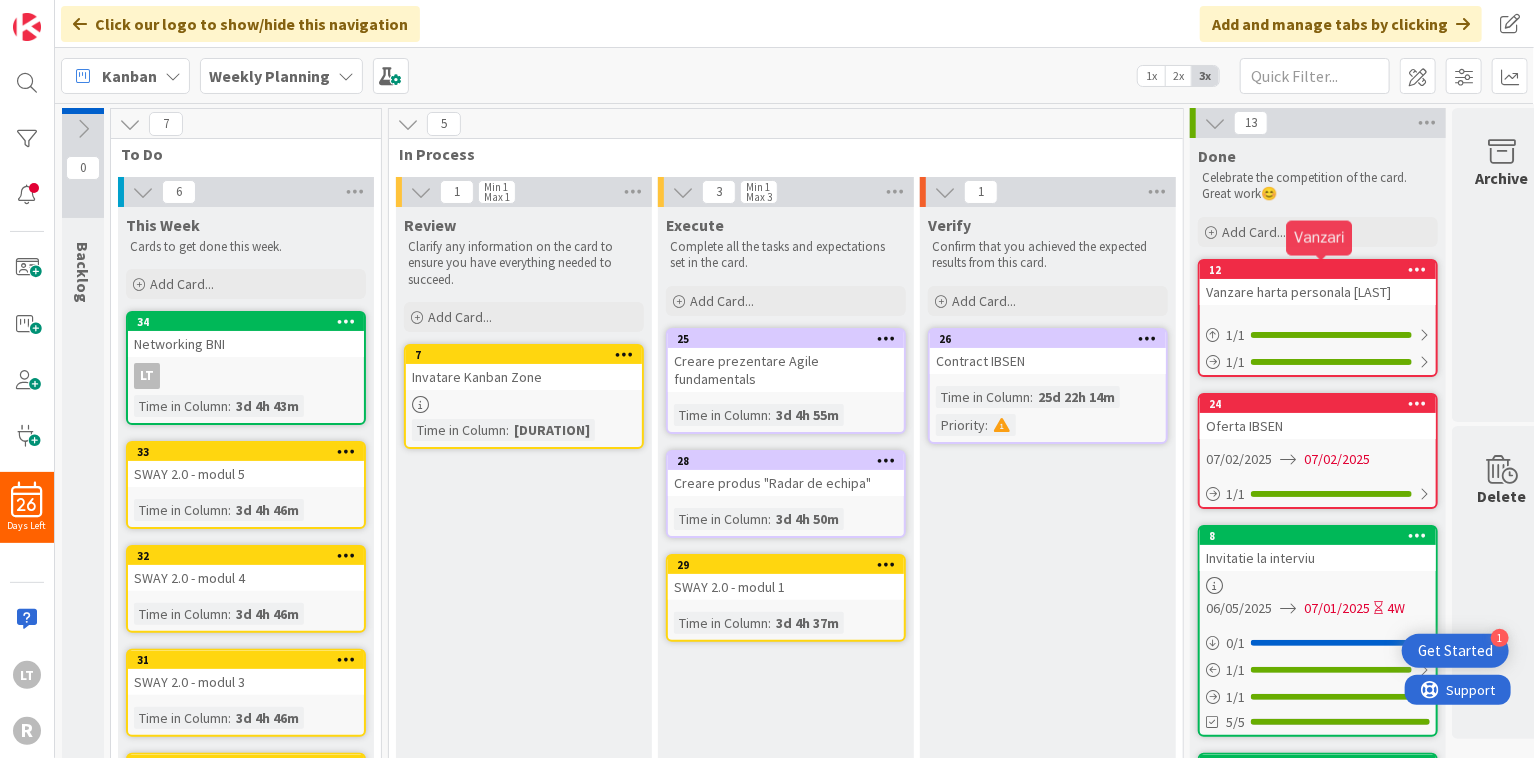 click on "12" at bounding box center [1322, 270] 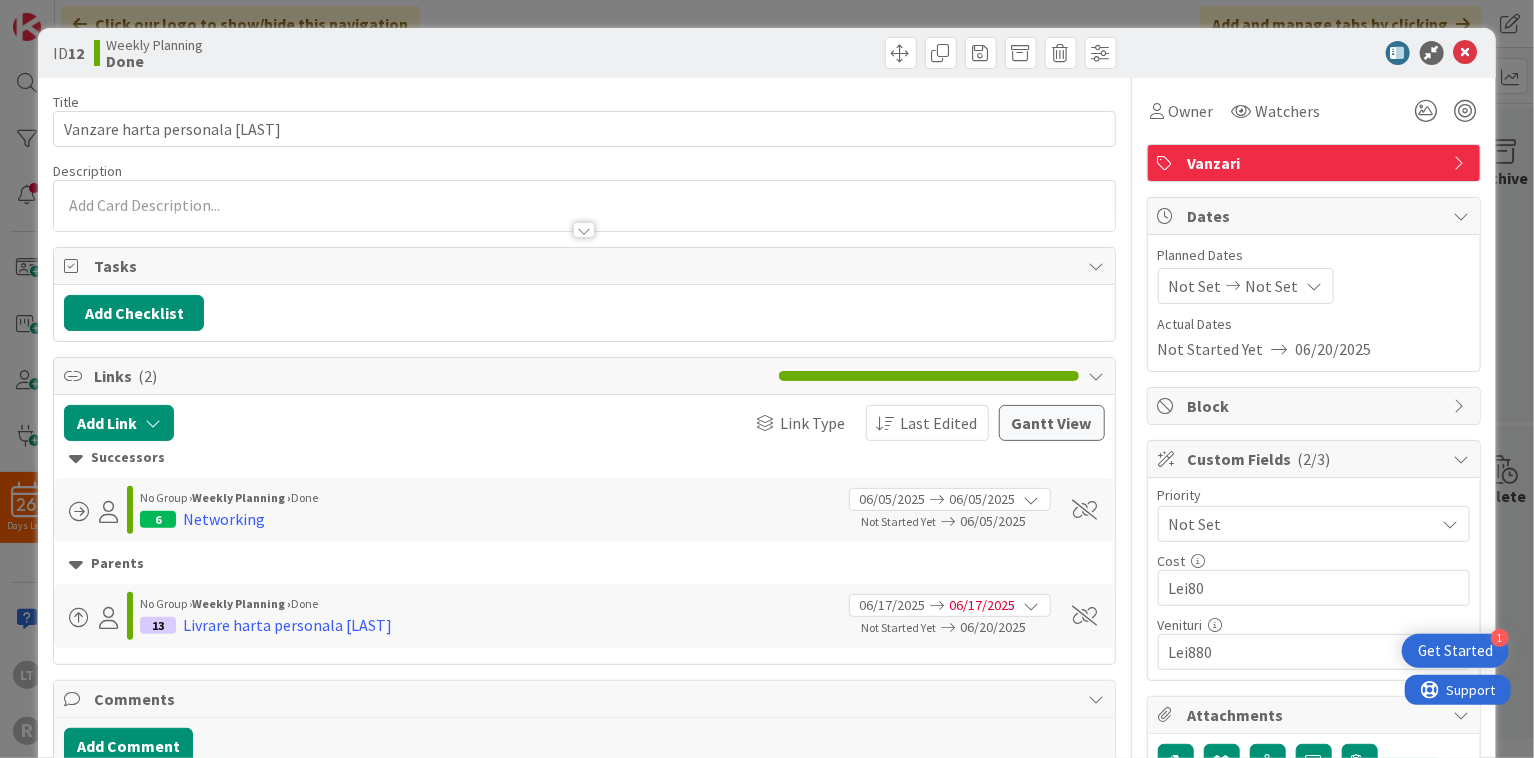 scroll, scrollTop: 0, scrollLeft: 0, axis: both 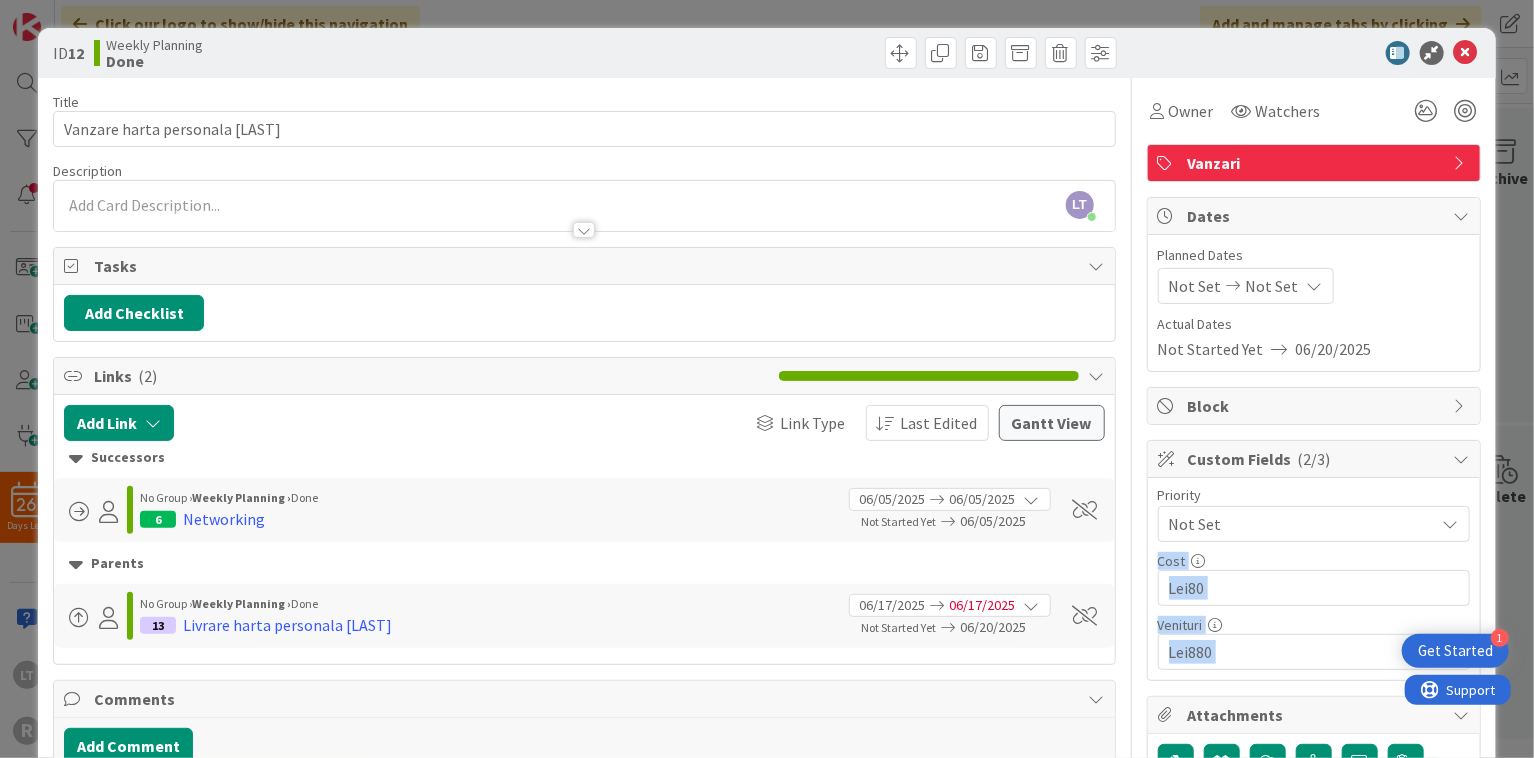 drag, startPoint x: 1144, startPoint y: 546, endPoint x: 1249, endPoint y: 703, distance: 188.87563 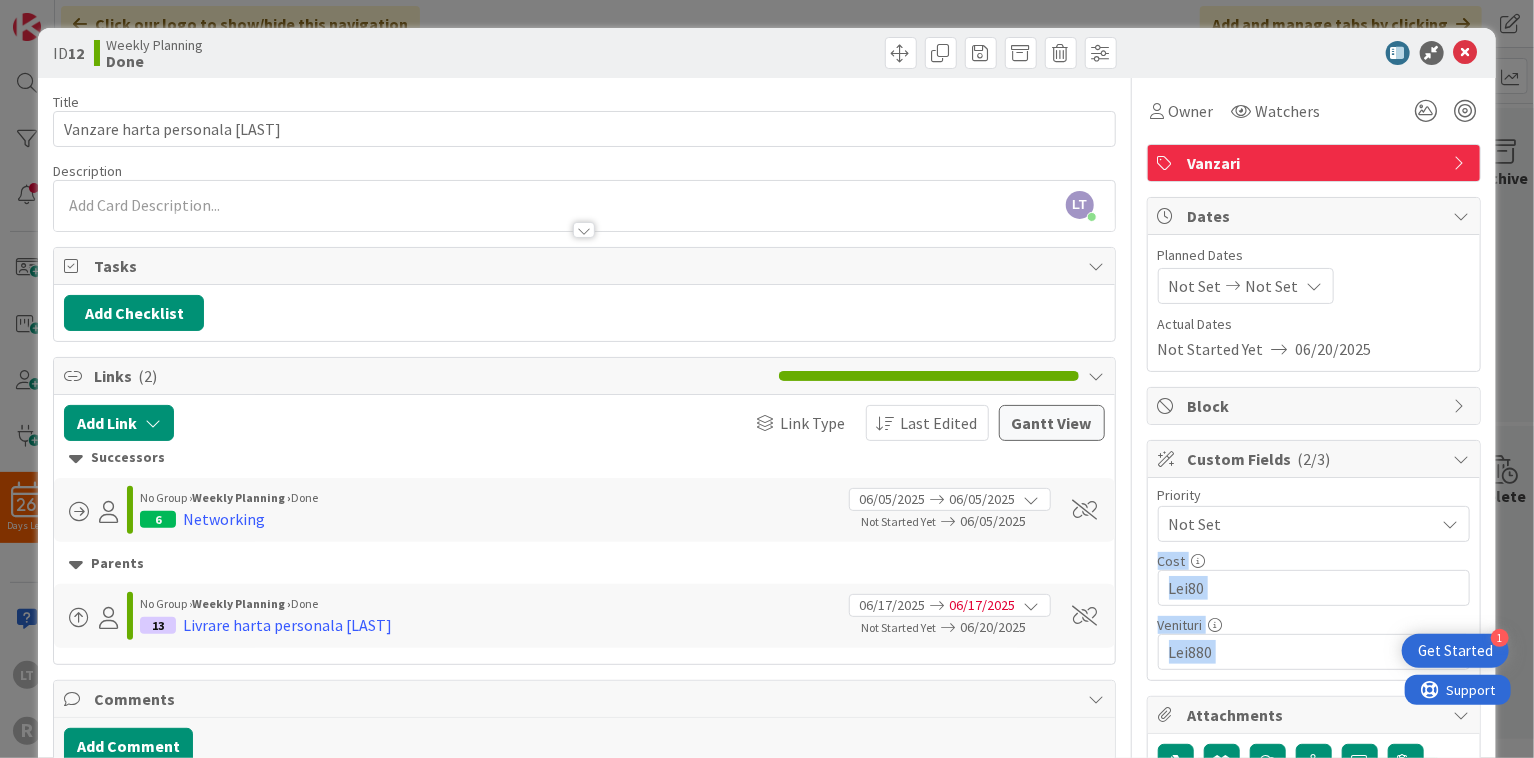 click on "Lei880" at bounding box center [1314, 652] 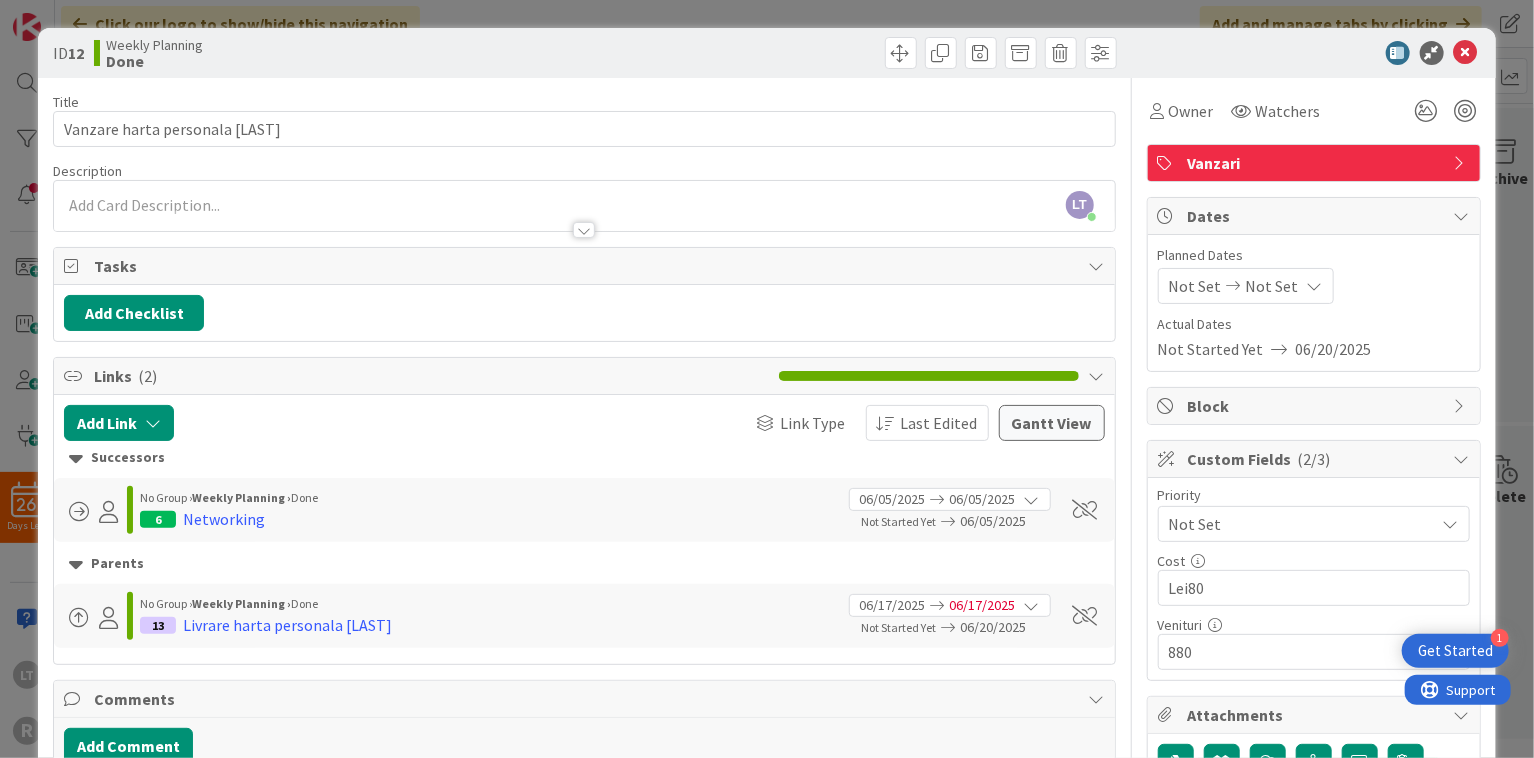 type on "Lei880" 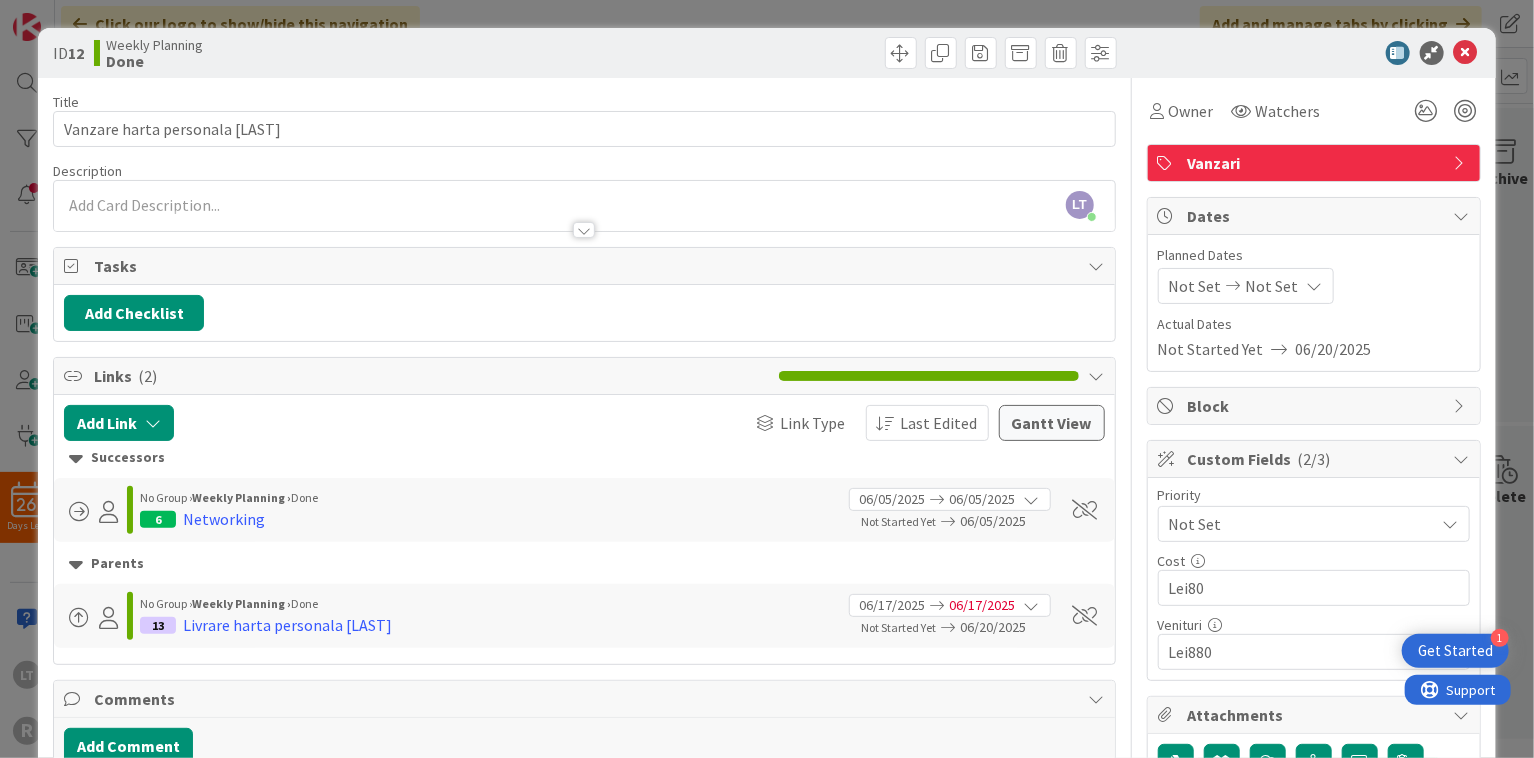 click on "Parents" at bounding box center (584, 564) 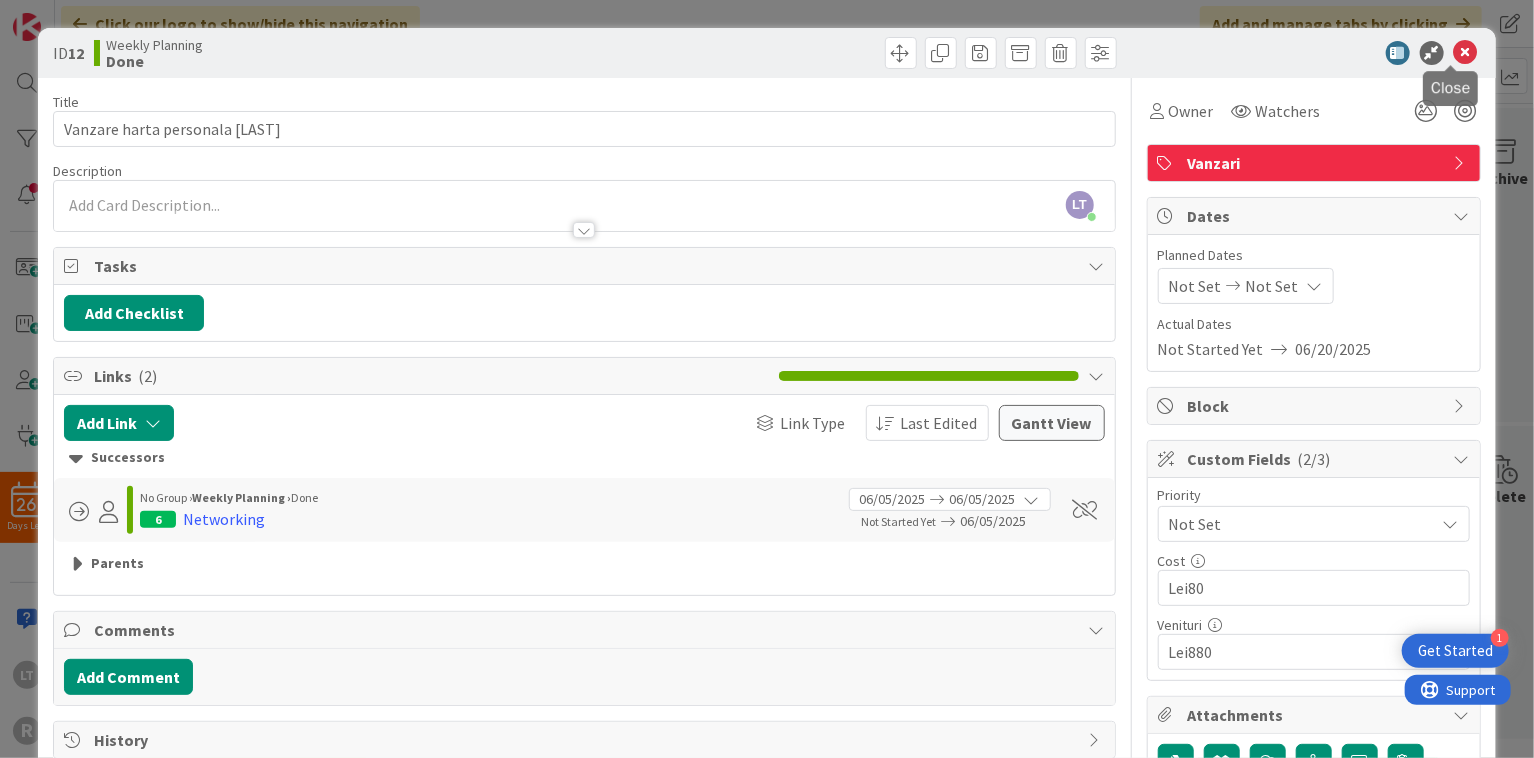 click at bounding box center [1466, 53] 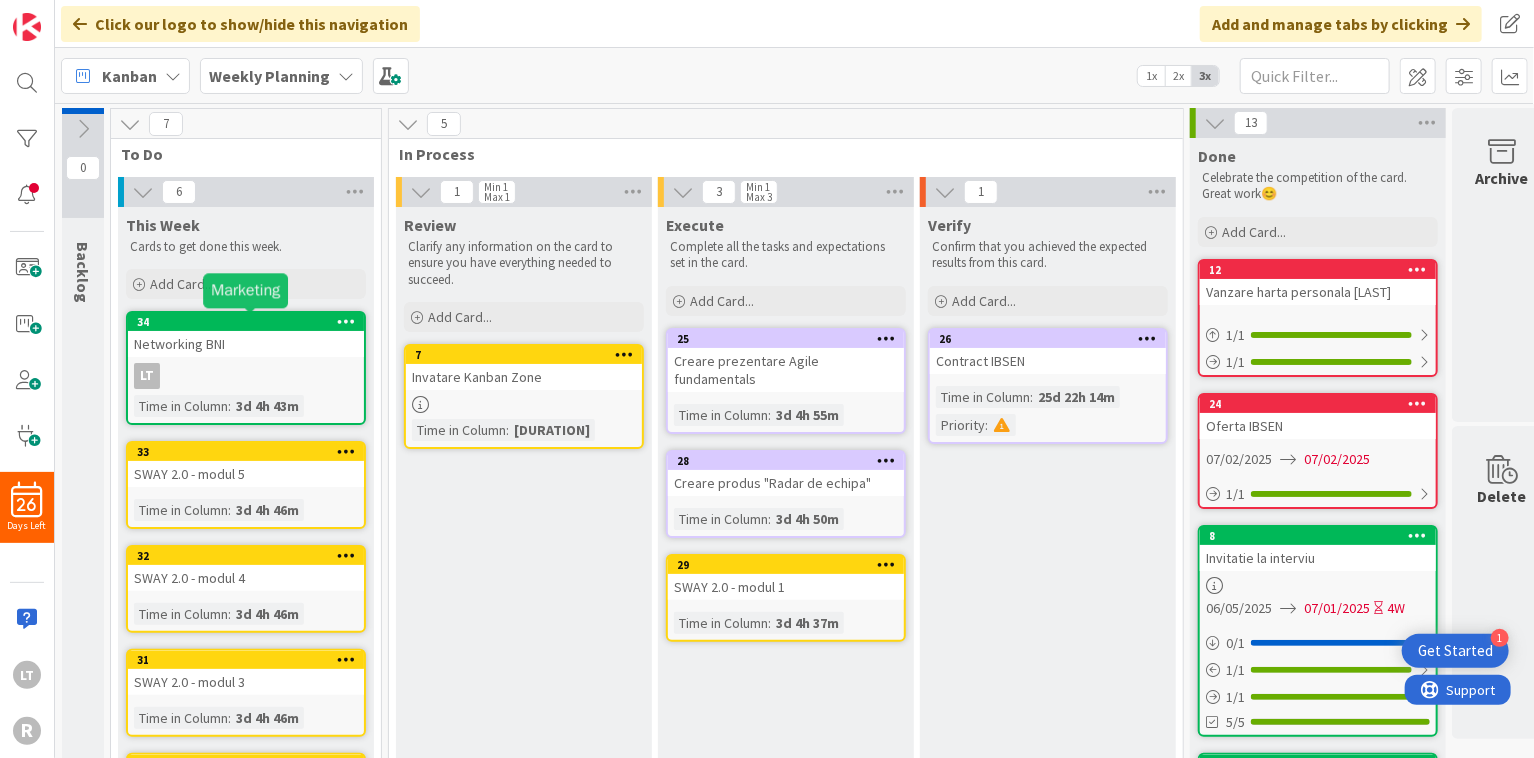 scroll, scrollTop: 0, scrollLeft: 0, axis: both 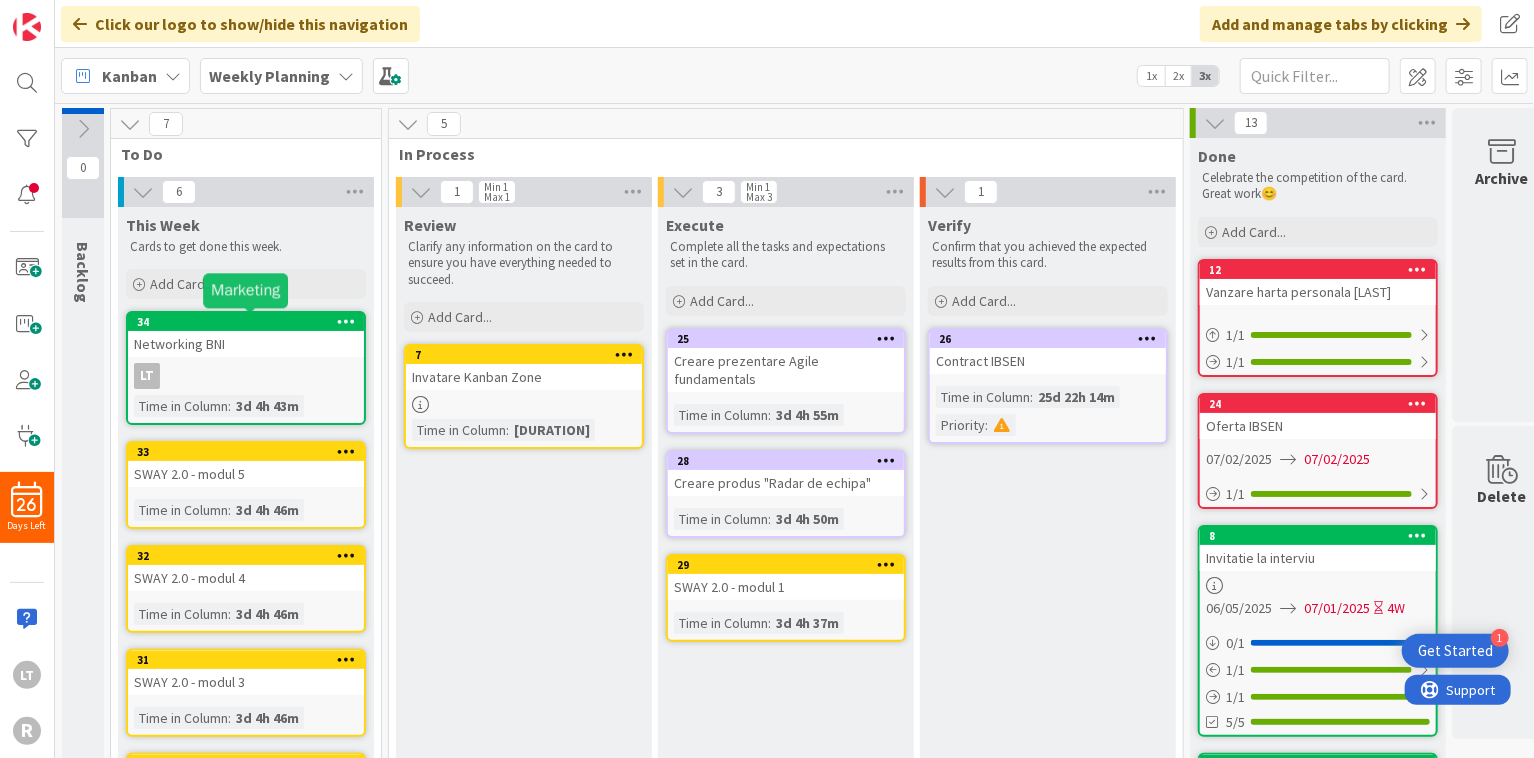 click on "34" at bounding box center [250, 322] 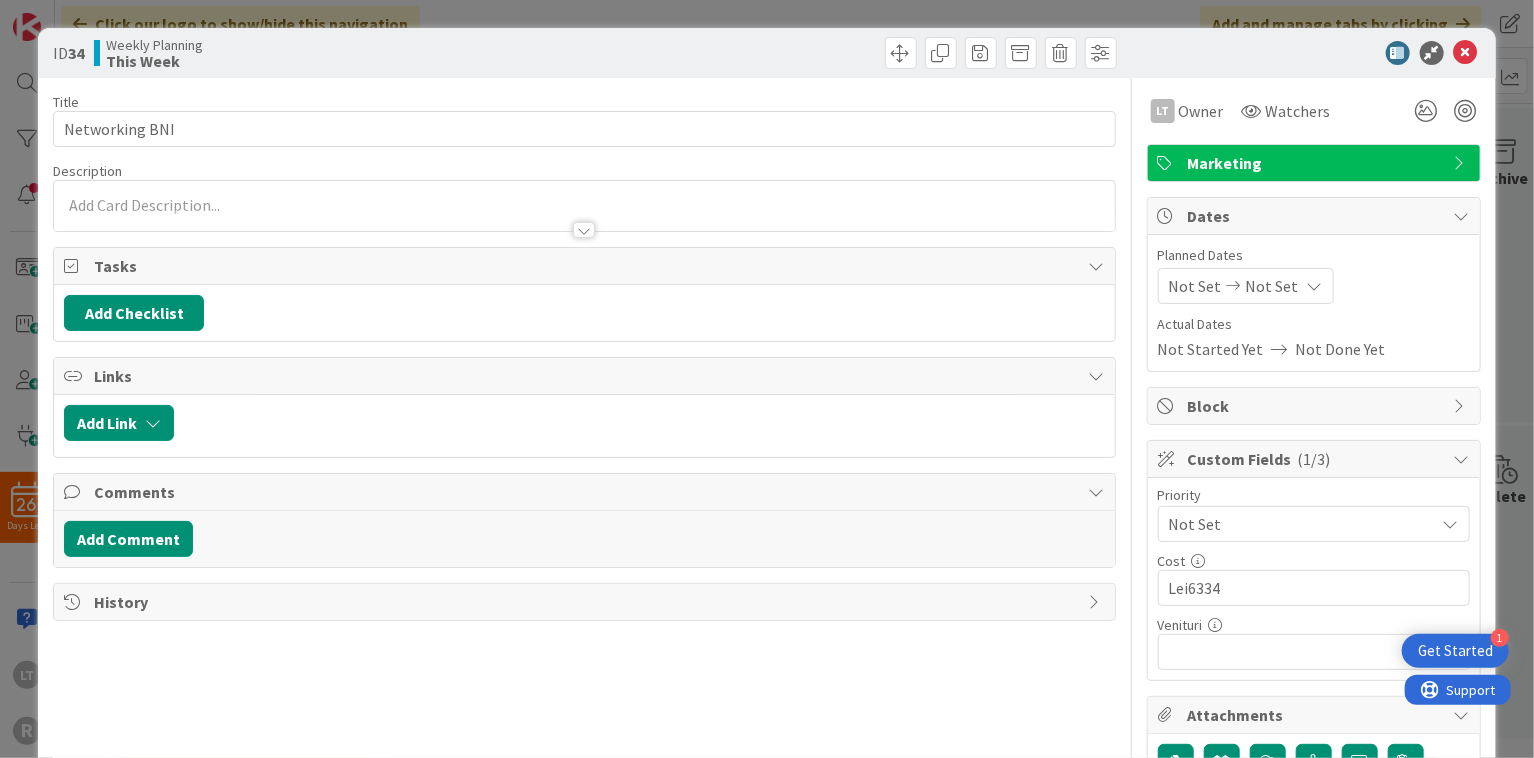 scroll, scrollTop: 0, scrollLeft: 0, axis: both 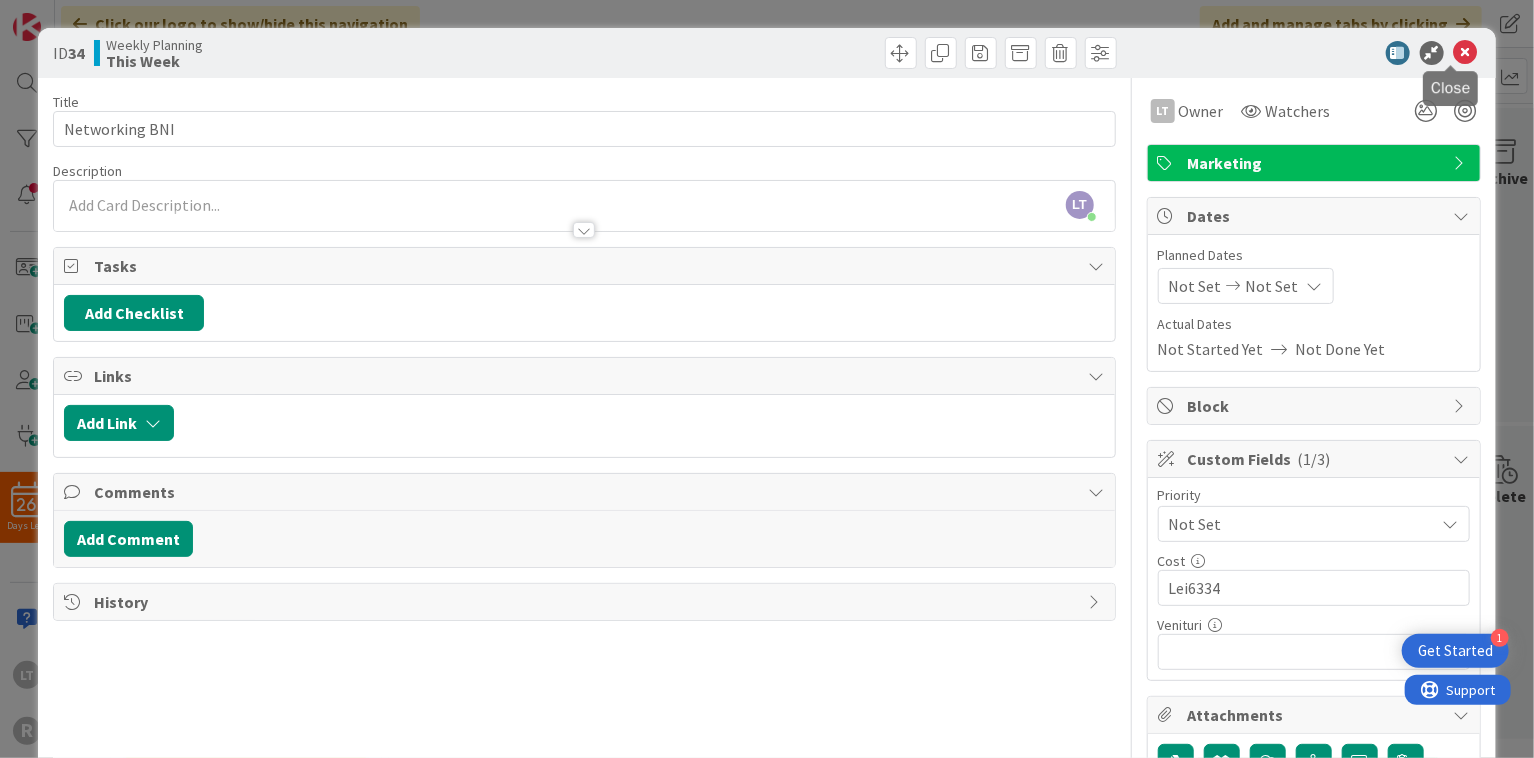 click at bounding box center (1466, 53) 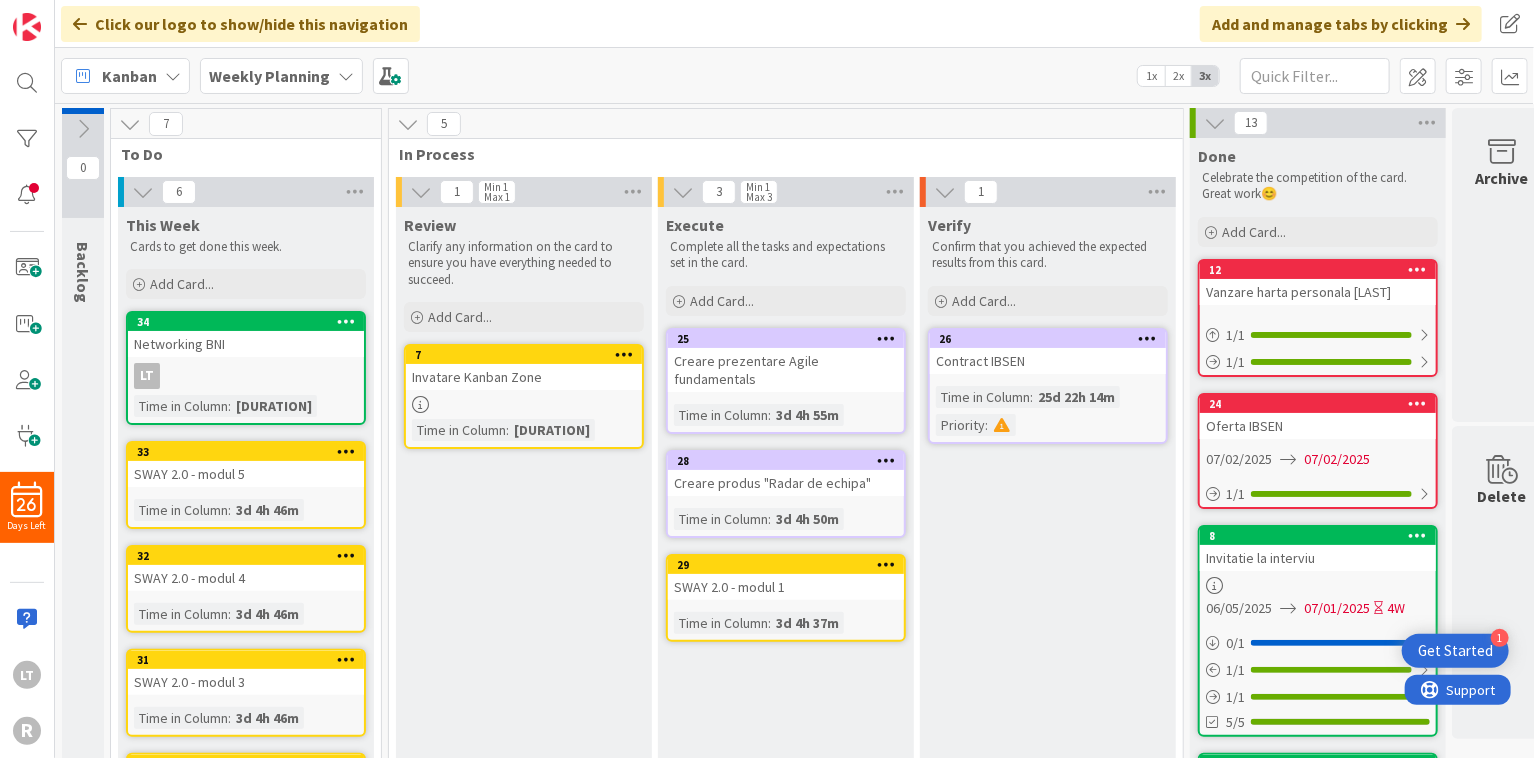 scroll, scrollTop: 0, scrollLeft: 0, axis: both 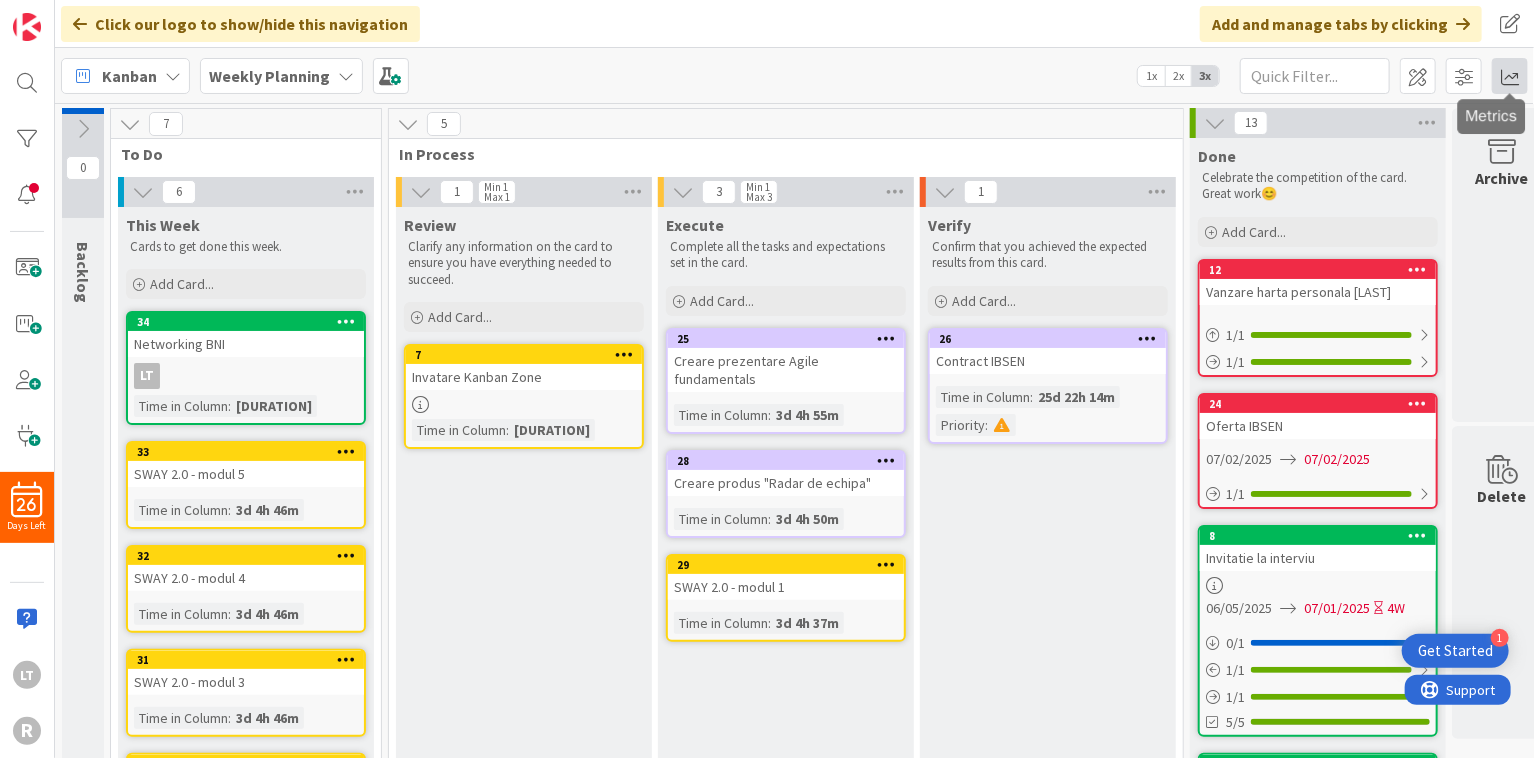 click at bounding box center (1510, 76) 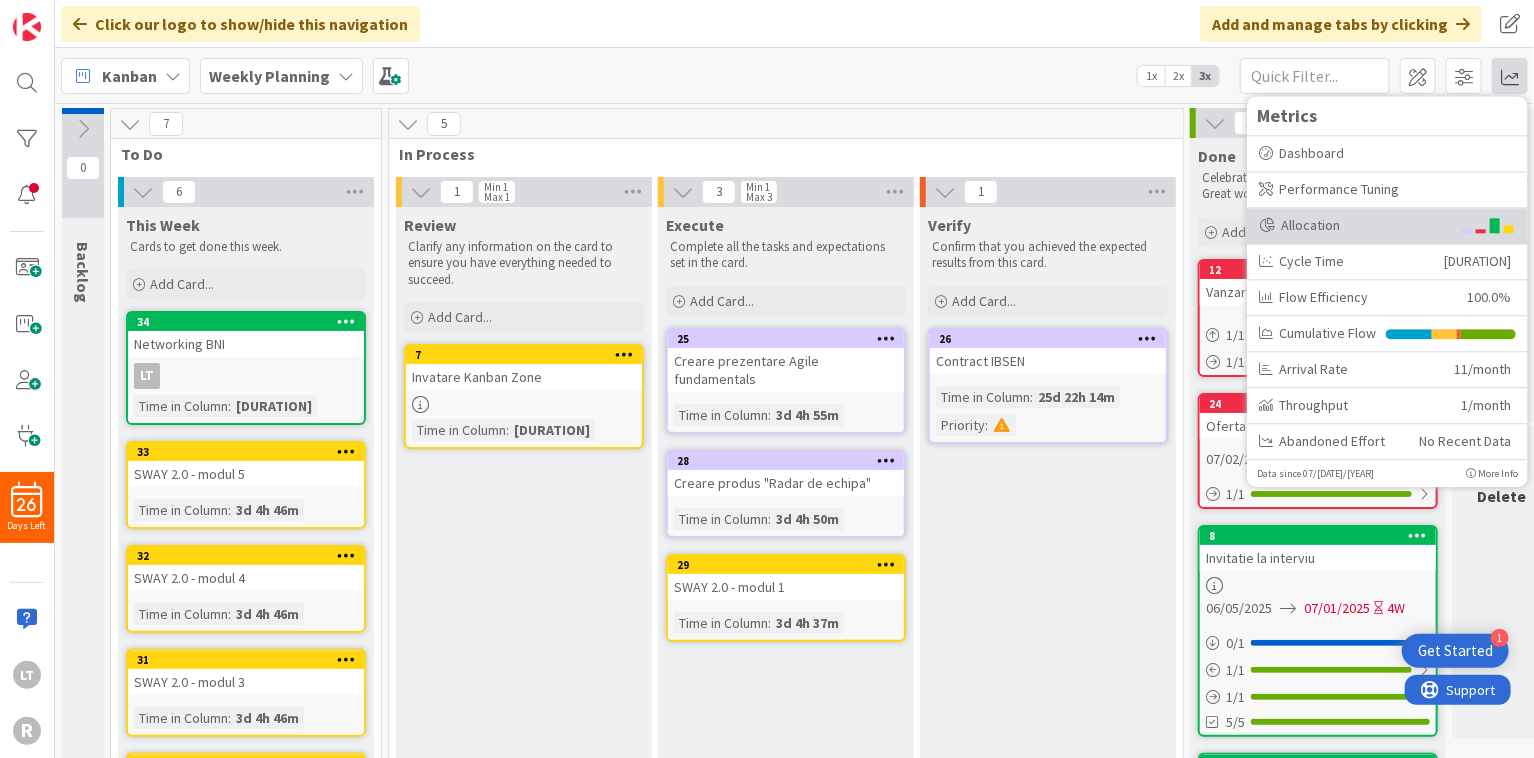 click on "Allocation" at bounding box center [1354, 225] 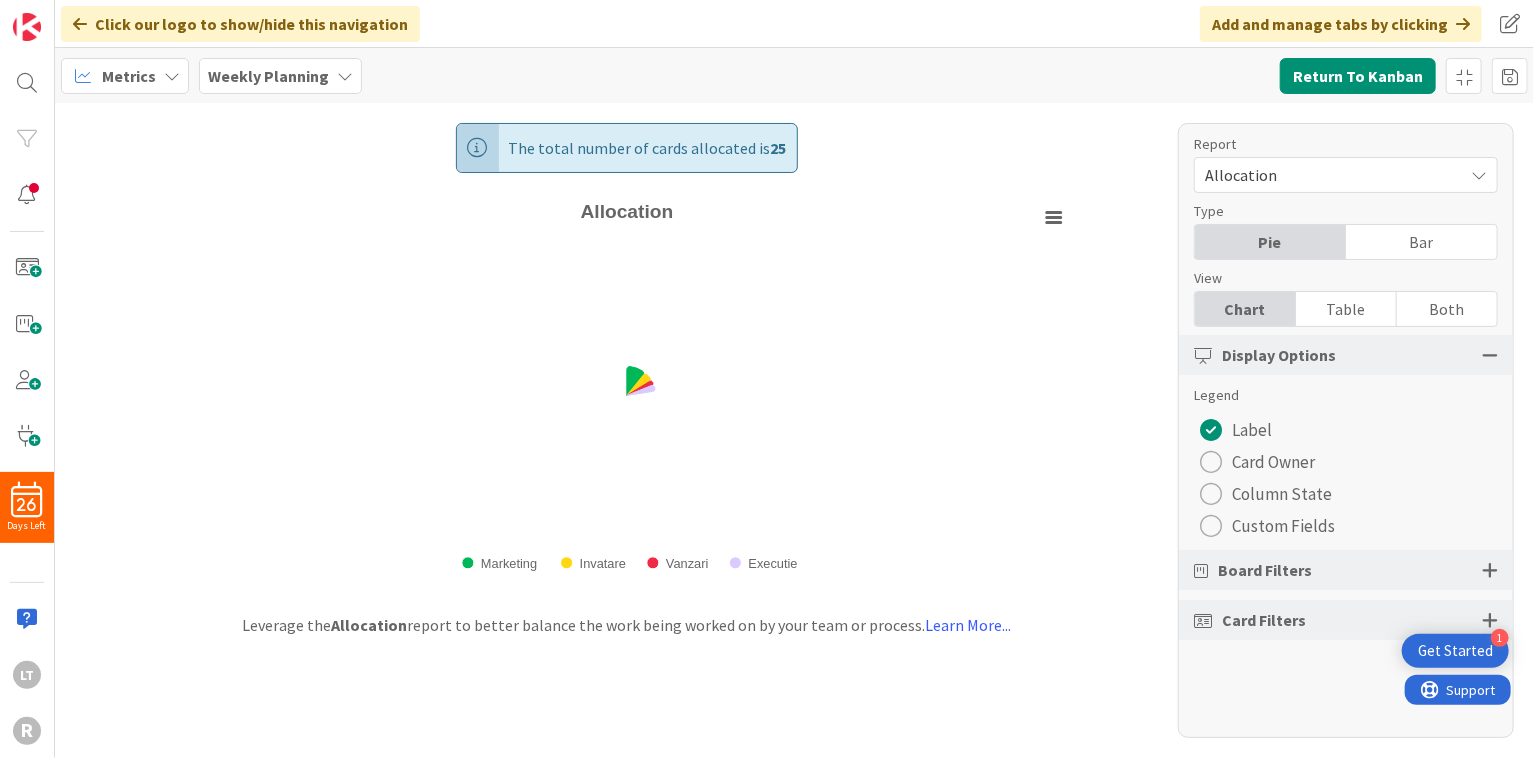 scroll, scrollTop: 0, scrollLeft: 0, axis: both 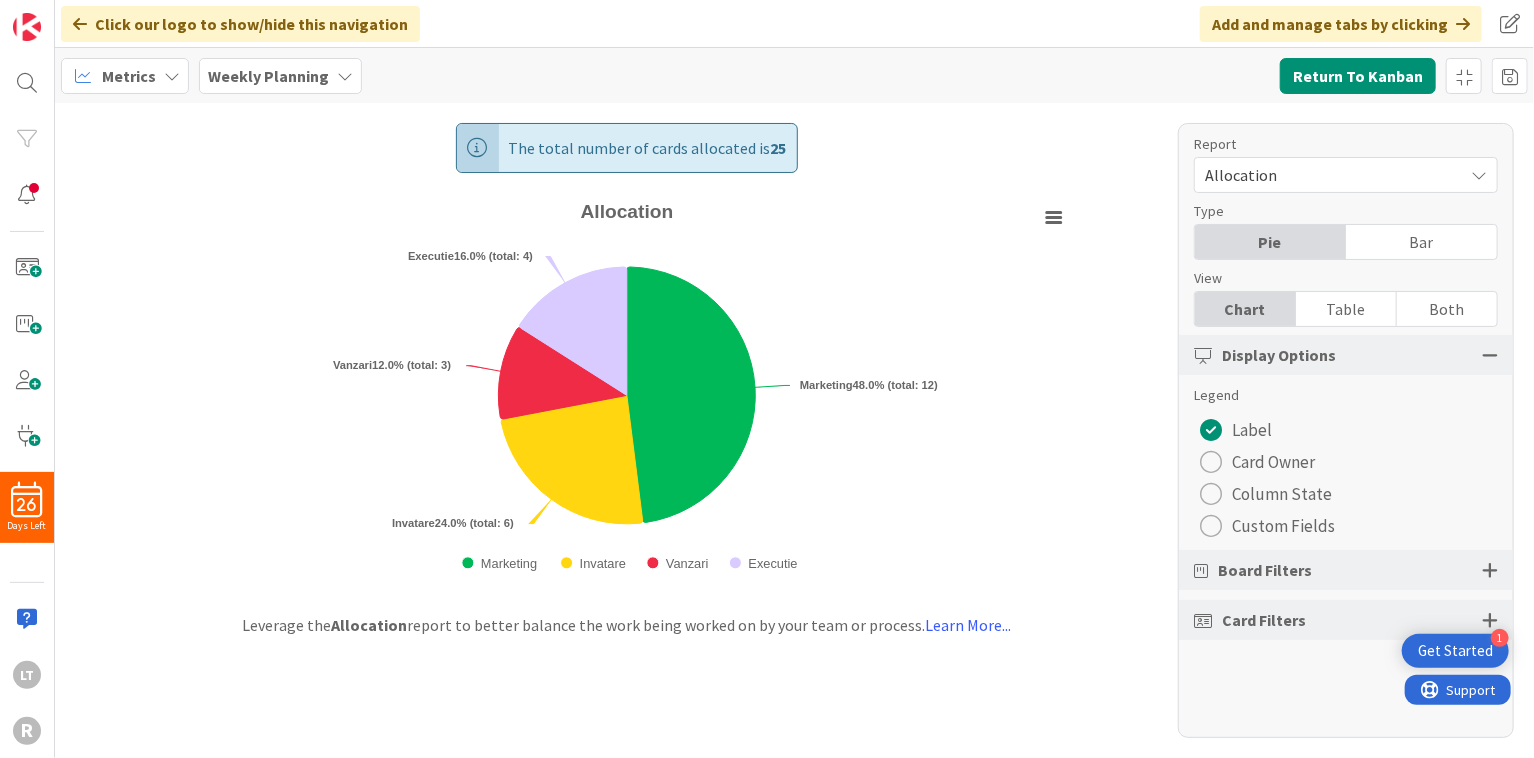 click at bounding box center [1211, 526] 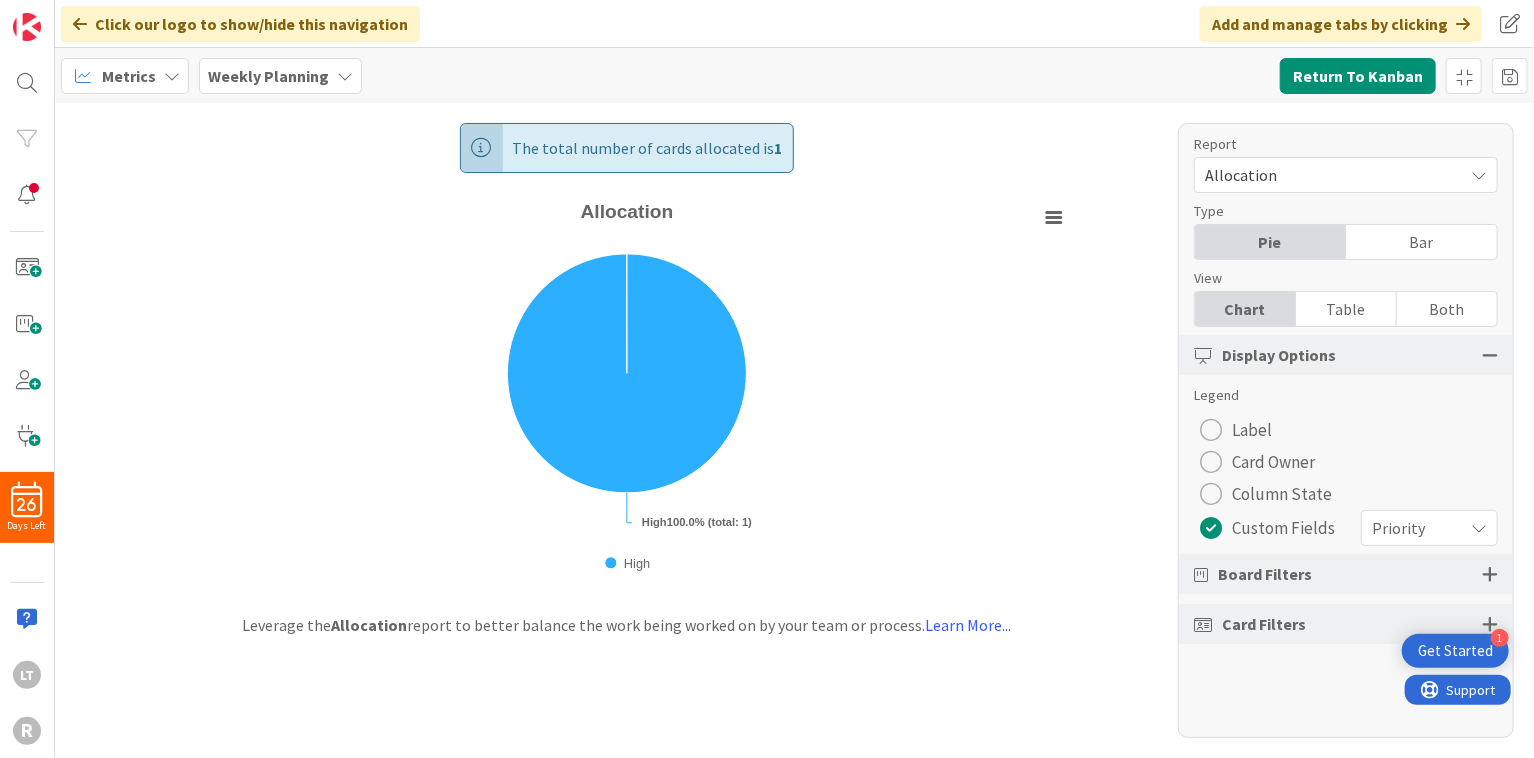 click at bounding box center (1479, 528) 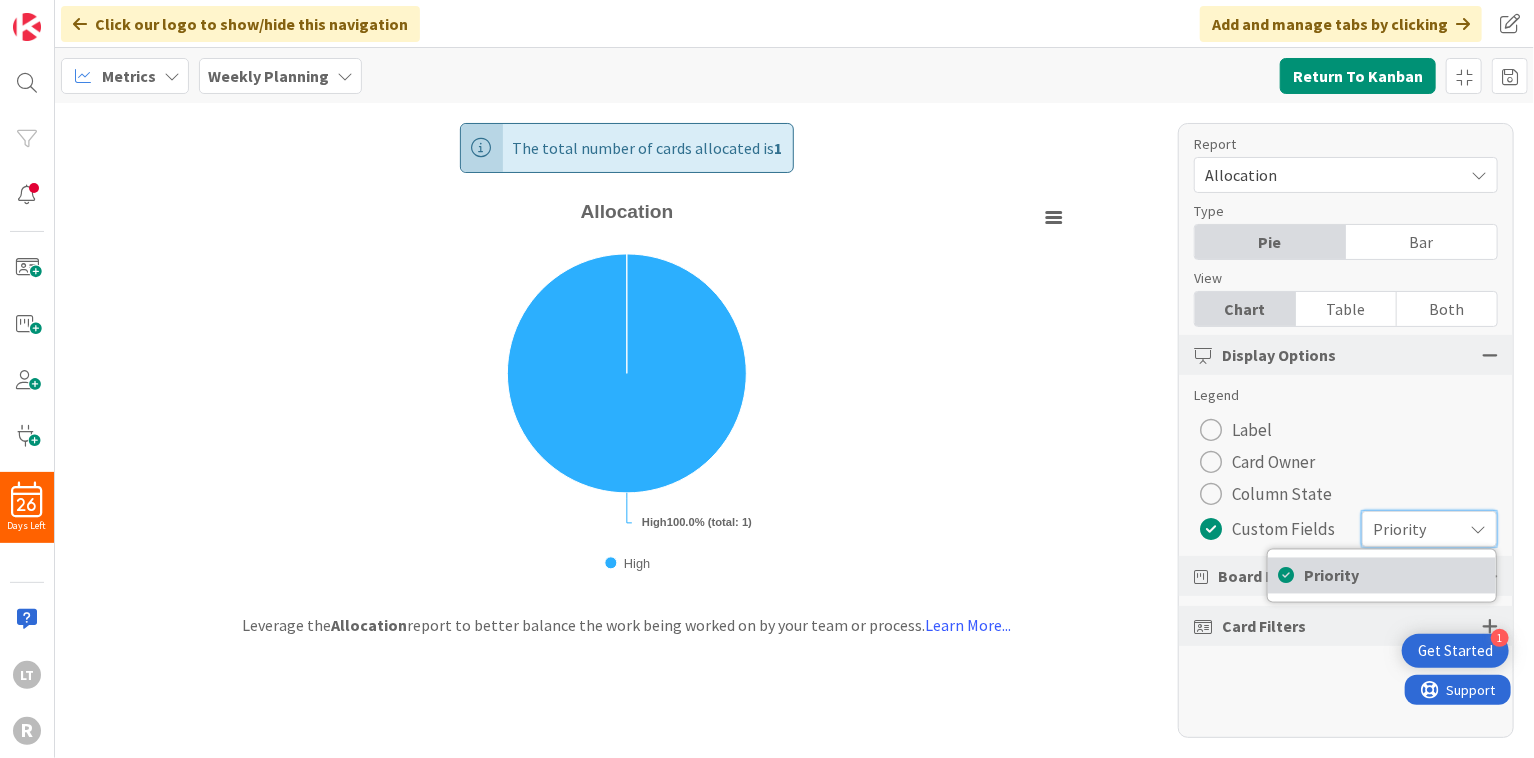 click on "Priority" at bounding box center [1395, 576] 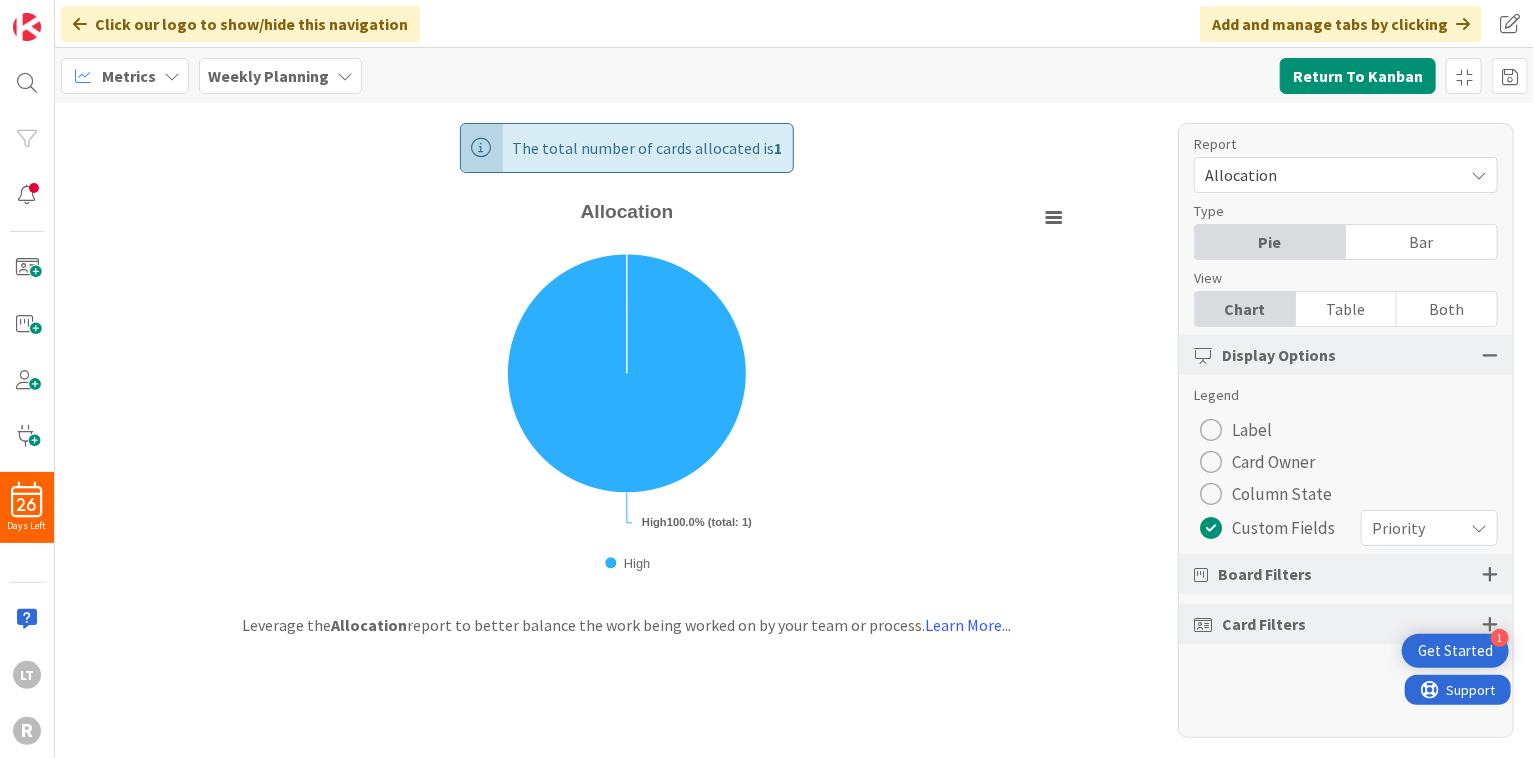 click on "Priority" at bounding box center (1412, 528) 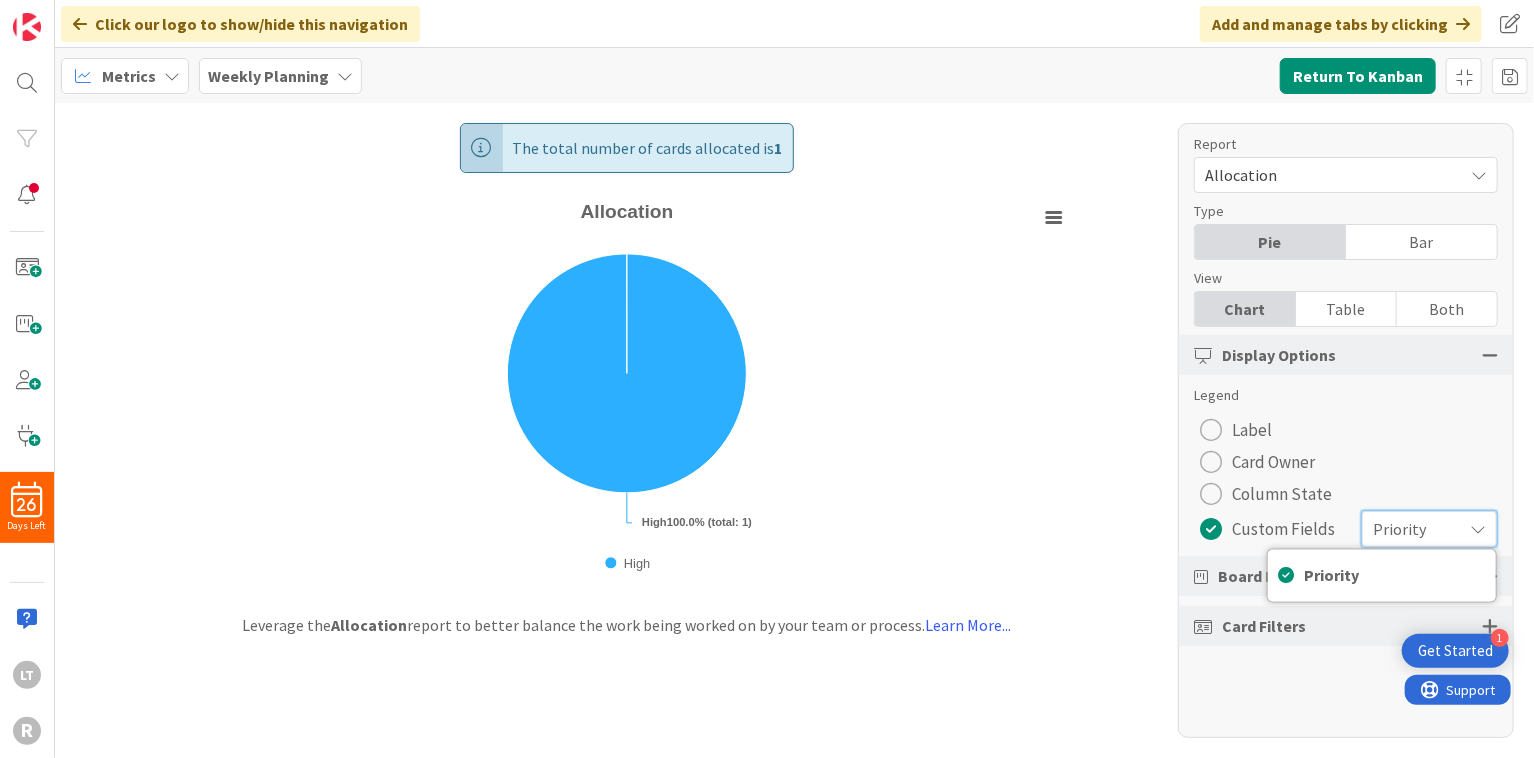 click on "Priority" at bounding box center [1412, 529] 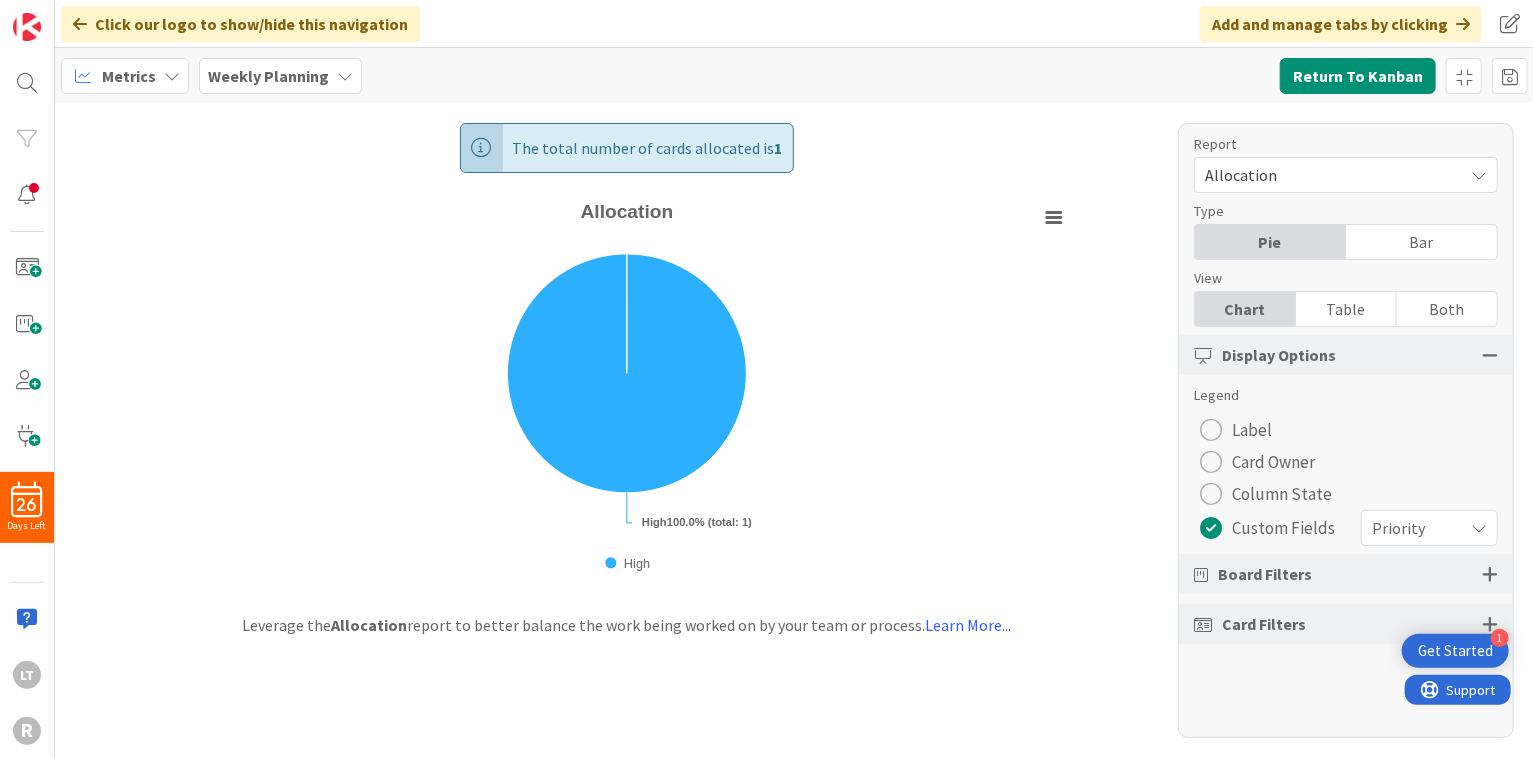 click on "Board Filters" at bounding box center (1265, 574) 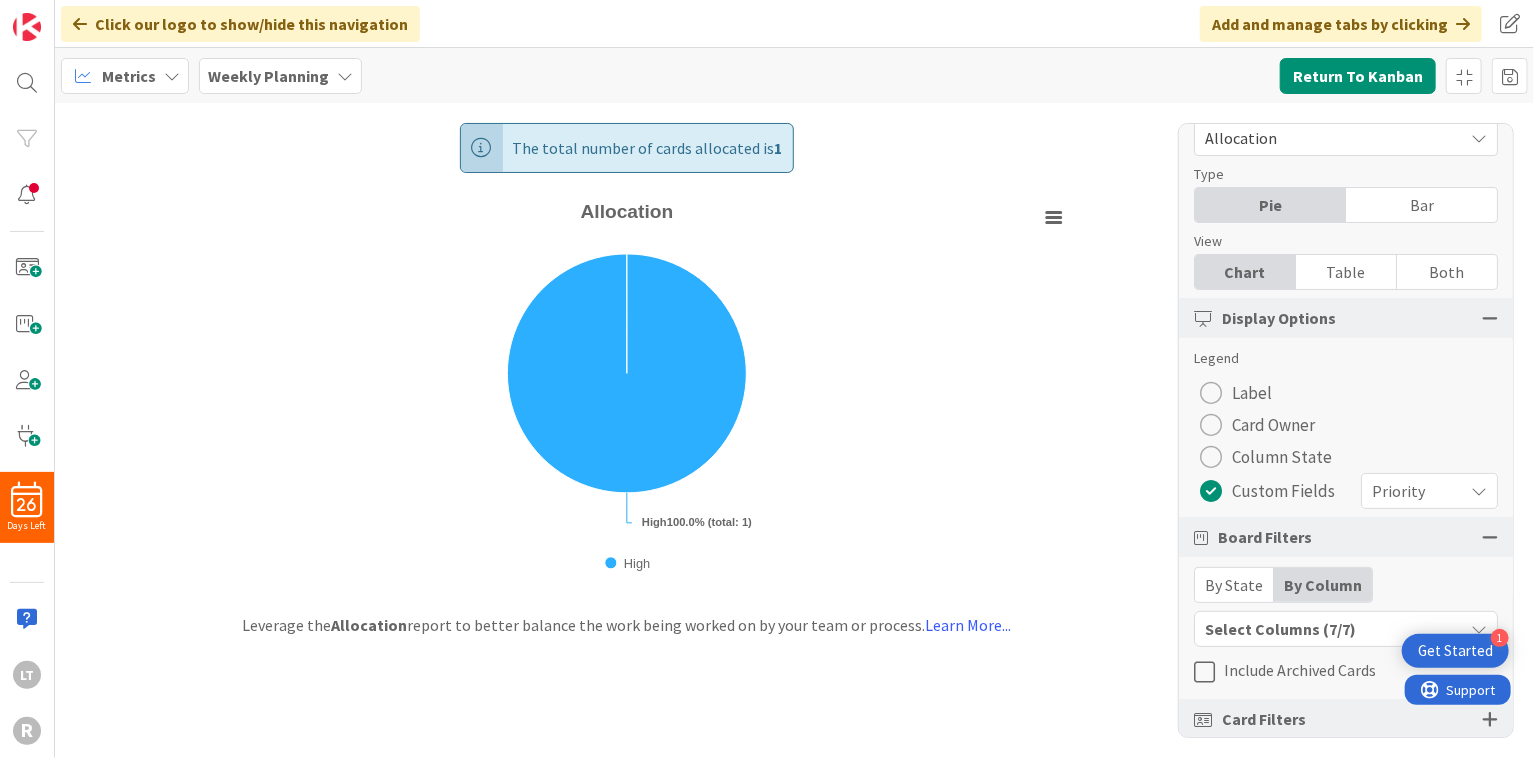 scroll, scrollTop: 58, scrollLeft: 0, axis: vertical 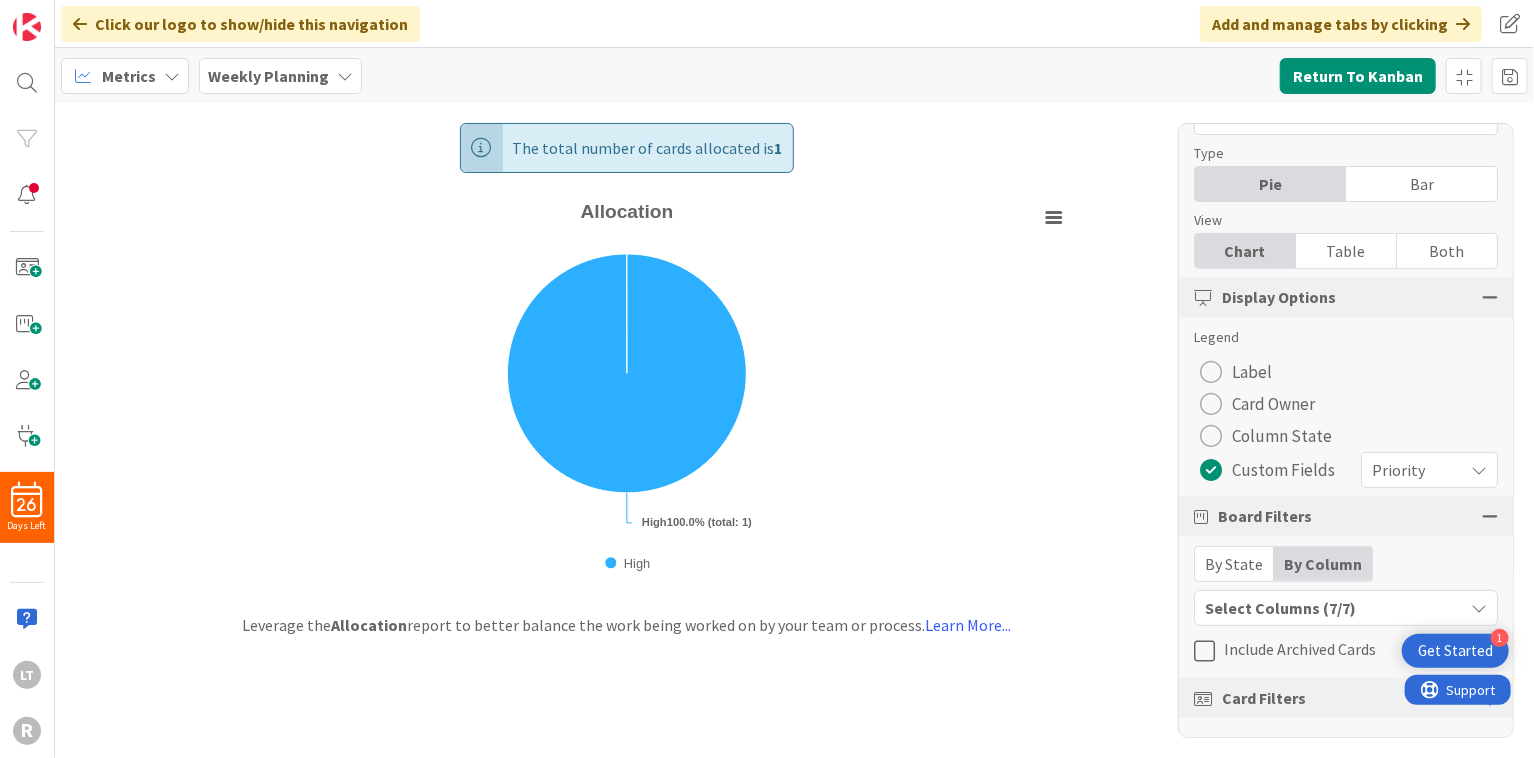 click at bounding box center (1490, 516) 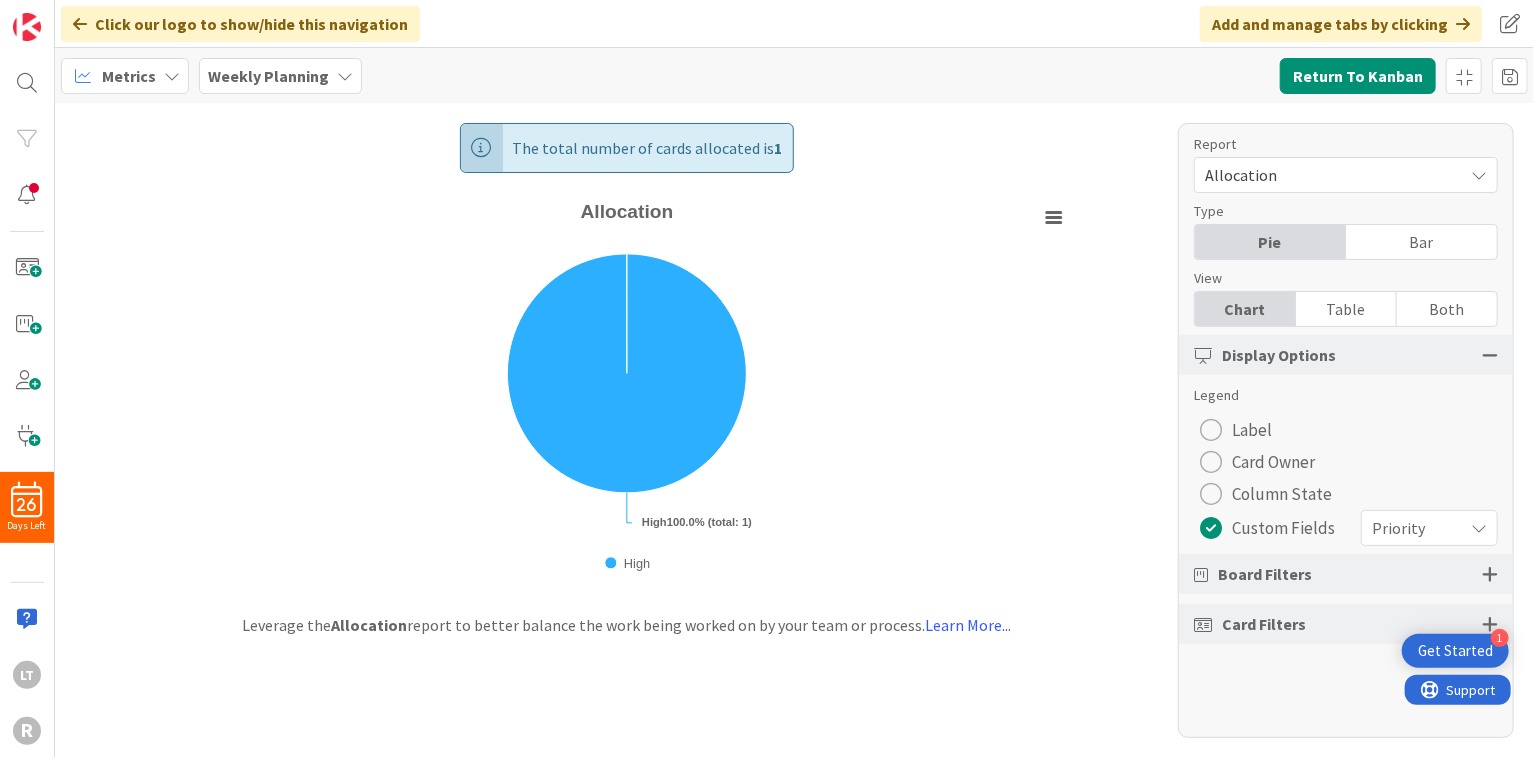 click at bounding box center (1490, 624) 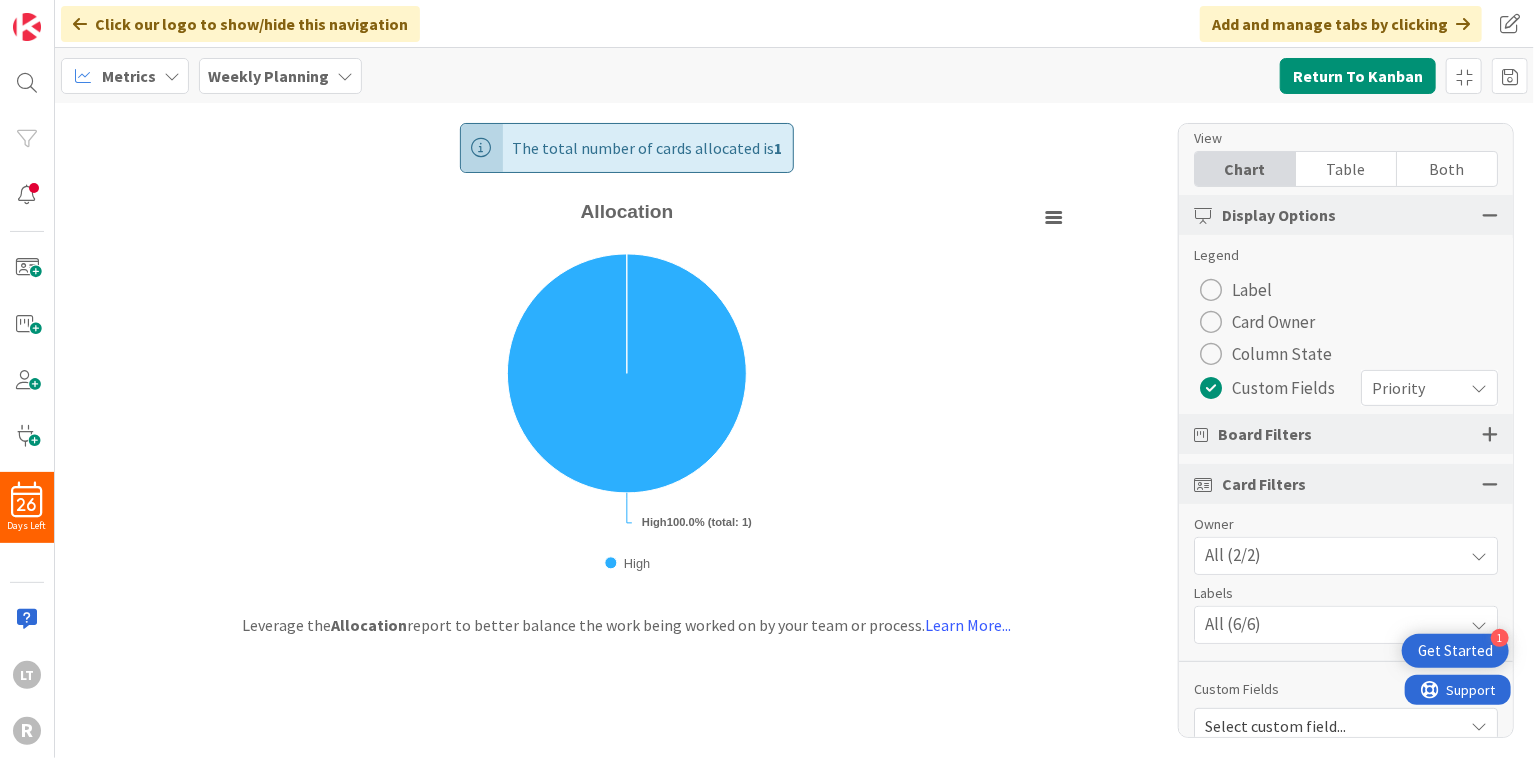 scroll, scrollTop: 163, scrollLeft: 0, axis: vertical 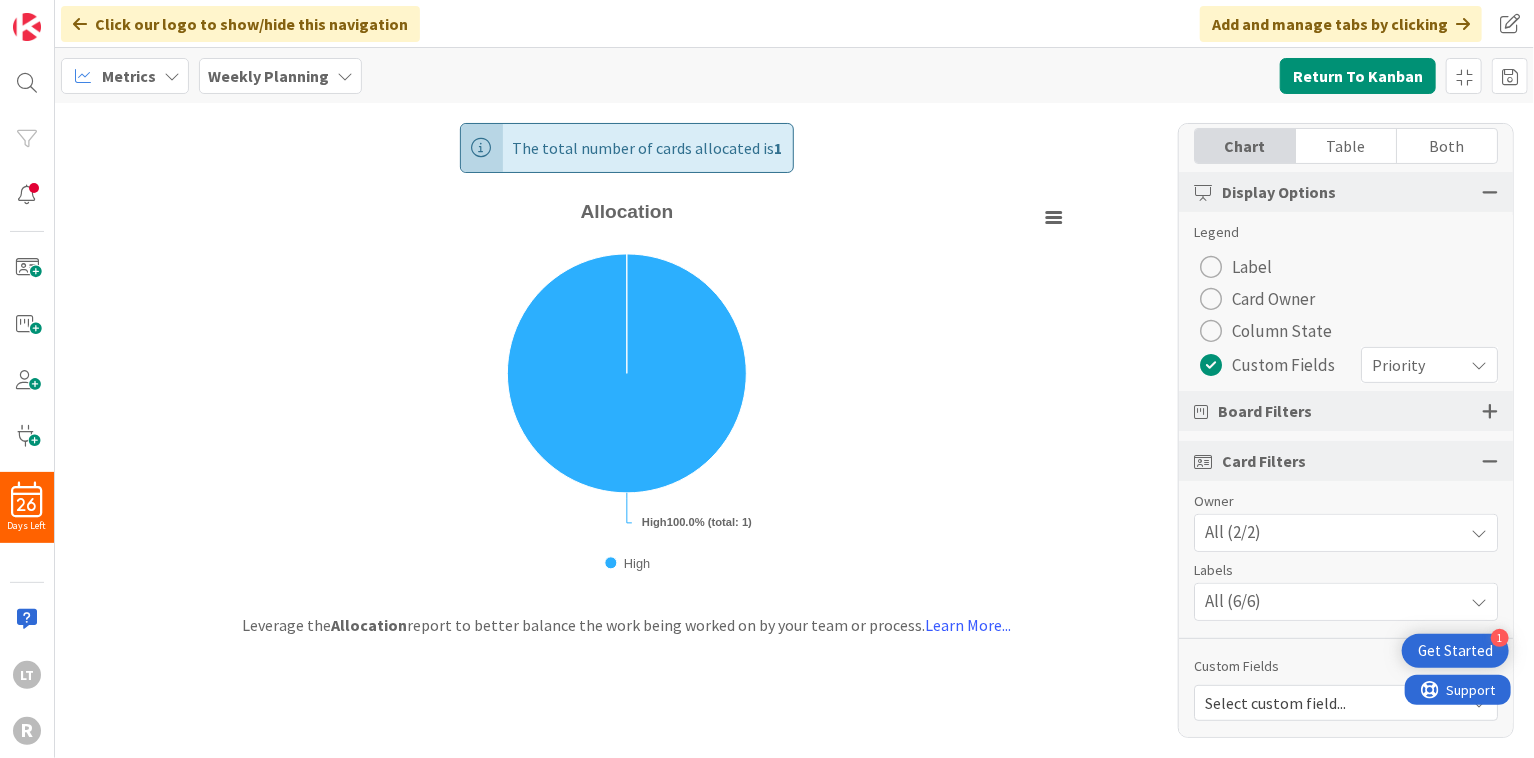 click at bounding box center [1479, 602] 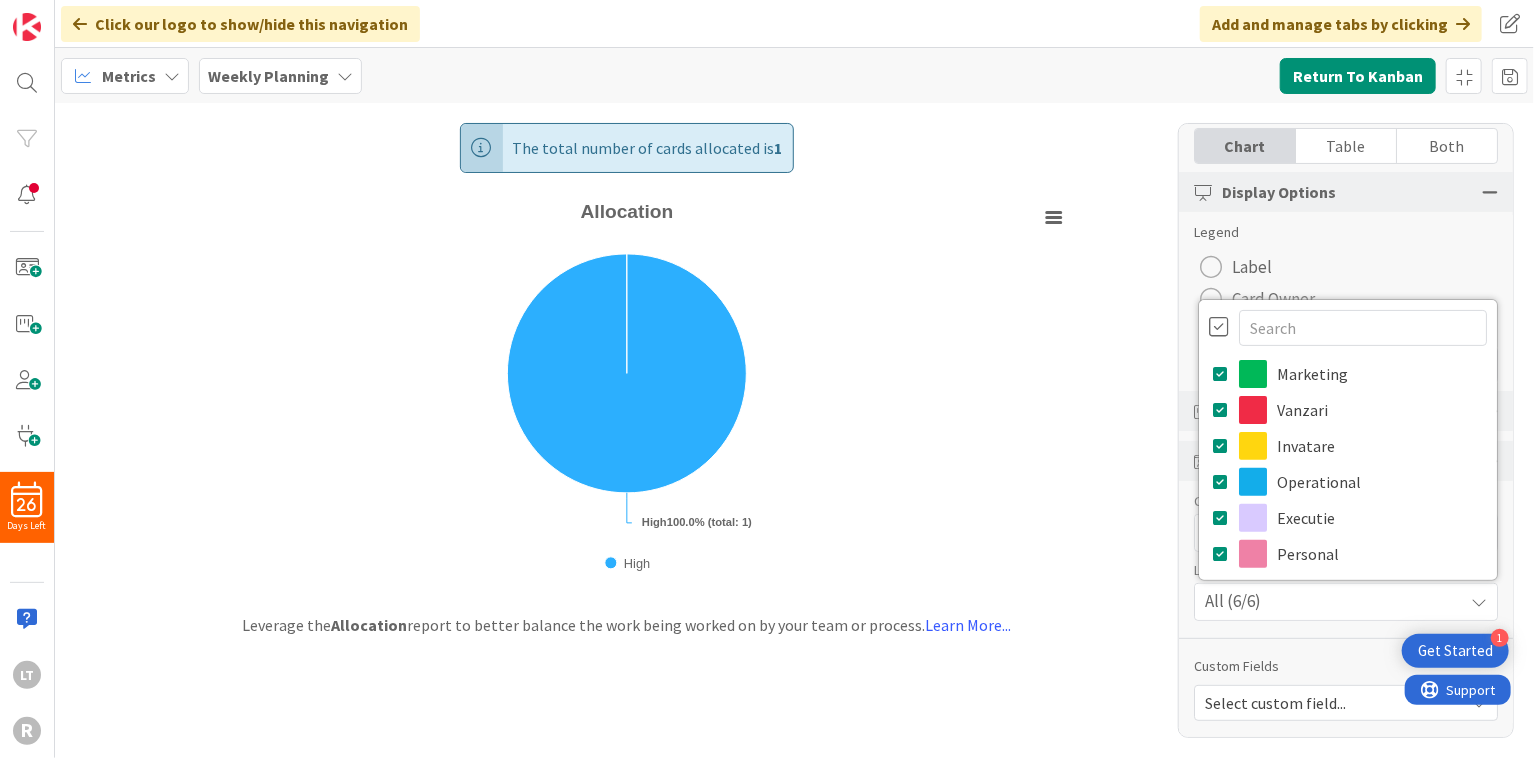 click at bounding box center (1479, 602) 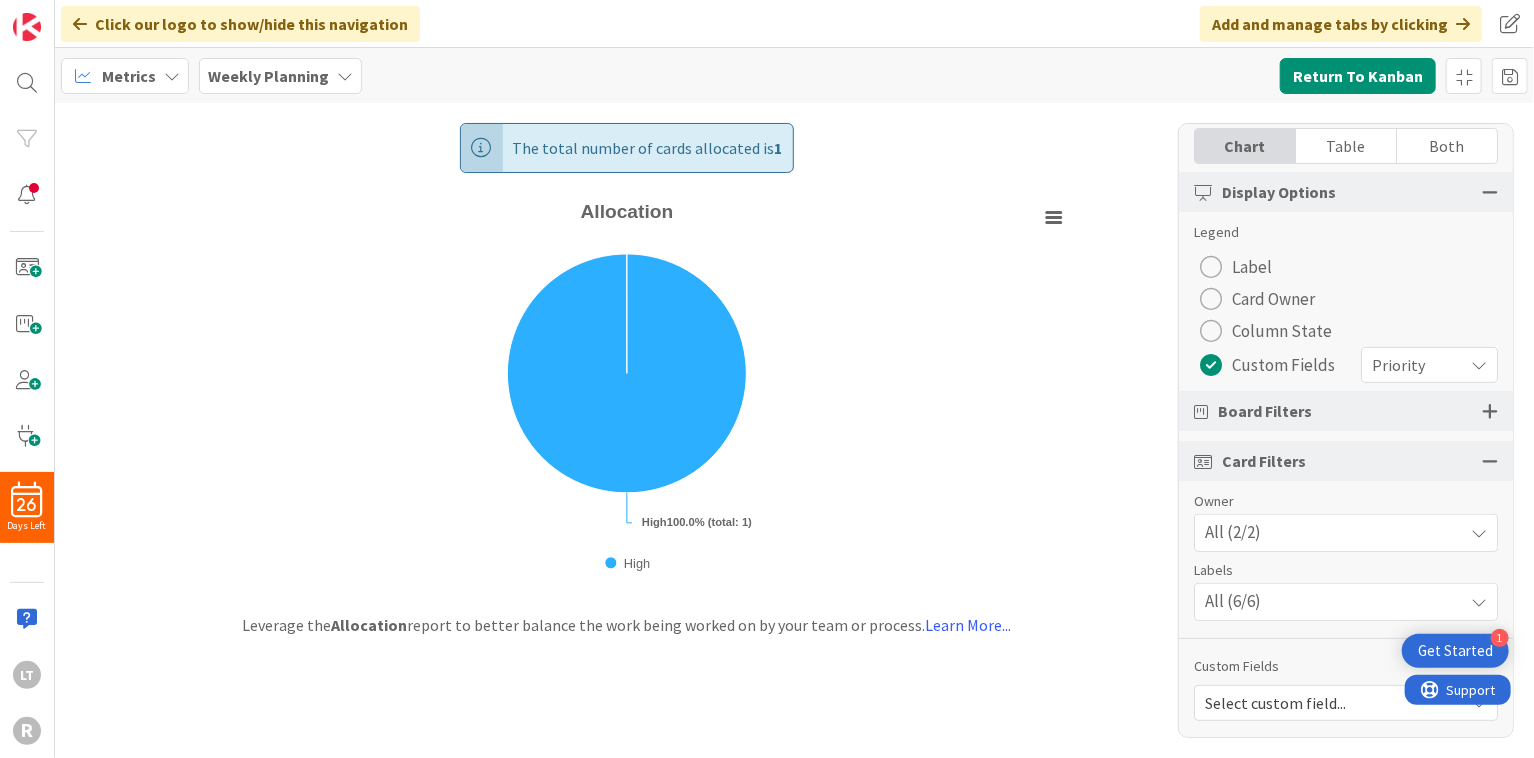 click on "Custom Fields" at bounding box center (1346, 666) 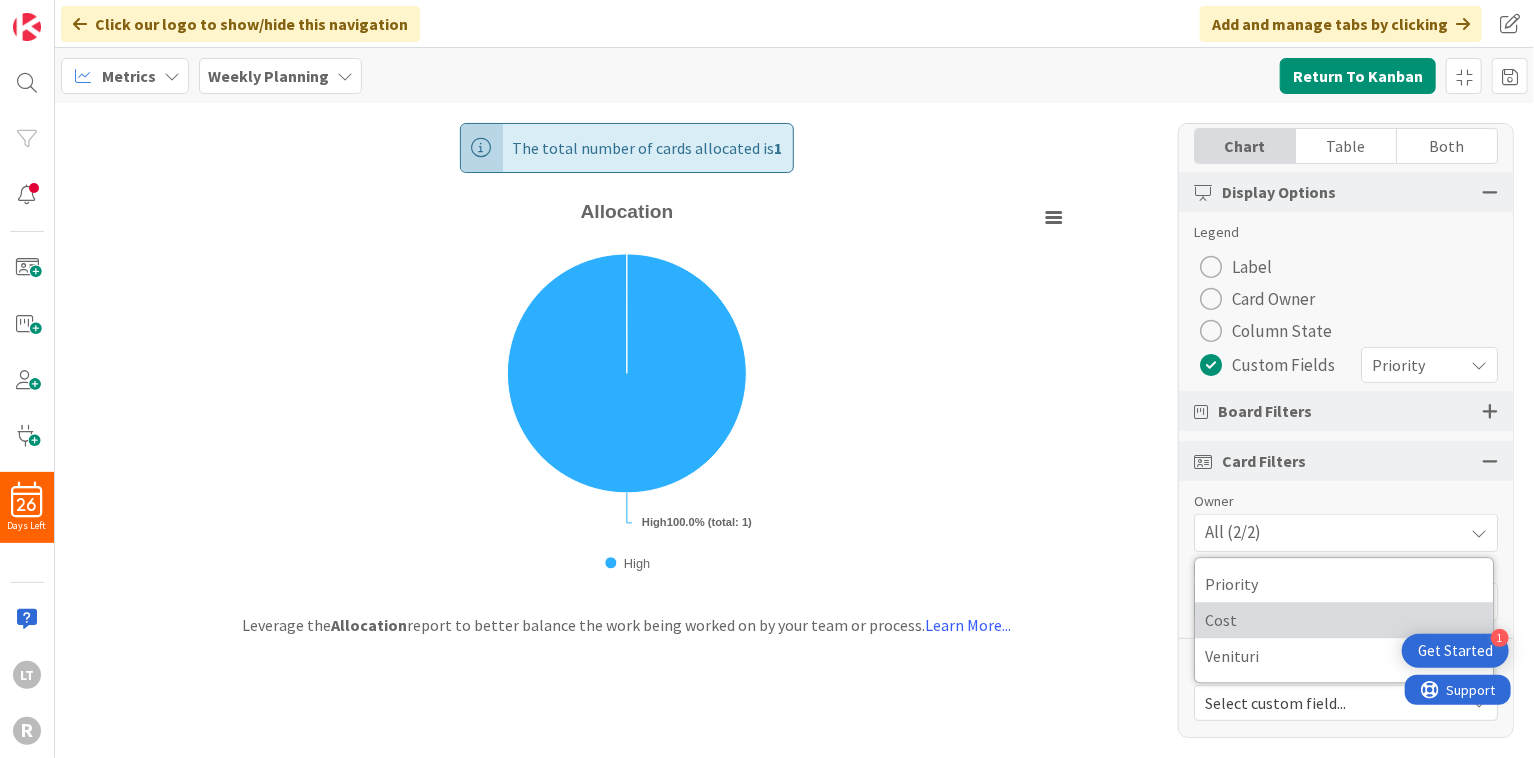 click on "Cost" at bounding box center [1344, 620] 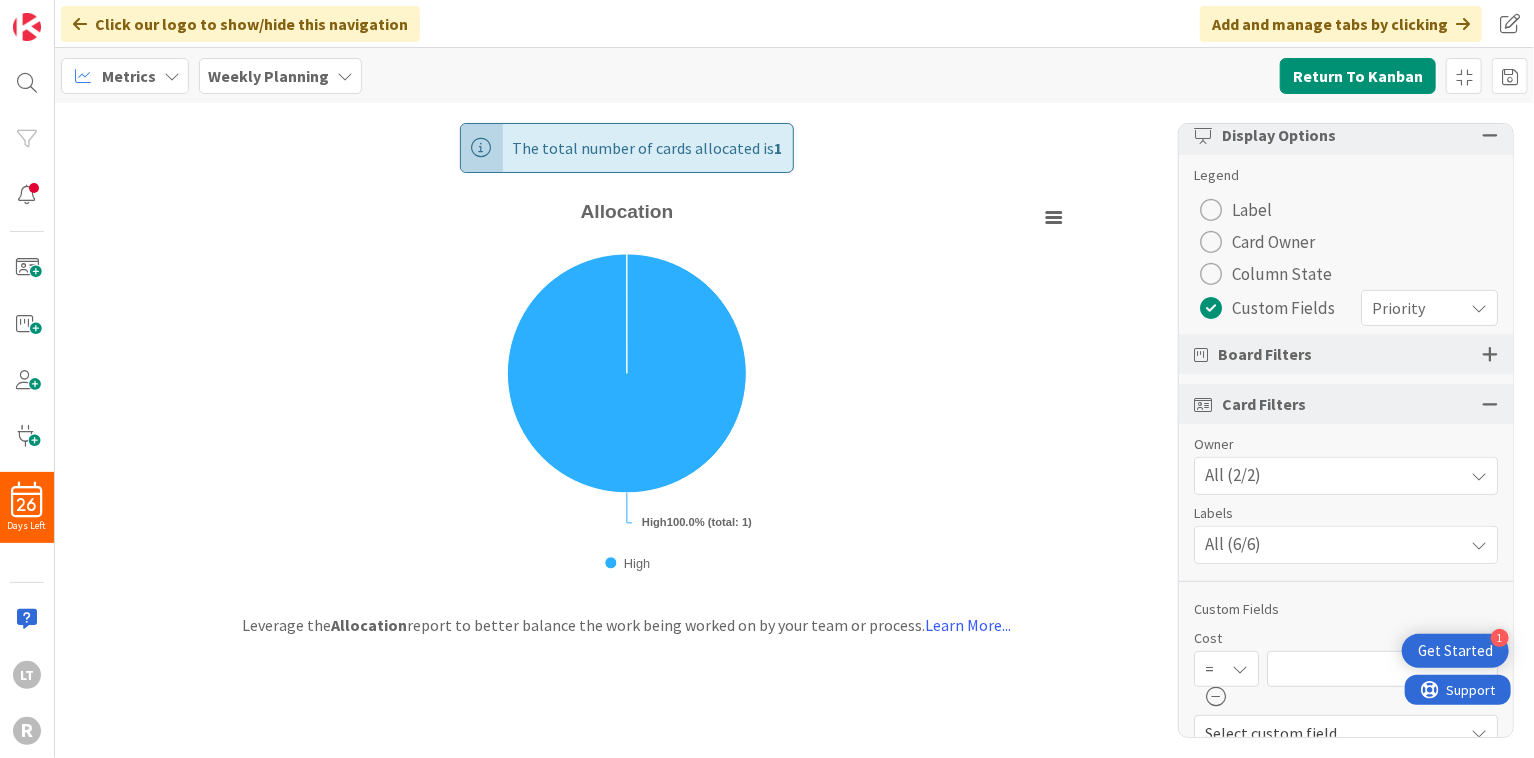 scroll, scrollTop: 250, scrollLeft: 0, axis: vertical 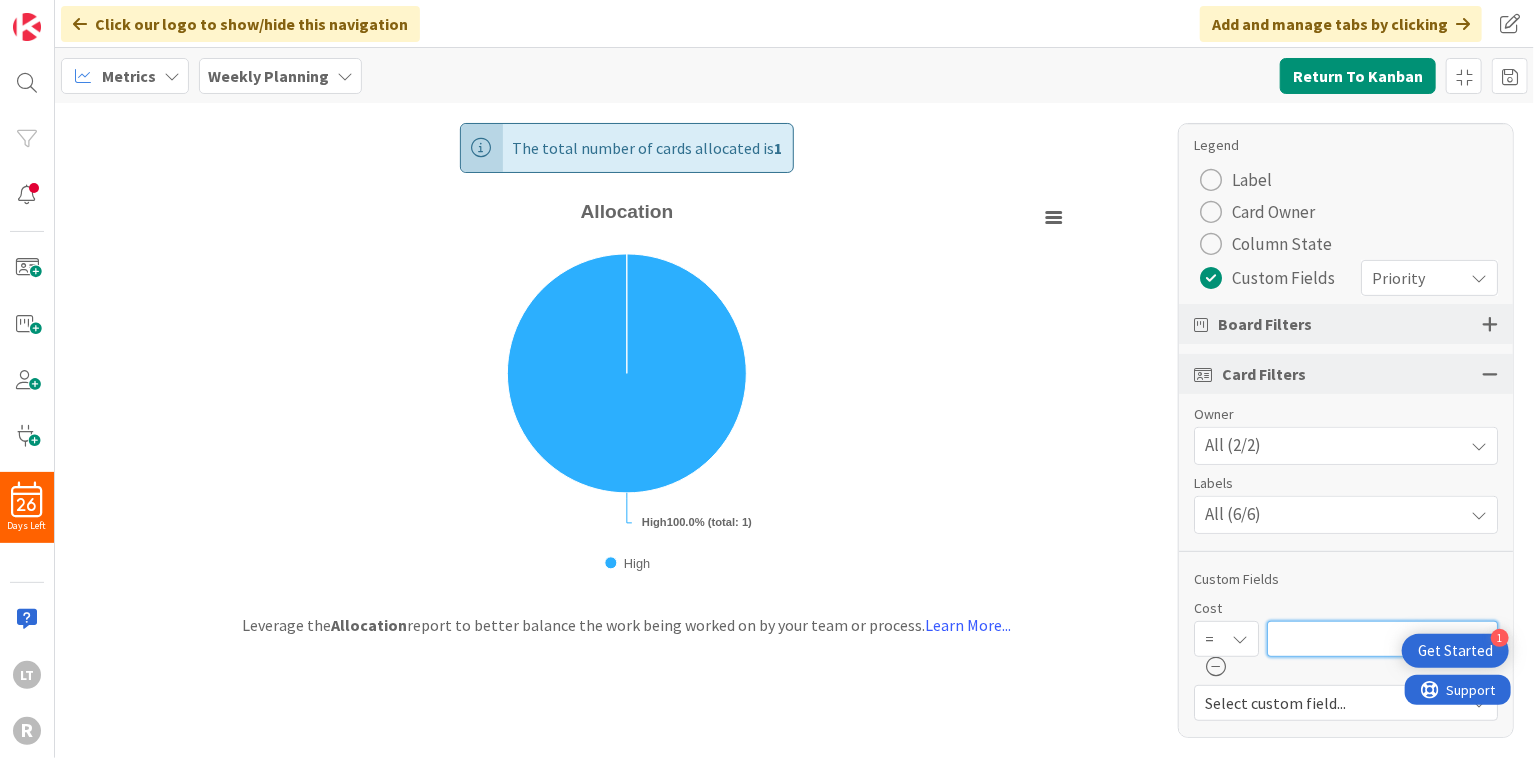 click at bounding box center (1382, 639) 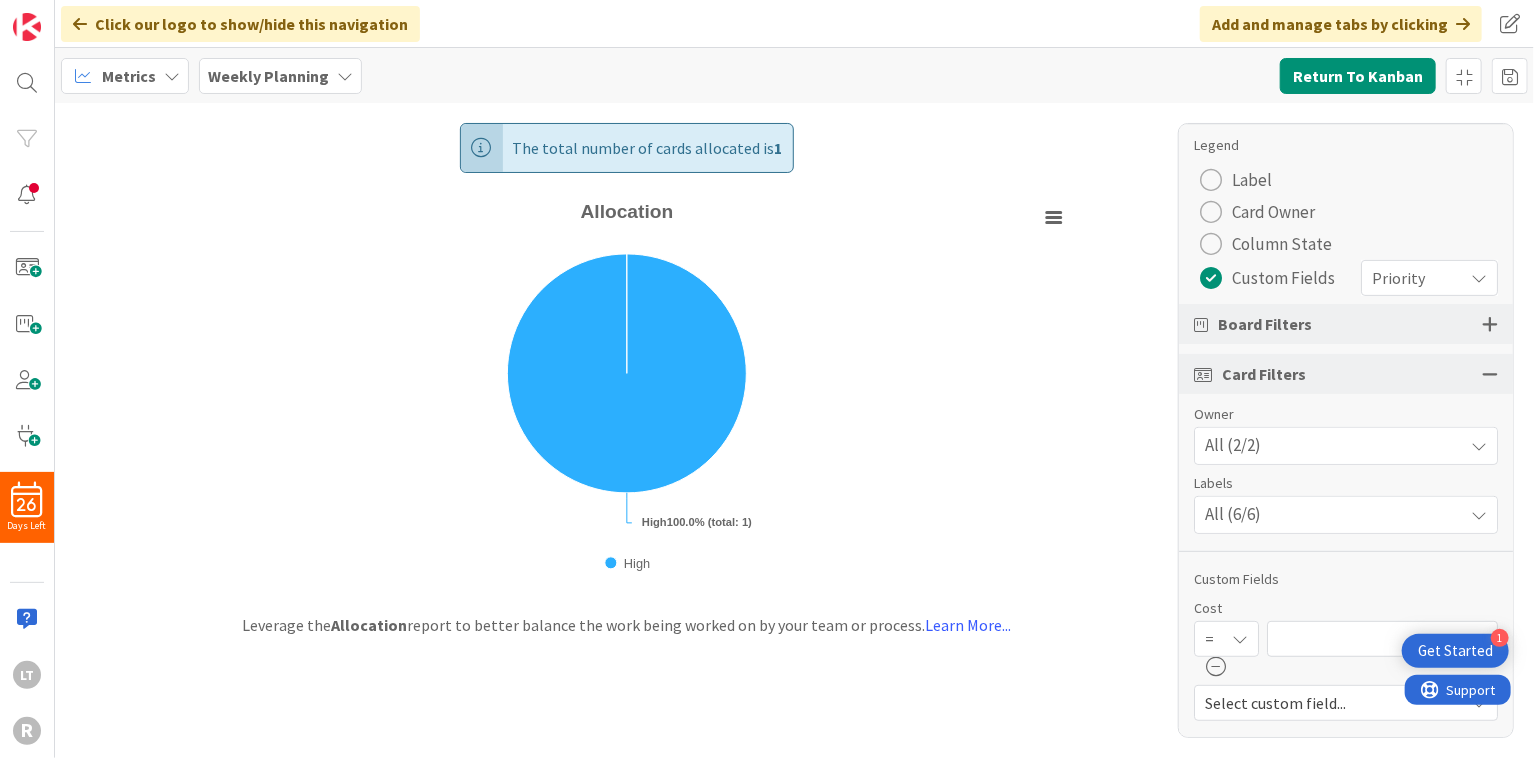 click at bounding box center (1240, 639) 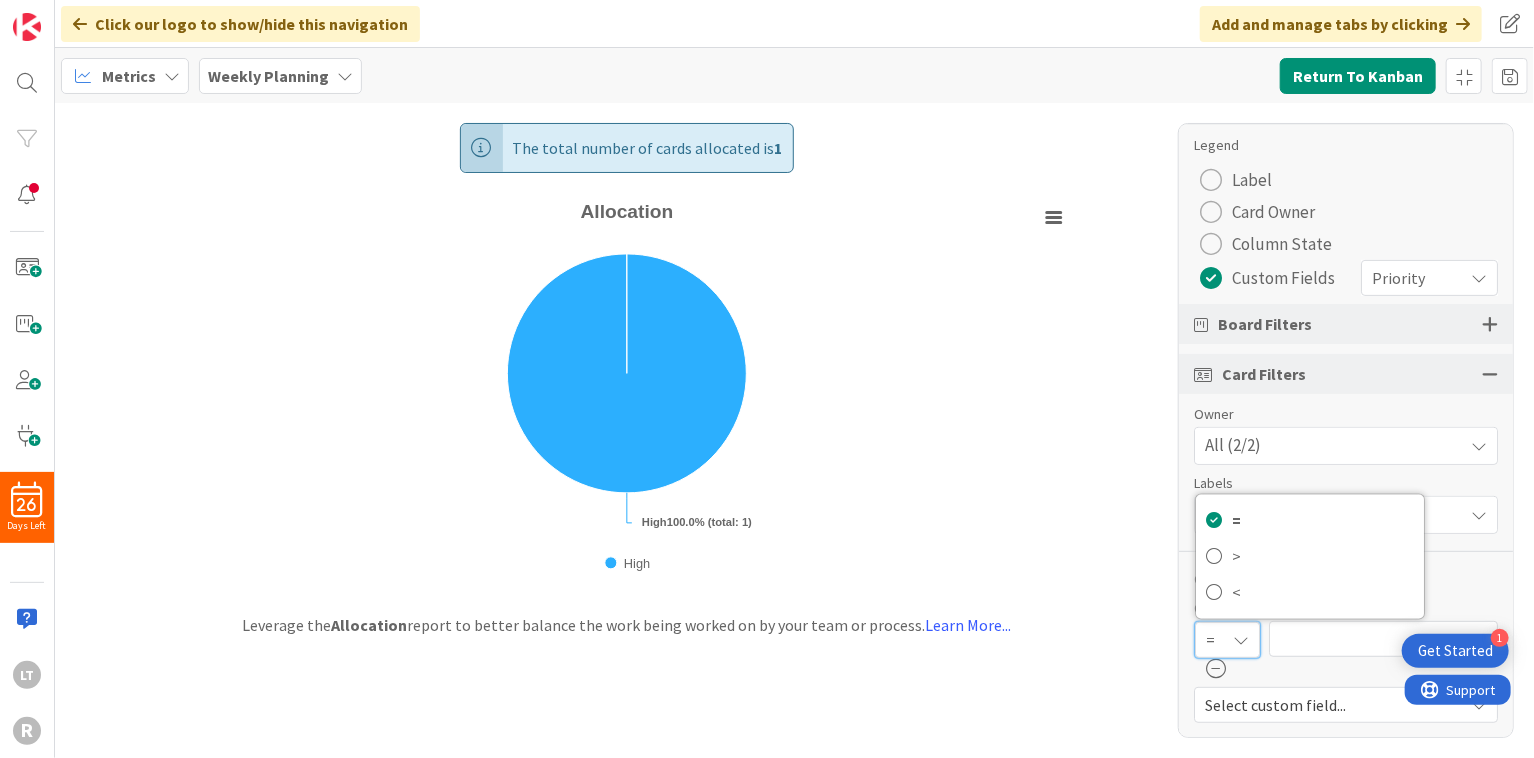 click at bounding box center [1241, 640] 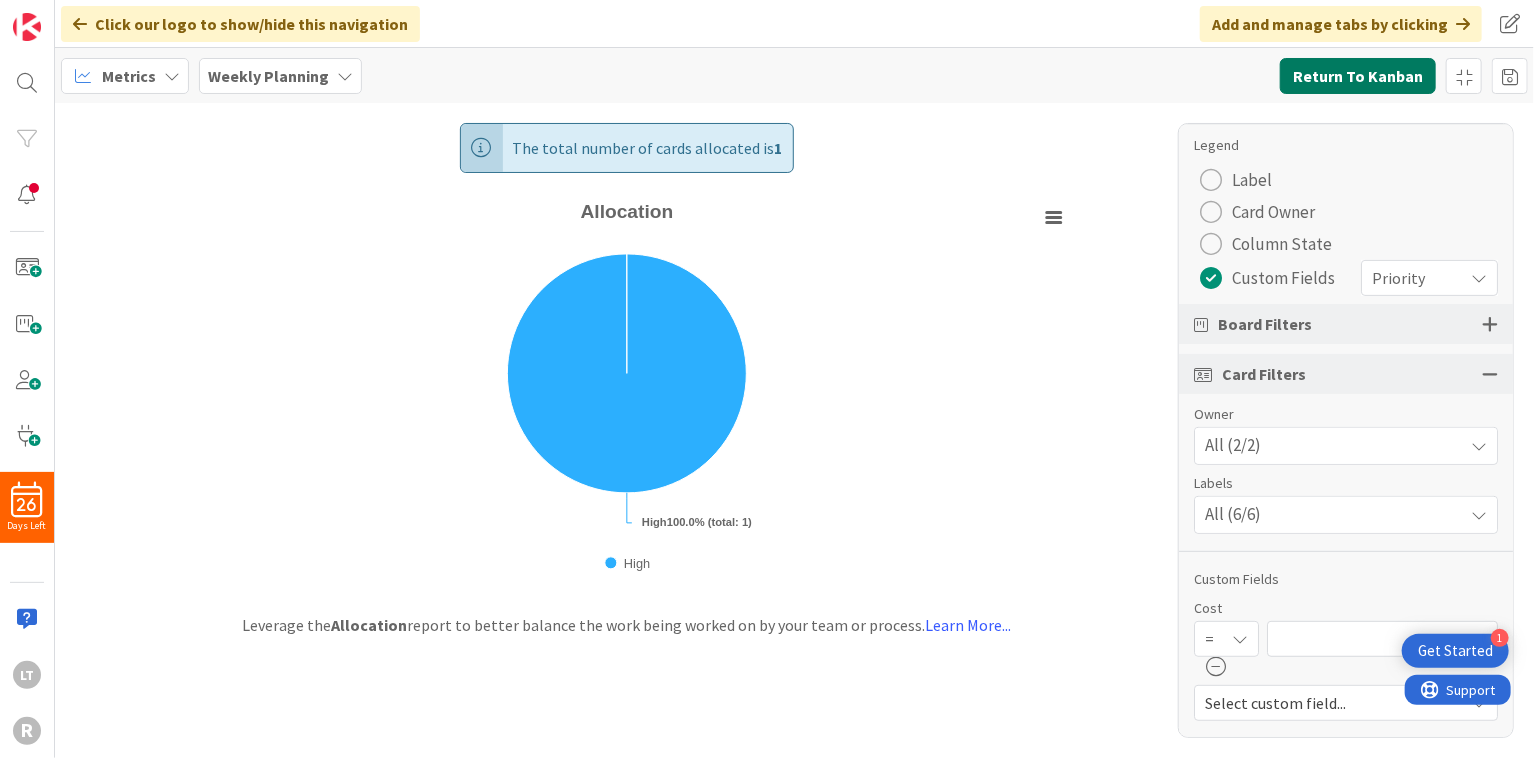 click on "Return To Kanban" at bounding box center (1358, 76) 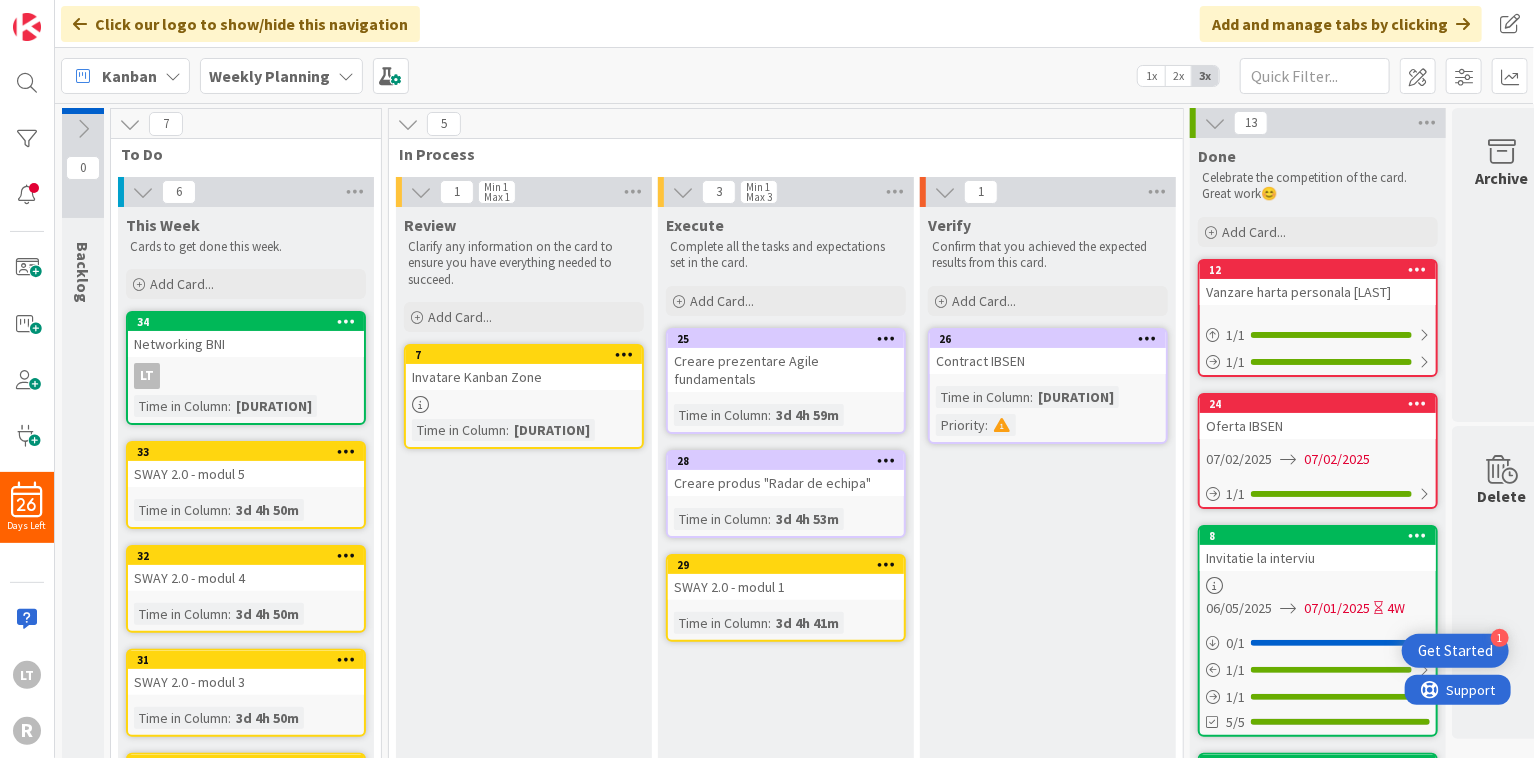 scroll, scrollTop: 0, scrollLeft: 0, axis: both 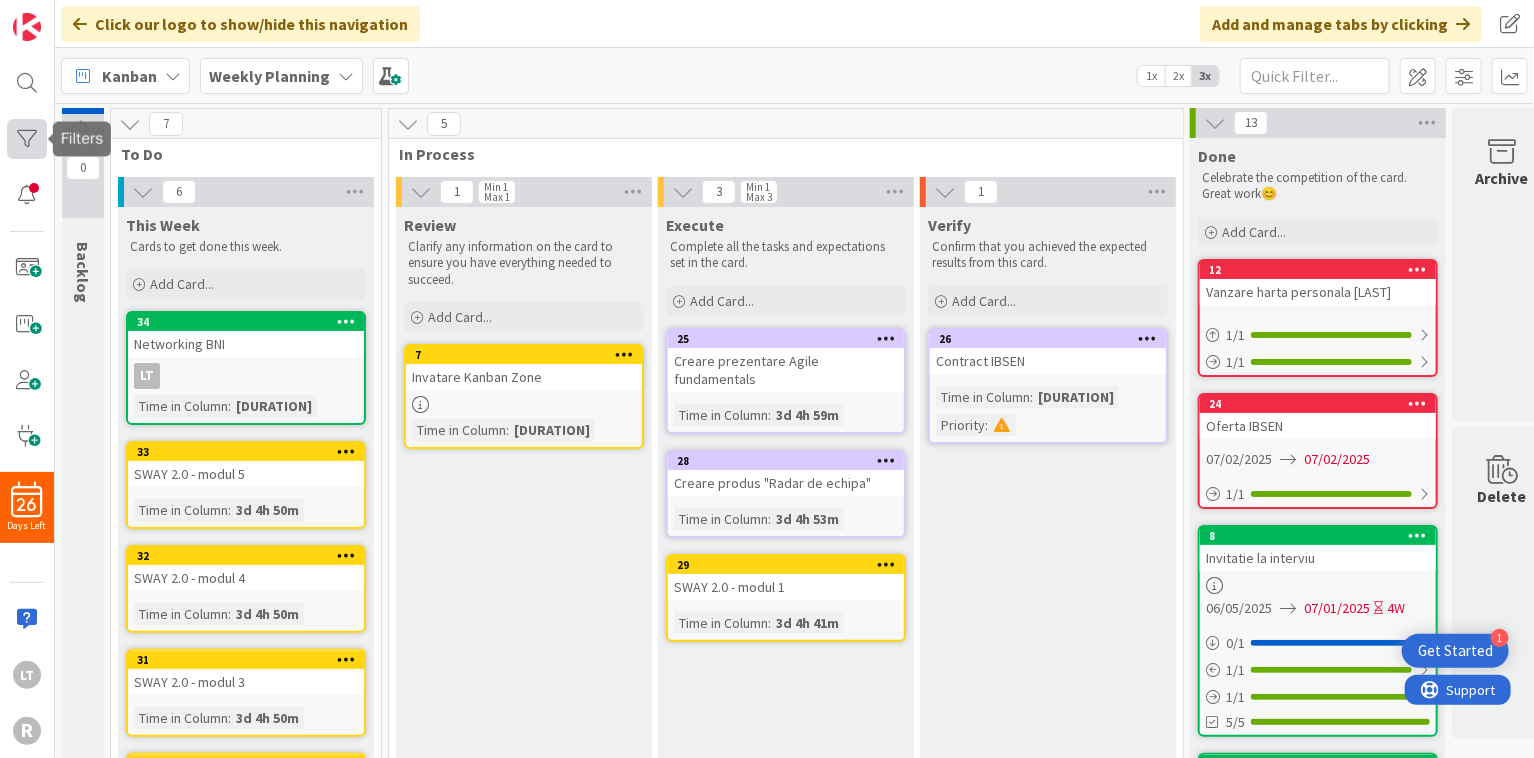 click at bounding box center (27, 139) 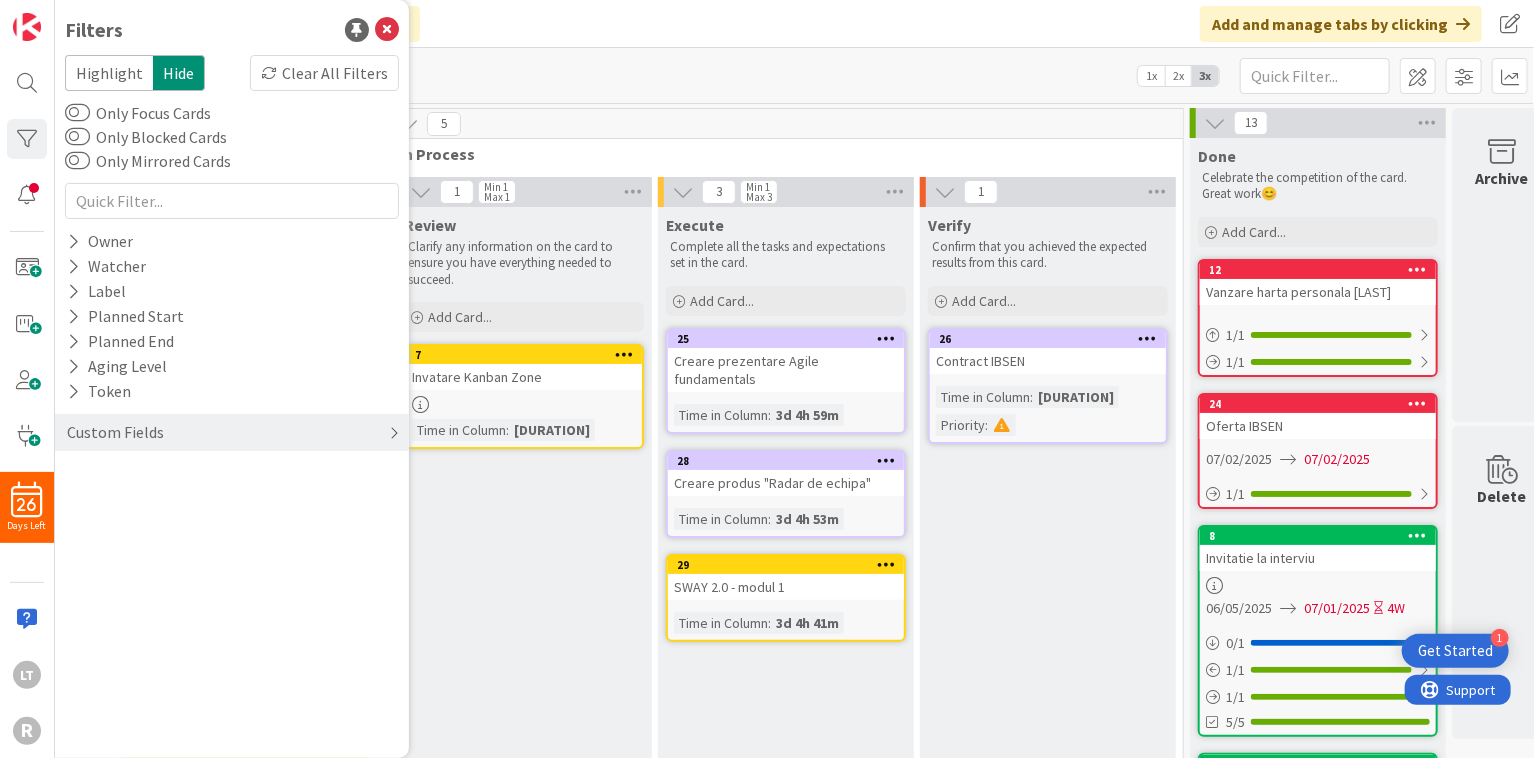 click on "Custom Fields" at bounding box center (115, 432) 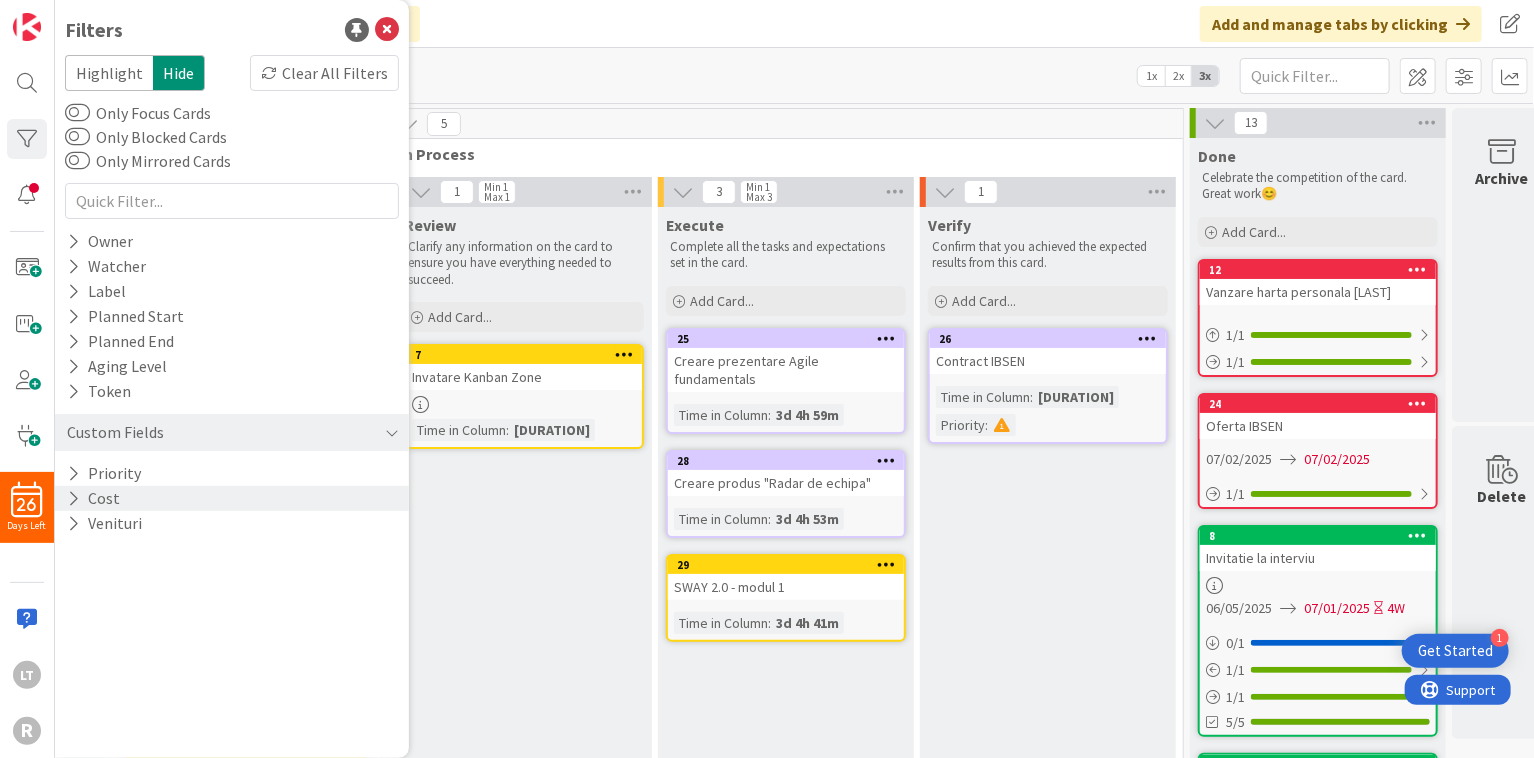 click on "Cost" at bounding box center (232, 498) 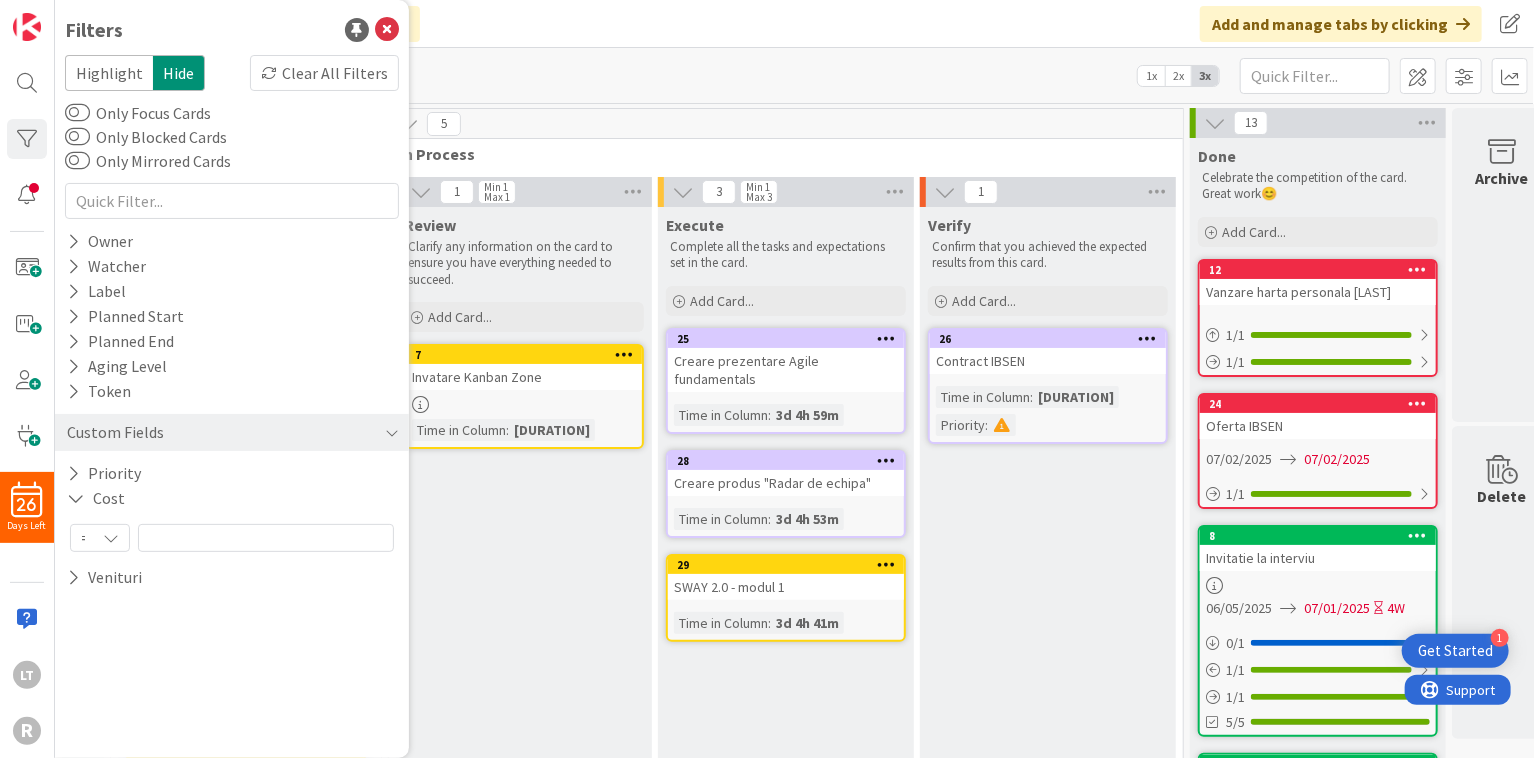 click at bounding box center [111, 538] 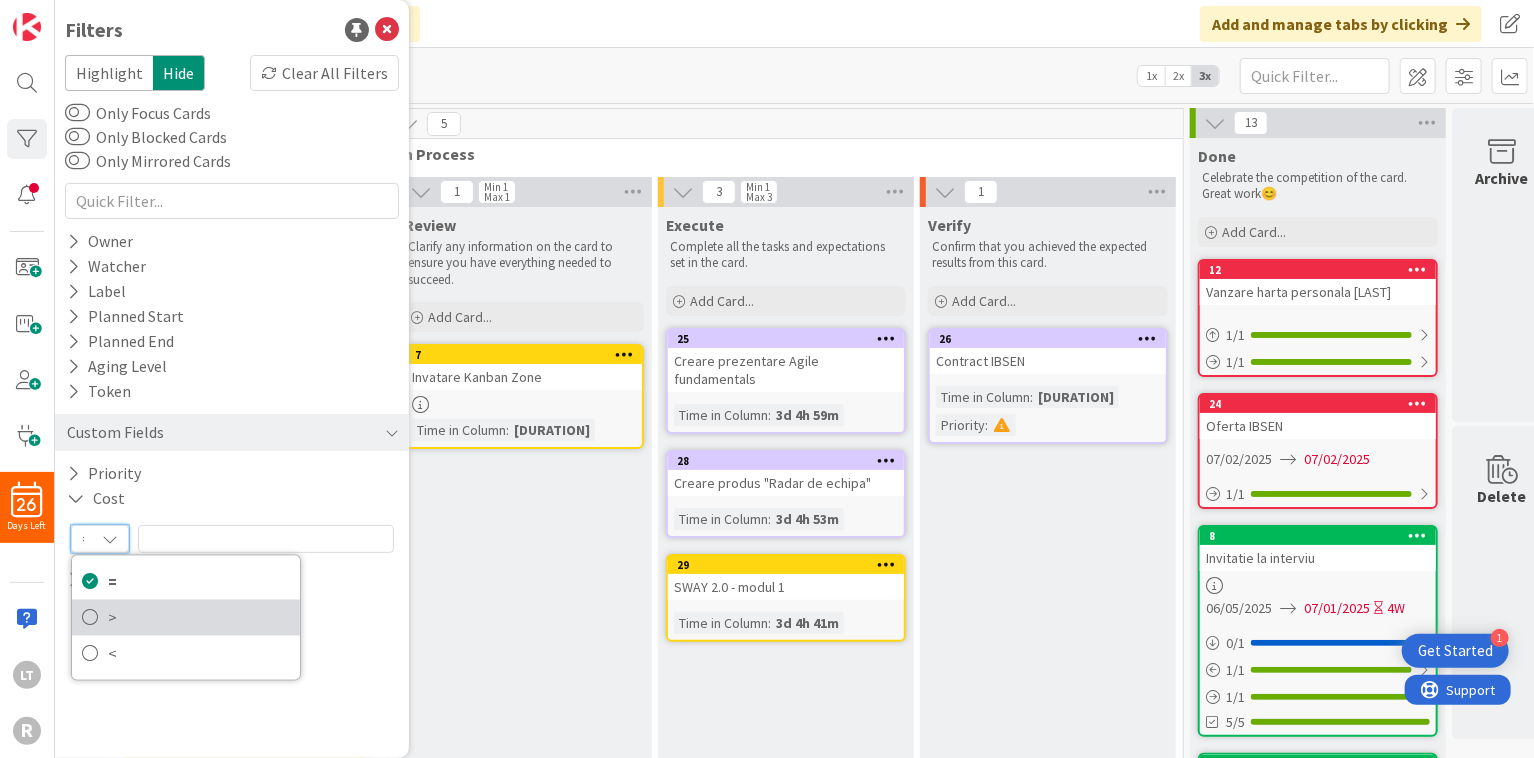click on ">" at bounding box center (199, 618) 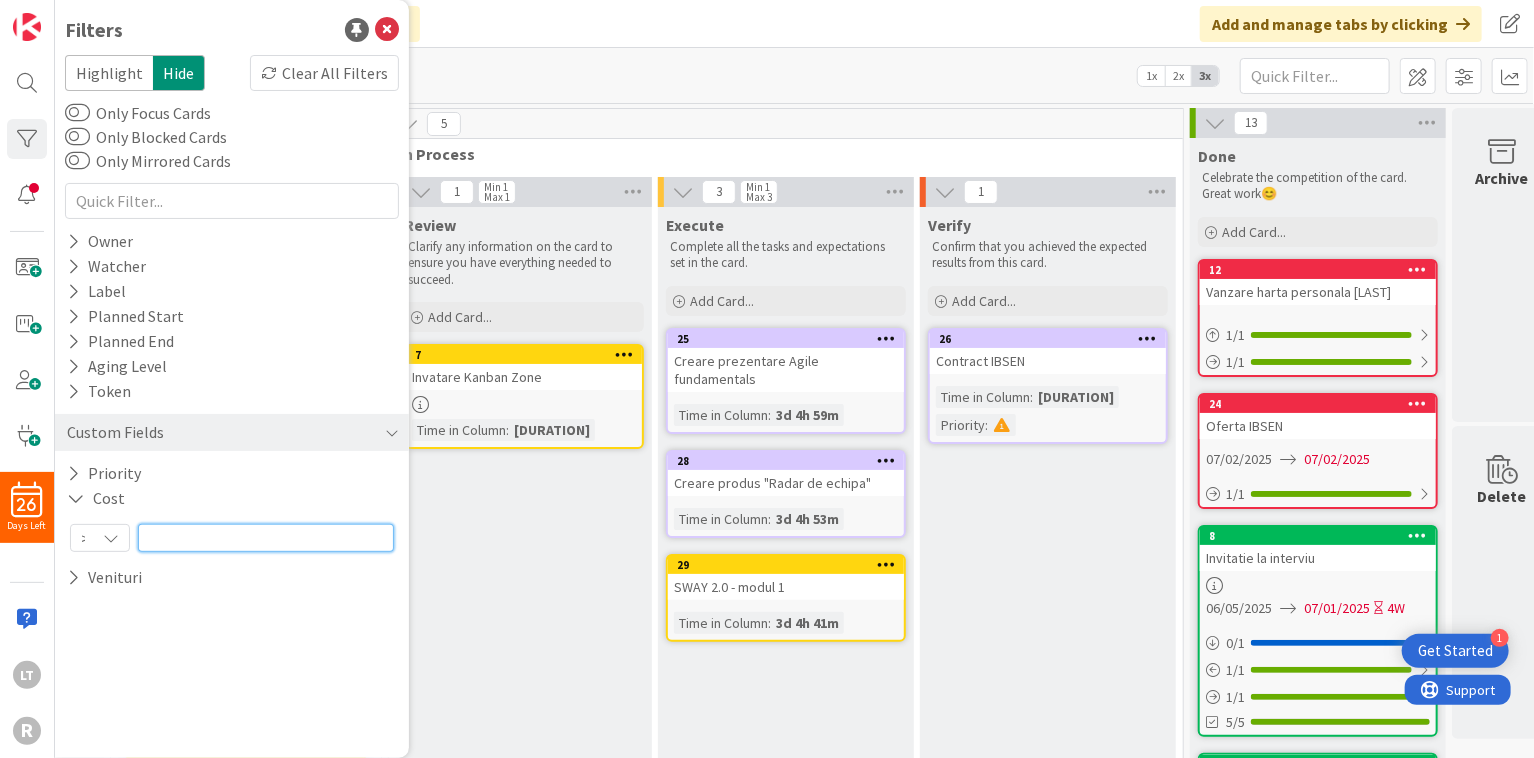click at bounding box center (266, 538) 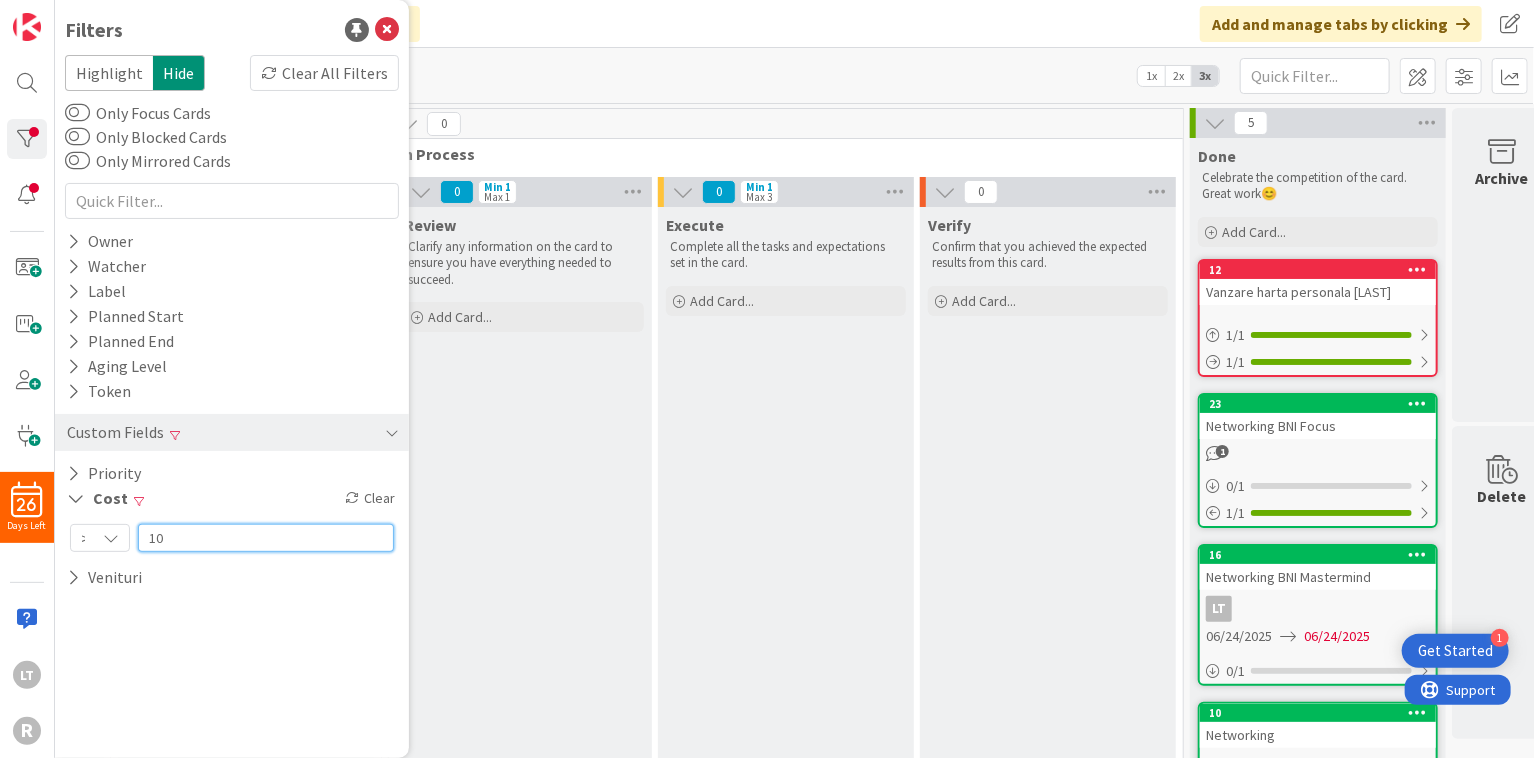 type on "10" 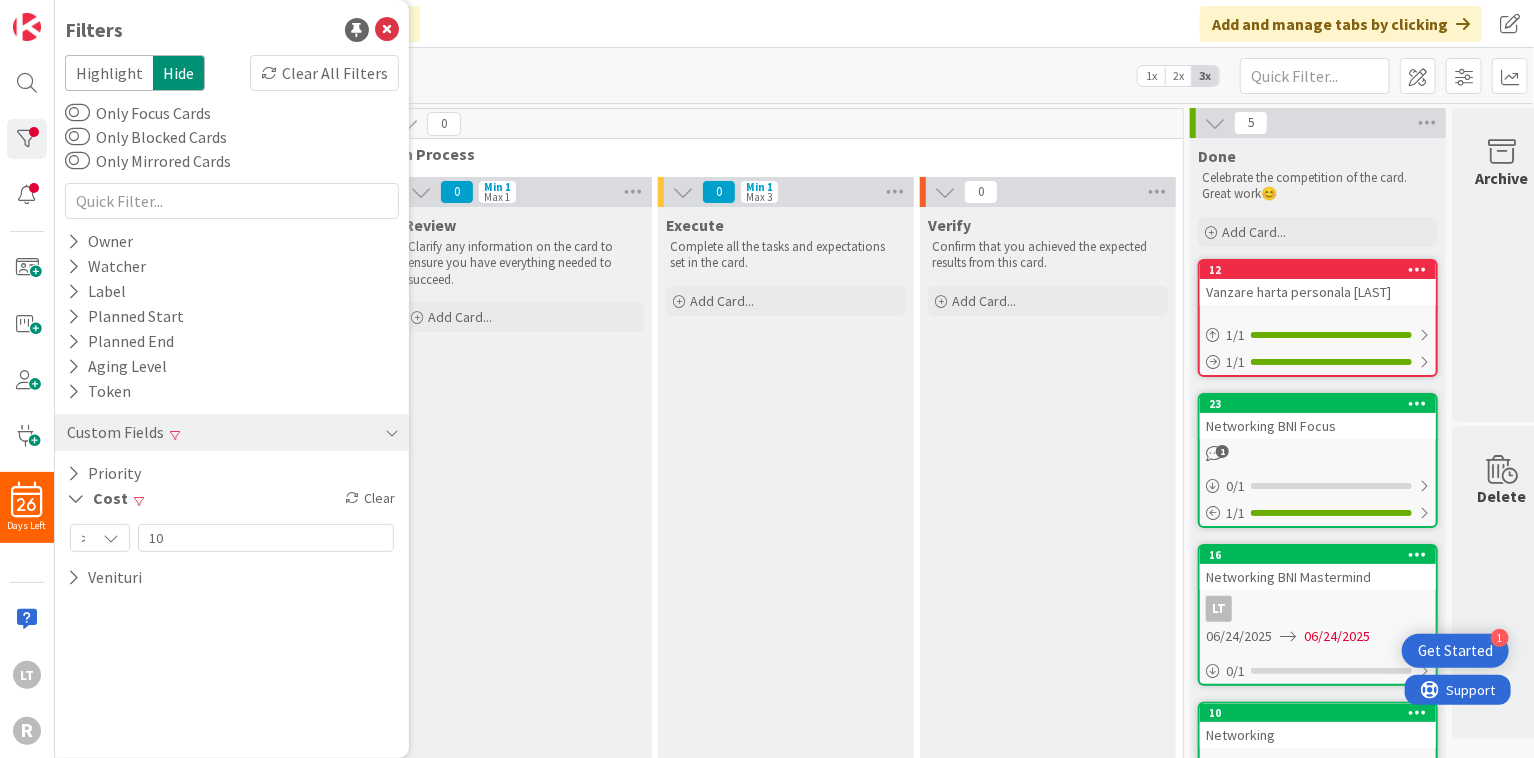 click on "Filters Highlight Hide Clear All Filters Only Focus Cards Only Blocked Cards Only Mirrored Cards Owner Watcher Label Planned Start Planned End Aging Level Token Custom Fields Priority Cost Clear > = > < 10 Venituri" at bounding box center [232, 379] 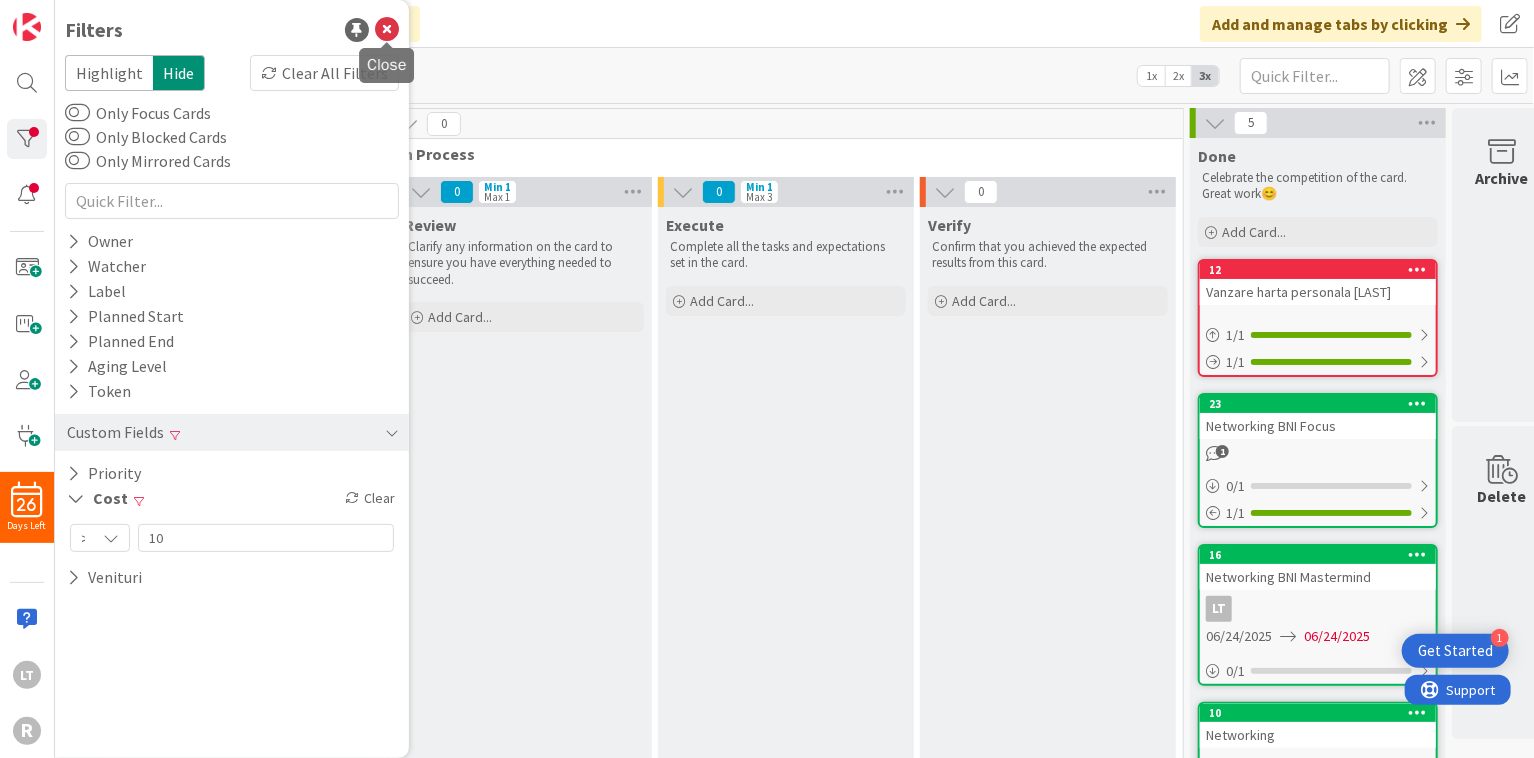 click at bounding box center (387, 30) 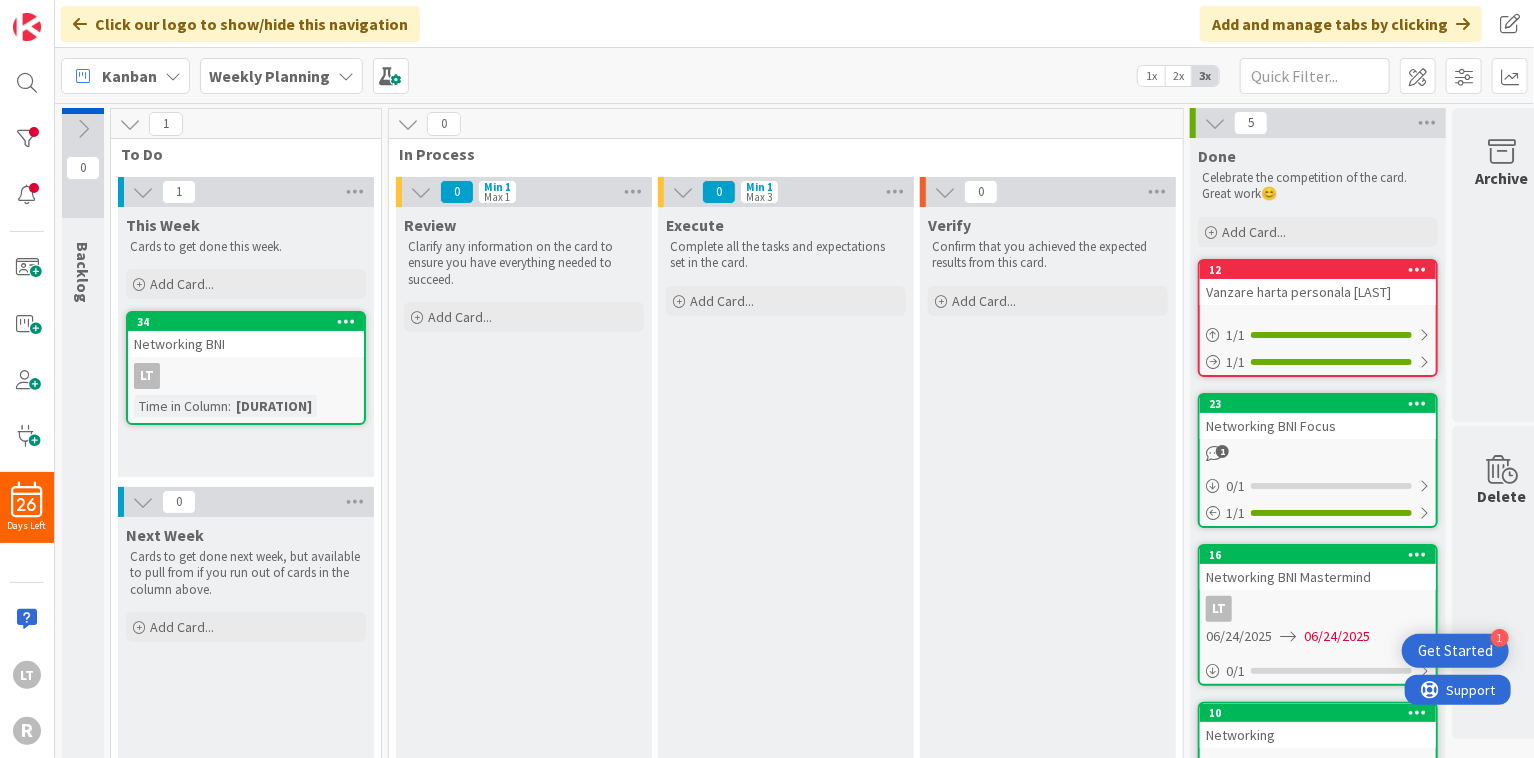 click on "Kanban" at bounding box center [129, 76] 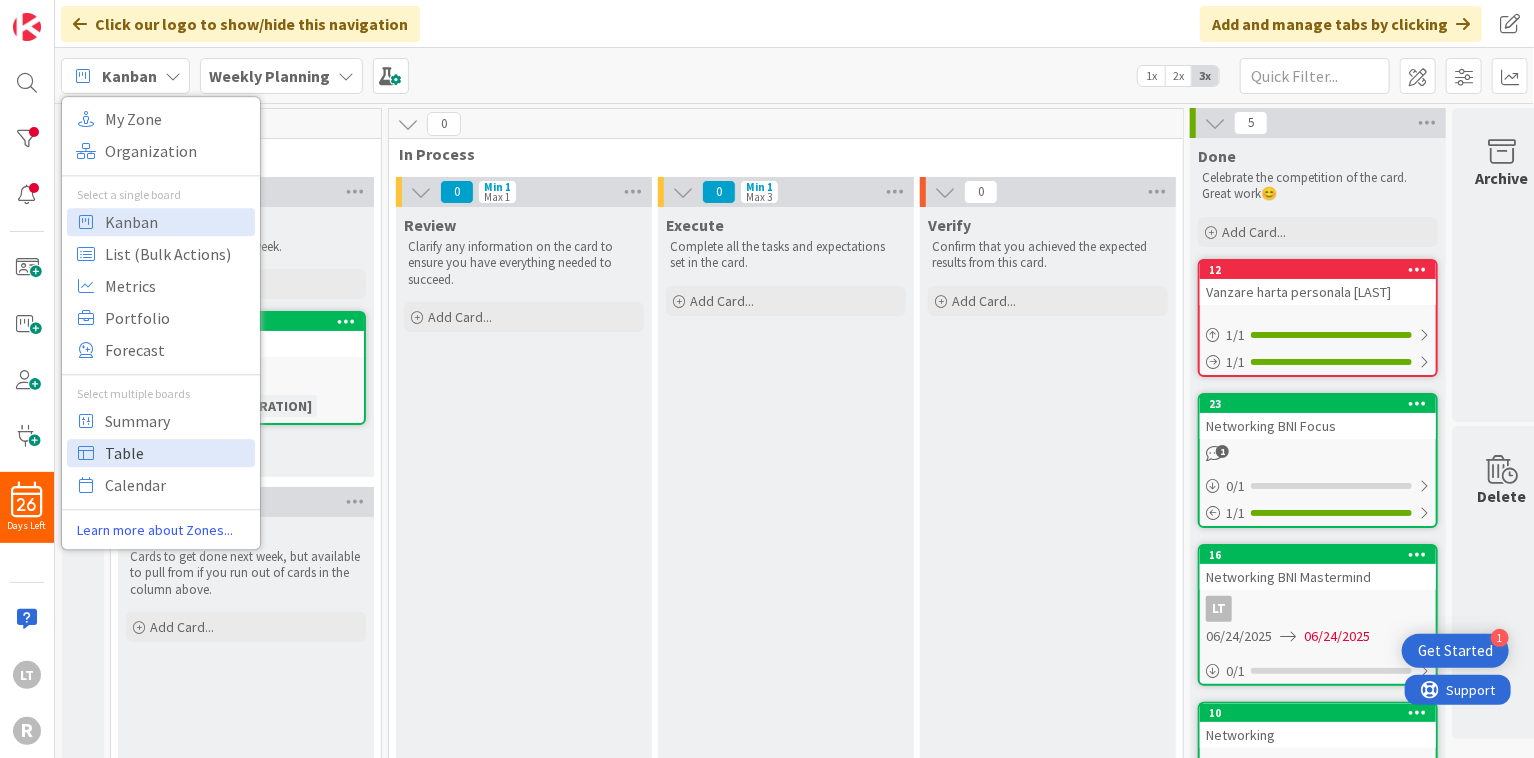 click on "Table" at bounding box center [177, 453] 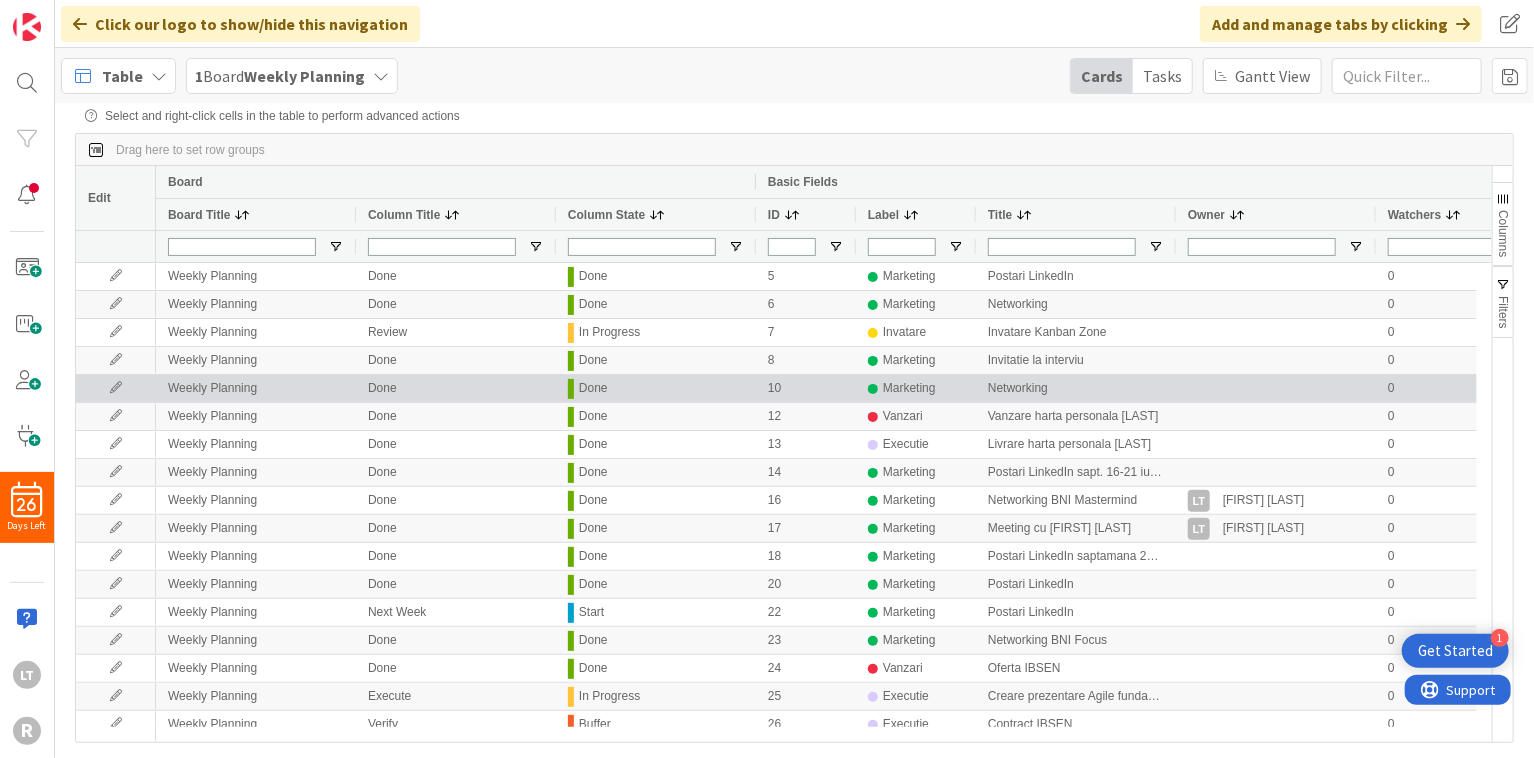 scroll, scrollTop: 0, scrollLeft: 0, axis: both 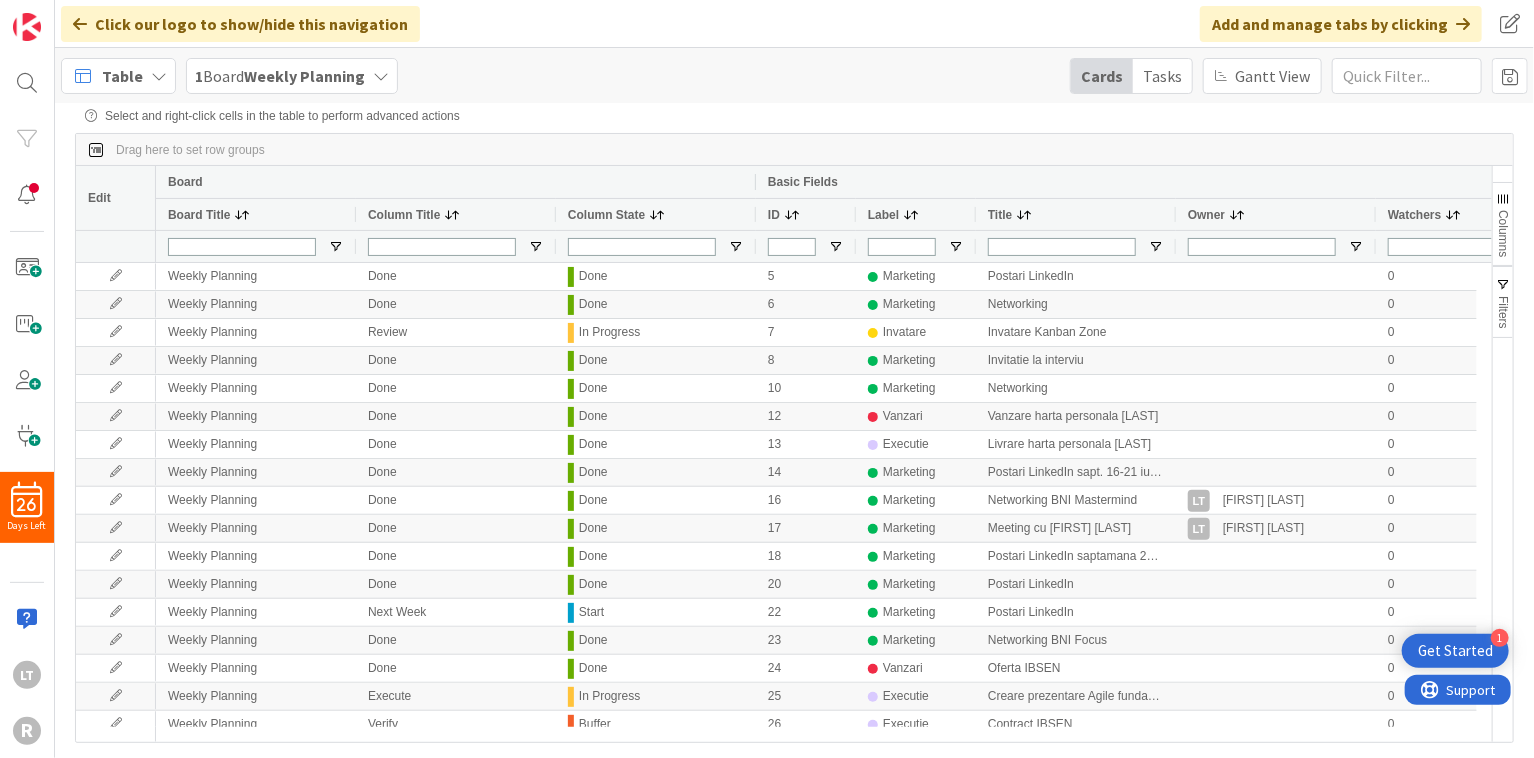 click on "Columns" at bounding box center (1503, 233) 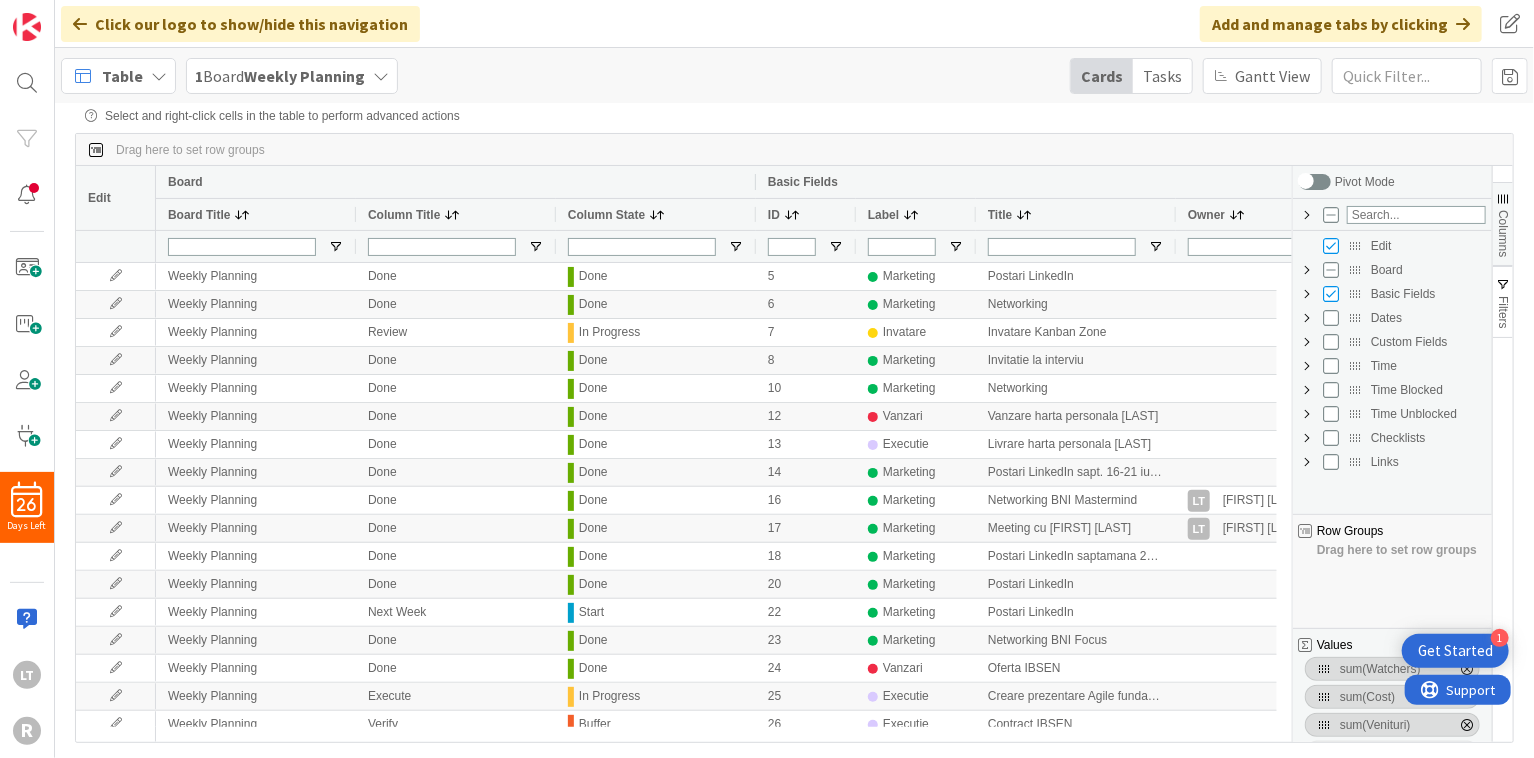 click on "Custom Fields" at bounding box center (1428, 342) 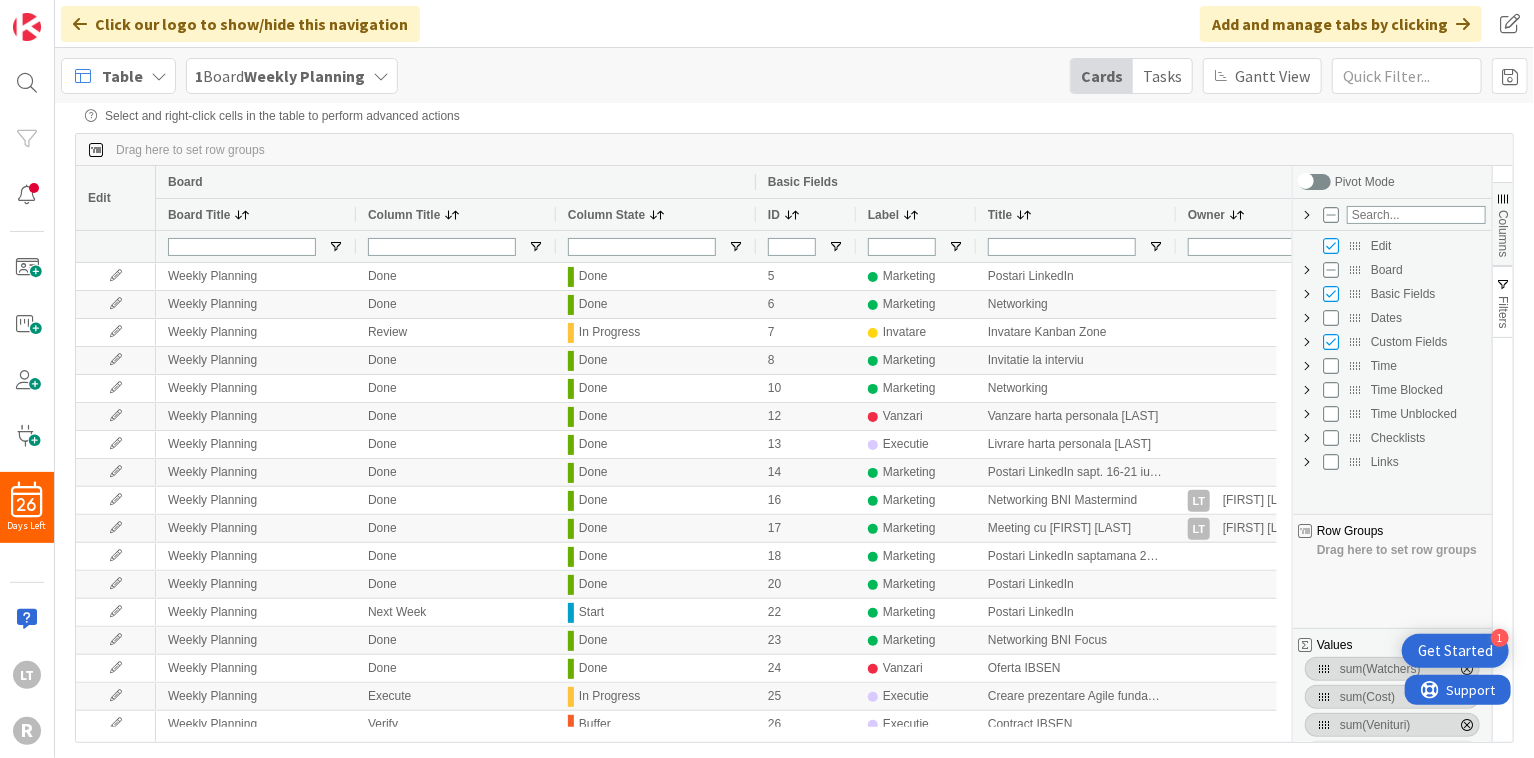 click on "Select and right-click cells in the table to perform advanced actions" at bounding box center (794, 116) 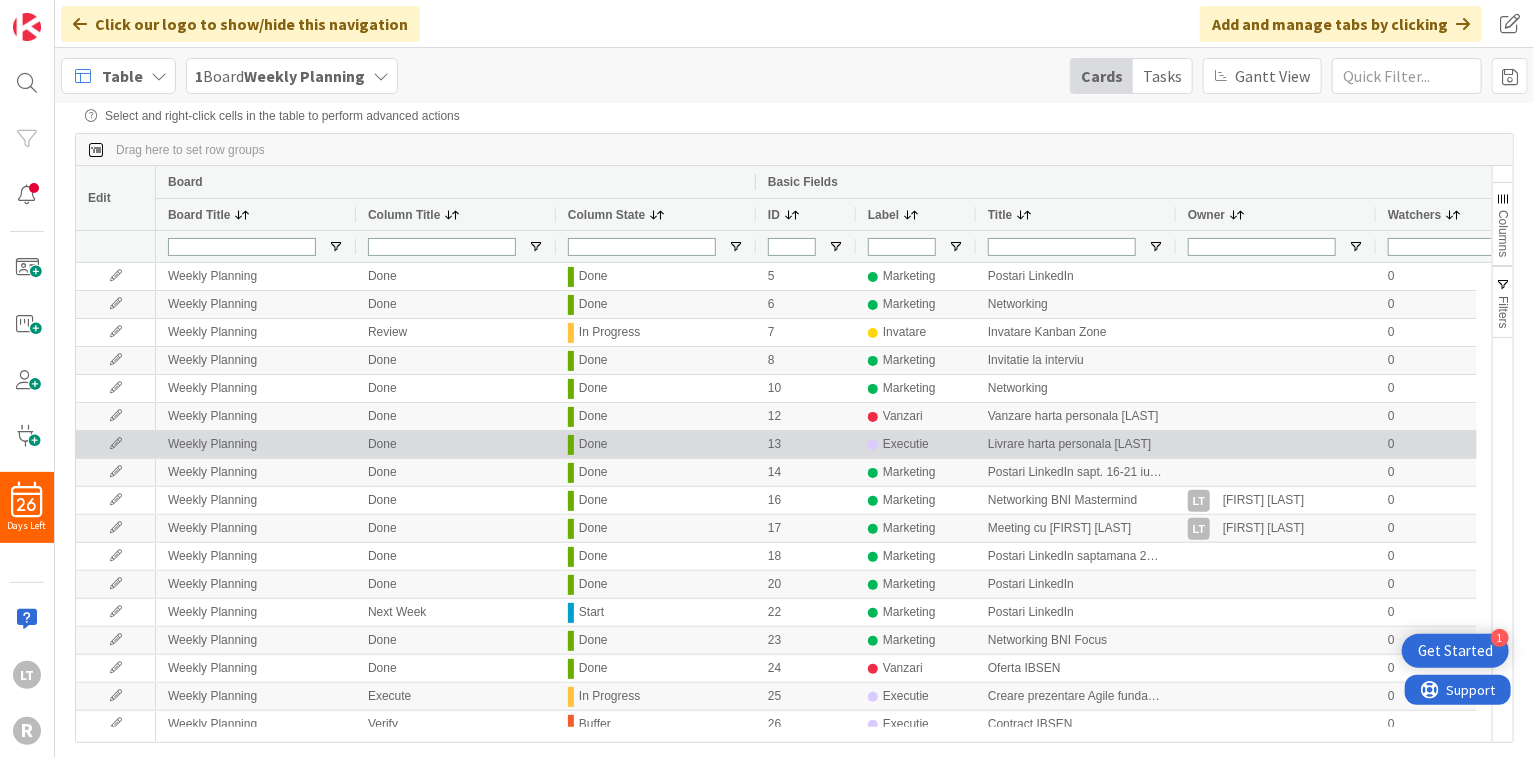 scroll, scrollTop: 235, scrollLeft: 0, axis: vertical 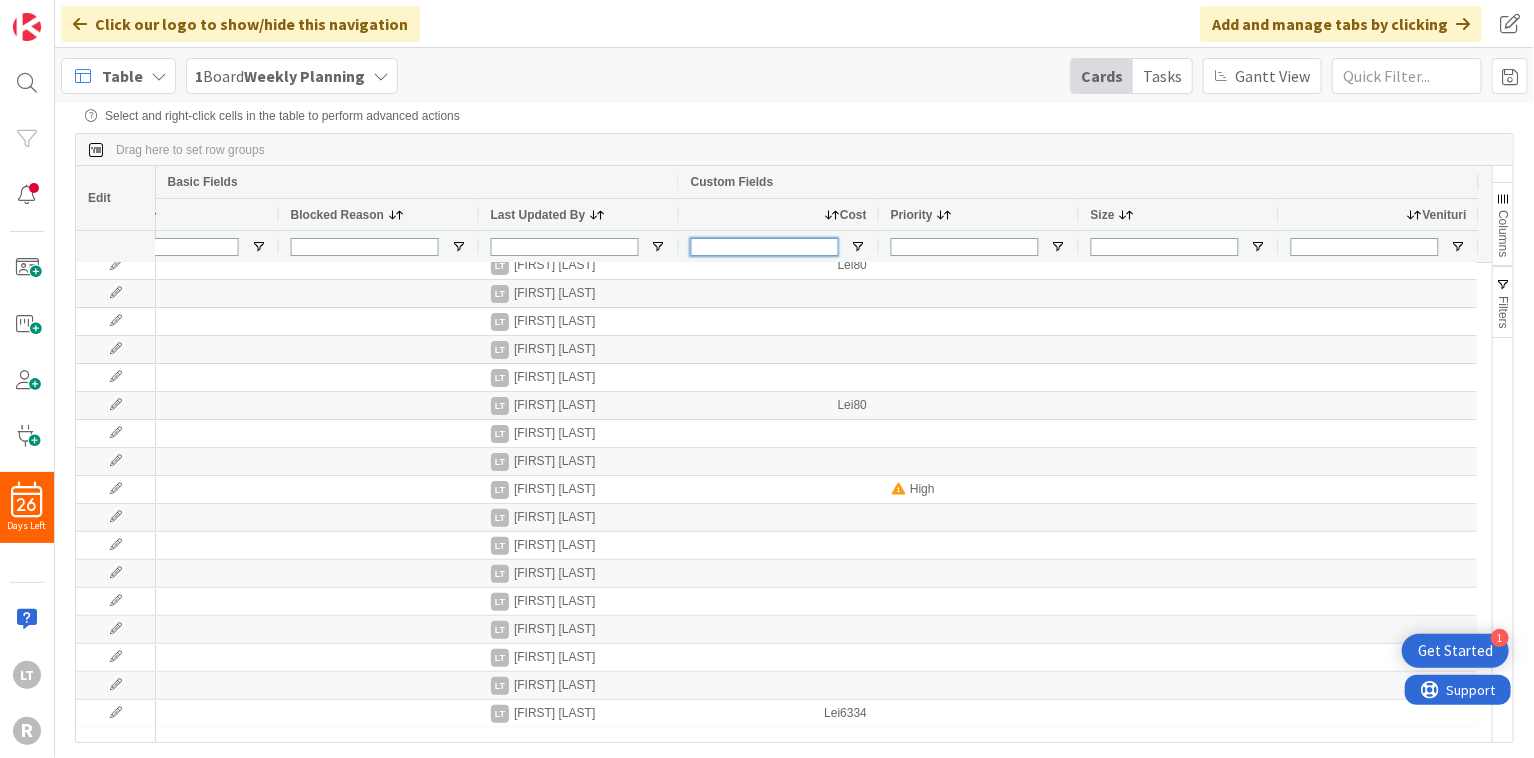 click at bounding box center (765, 247) 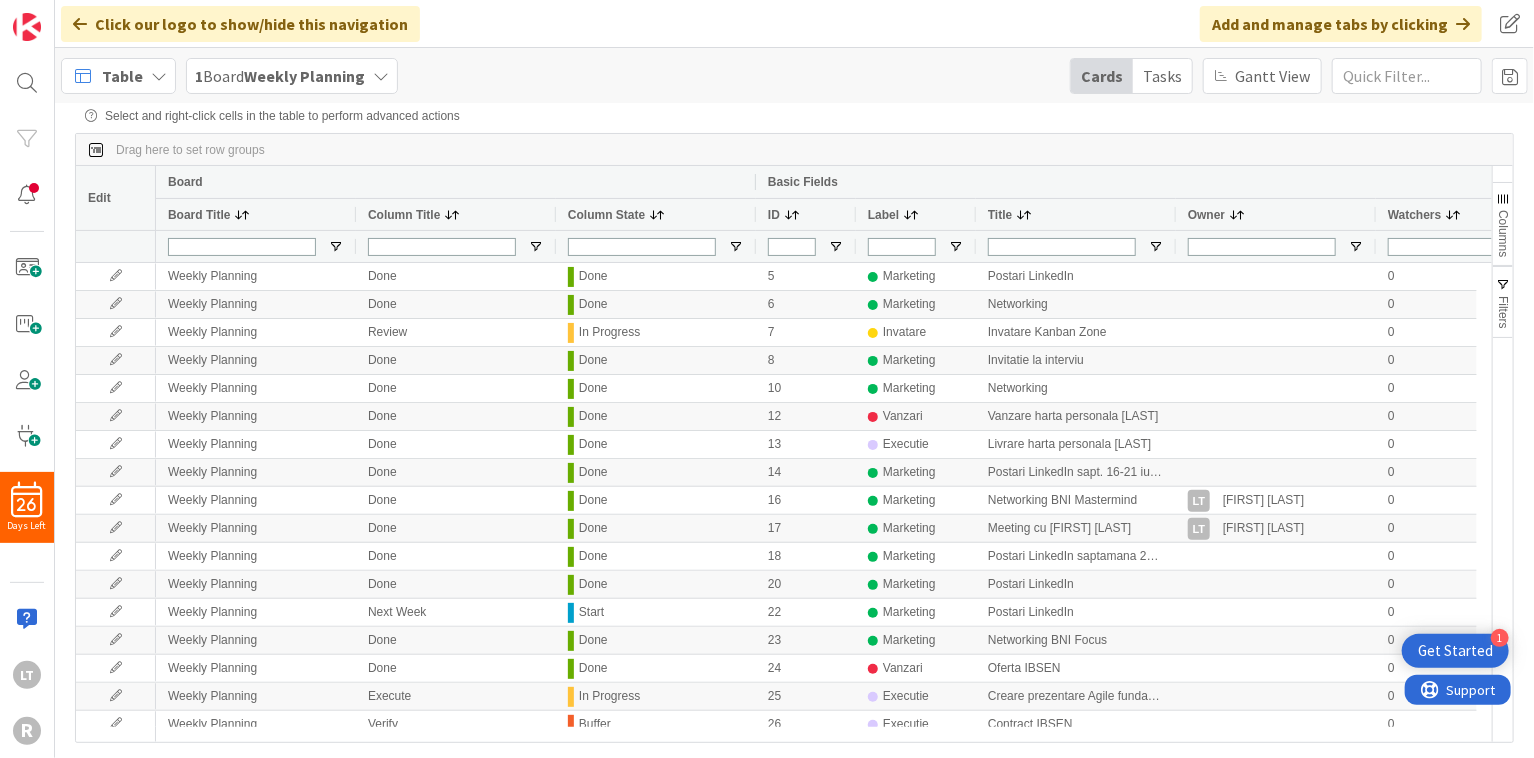 click on "Label" at bounding box center [883, 215] 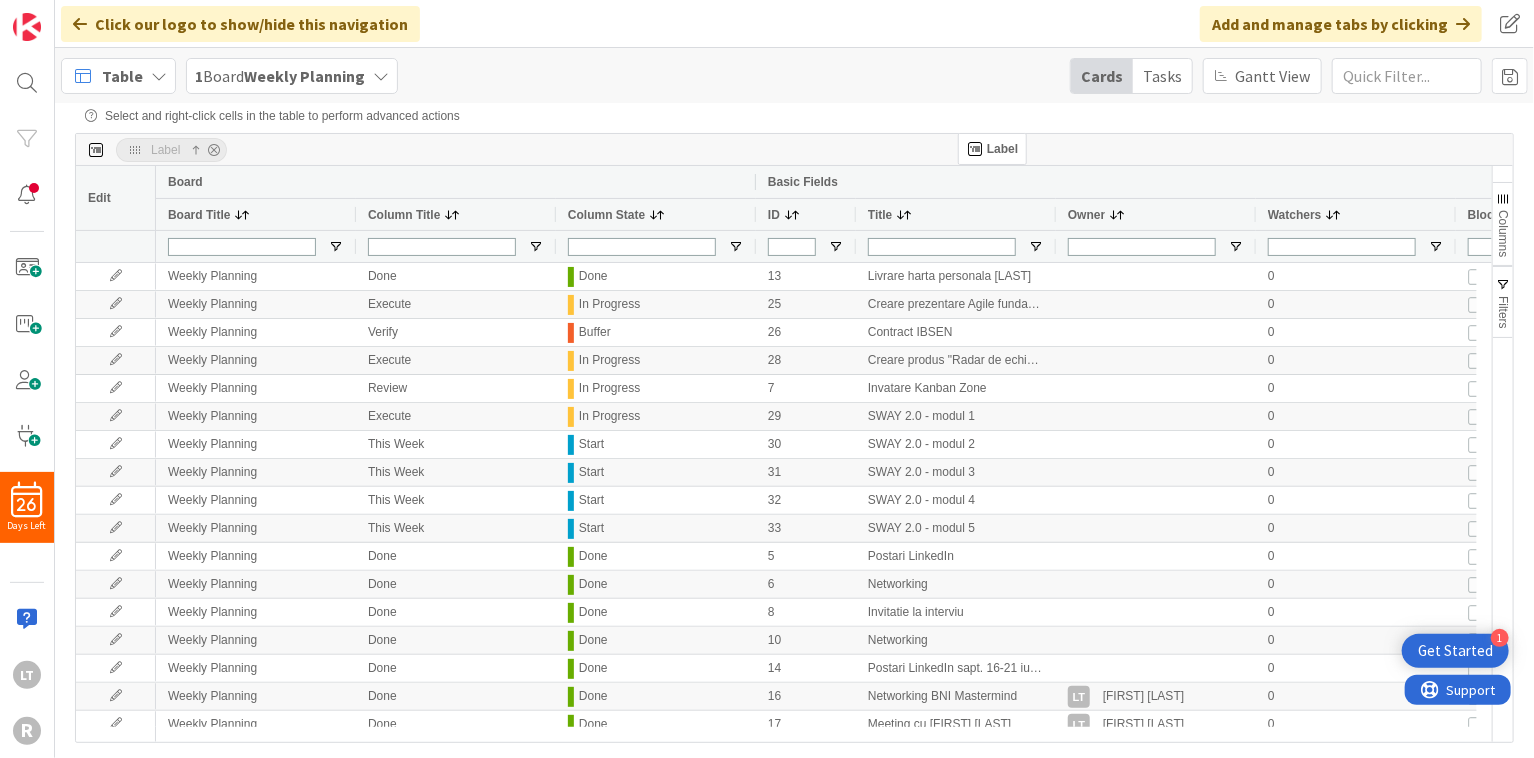 drag, startPoint x: 888, startPoint y: 219, endPoint x: 968, endPoint y: 141, distance: 111.73182 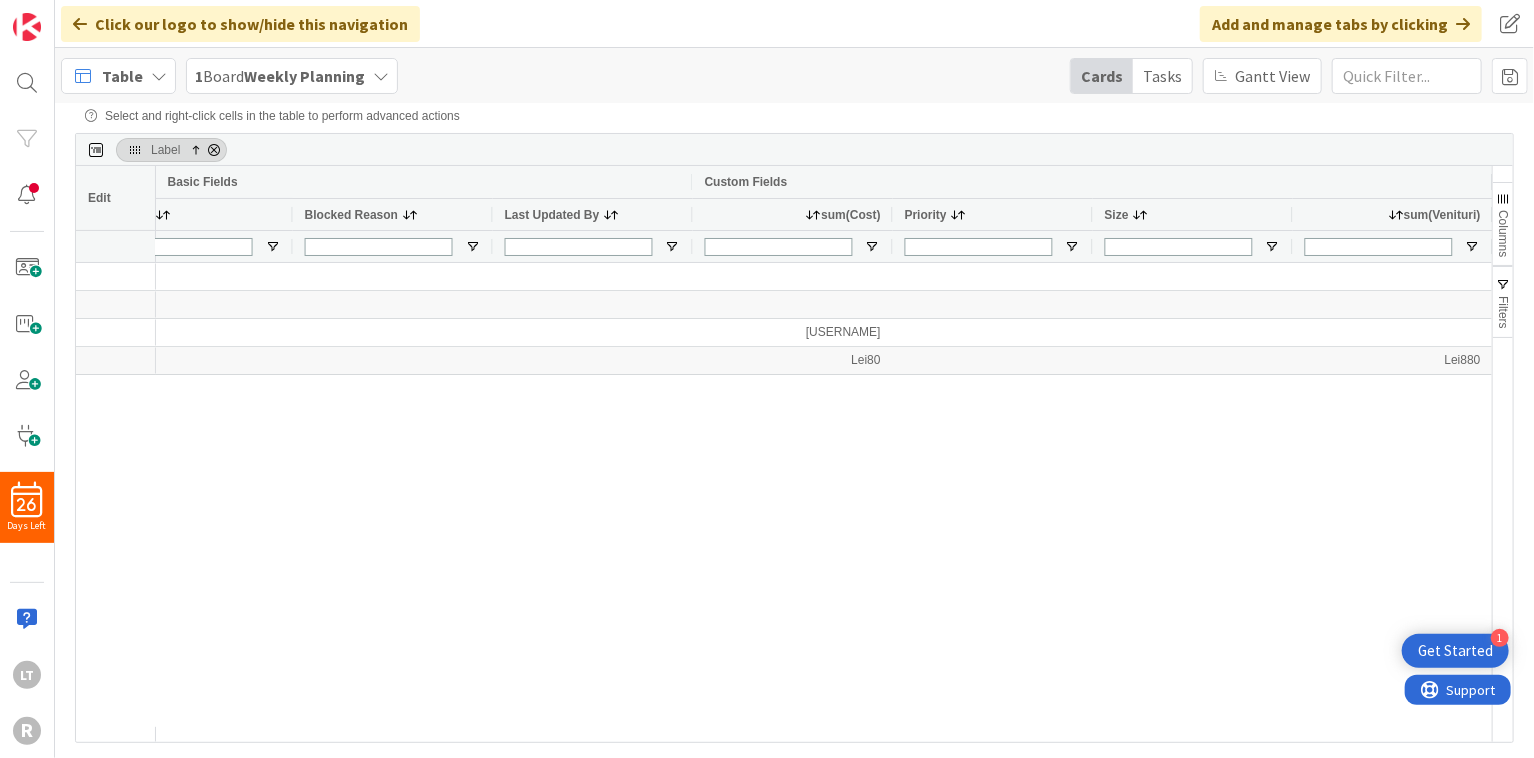 click on "Columns" at bounding box center (1503, 233) 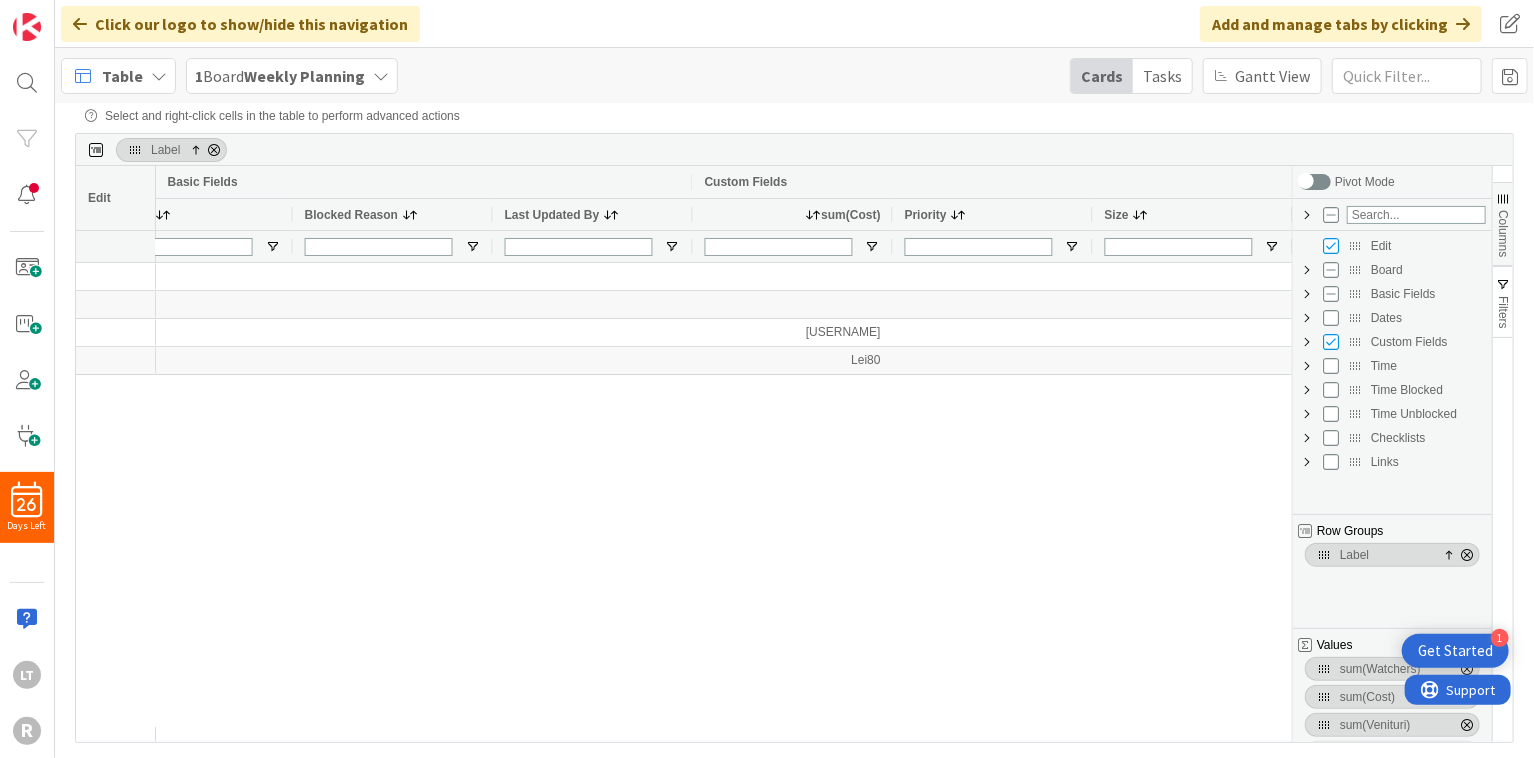 click on "Basic Fields" at bounding box center (1428, 294) 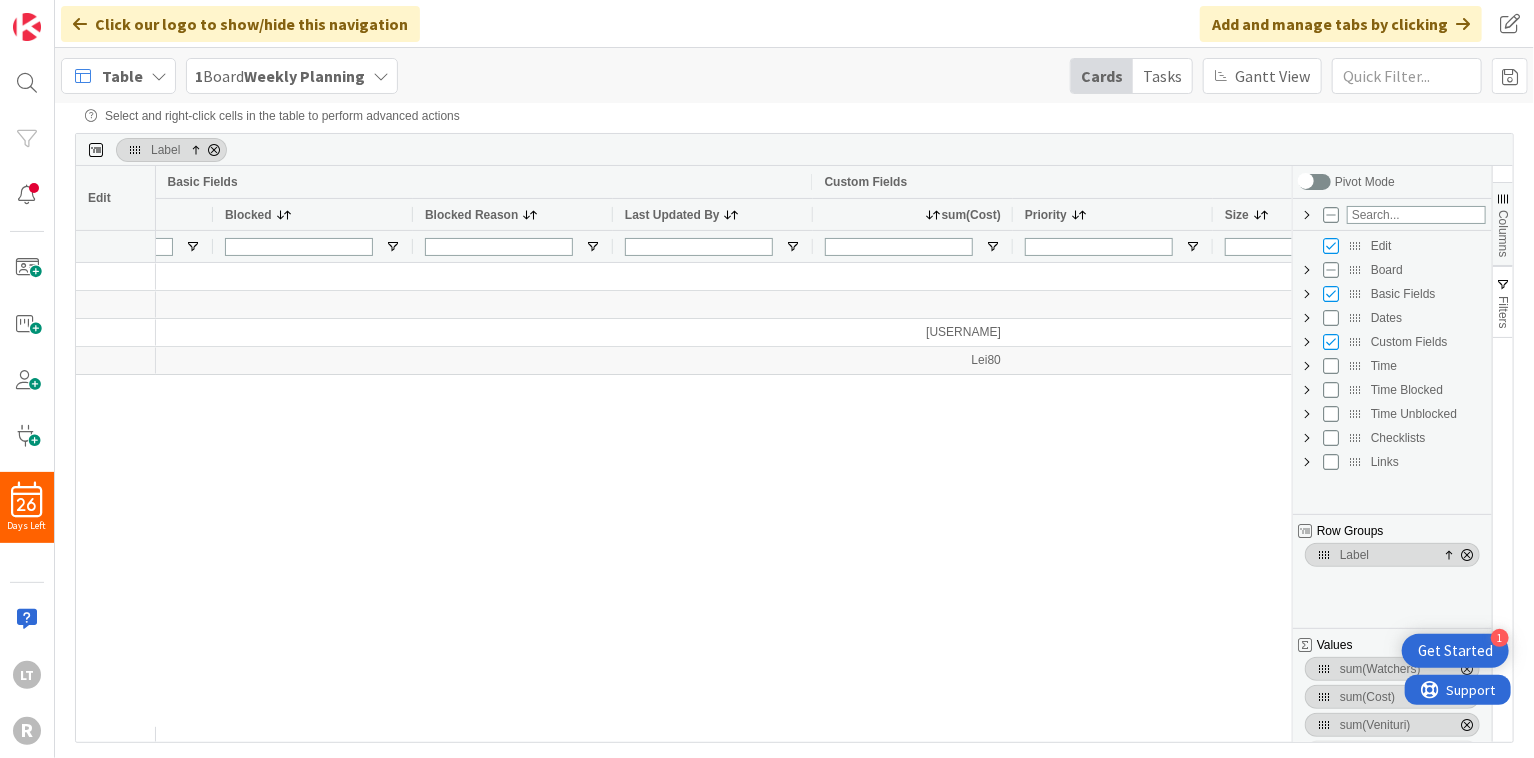 click on "Basic Fields" at bounding box center [1428, 294] 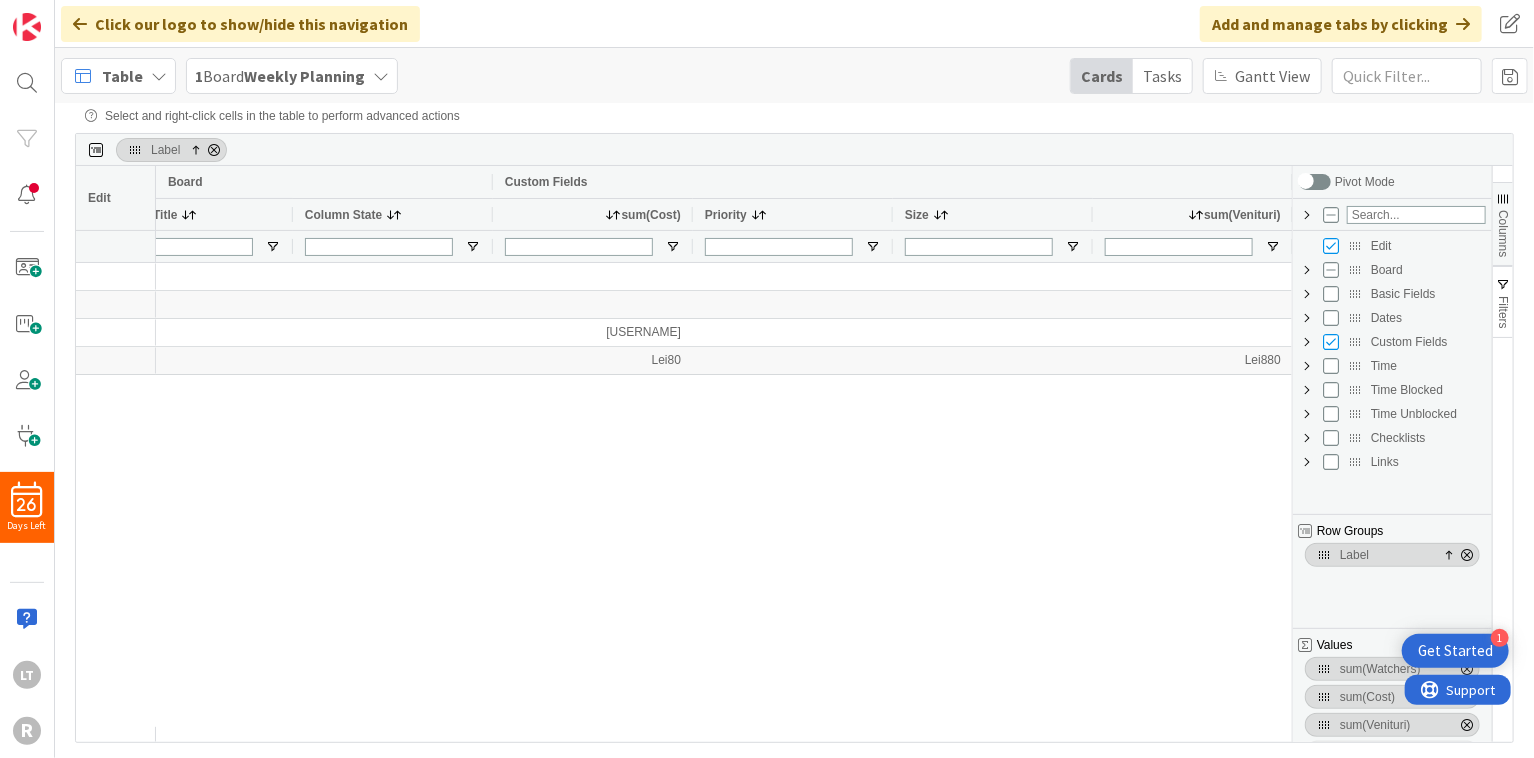 click on "Board" at bounding box center (1428, 270) 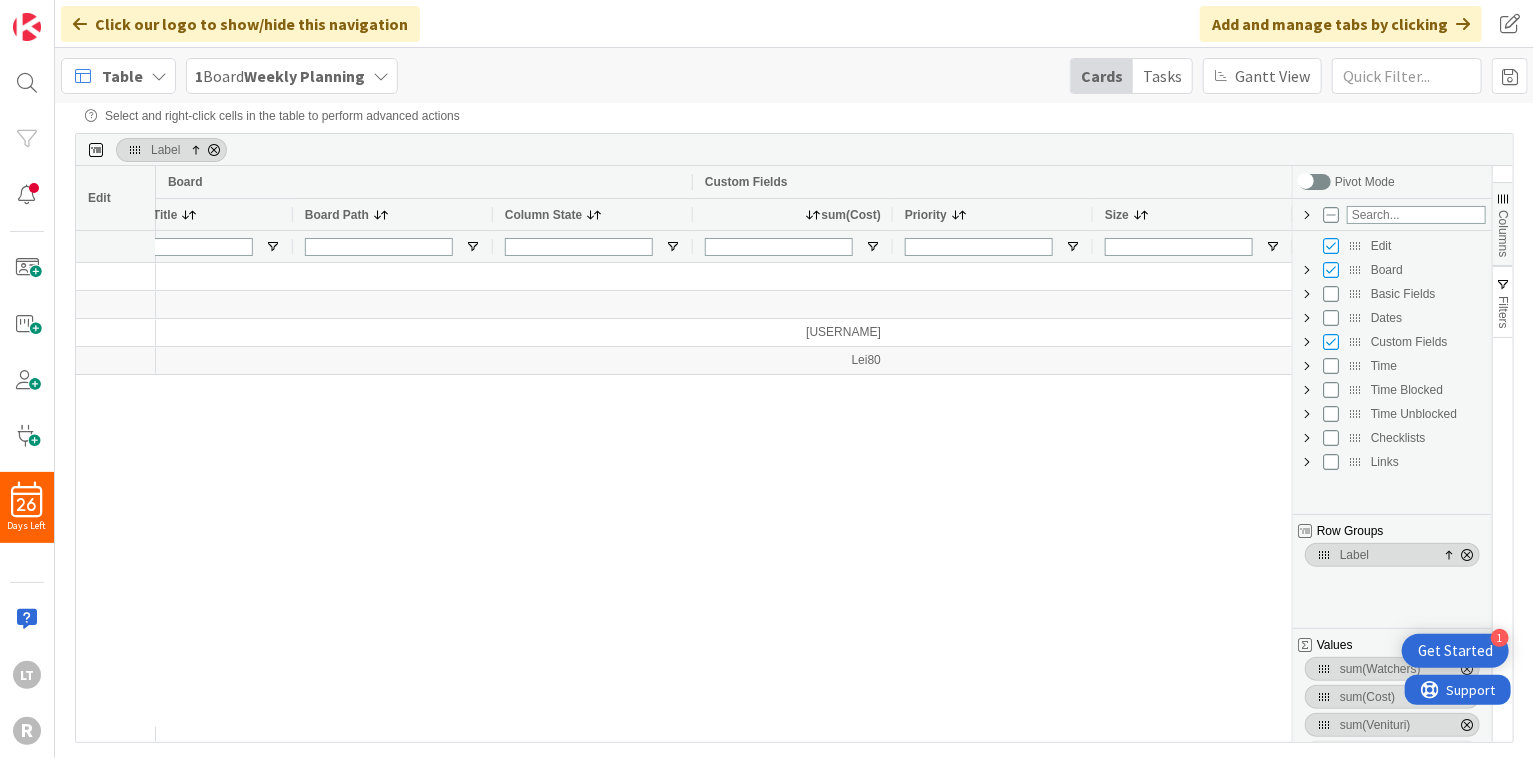click on "Board" at bounding box center (1428, 270) 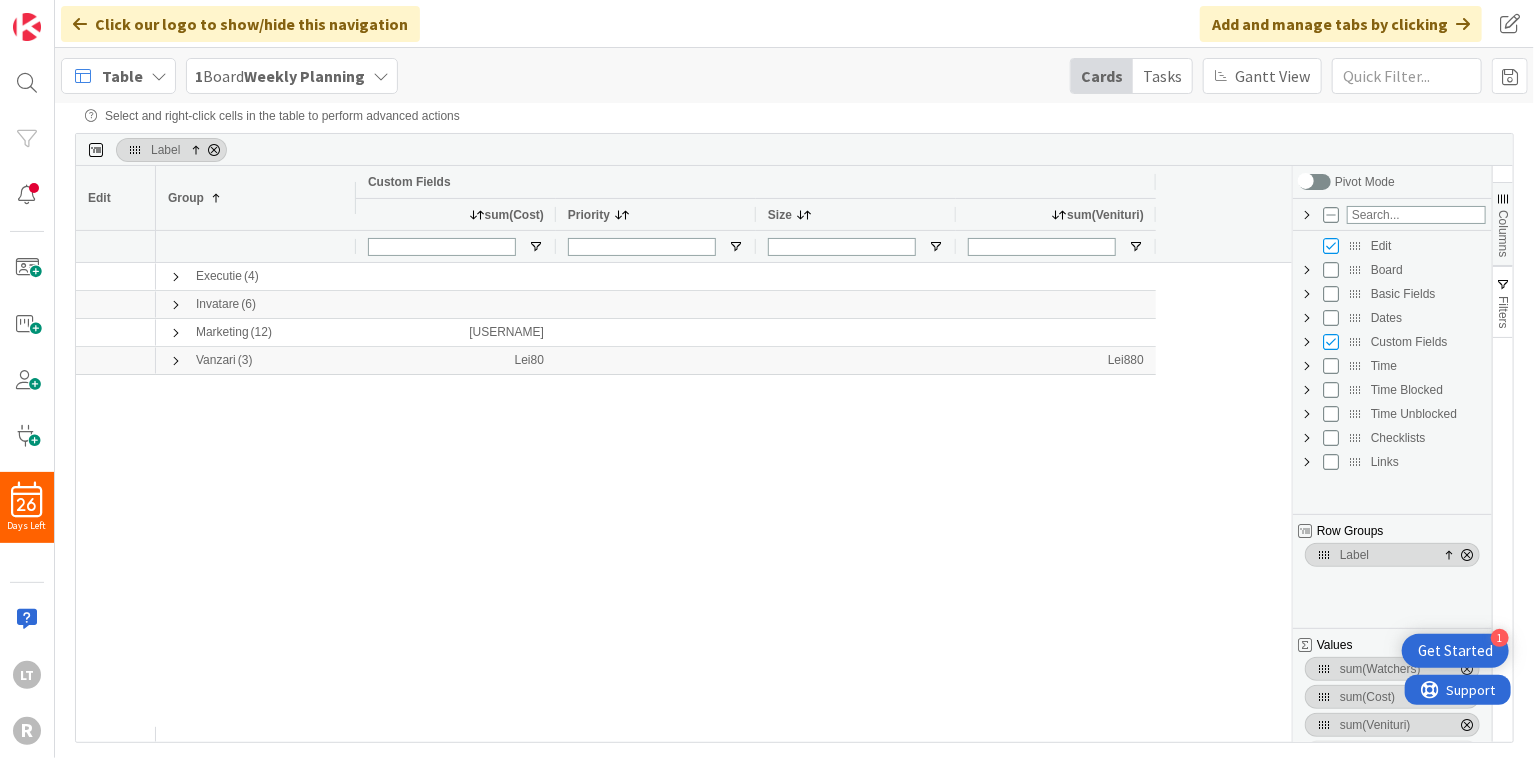 scroll, scrollTop: 0, scrollLeft: 0, axis: both 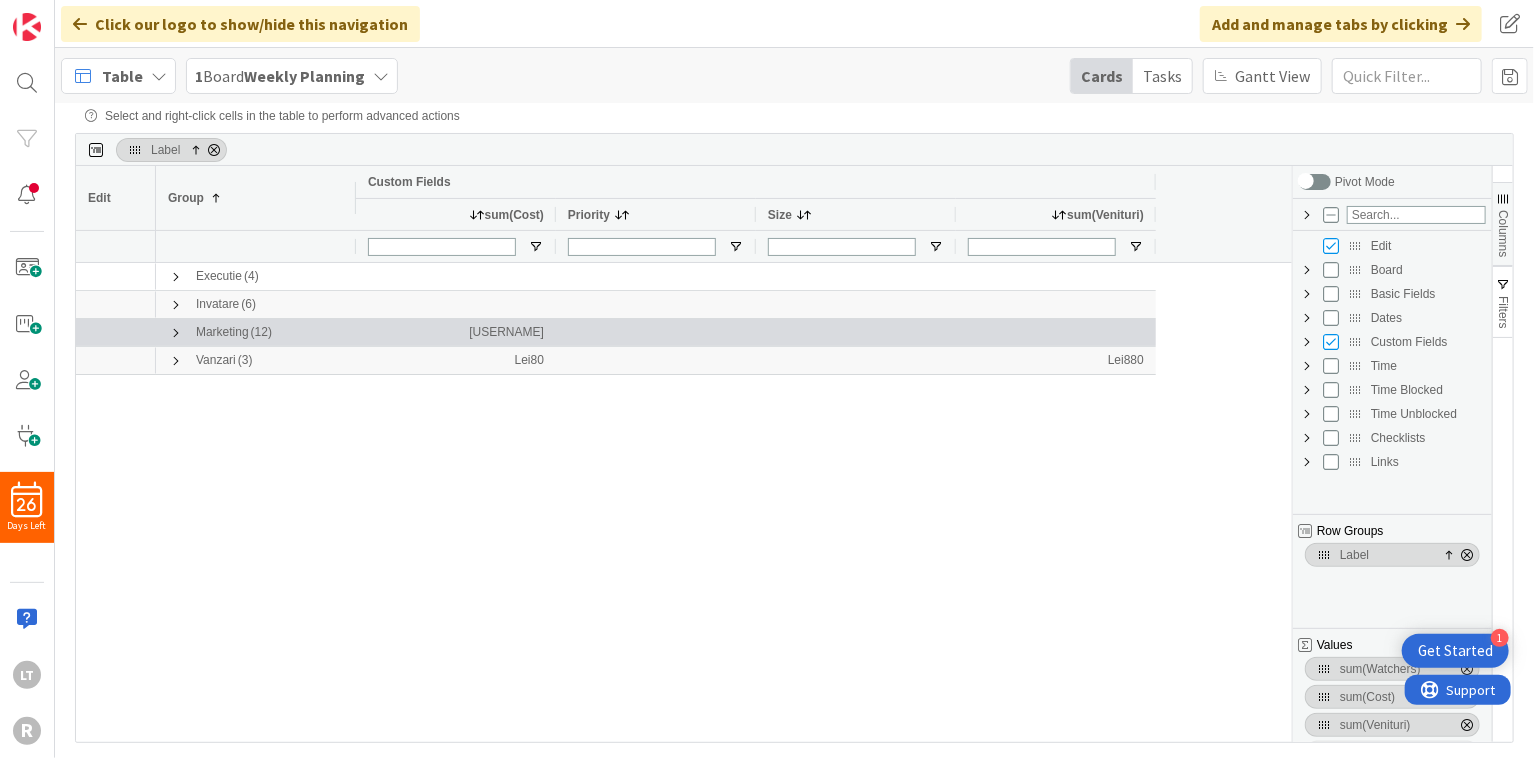 click on "Marketing" at bounding box center [222, 332] 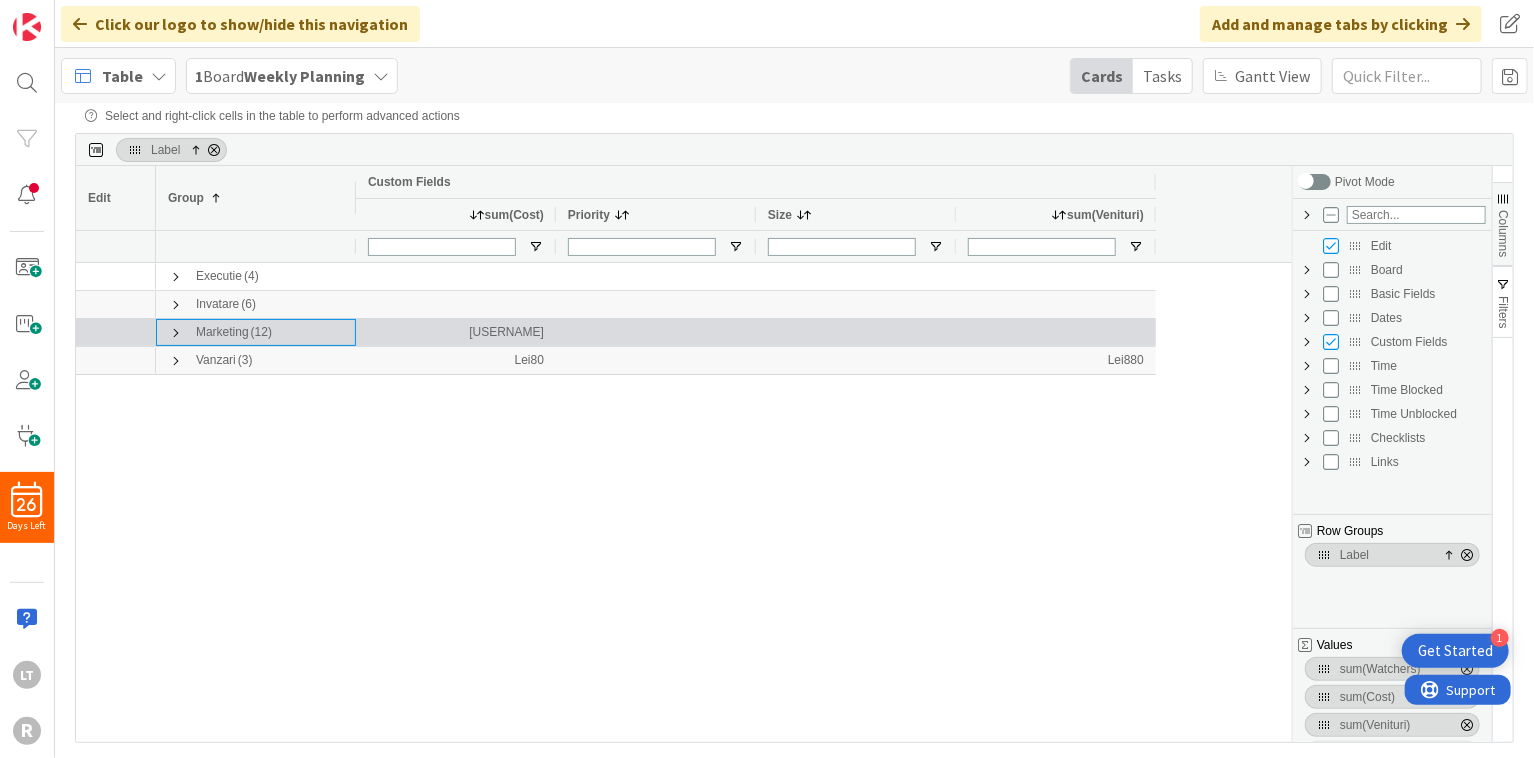 click at bounding box center (176, 333) 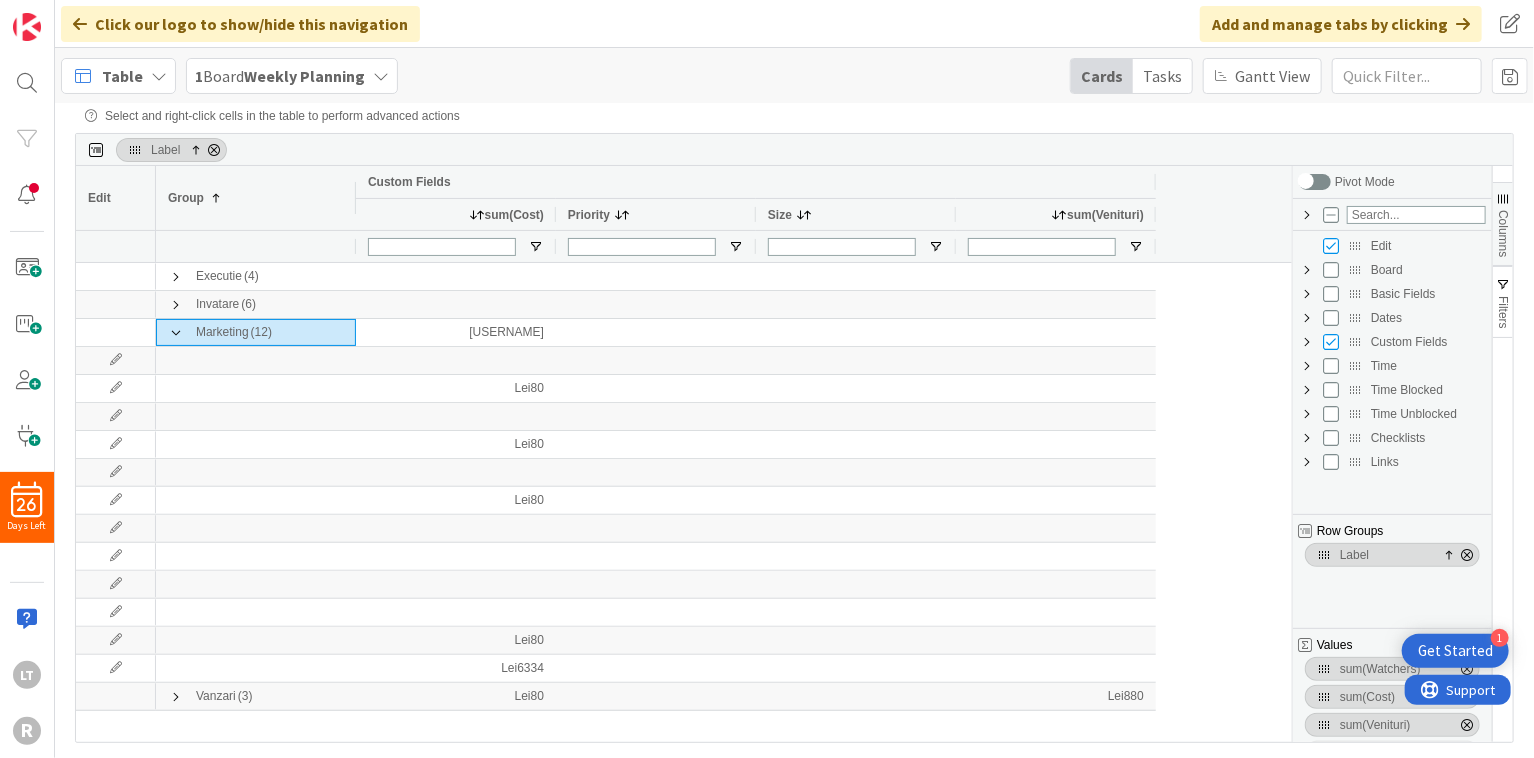 click on "Table" at bounding box center (122, 76) 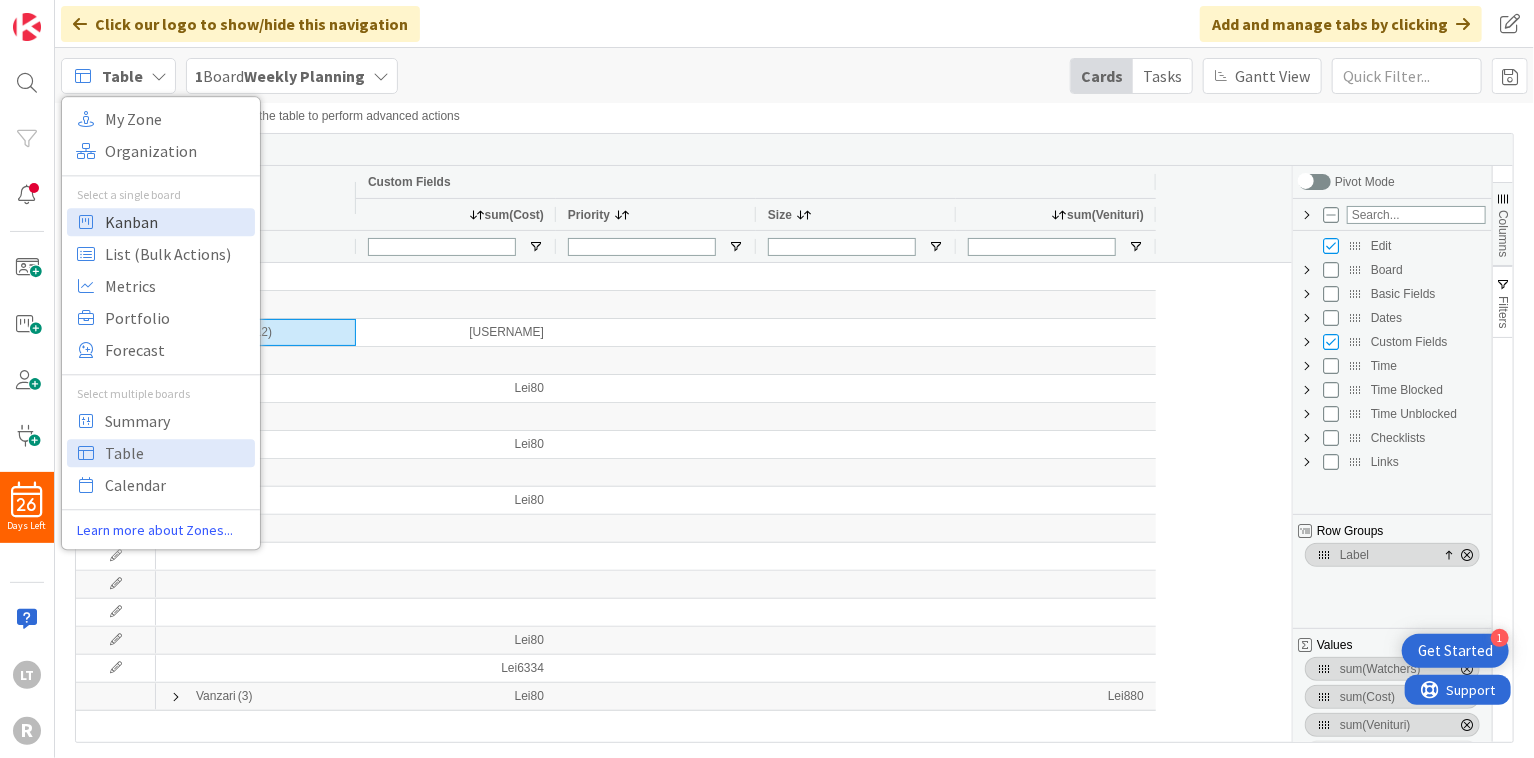click on "Kanban" at bounding box center (177, 222) 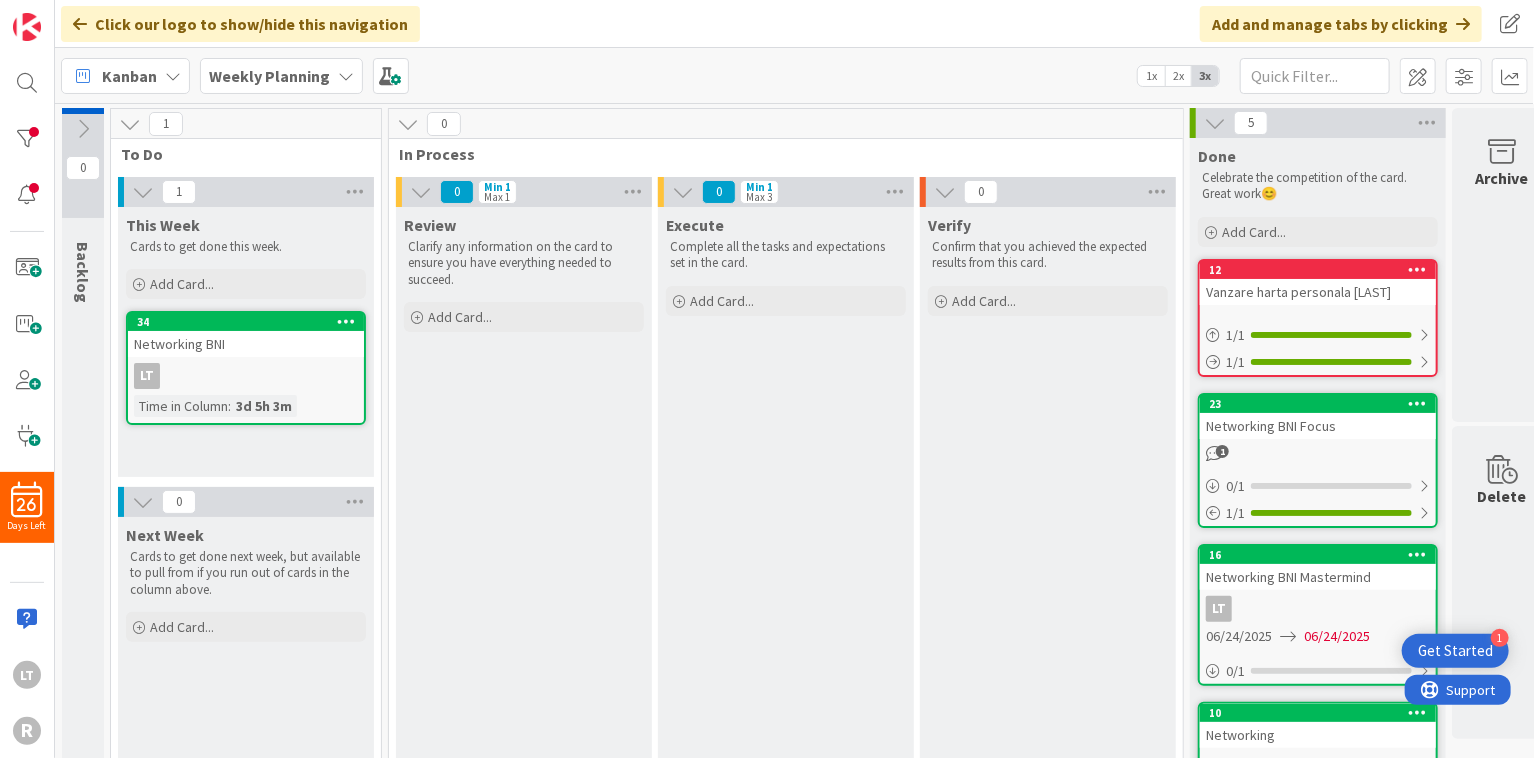 scroll, scrollTop: 0, scrollLeft: 0, axis: both 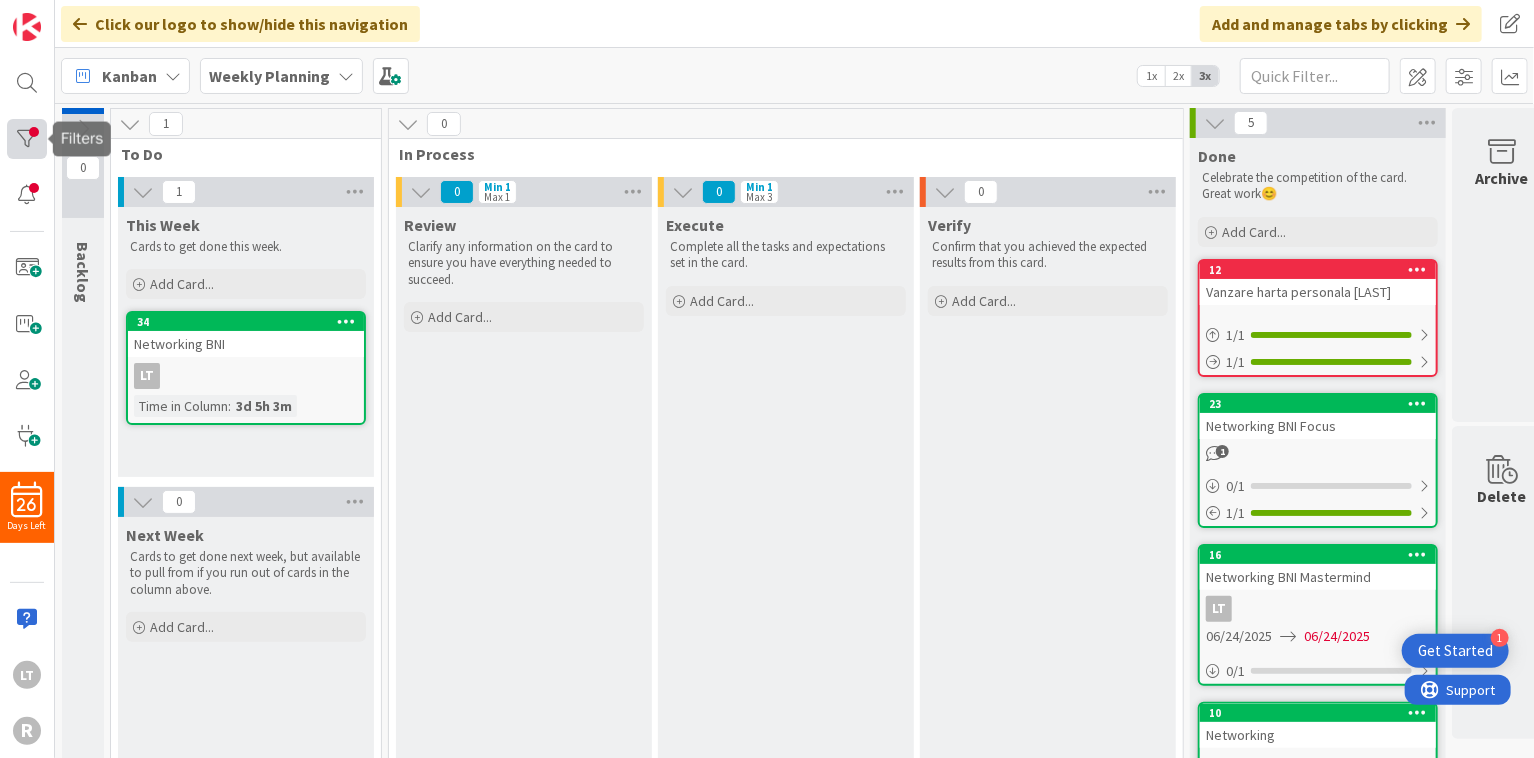click at bounding box center (27, 139) 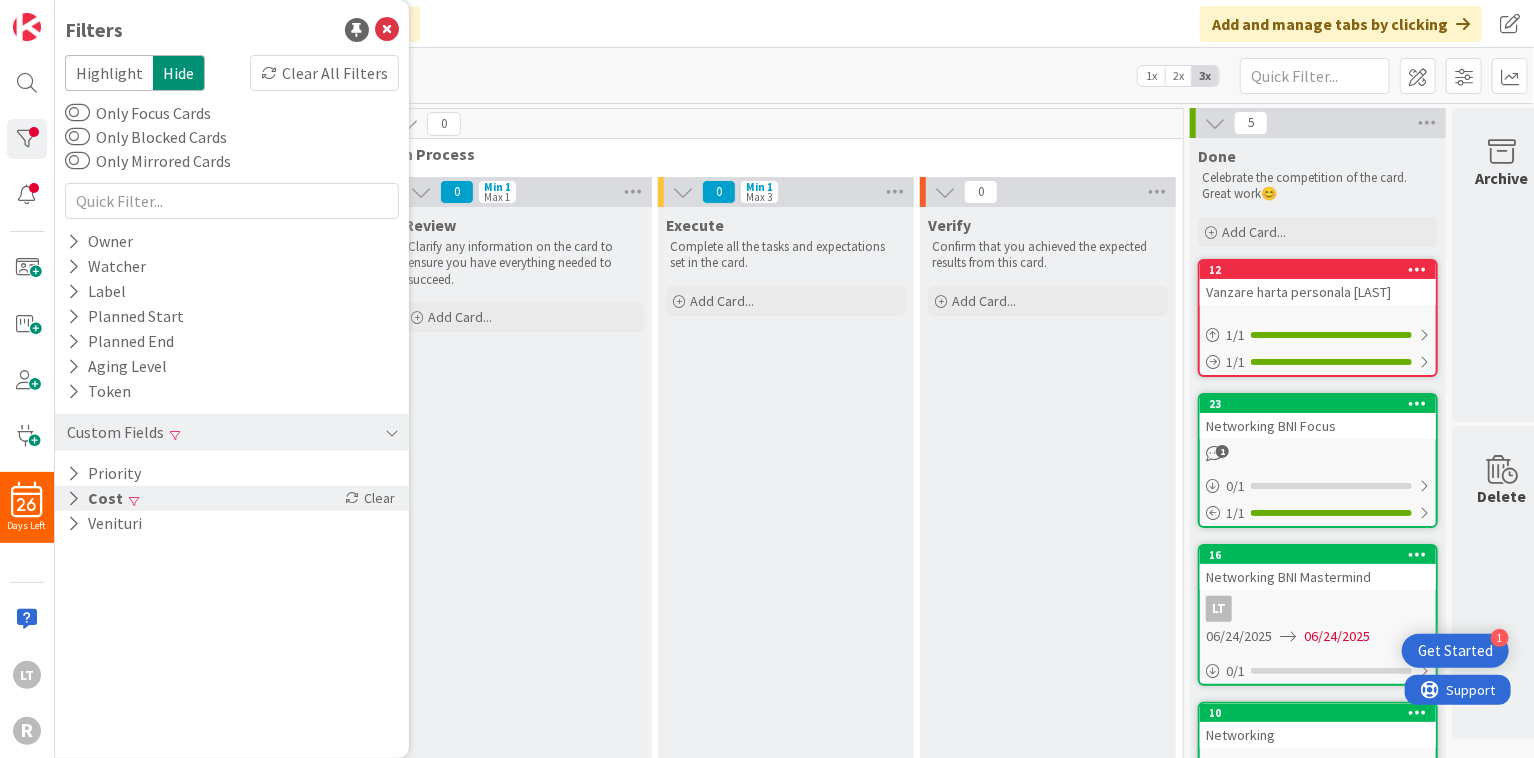 click on "Cost" at bounding box center [95, 498] 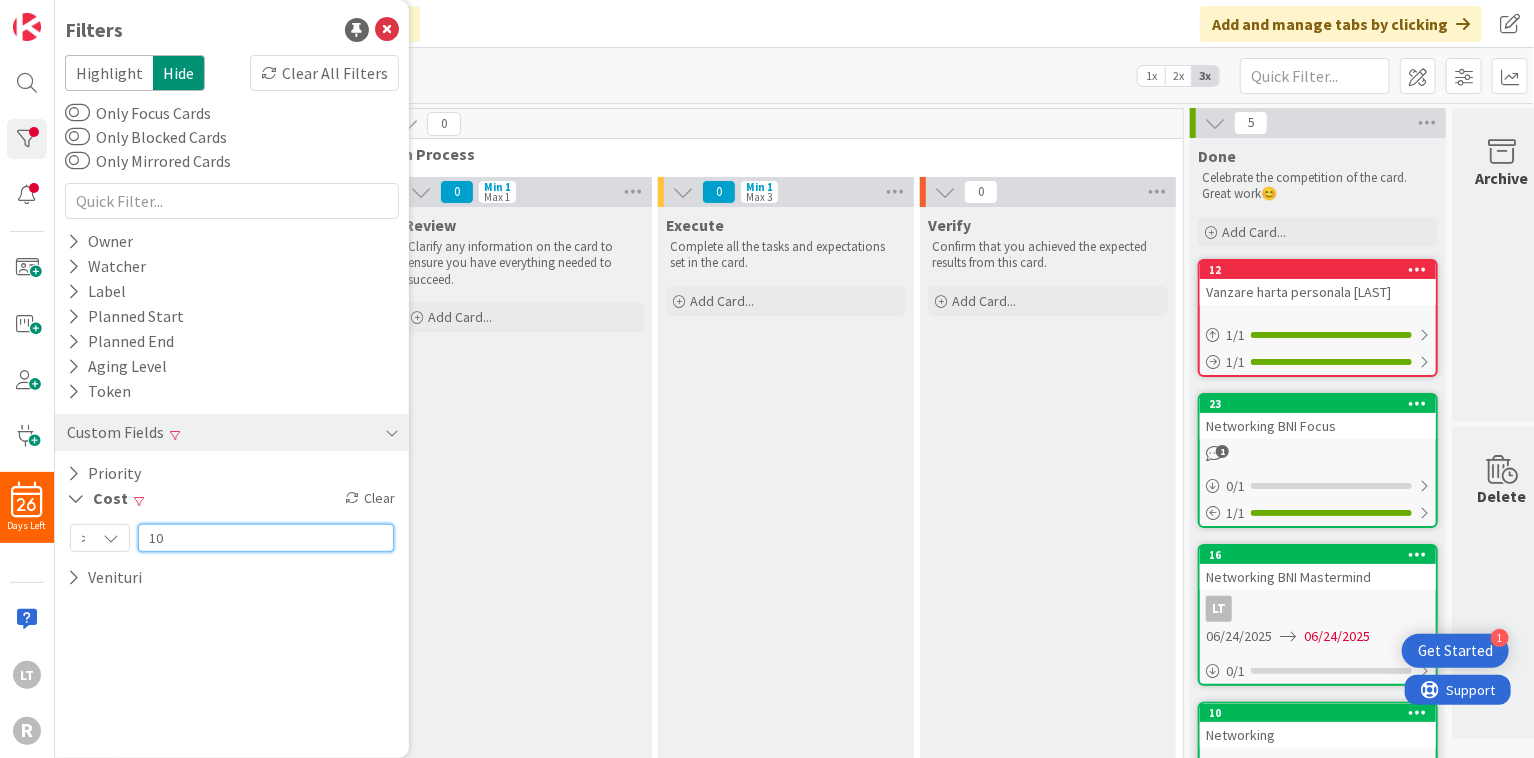 drag, startPoint x: 165, startPoint y: 536, endPoint x: 144, endPoint y: 538, distance: 21.095022 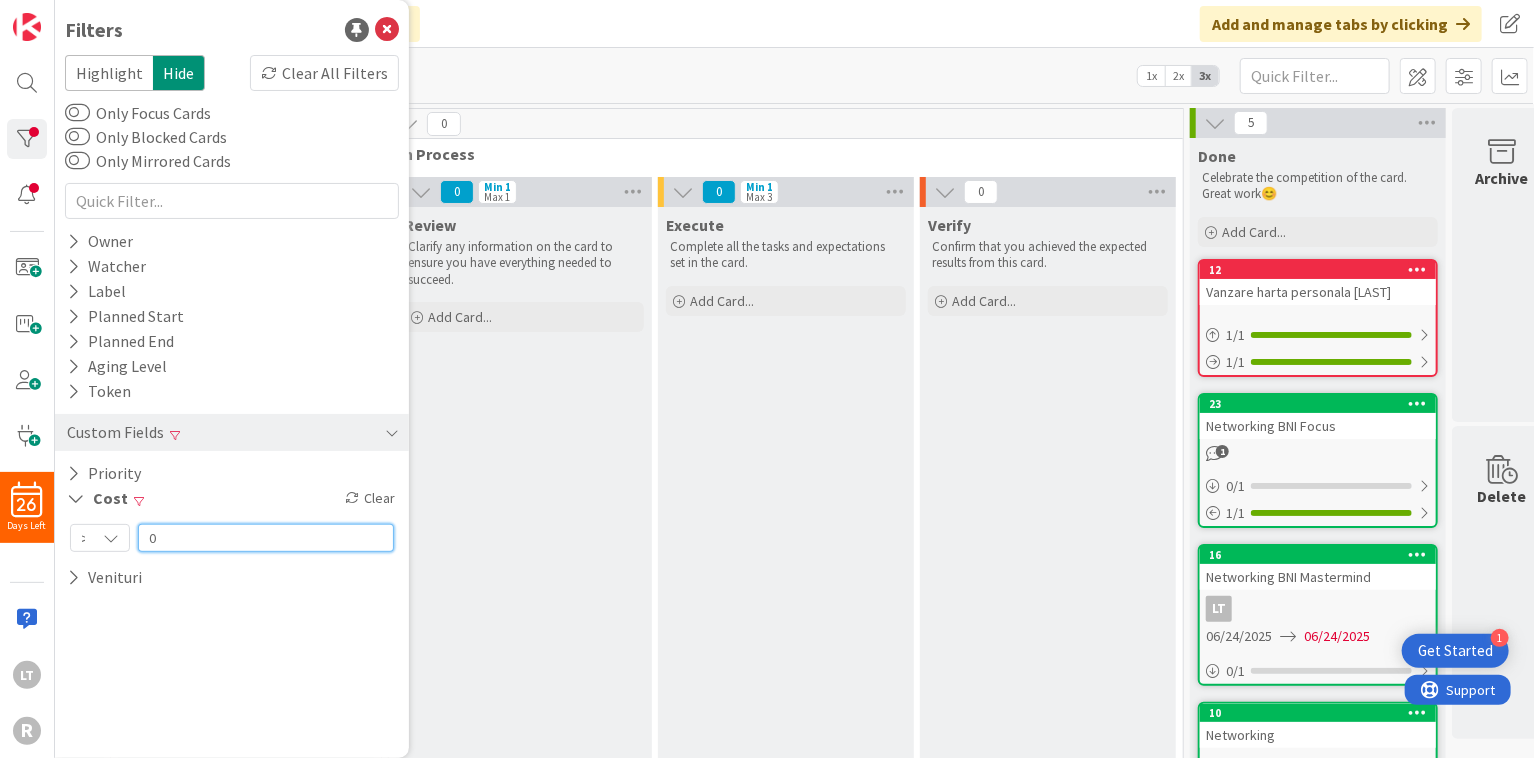 type on "0" 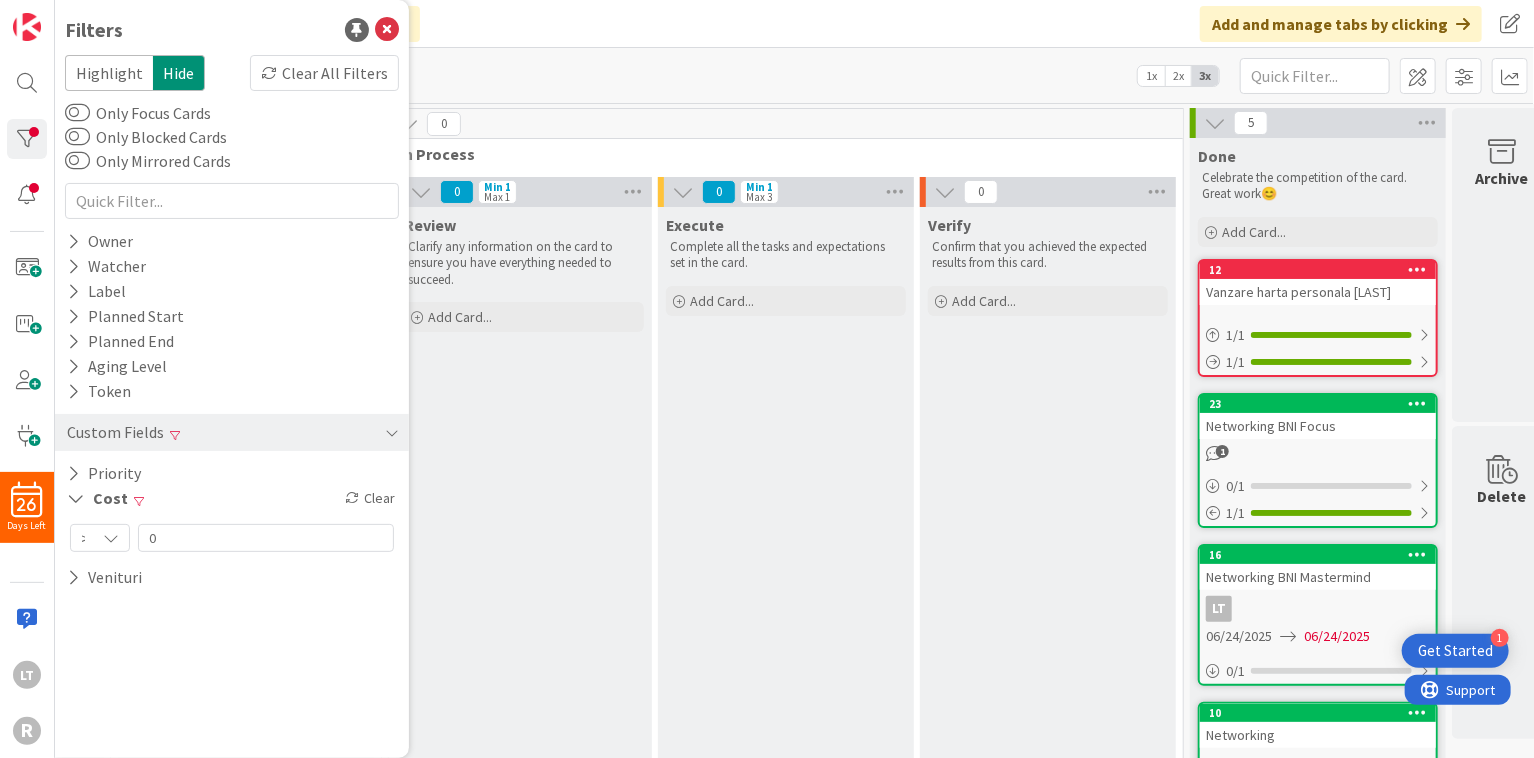 click at bounding box center [111, 538] 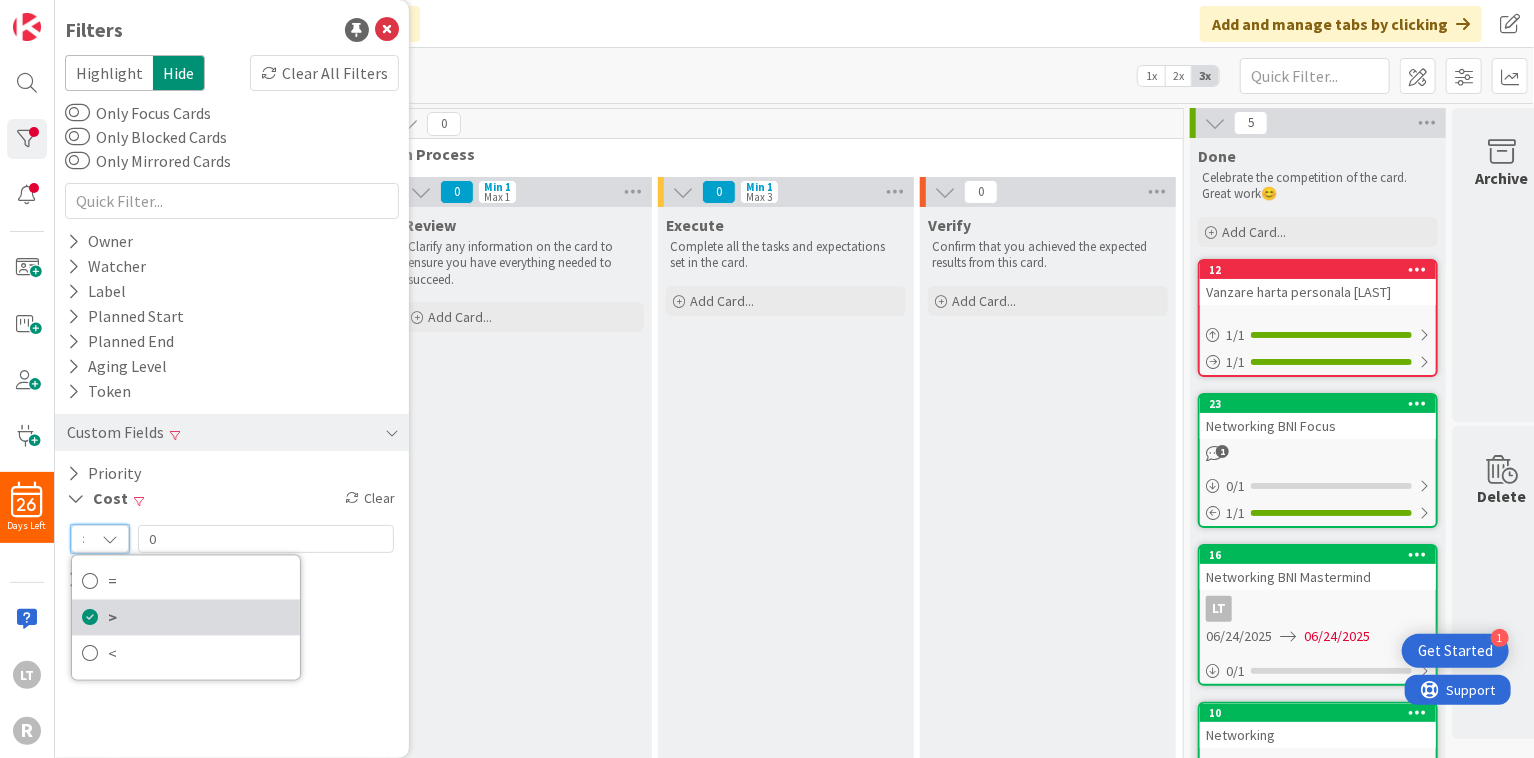 click at bounding box center [90, 618] 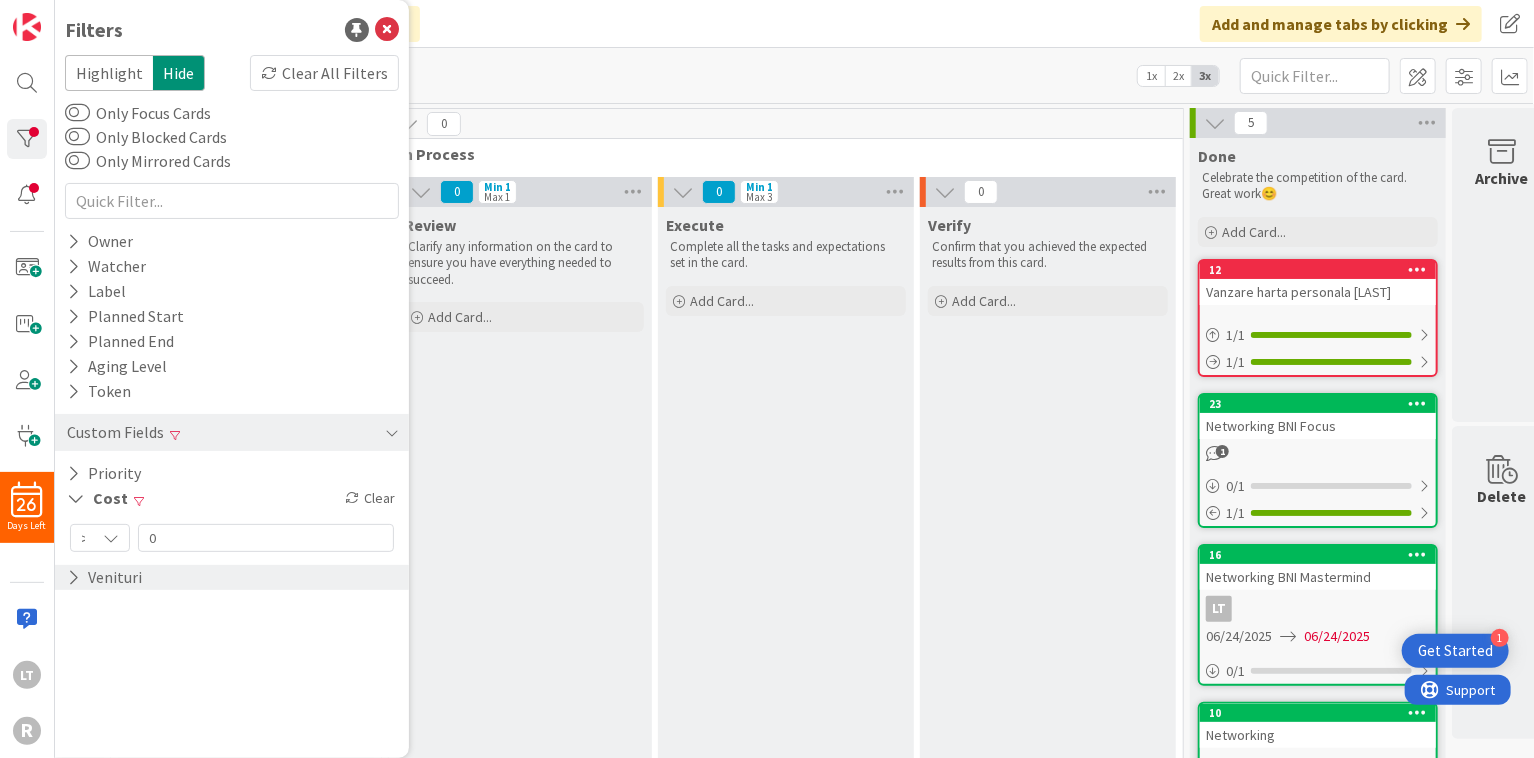 click on "Venituri" at bounding box center [104, 577] 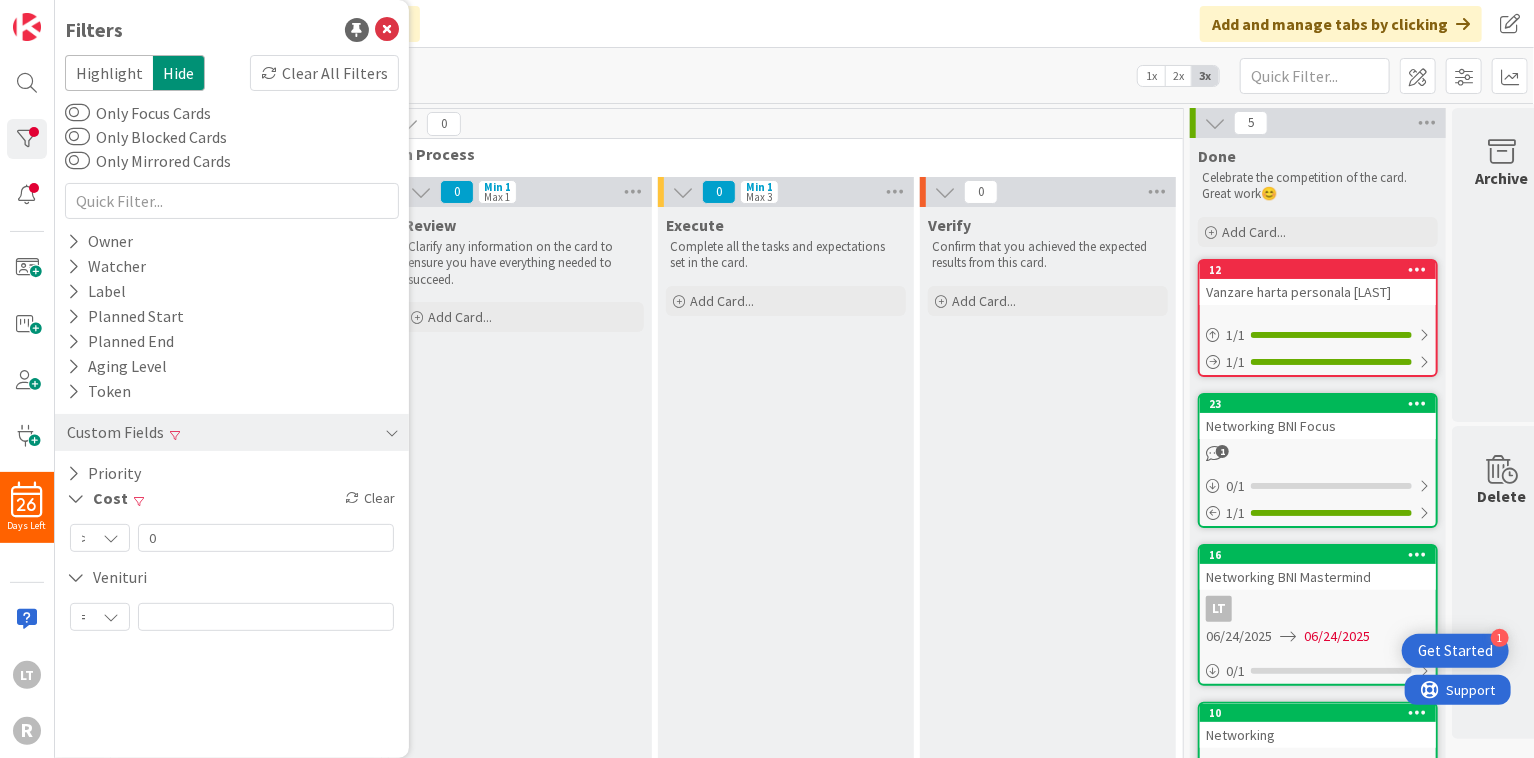 click on "=" at bounding box center [100, 538] 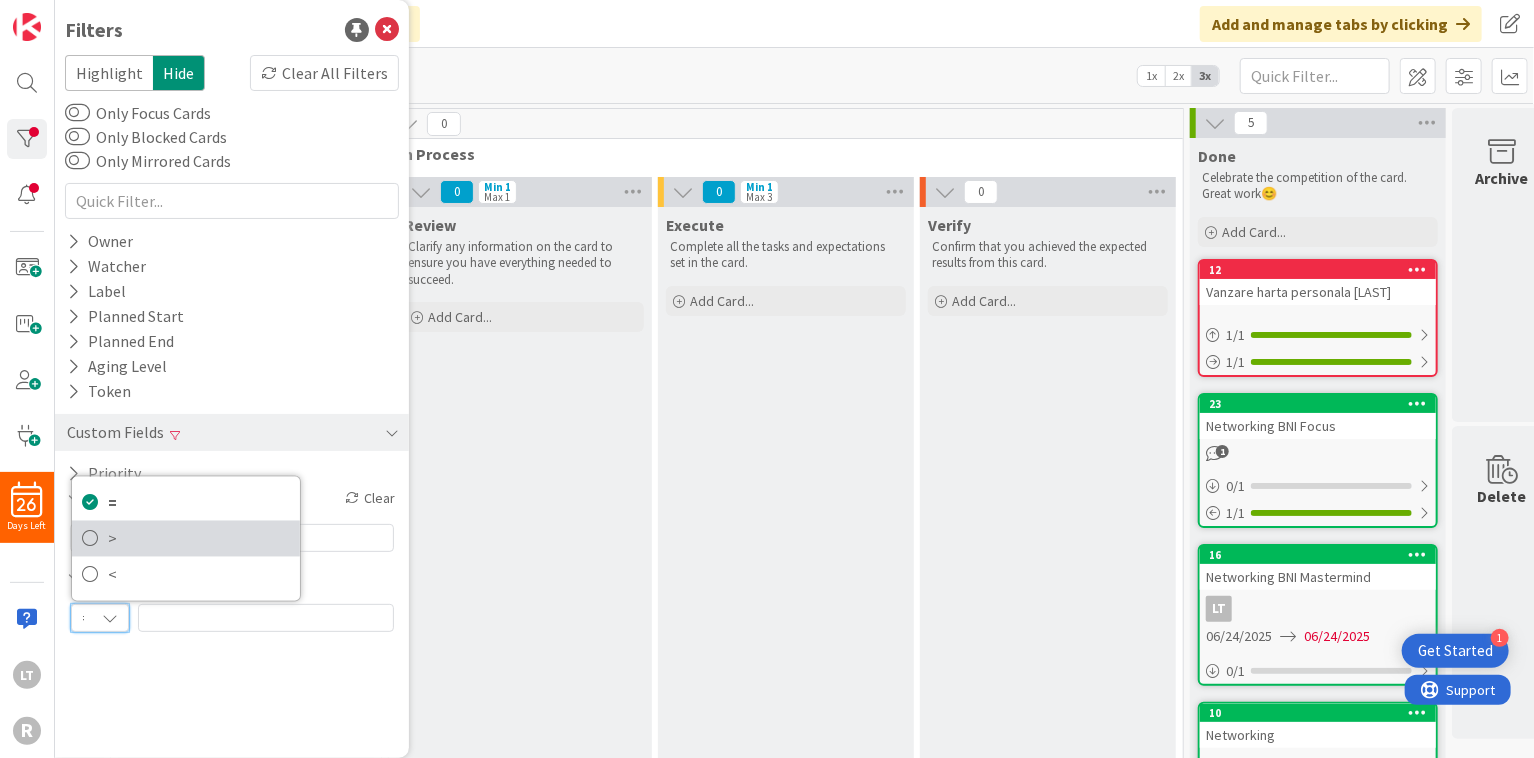 click at bounding box center [90, 539] 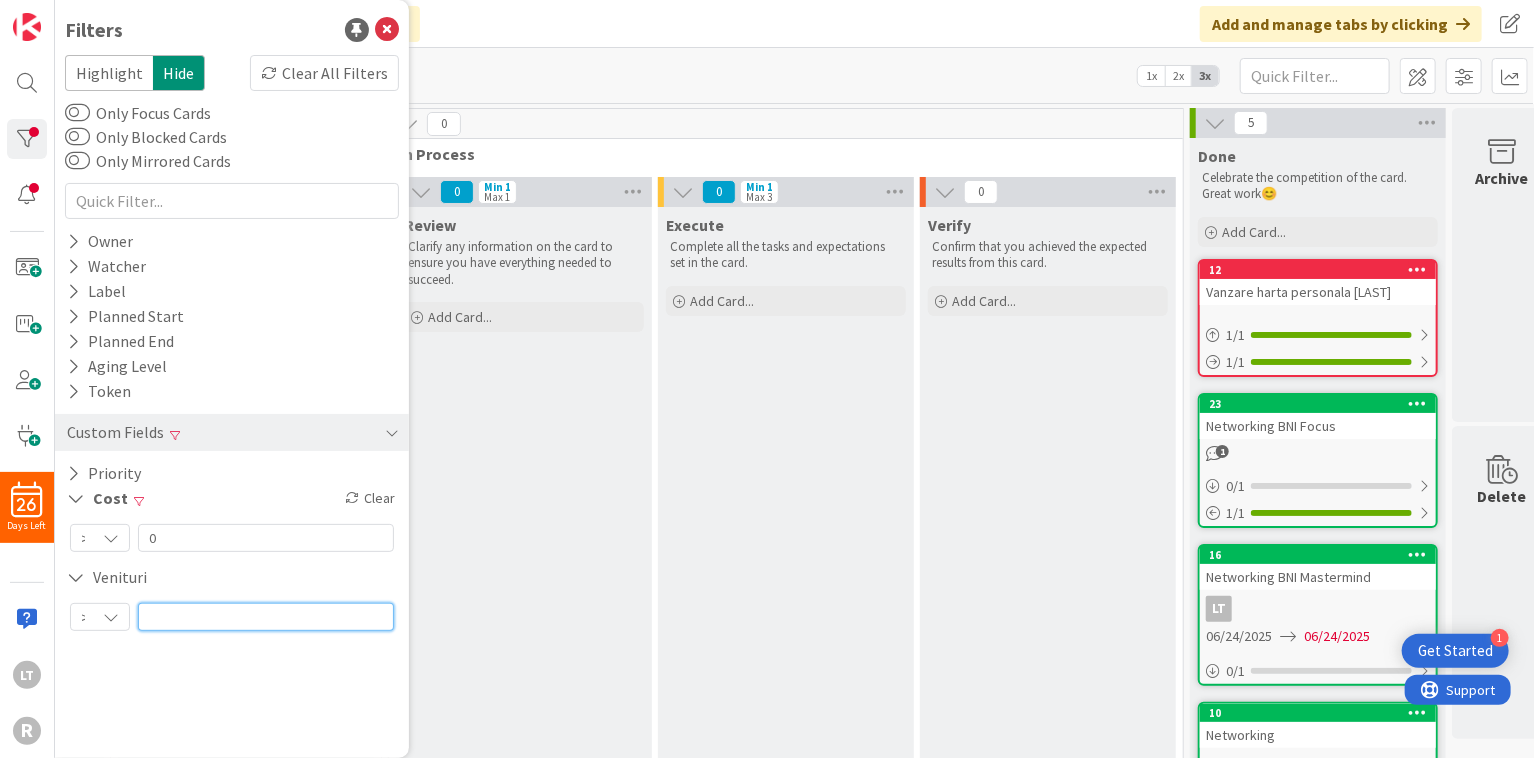 click at bounding box center (266, 617) 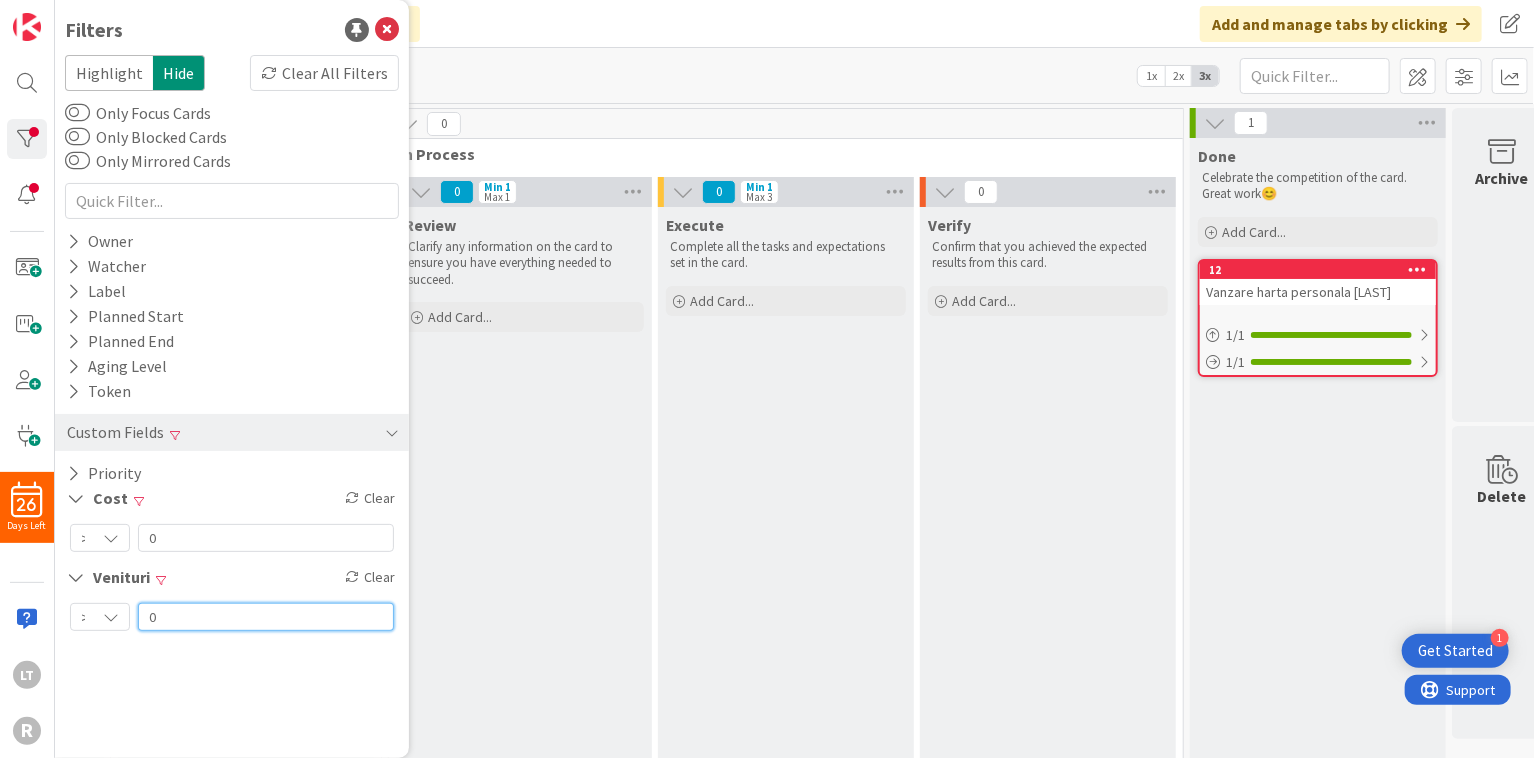 type on "0" 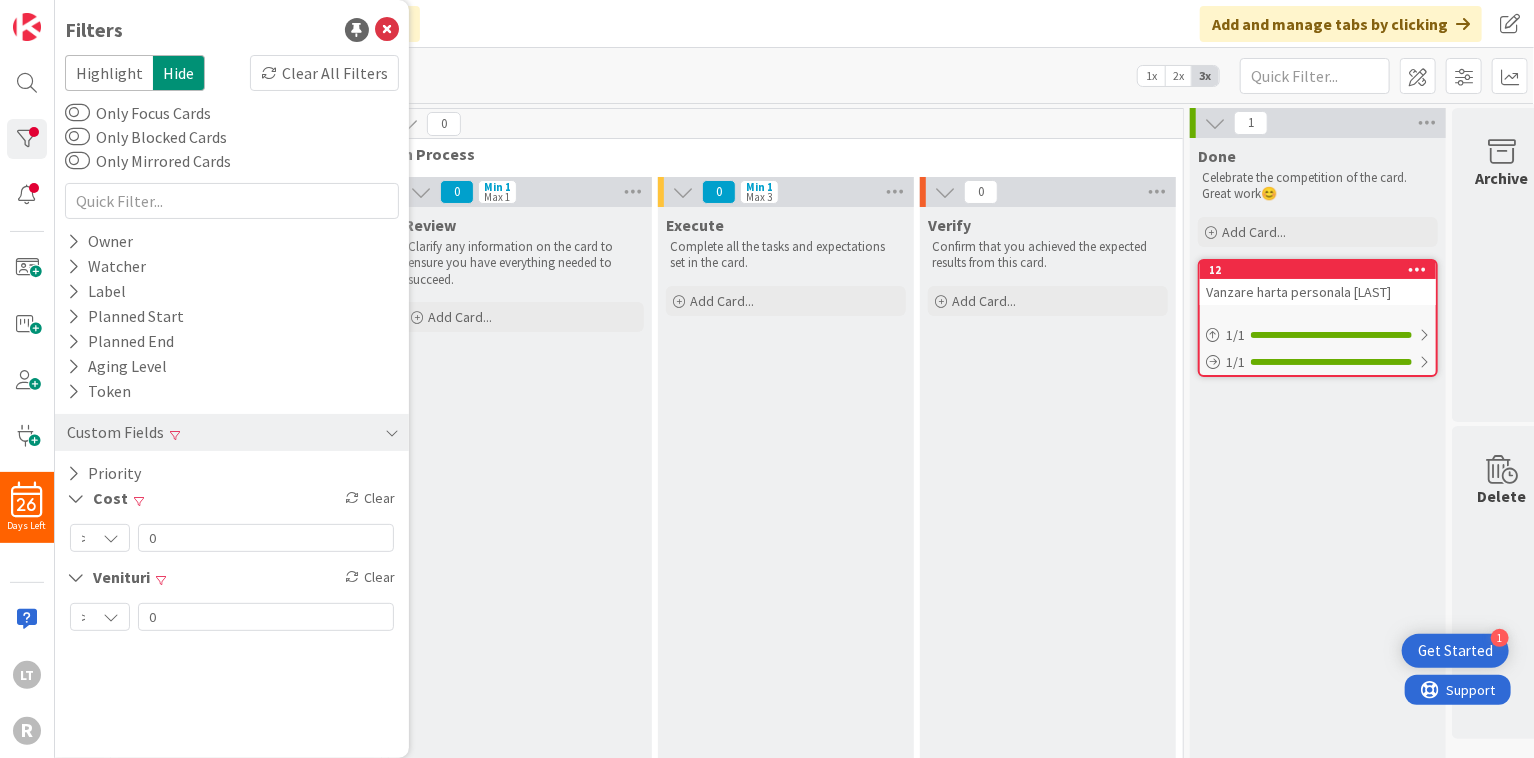 click on "Filters Highlight Hide Clear All Filters Only Focus Cards Only Blocked Cards Only Mirrored Cards Owner Watcher Label Planned Start Planned End Aging Level Token Custom Fields Priority Cost Clear > = > < 0 Venituri Clear > = > < 0" at bounding box center [232, 379] 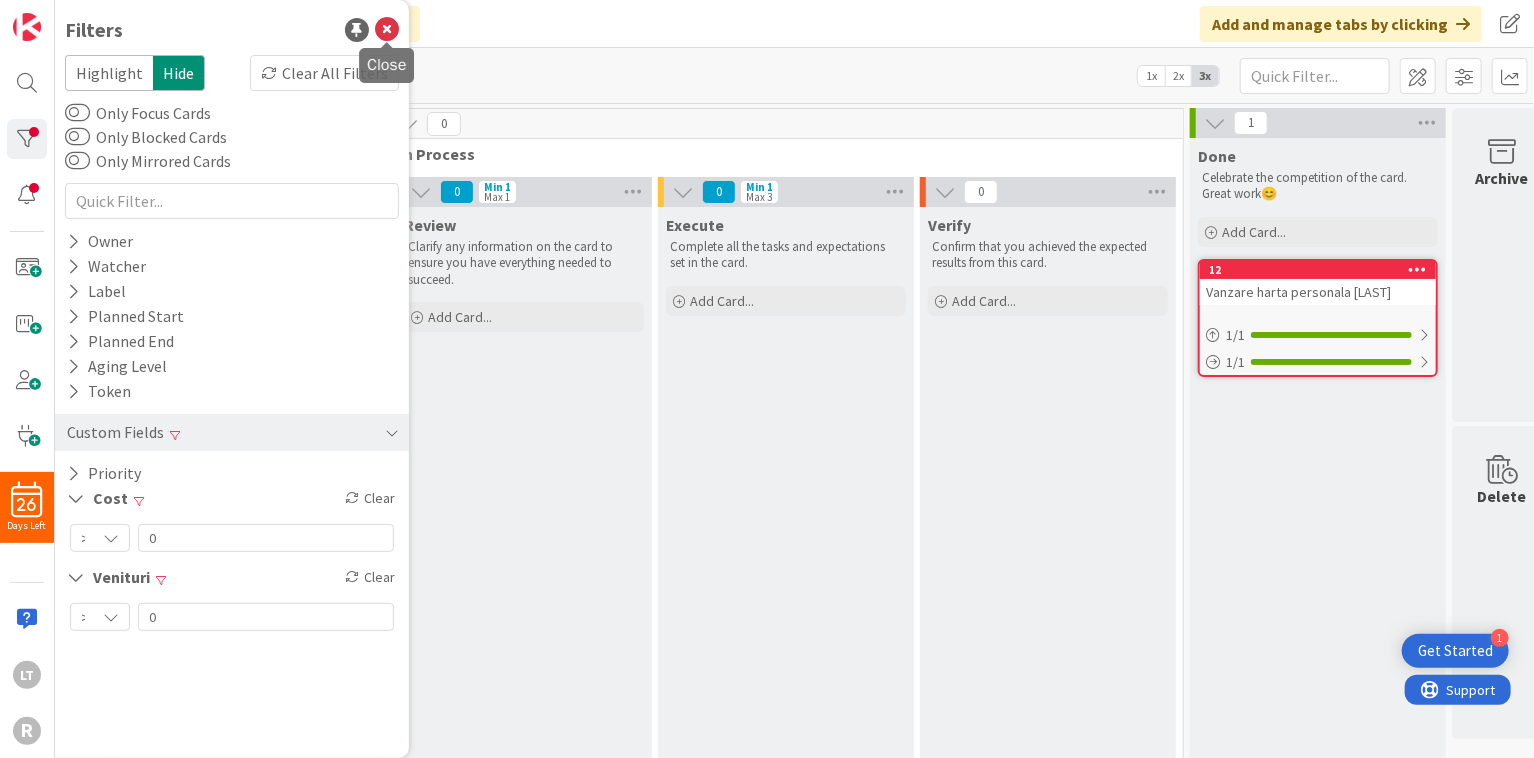 click at bounding box center (387, 30) 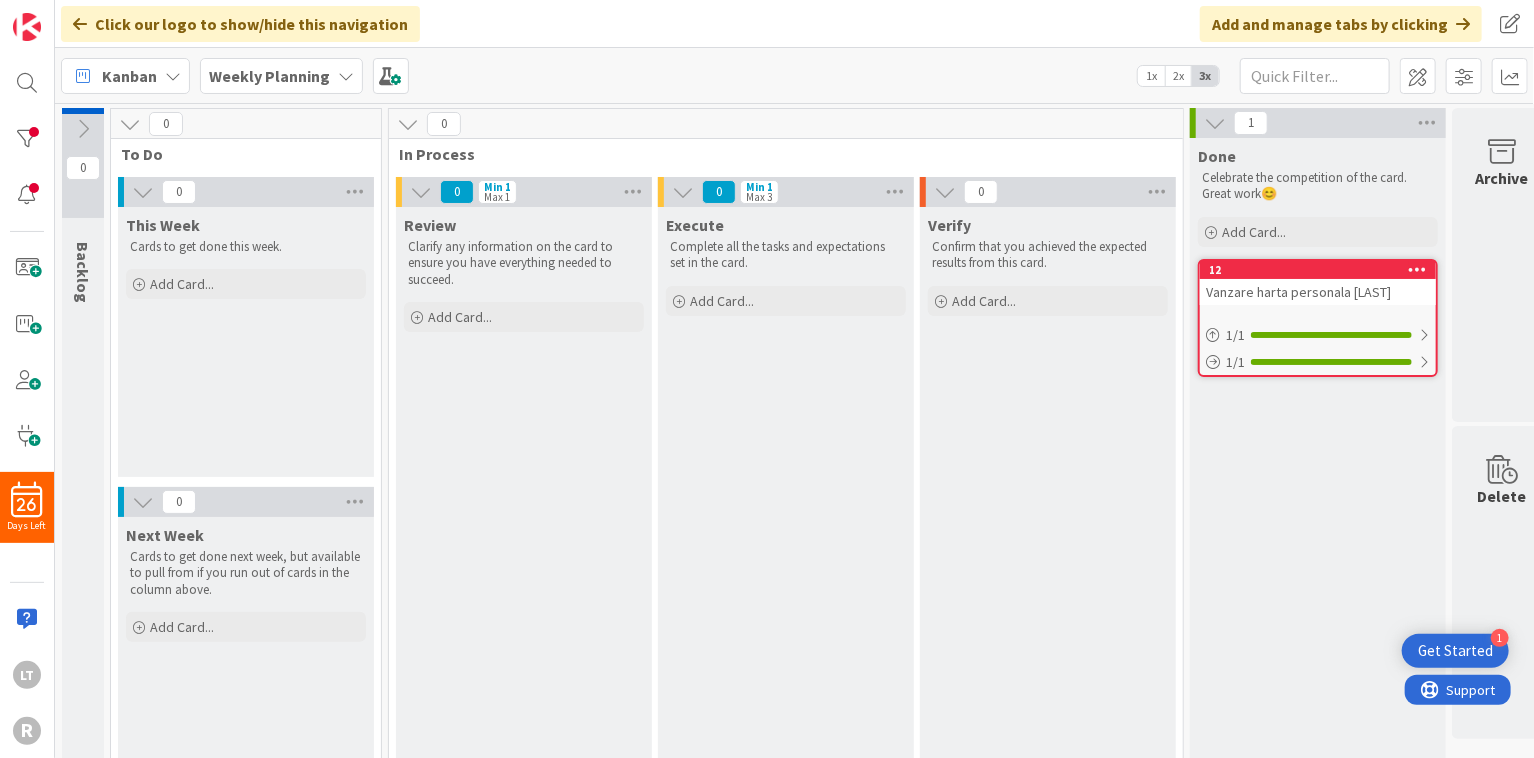 click on "Kanban" at bounding box center (125, 76) 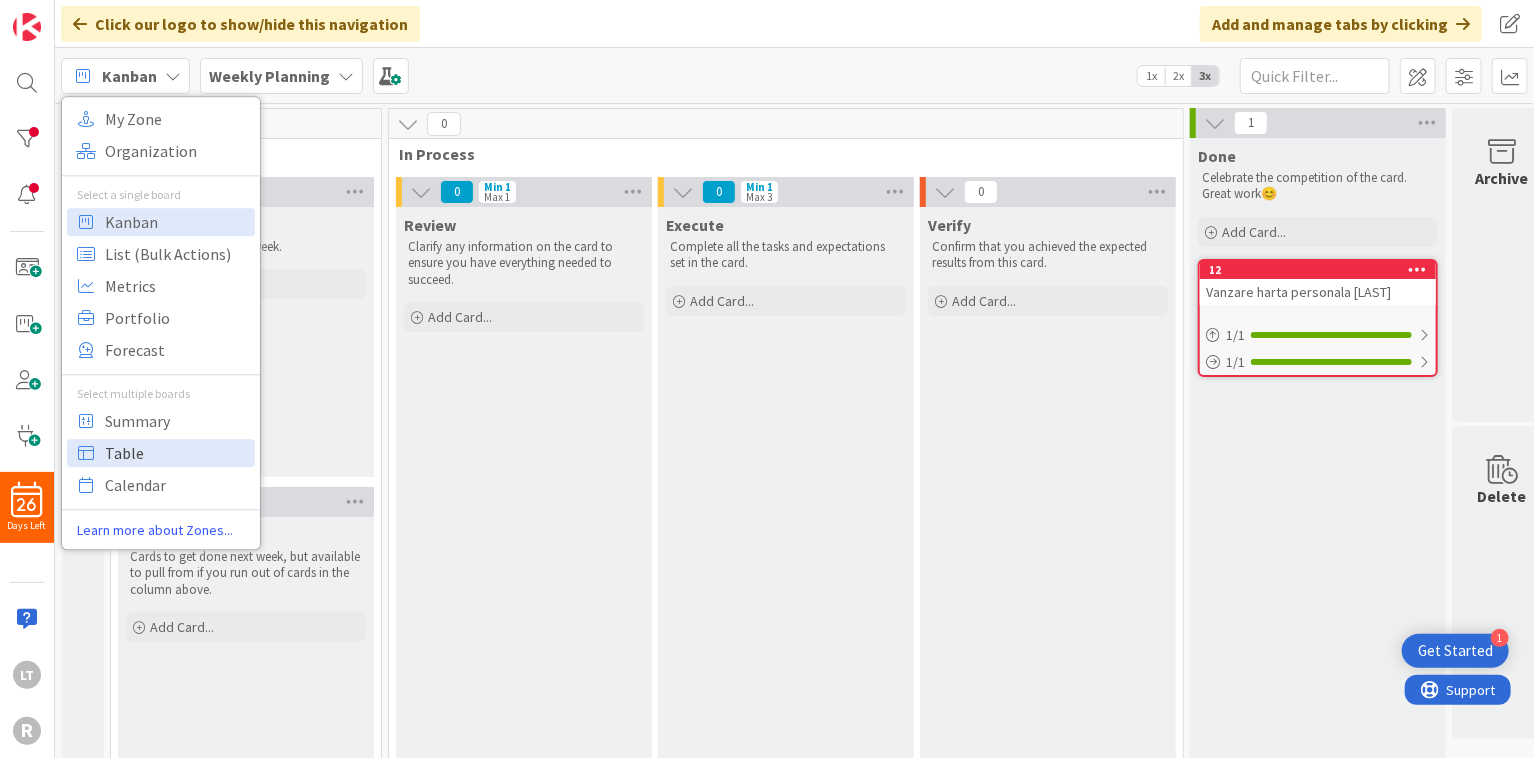 click on "Table" at bounding box center (177, 453) 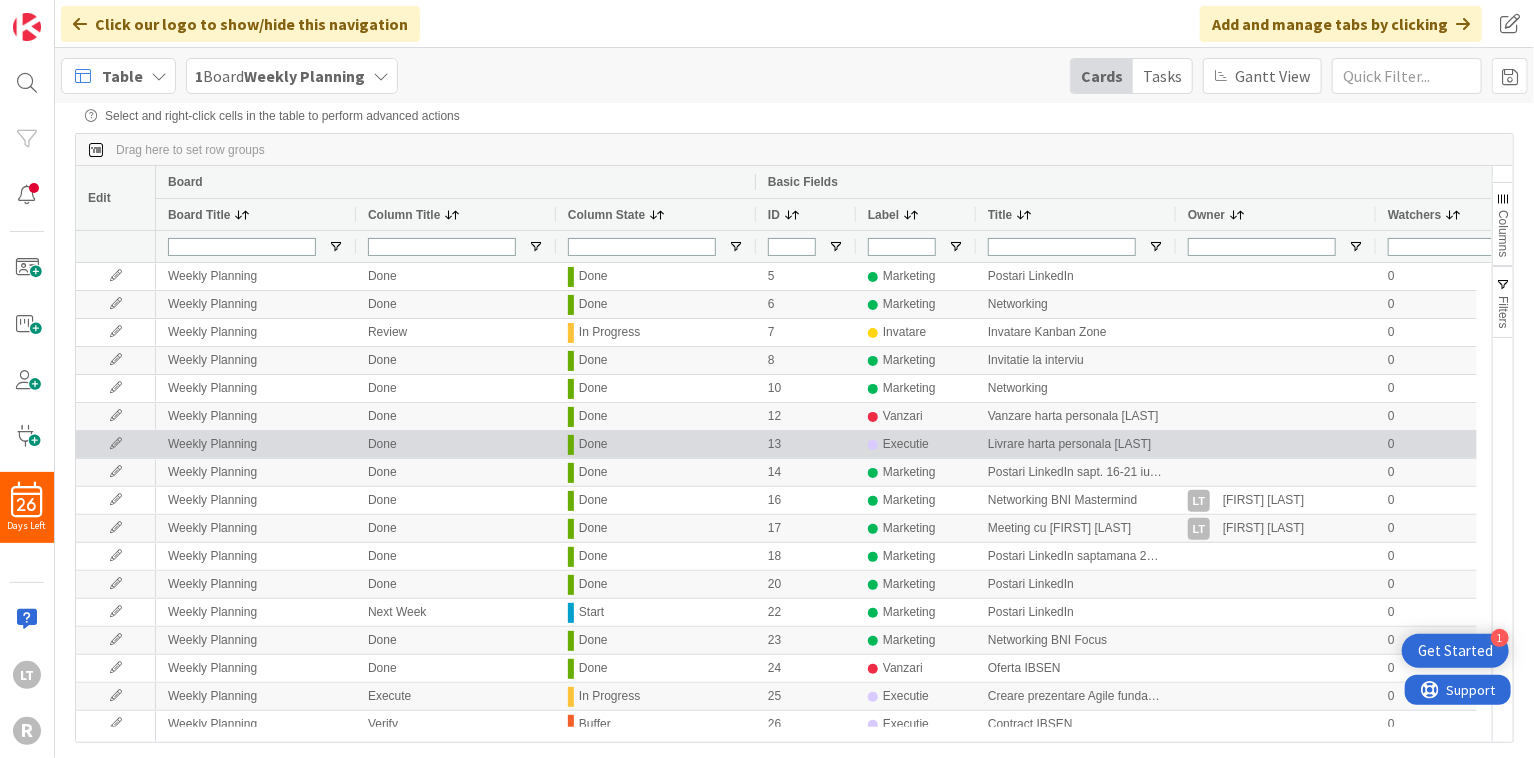 scroll, scrollTop: 0, scrollLeft: 0, axis: both 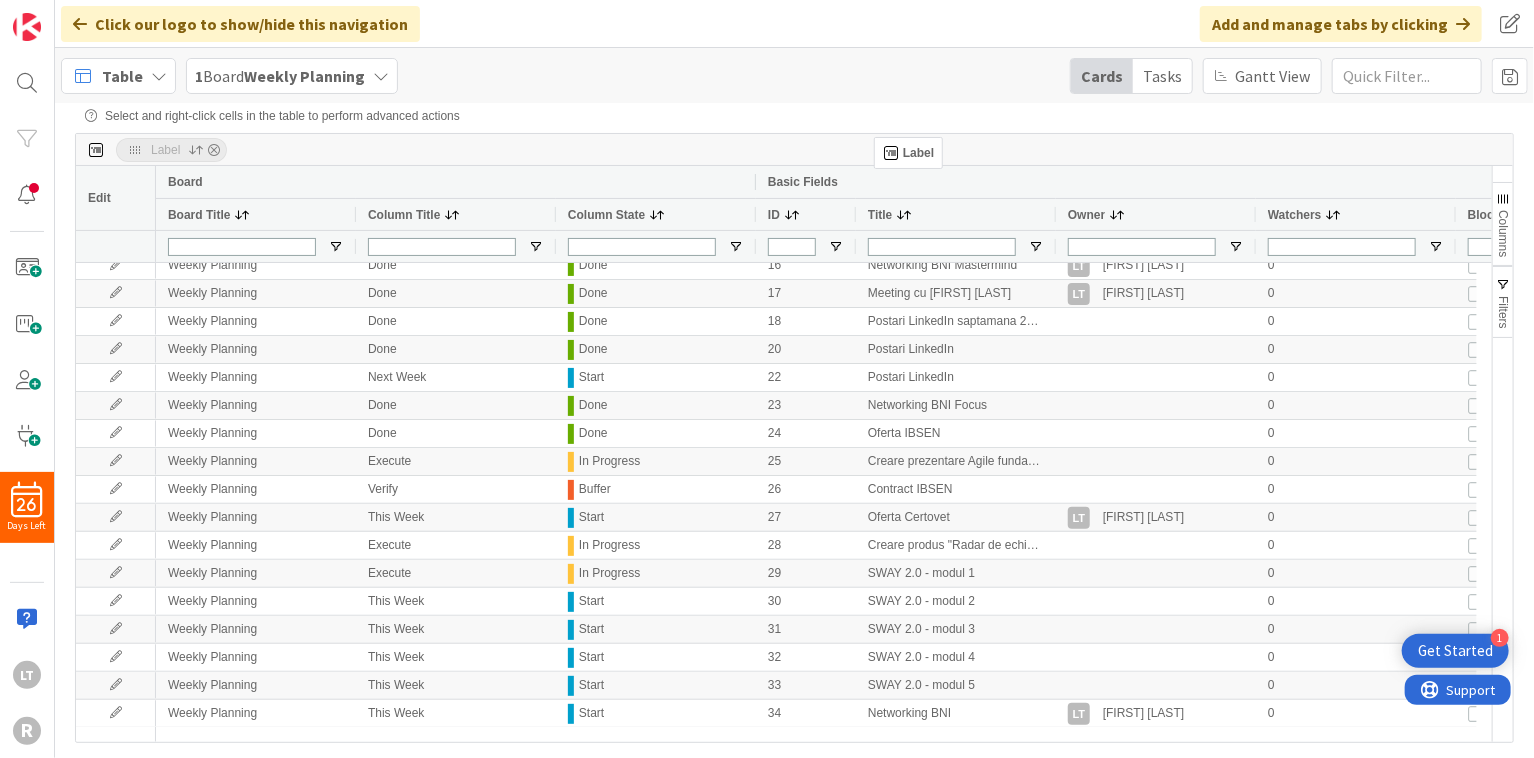 drag, startPoint x: 880, startPoint y: 215, endPoint x: 884, endPoint y: 145, distance: 70.11419 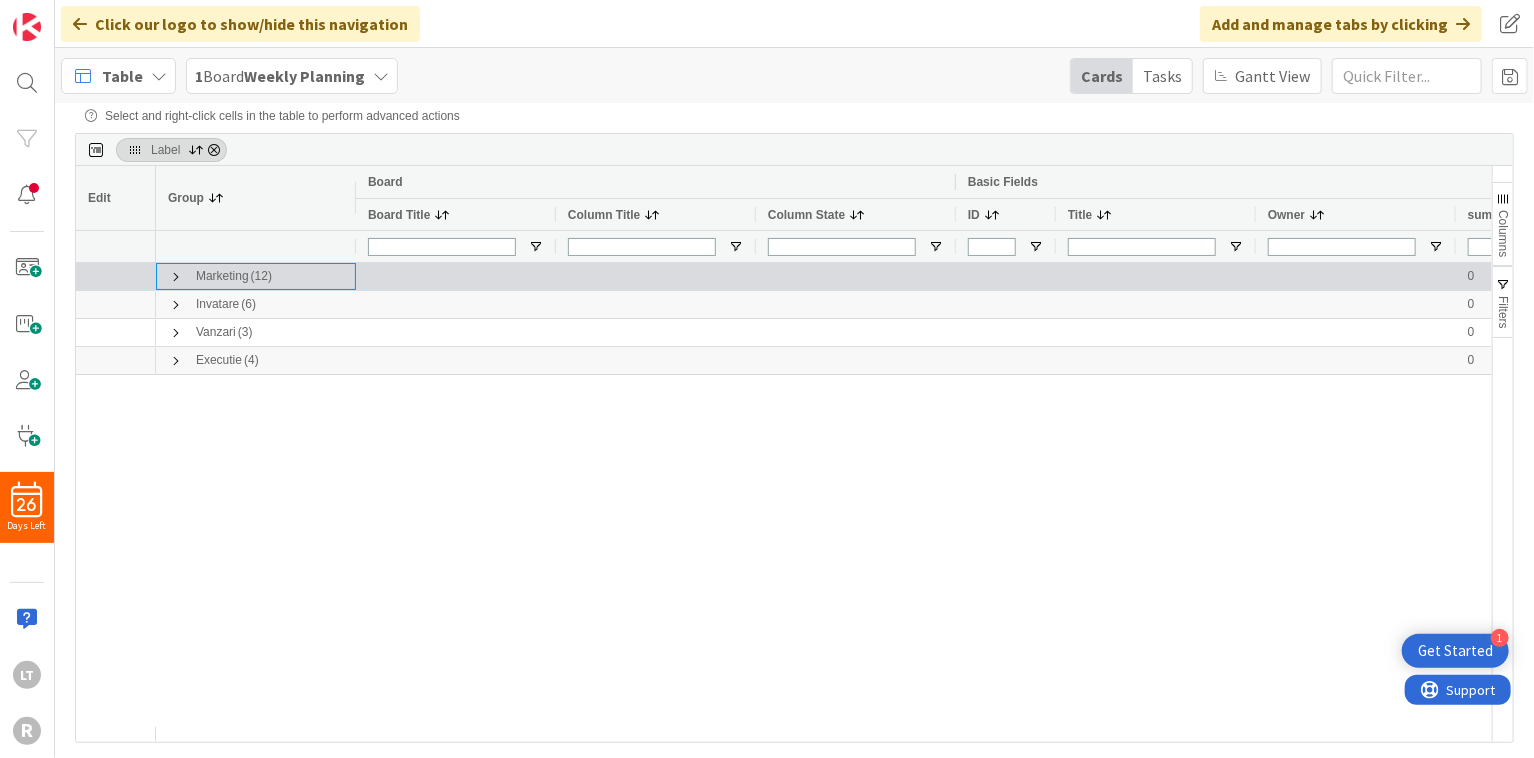 click at bounding box center [176, 277] 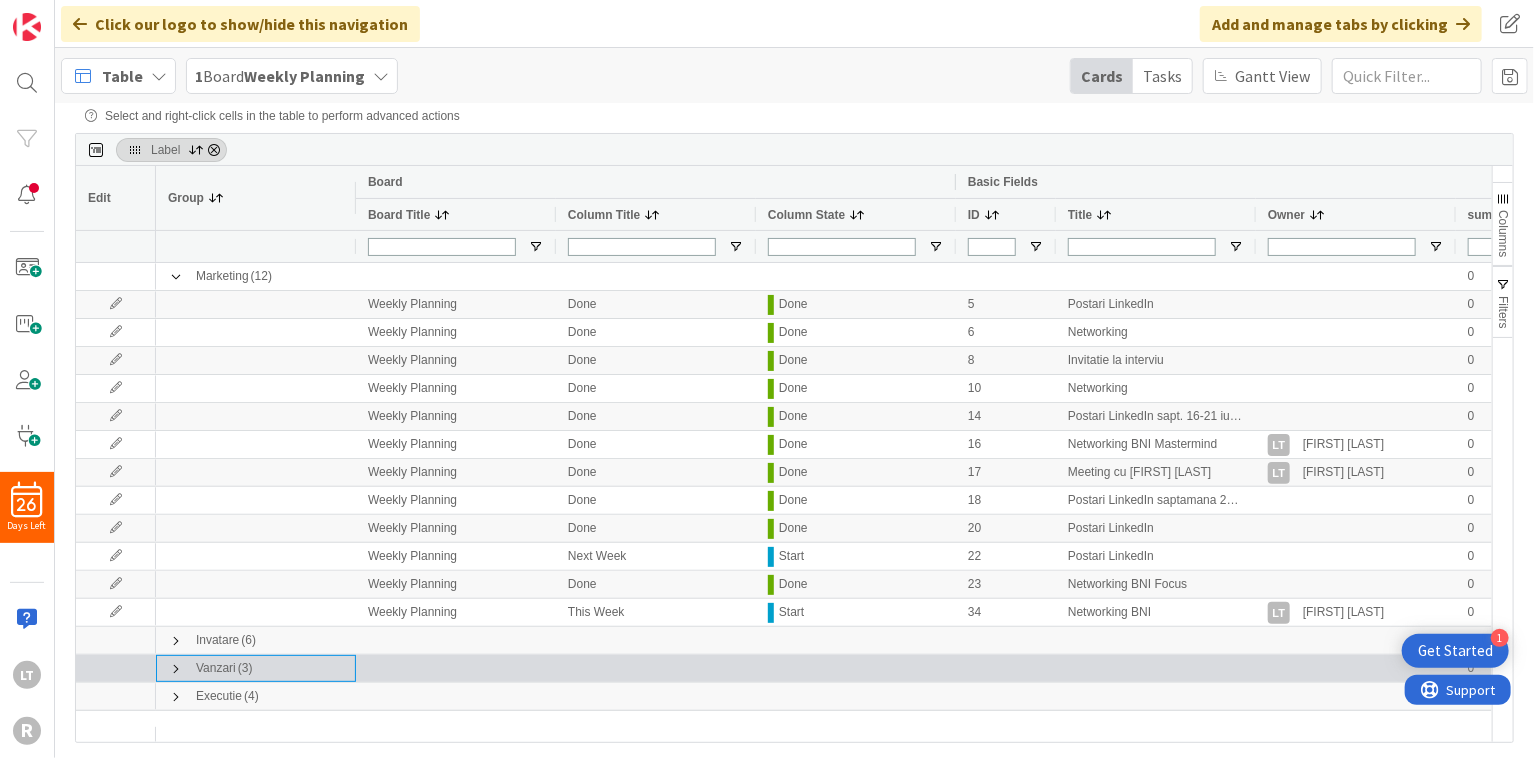 click at bounding box center [176, 669] 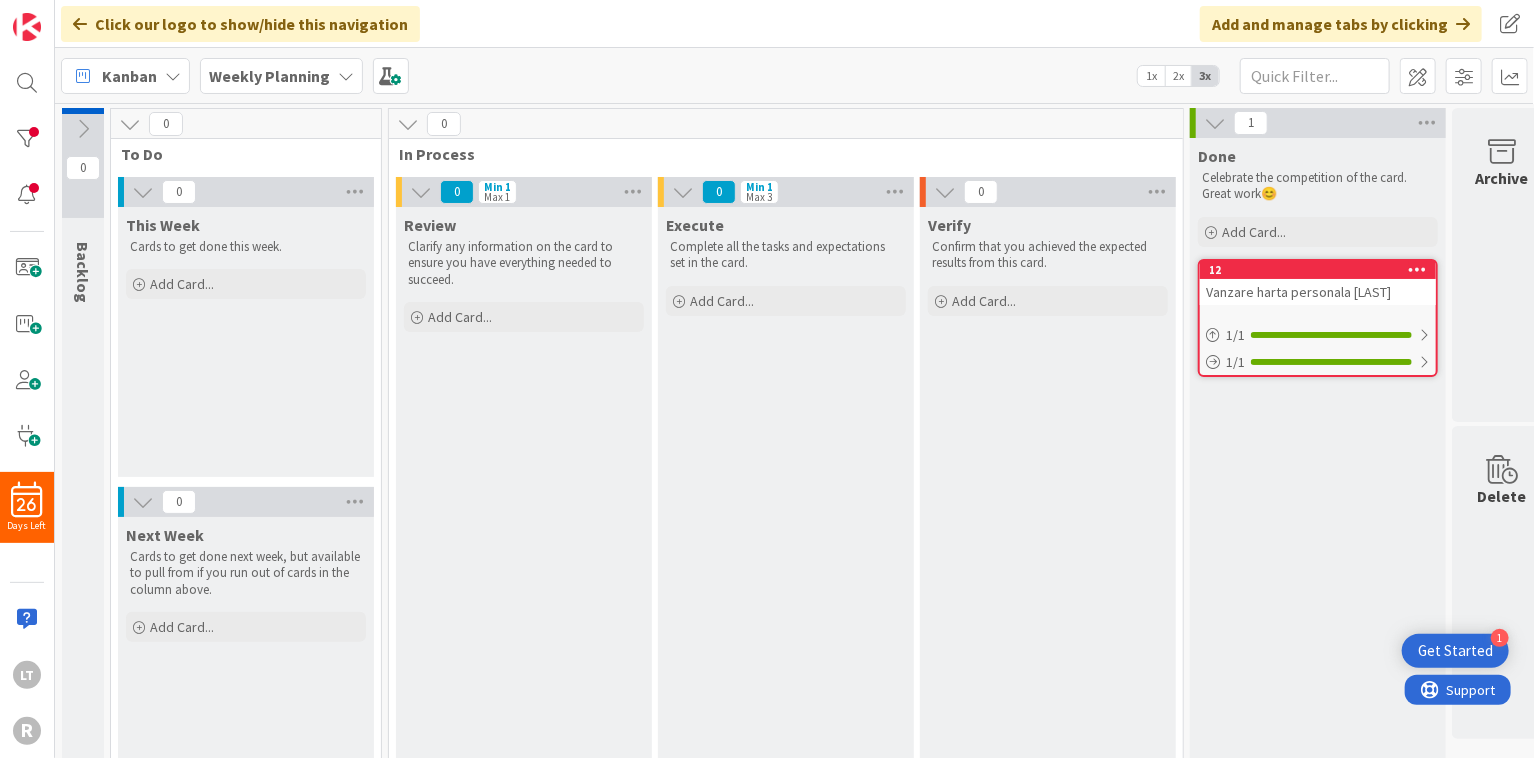 click on "Kanban" at bounding box center (129, 76) 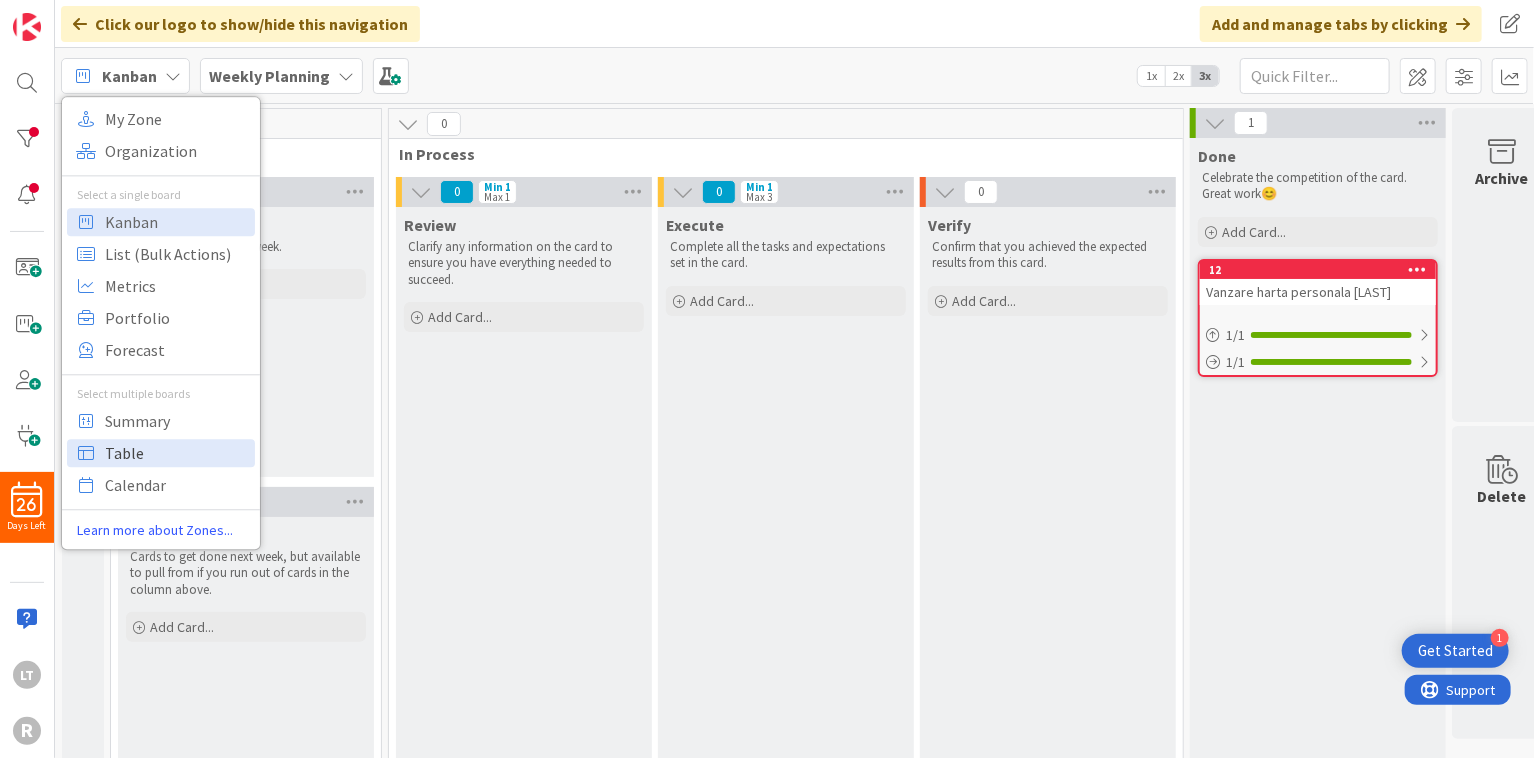click on "Table" at bounding box center (177, 453) 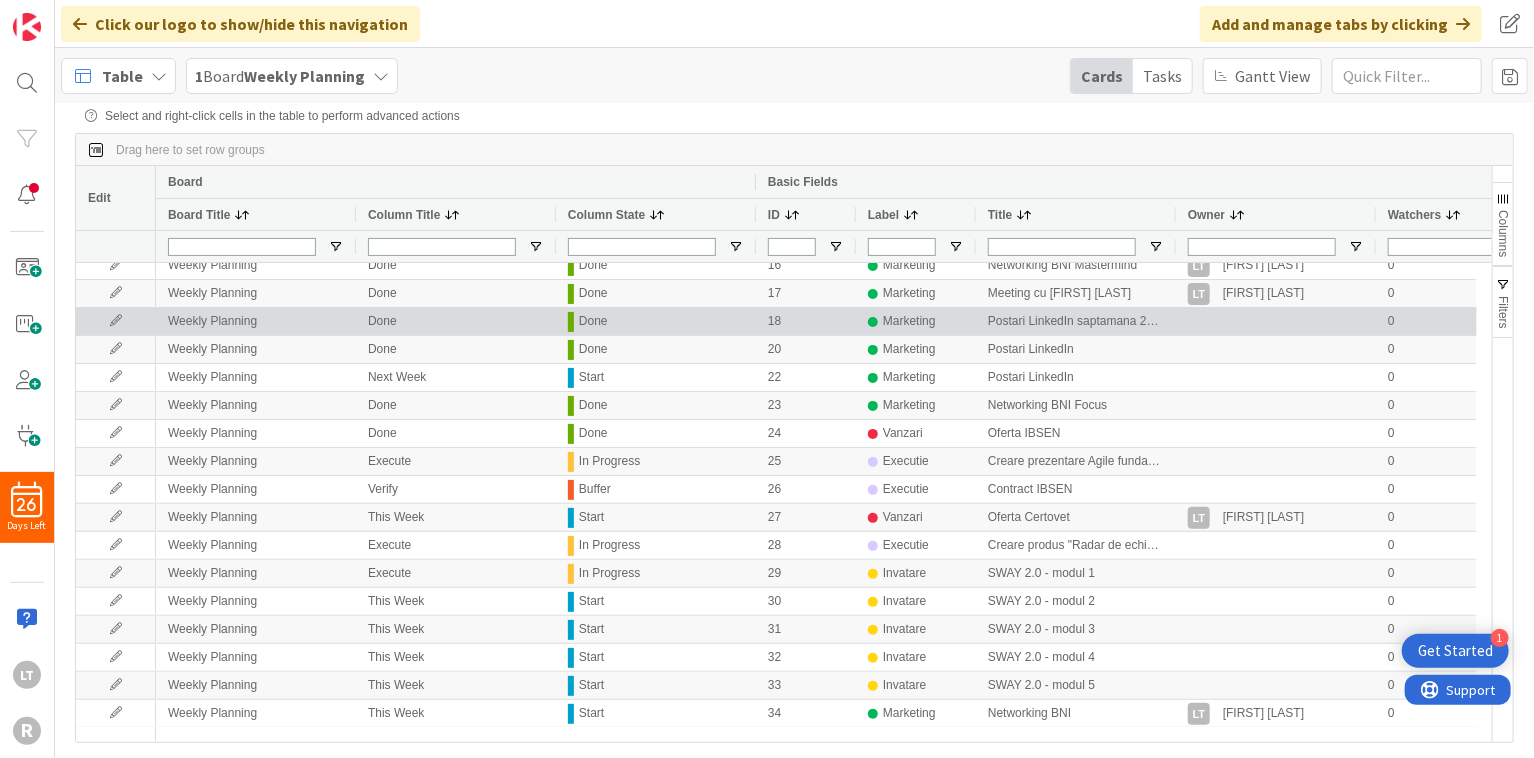 scroll, scrollTop: 106, scrollLeft: 0, axis: vertical 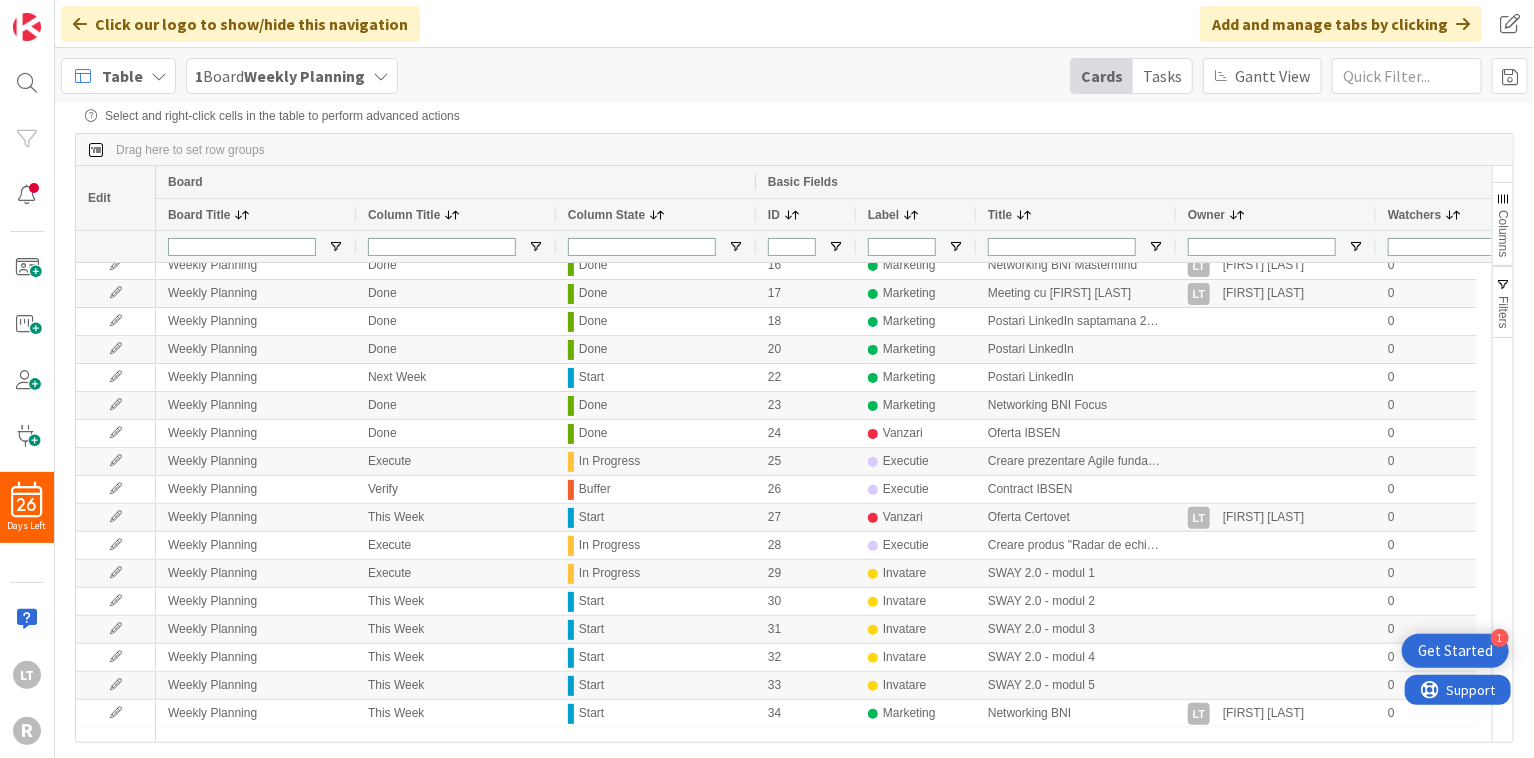 click on "Filters" at bounding box center [1503, 312] 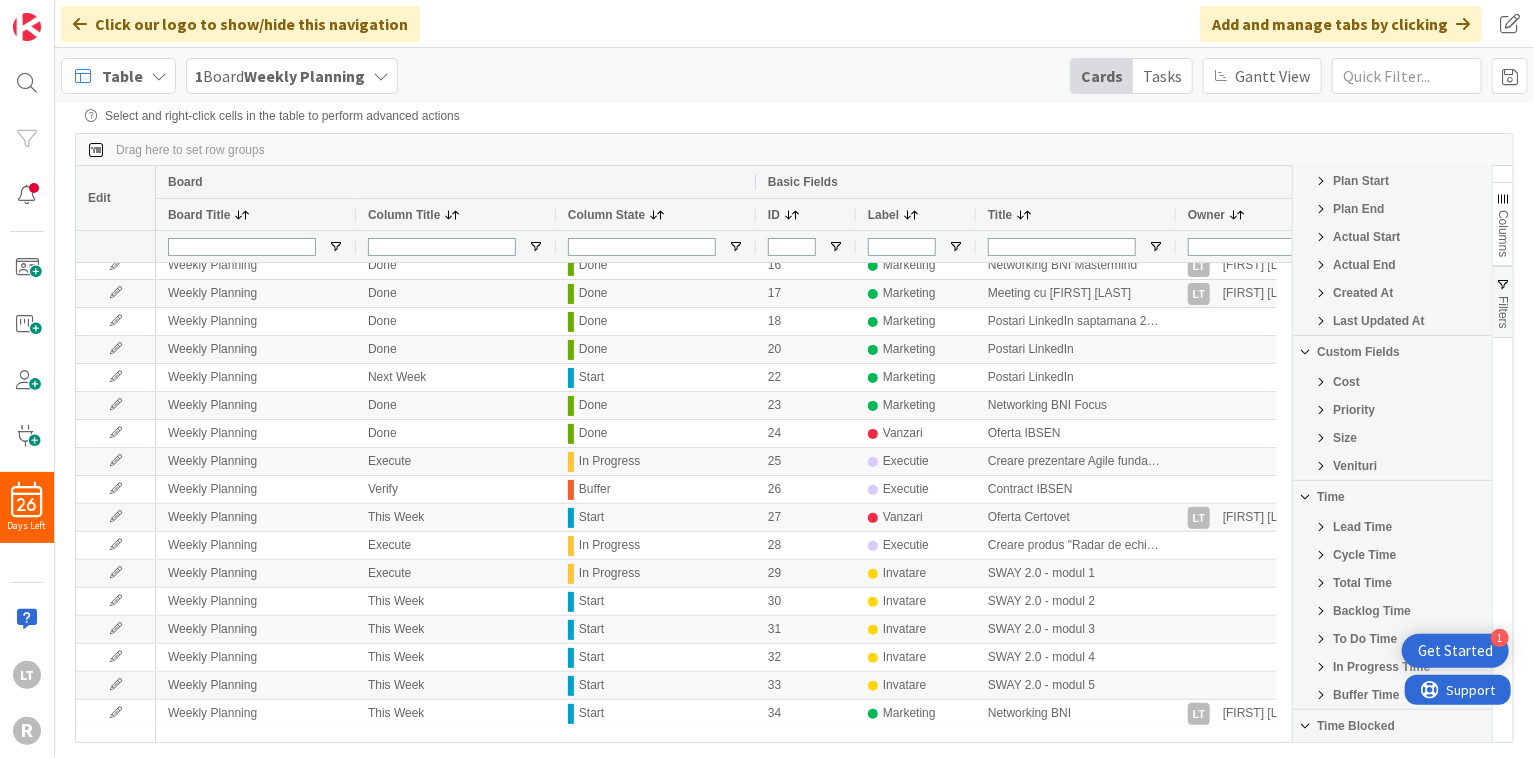 scroll, scrollTop: 500, scrollLeft: 0, axis: vertical 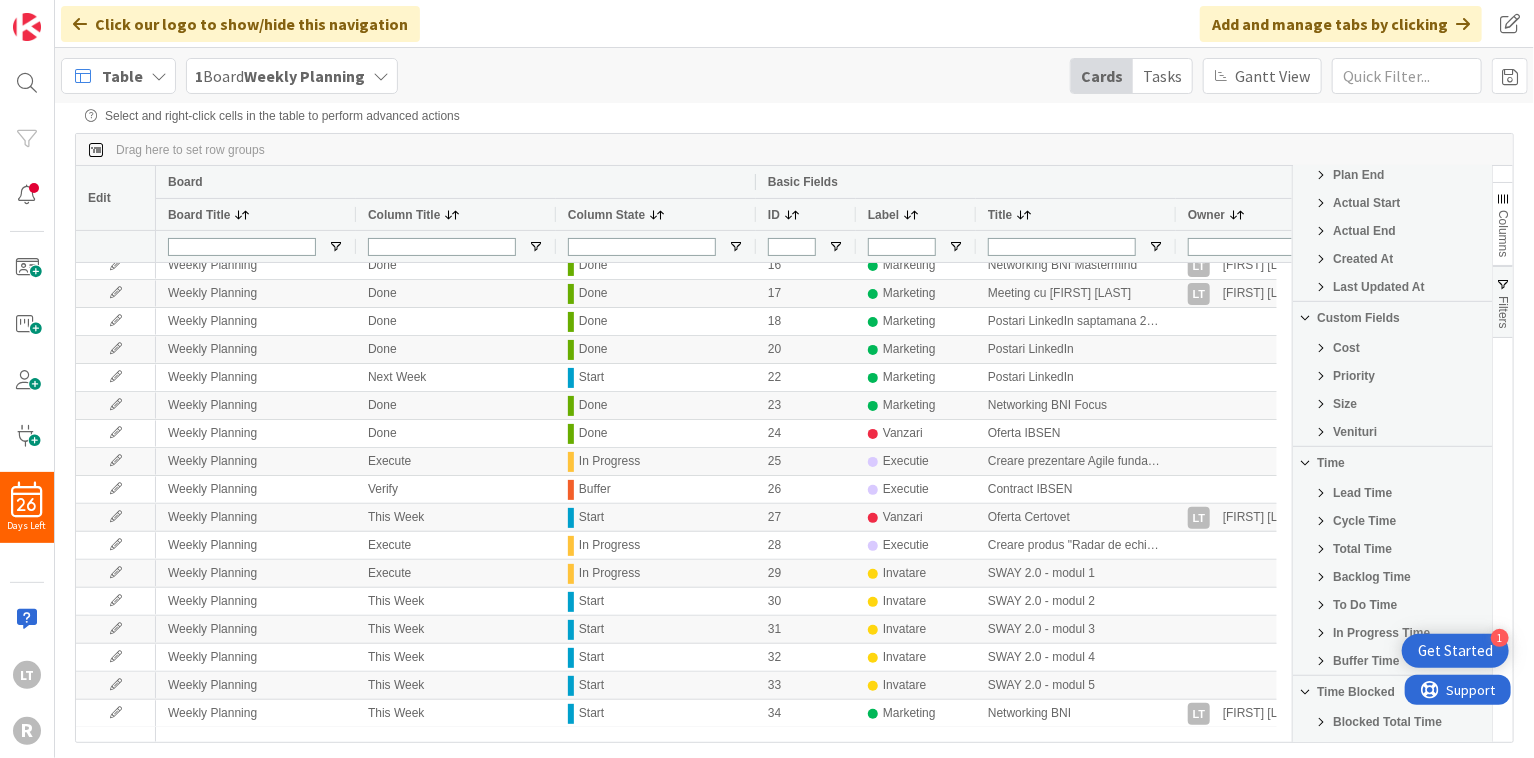 click on "Cost" at bounding box center (1346, 348) 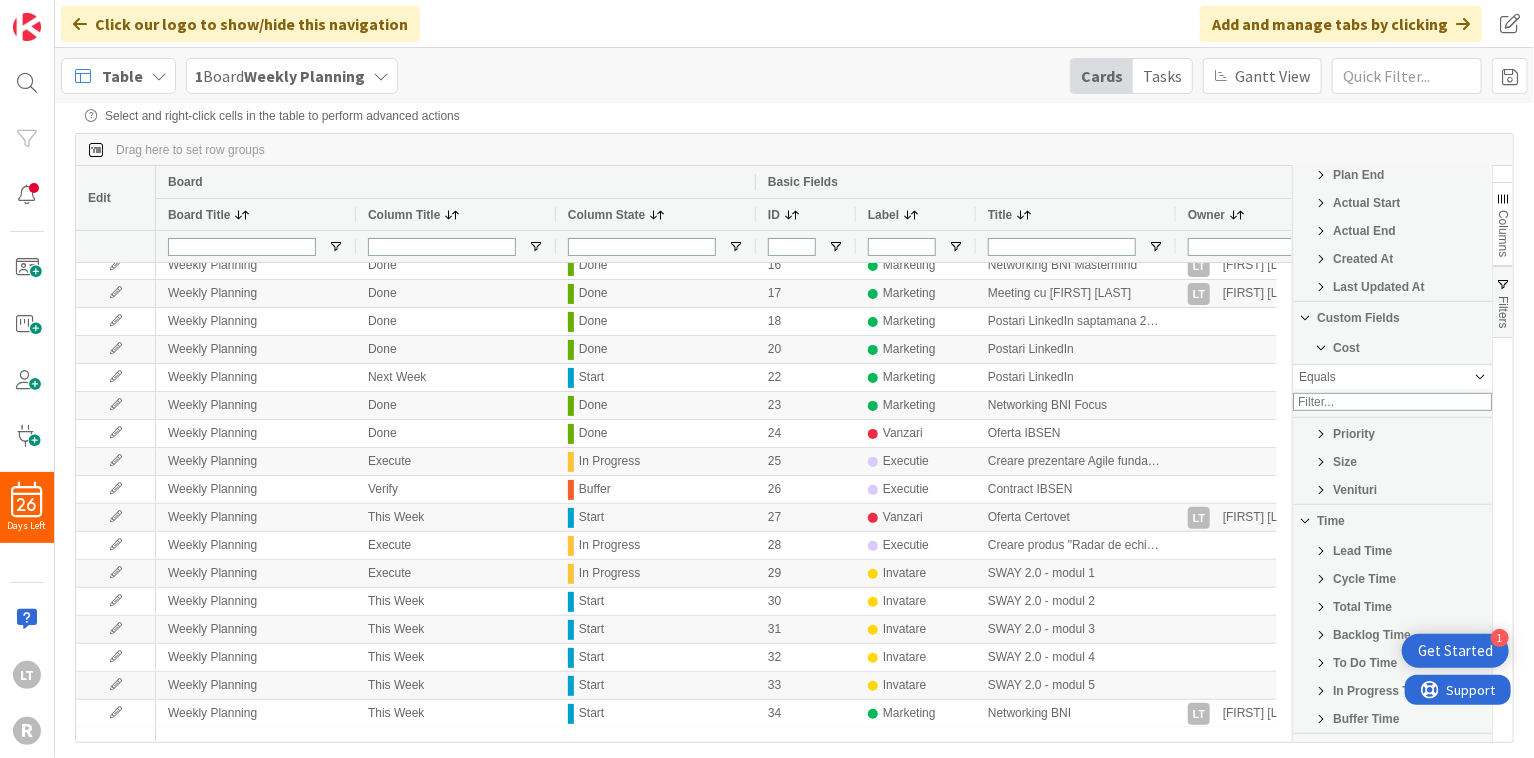 click on "Cost" at bounding box center [1346, 348] 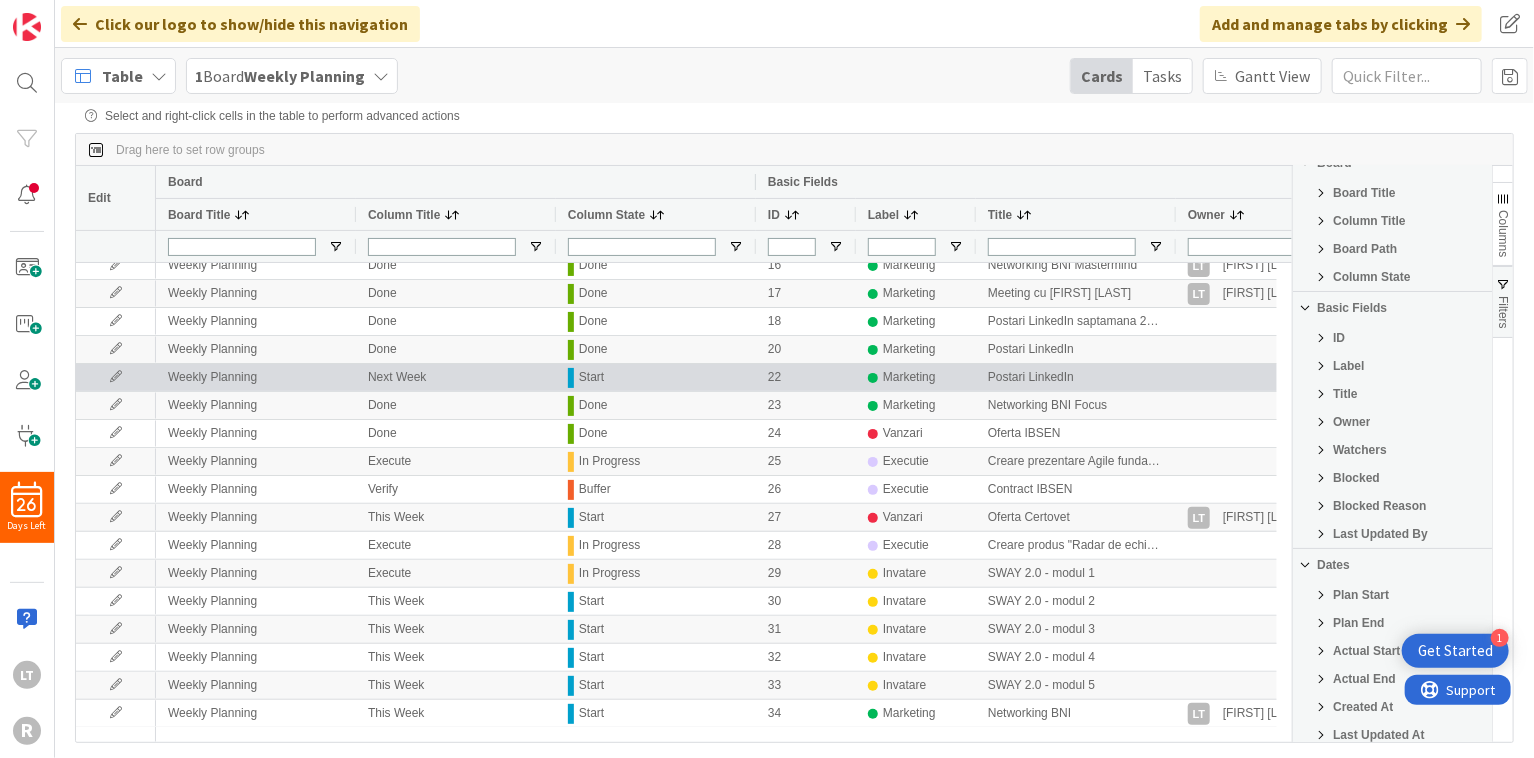 scroll, scrollTop: 6, scrollLeft: 0, axis: vertical 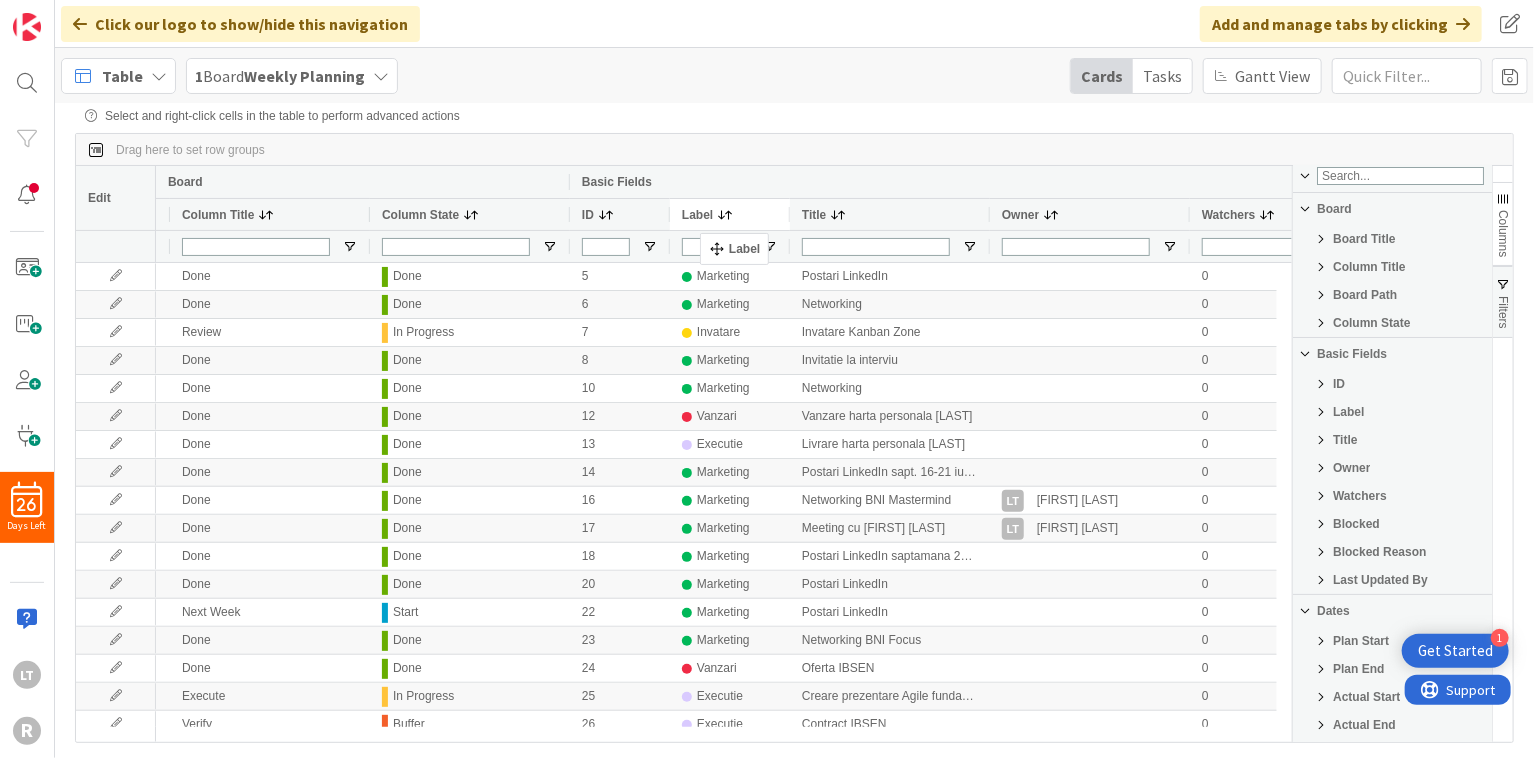 drag, startPoint x: 700, startPoint y: 216, endPoint x: 710, endPoint y: 241, distance: 26.925823 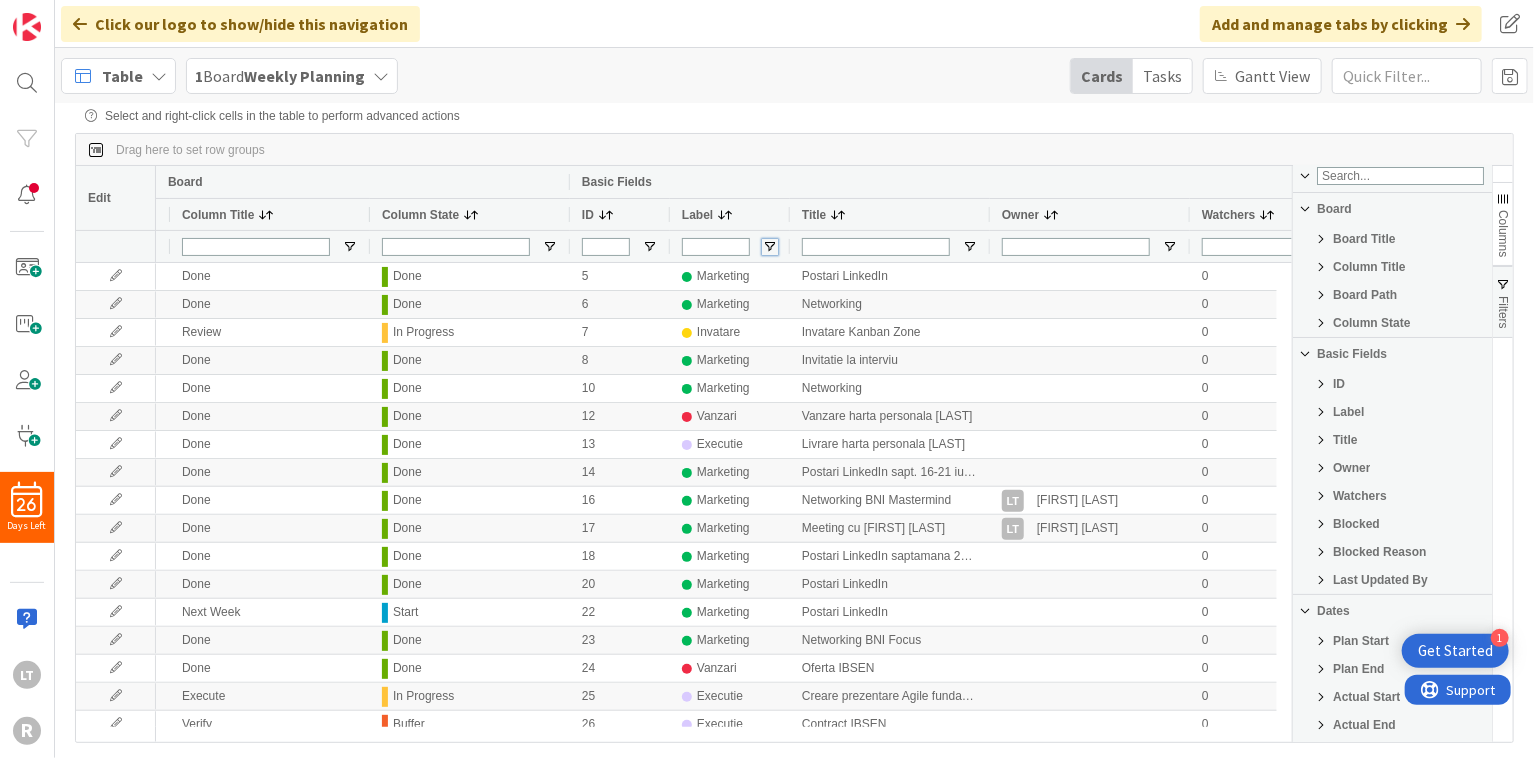 click at bounding box center [770, 247] 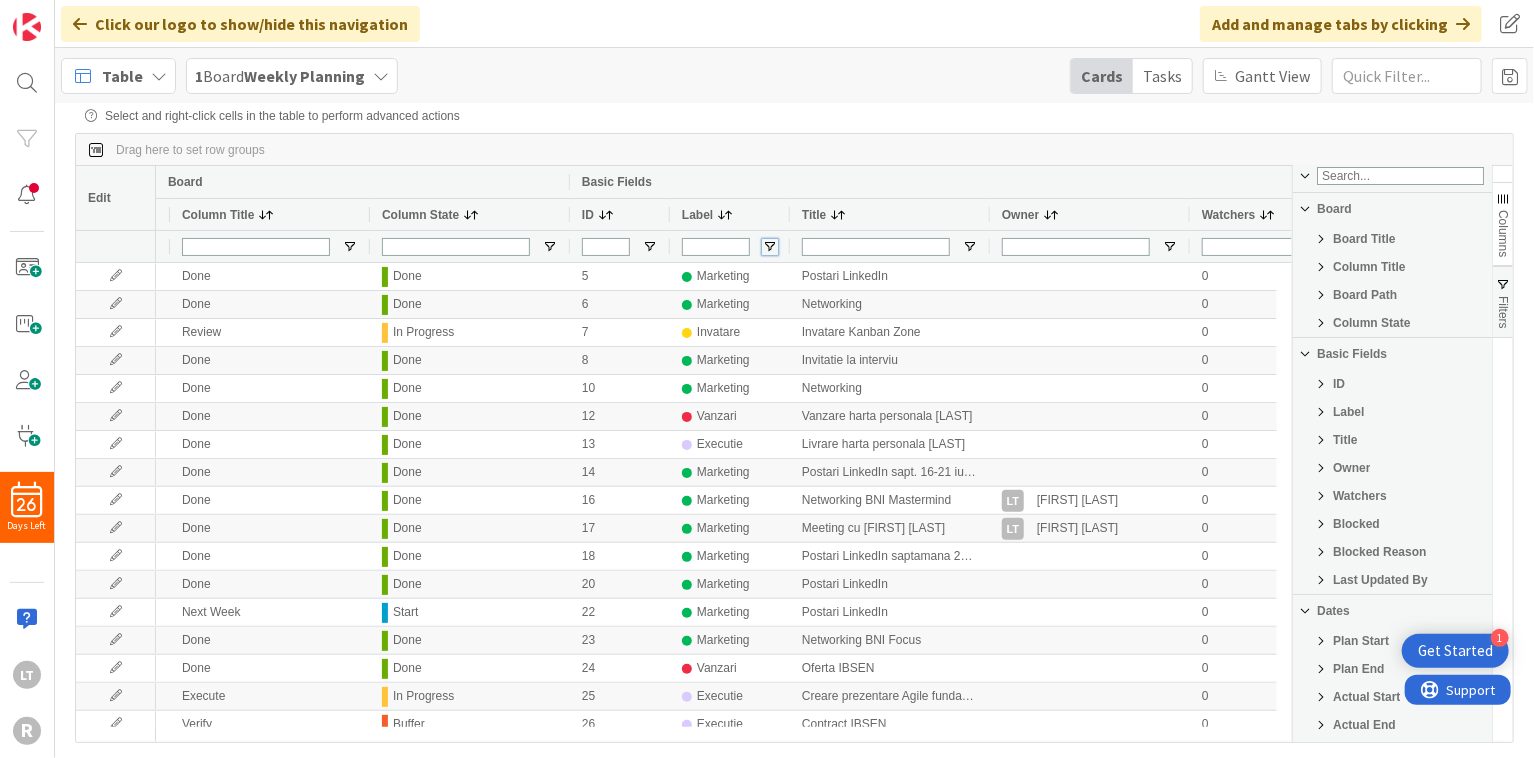 click at bounding box center (770, 247) 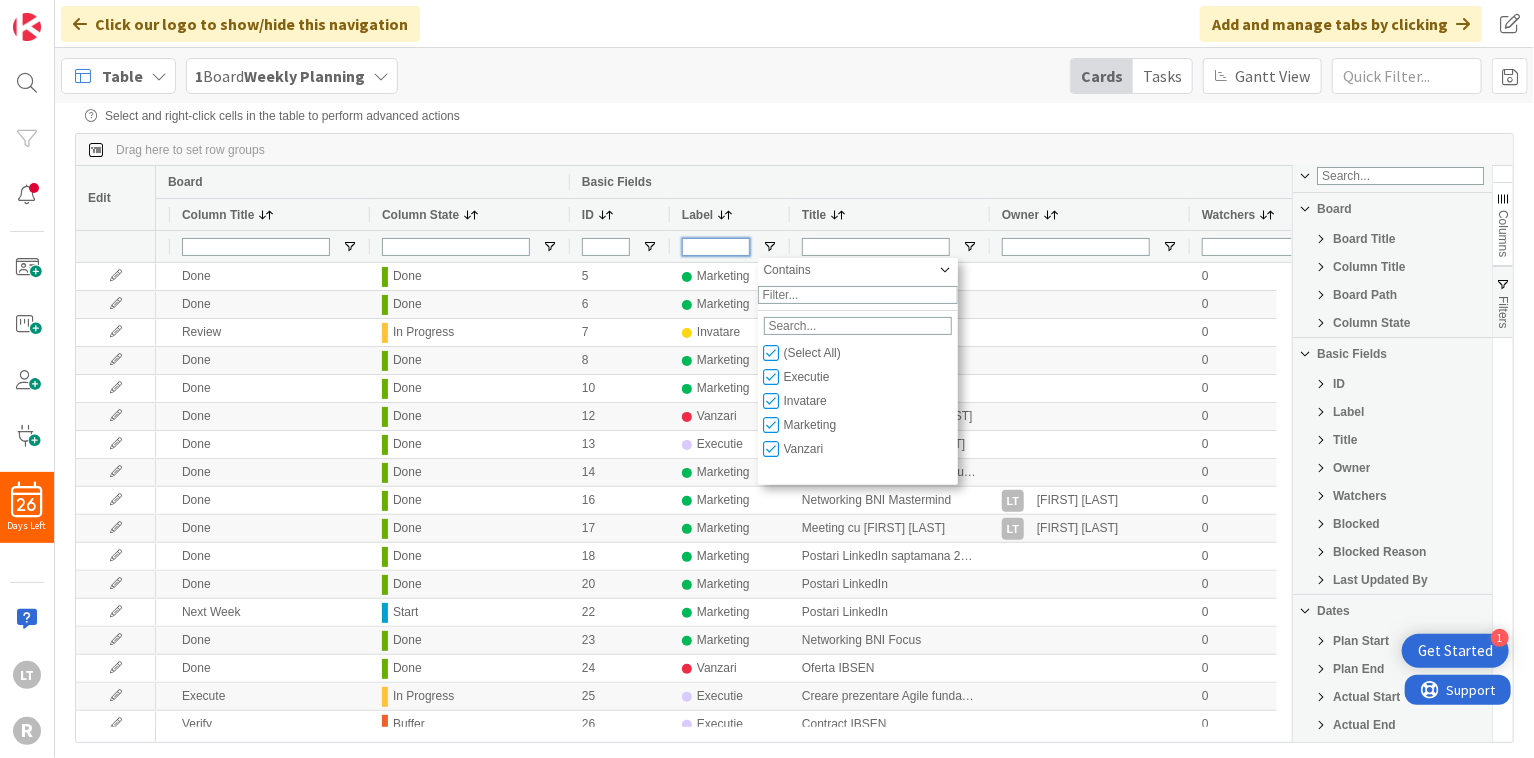 click at bounding box center [716, 247] 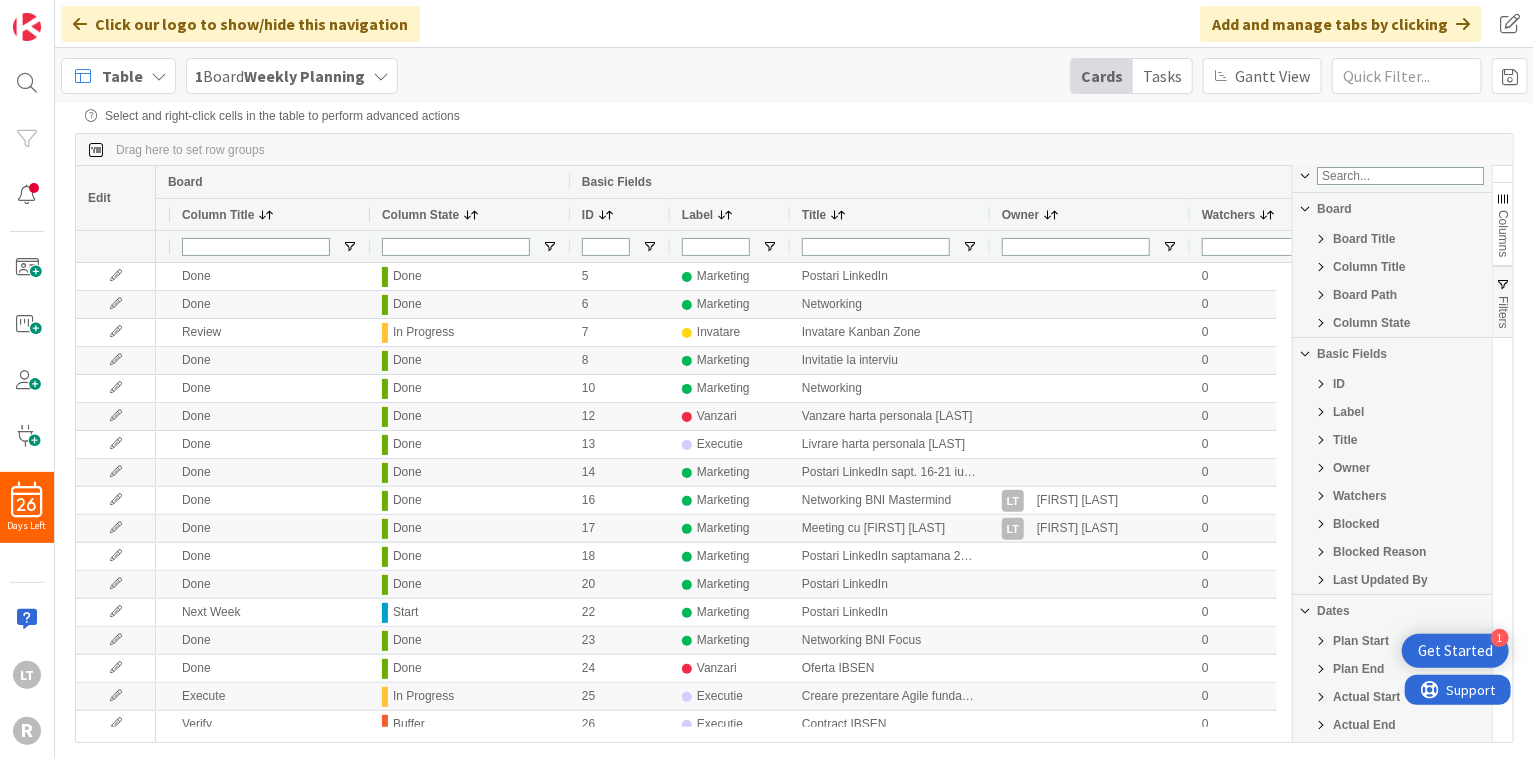 click on "Label" at bounding box center [697, 215] 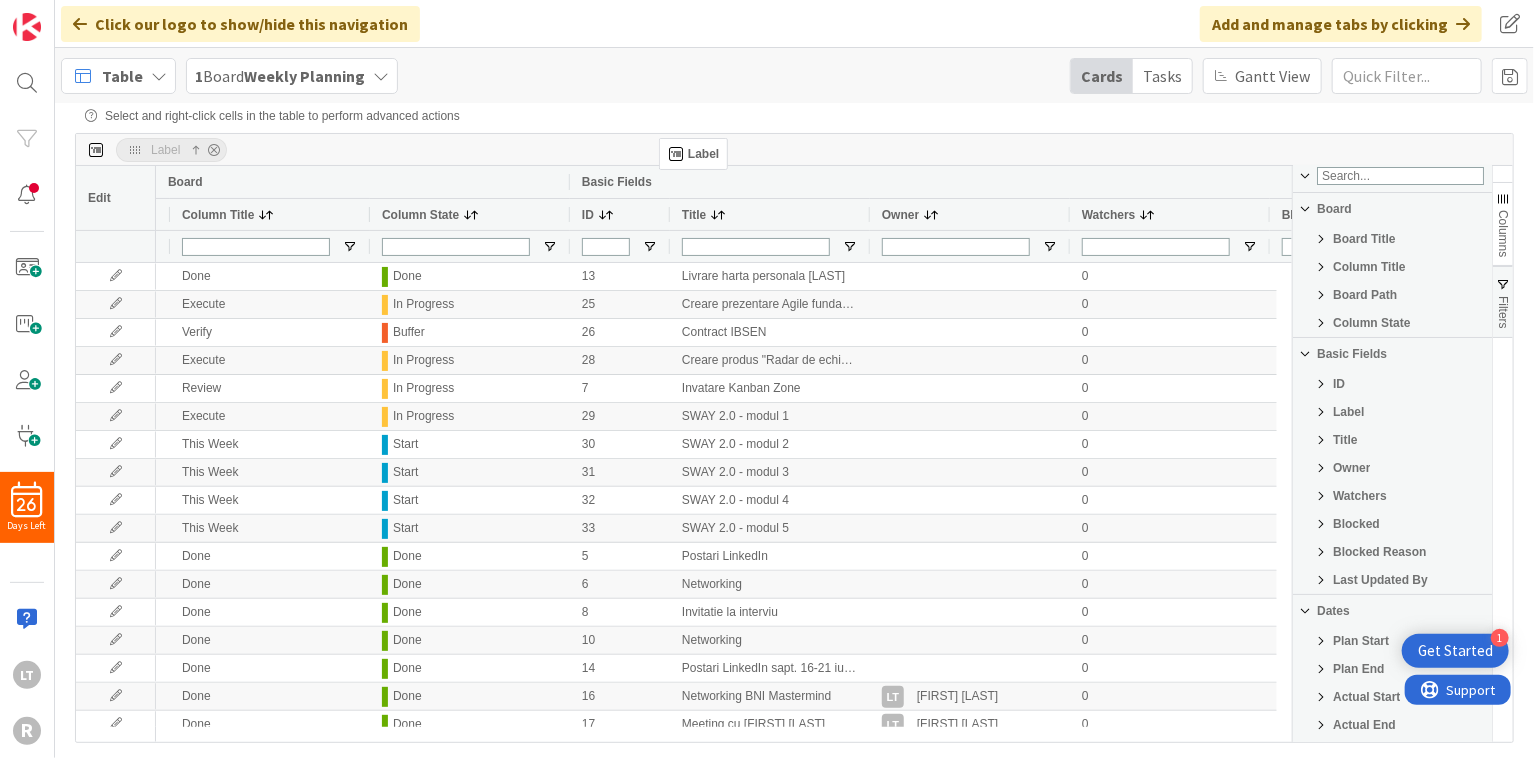 drag, startPoint x: 691, startPoint y: 219, endPoint x: 669, endPoint y: 146, distance: 76.243034 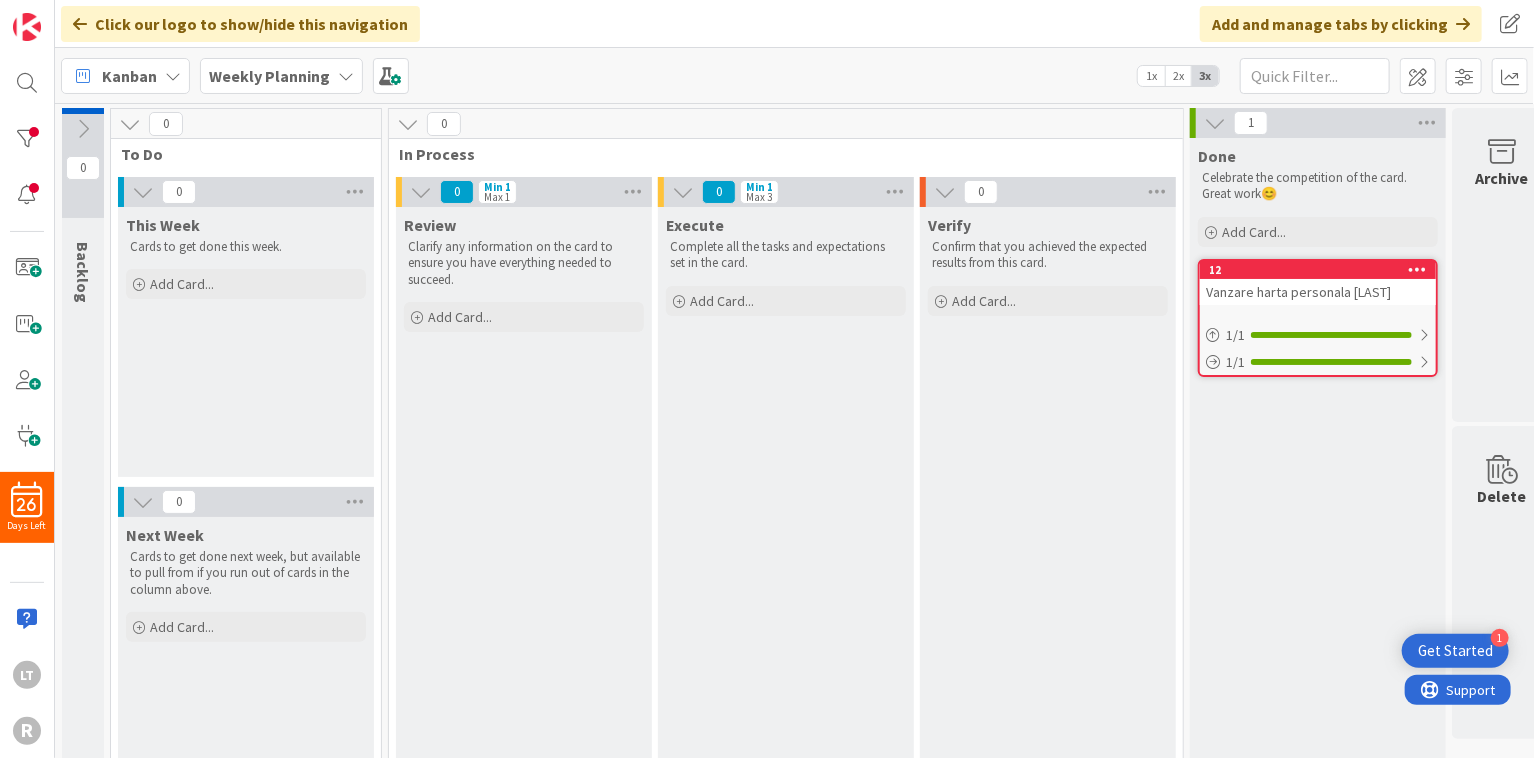 click on "Weekly Planning" at bounding box center (269, 76) 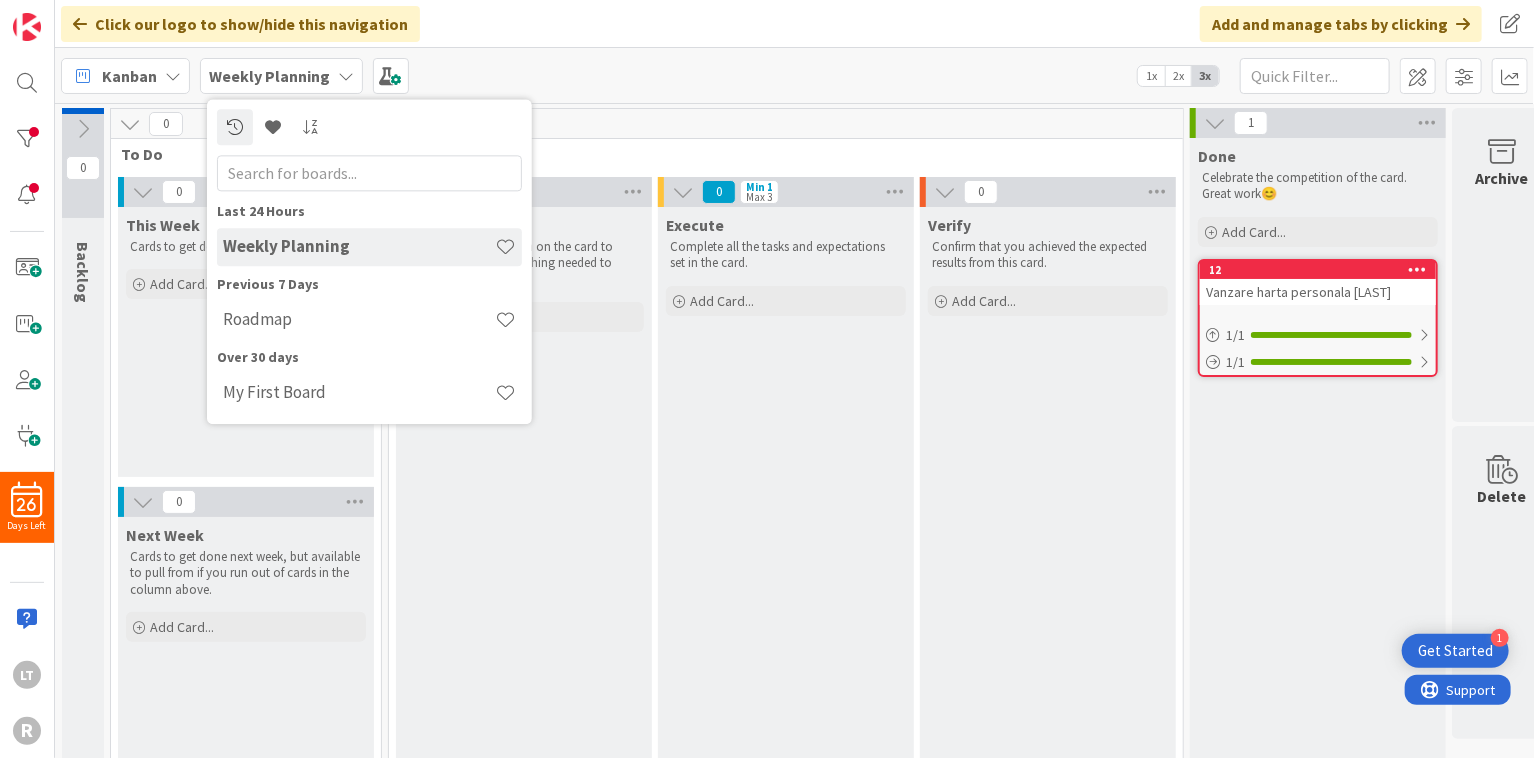 click on "Kanban" at bounding box center [129, 76] 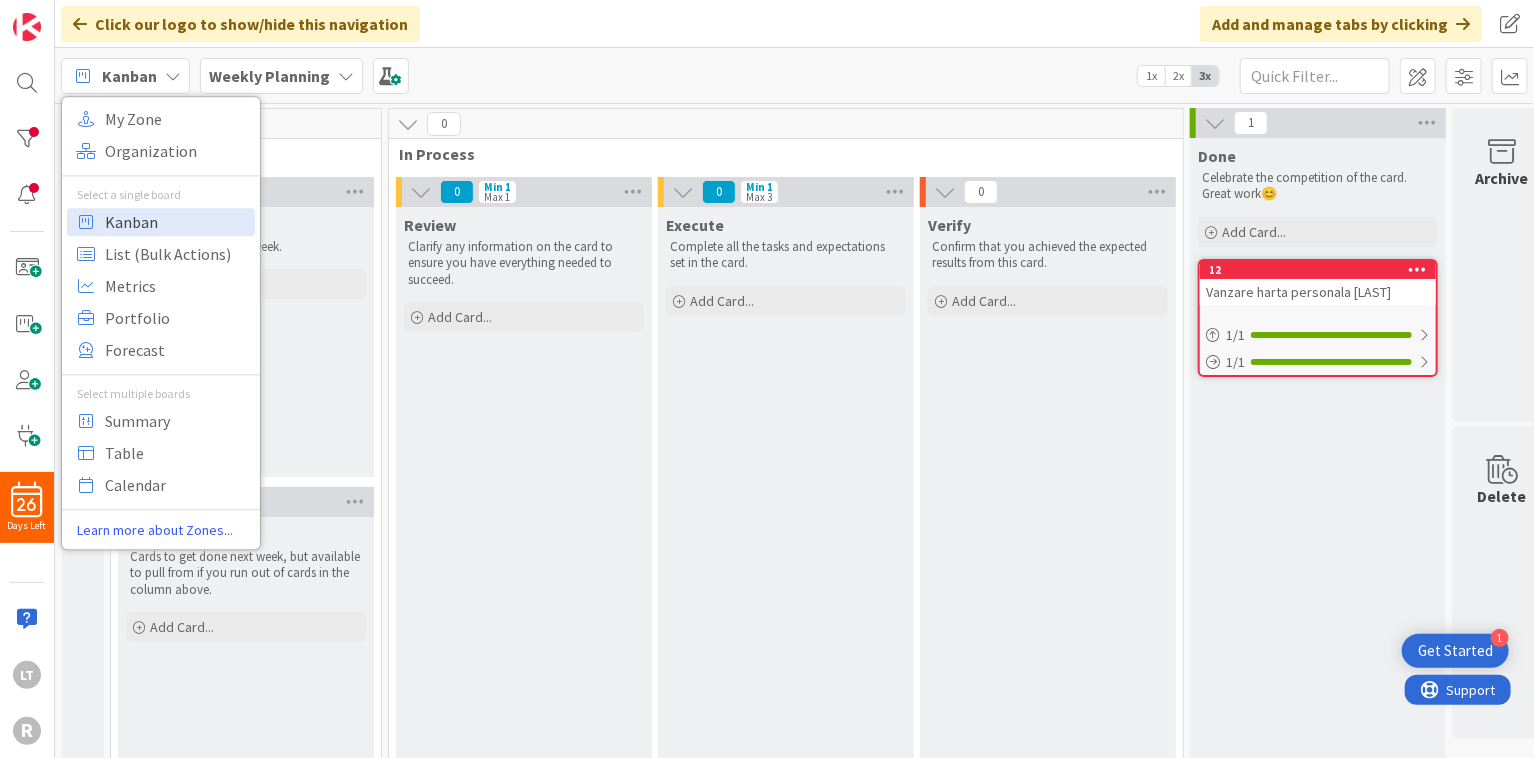 click on "Kanban" at bounding box center [177, 222] 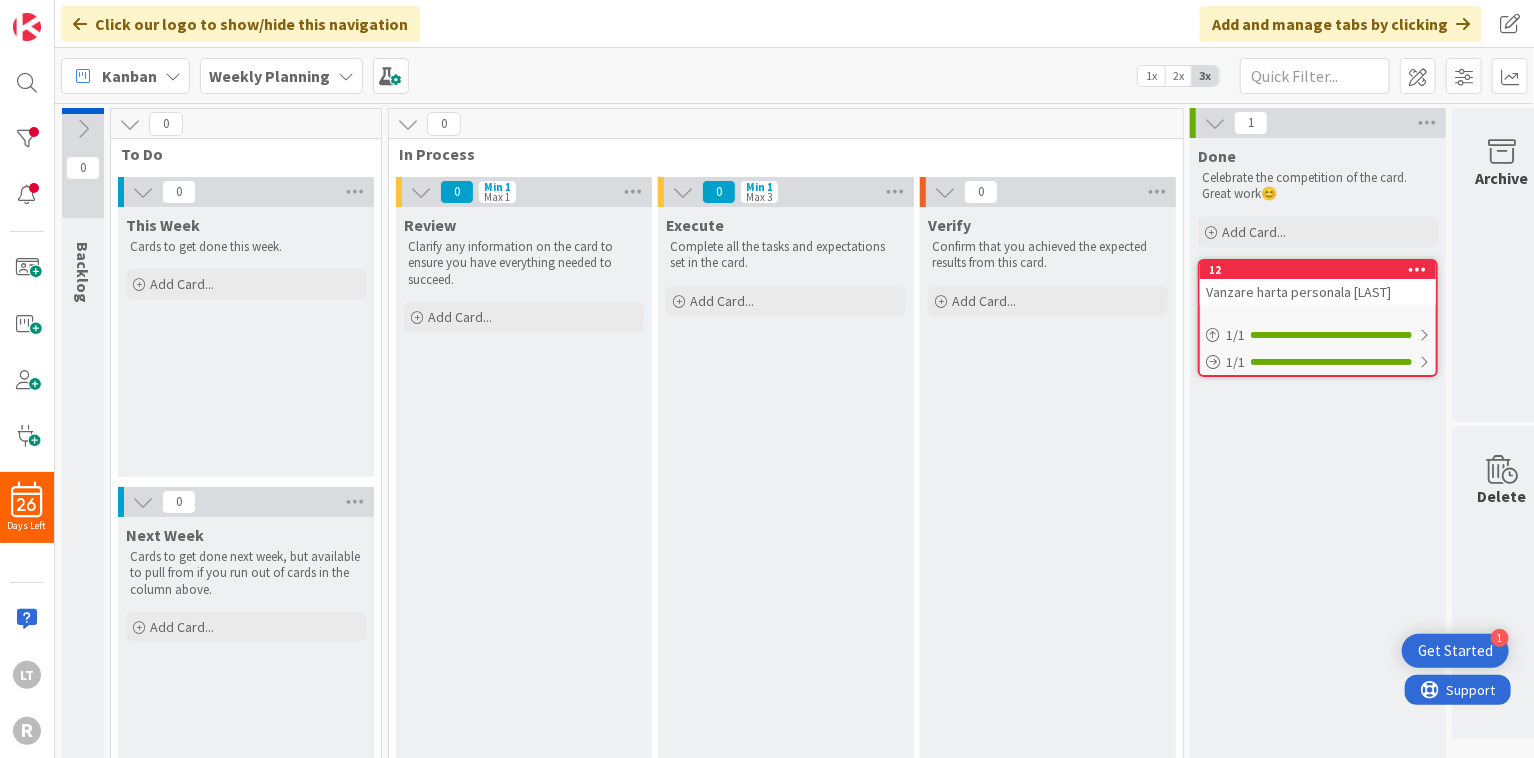 click on "Kanban" at bounding box center [129, 76] 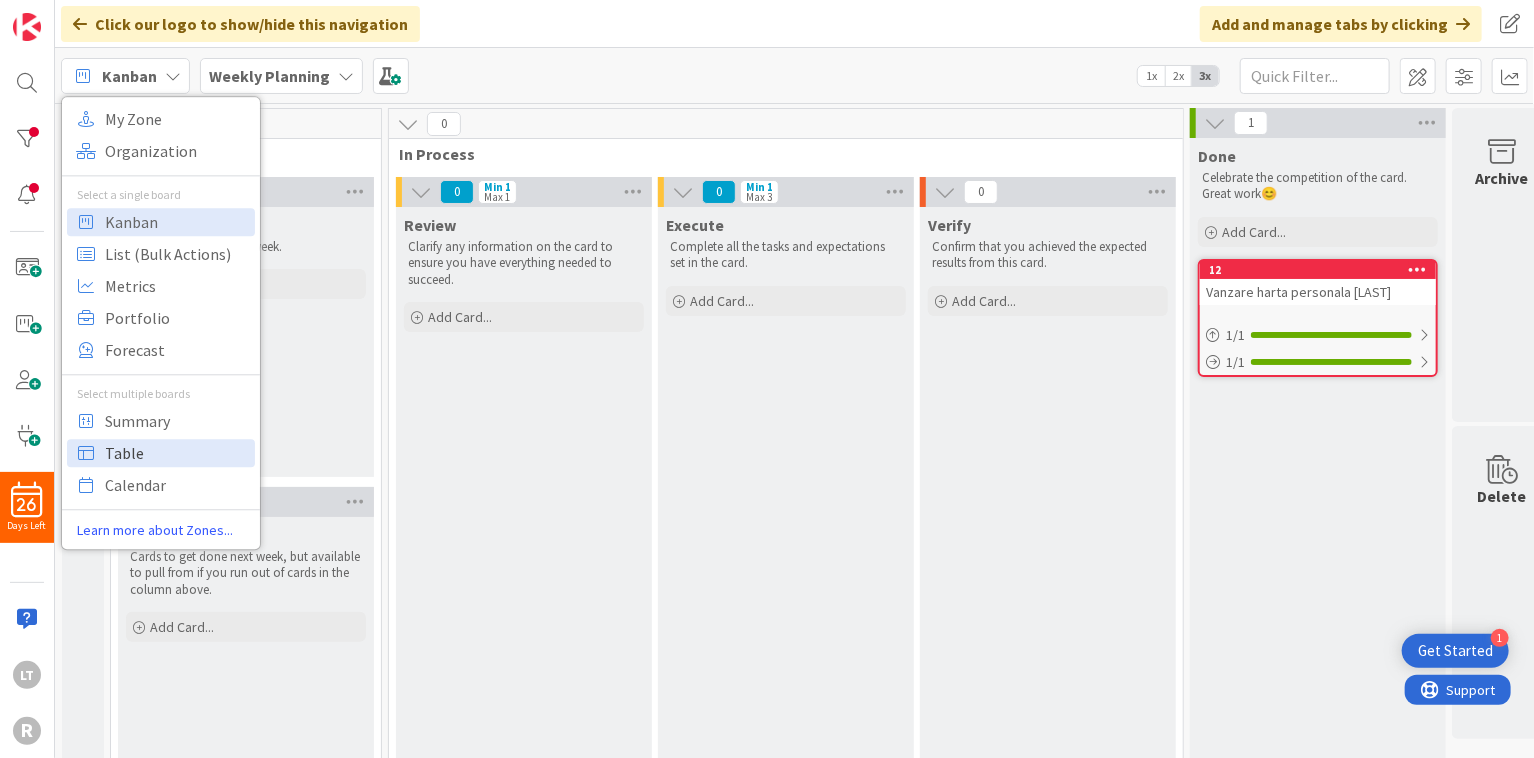 click on "Table" at bounding box center (177, 453) 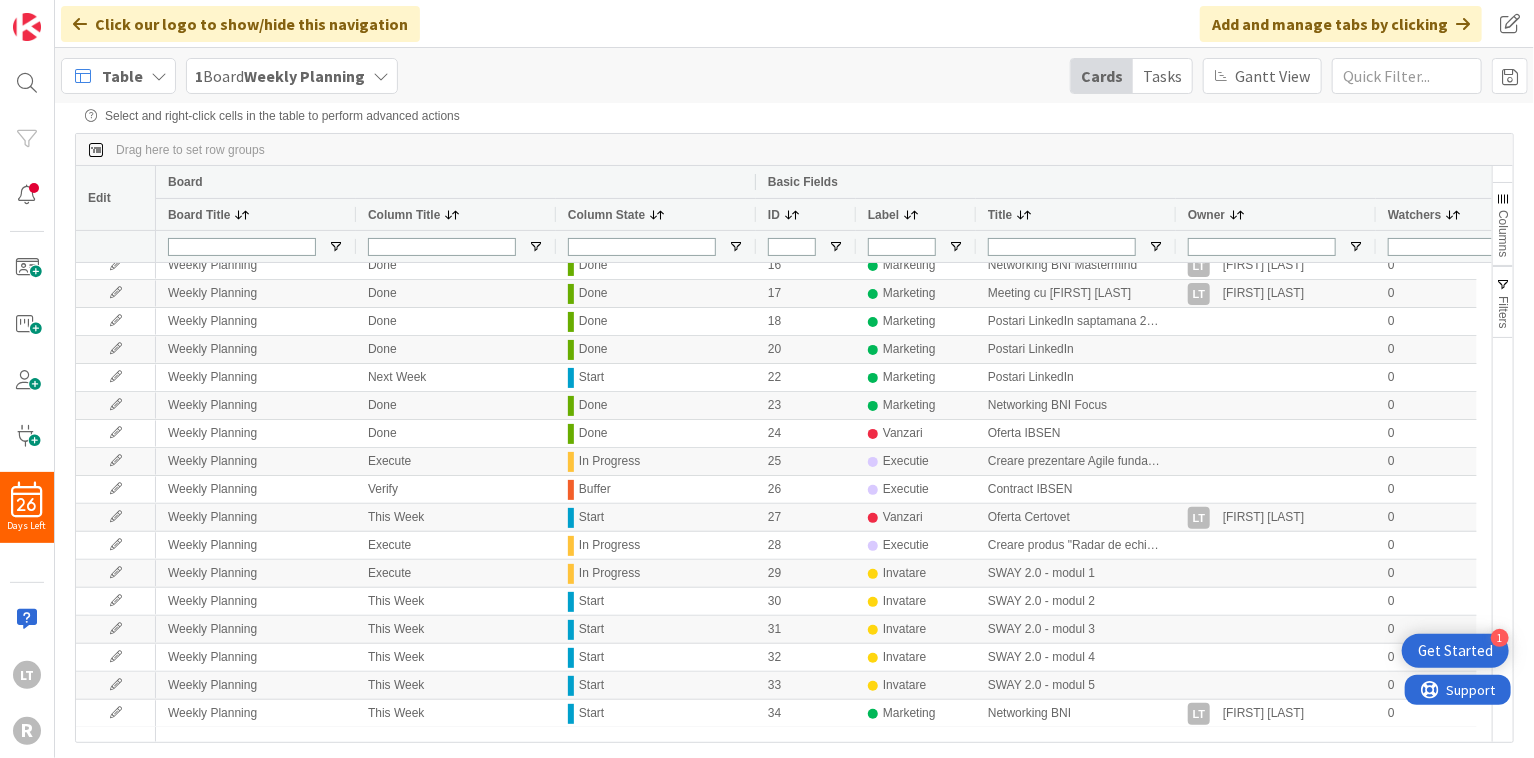 click on "Table" at bounding box center (122, 76) 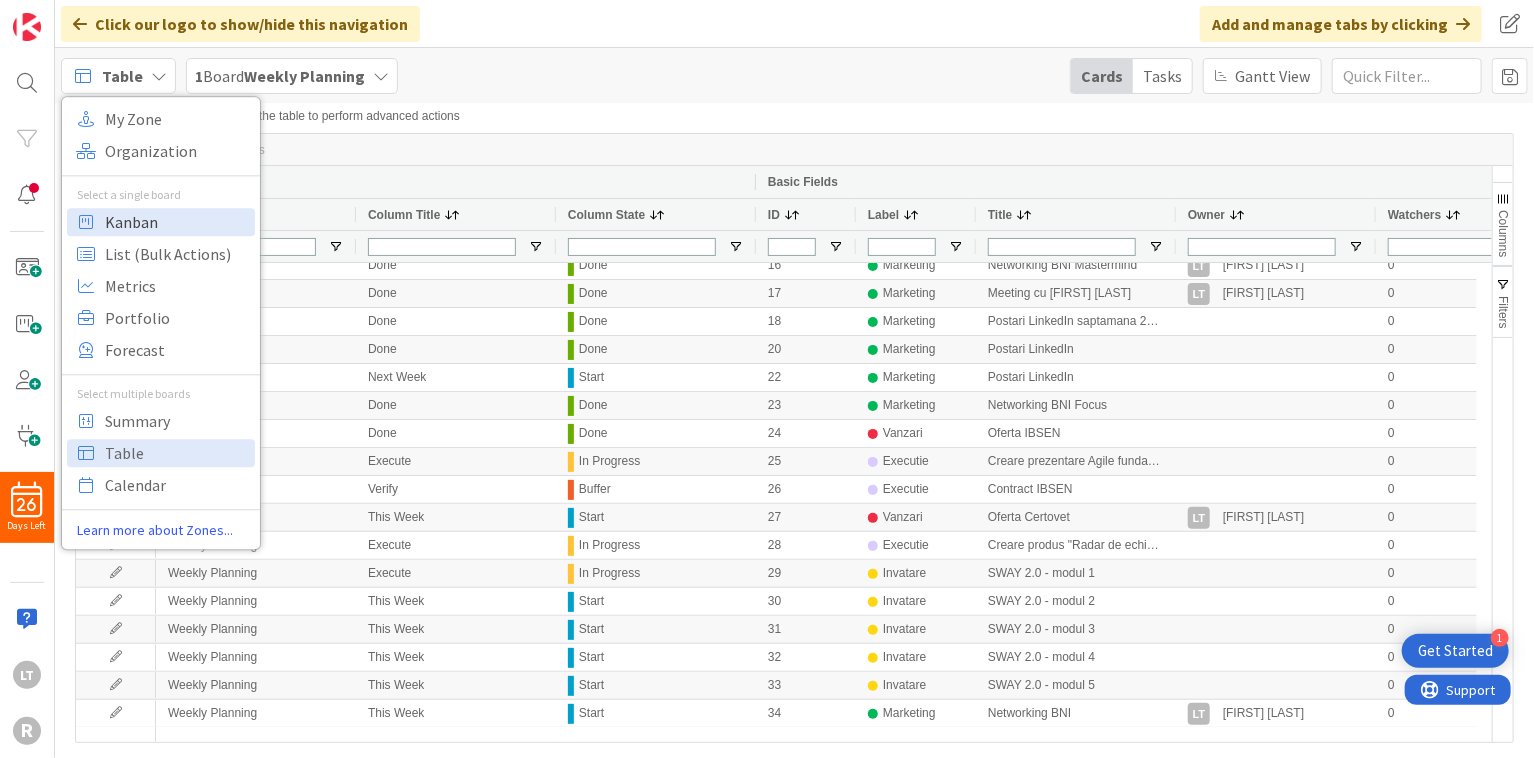 click on "Kanban" at bounding box center (177, 222) 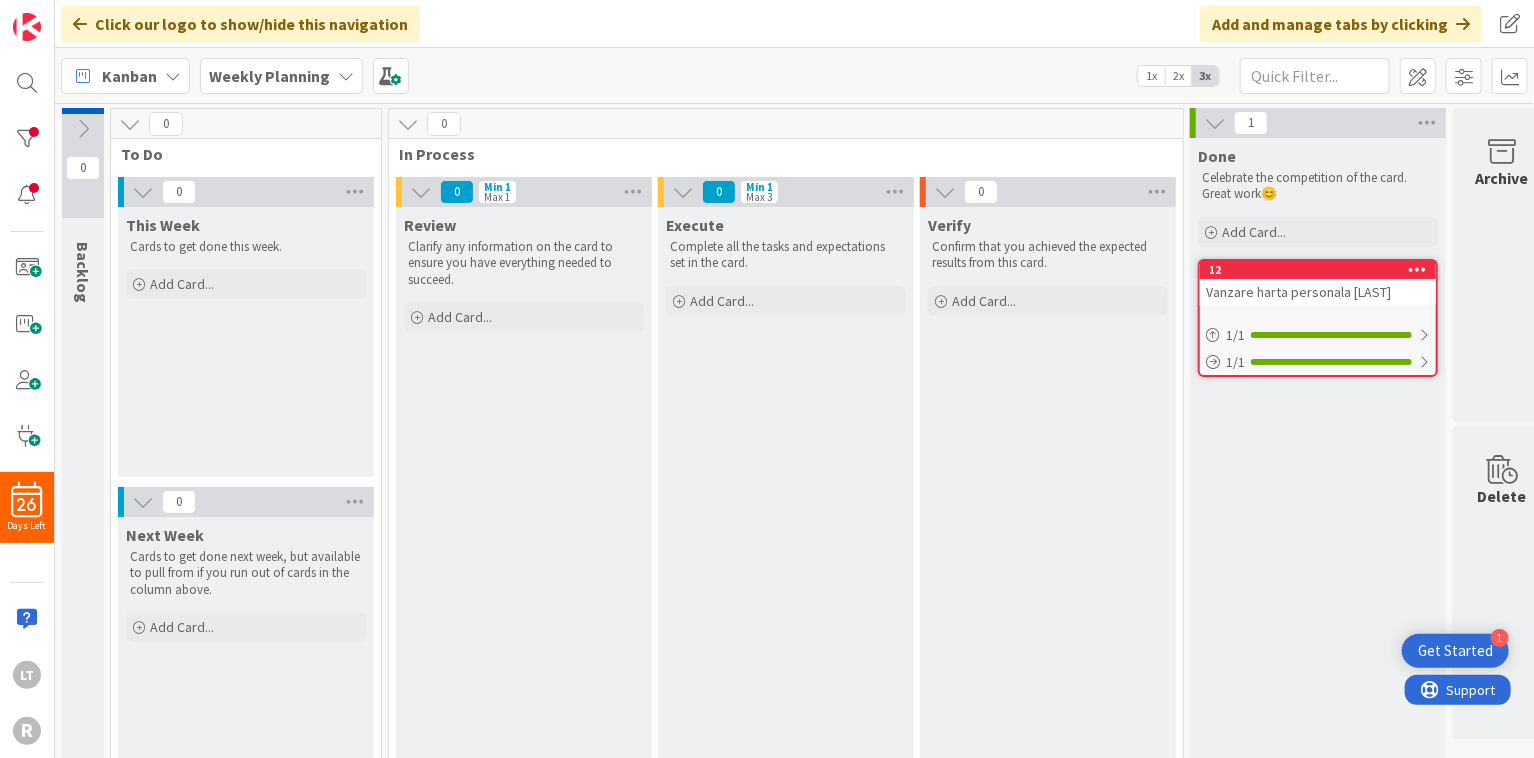 click on "Weekly Planning" at bounding box center (269, 76) 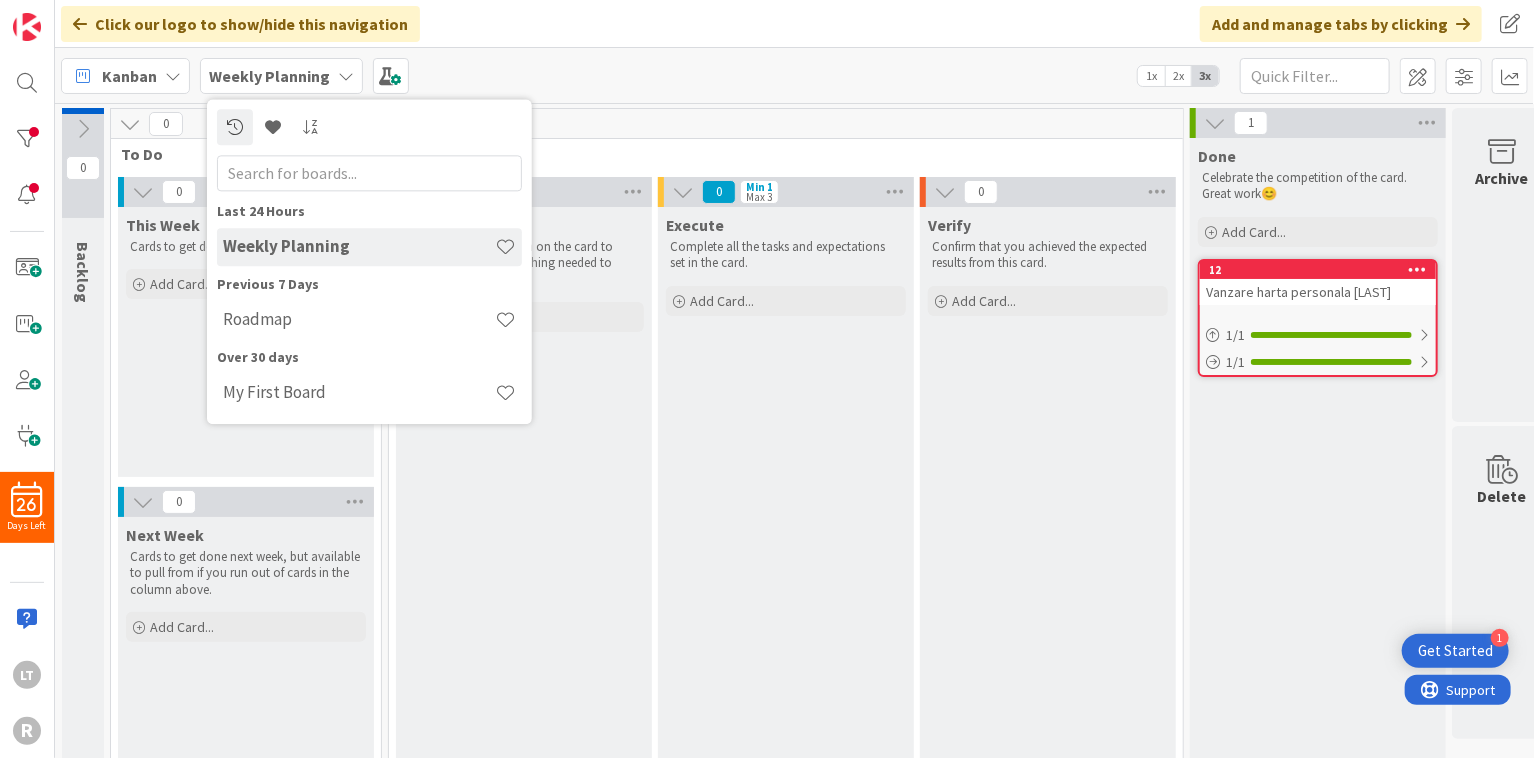 click on "Weekly Planning" at bounding box center [359, 247] 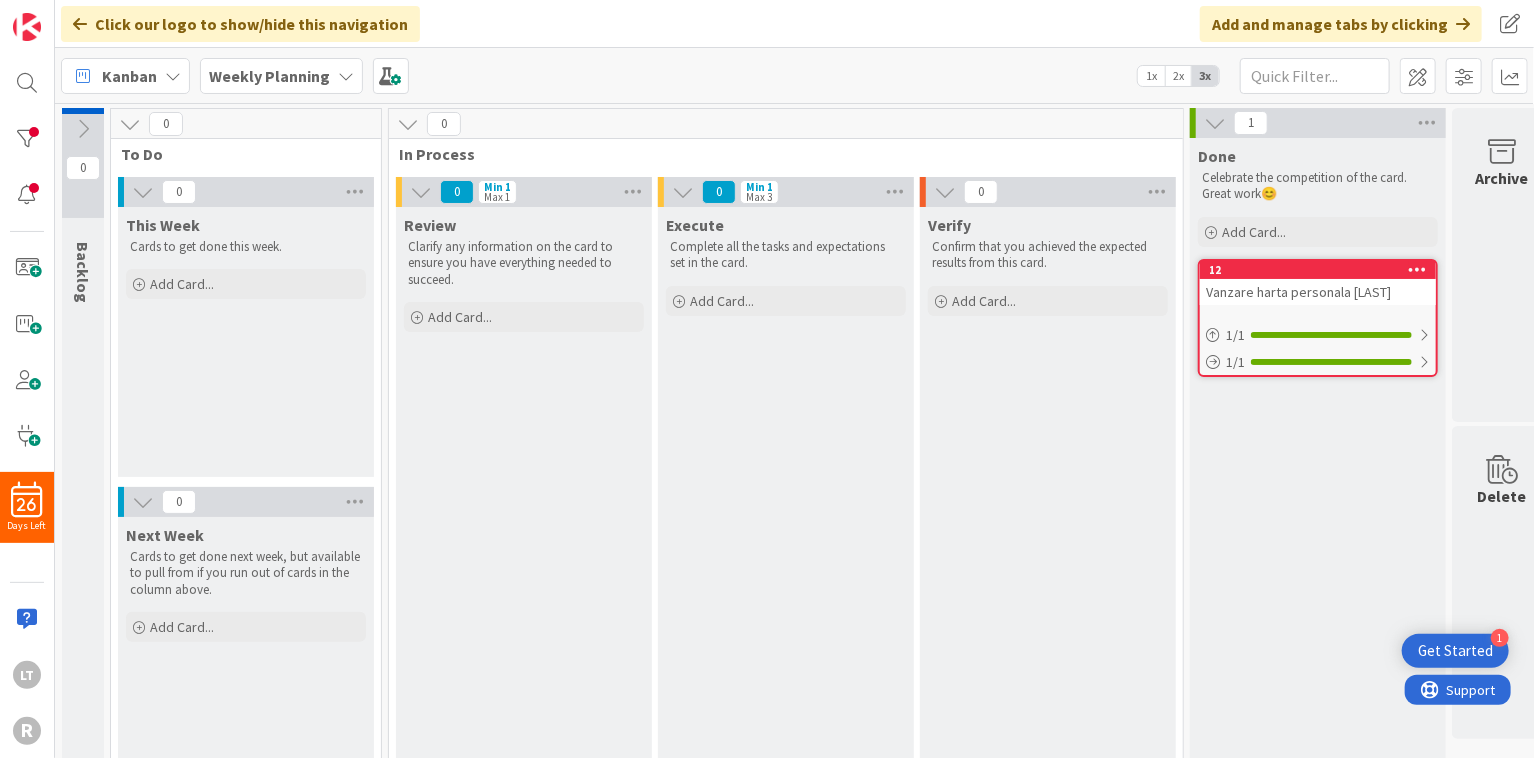 click on "Kanban" at bounding box center (129, 76) 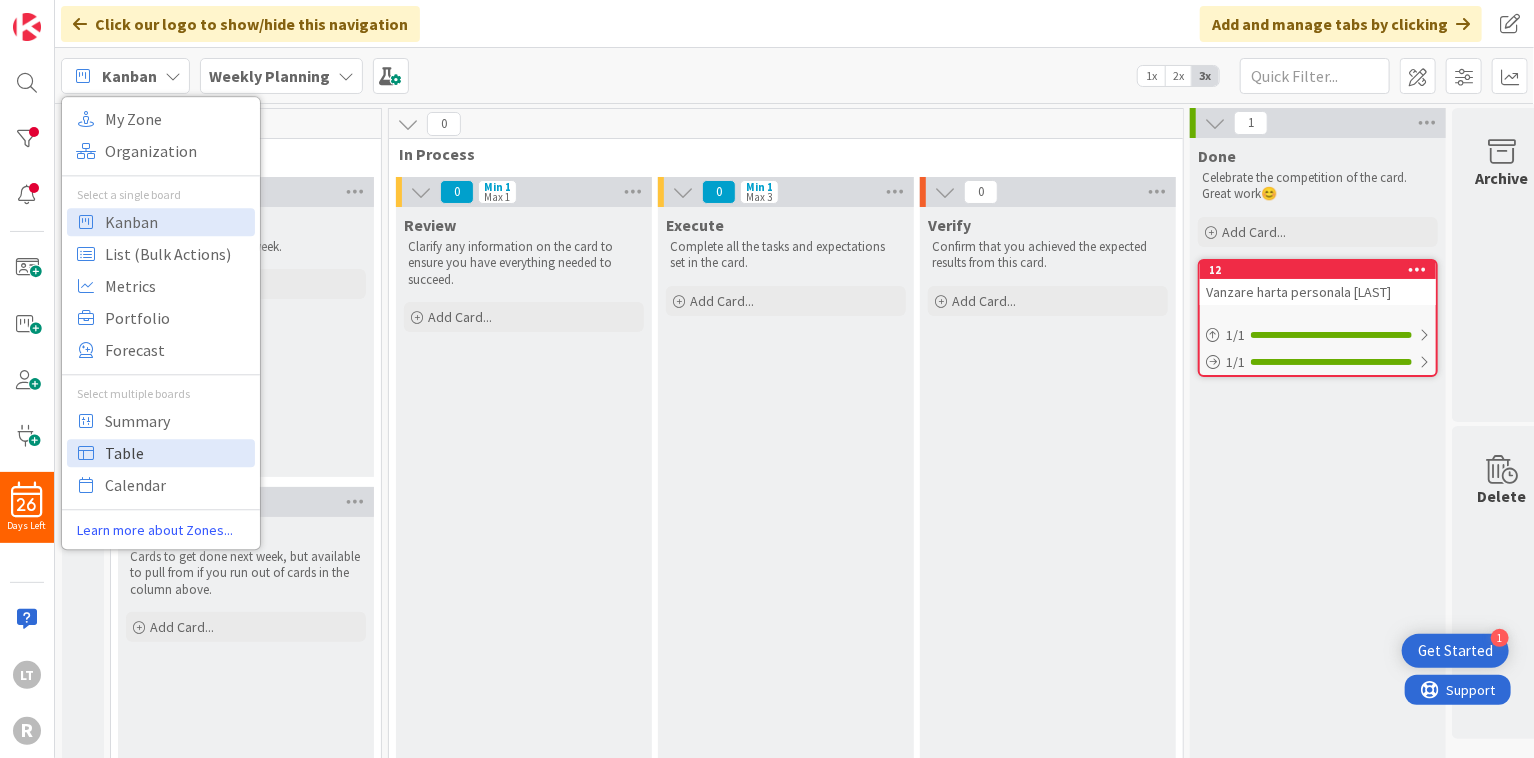 click on "Table" at bounding box center [177, 453] 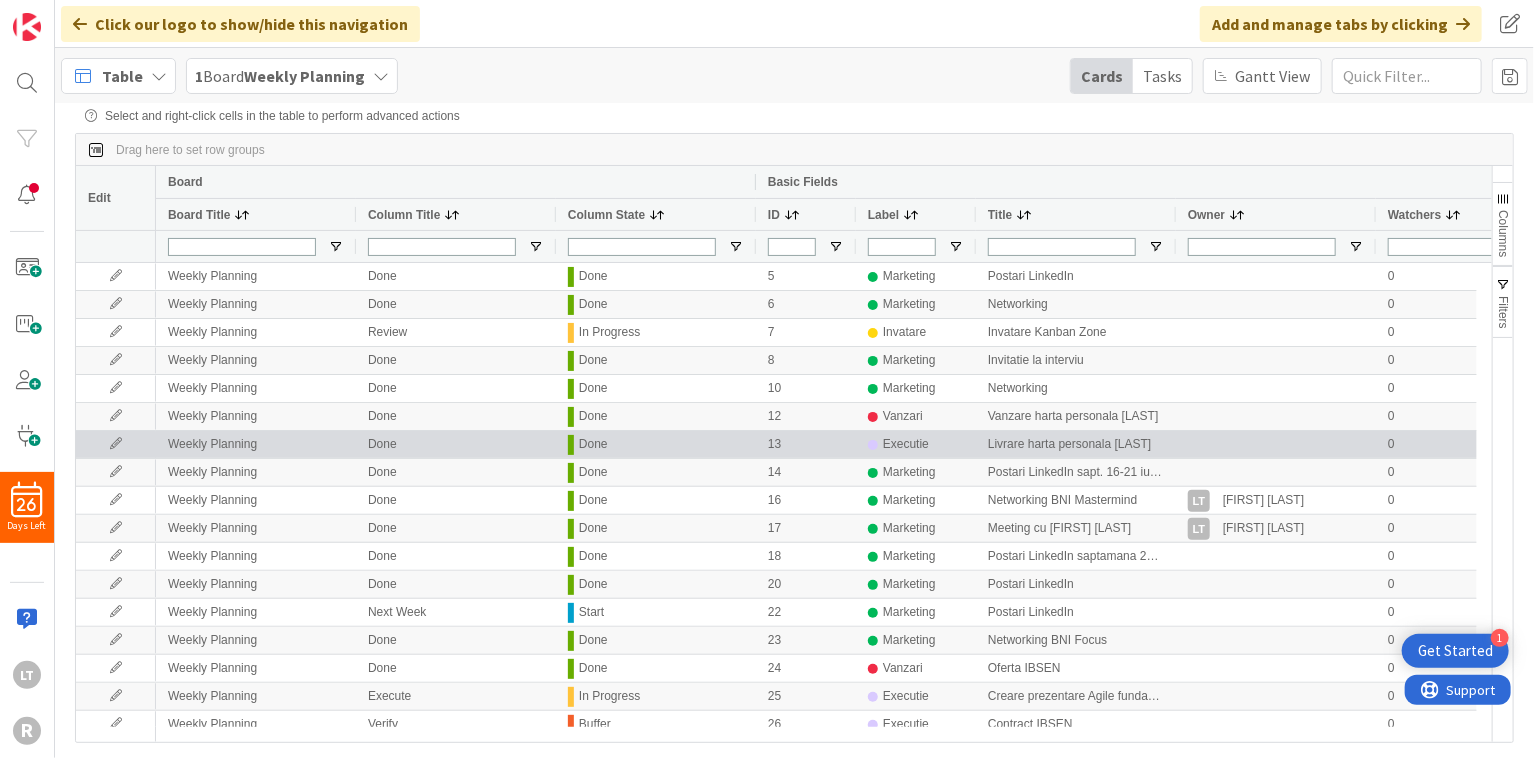 scroll, scrollTop: 0, scrollLeft: 0, axis: both 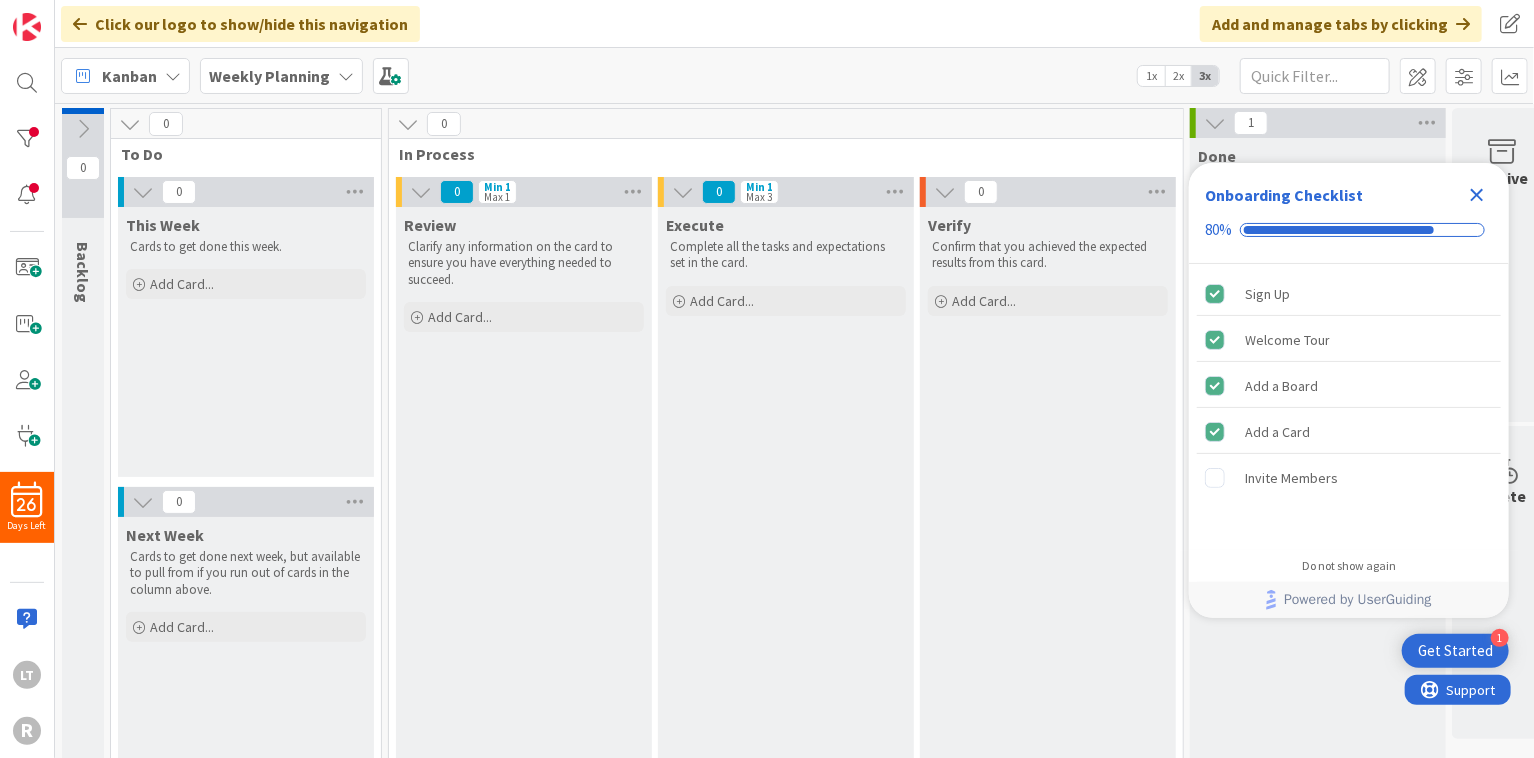 click 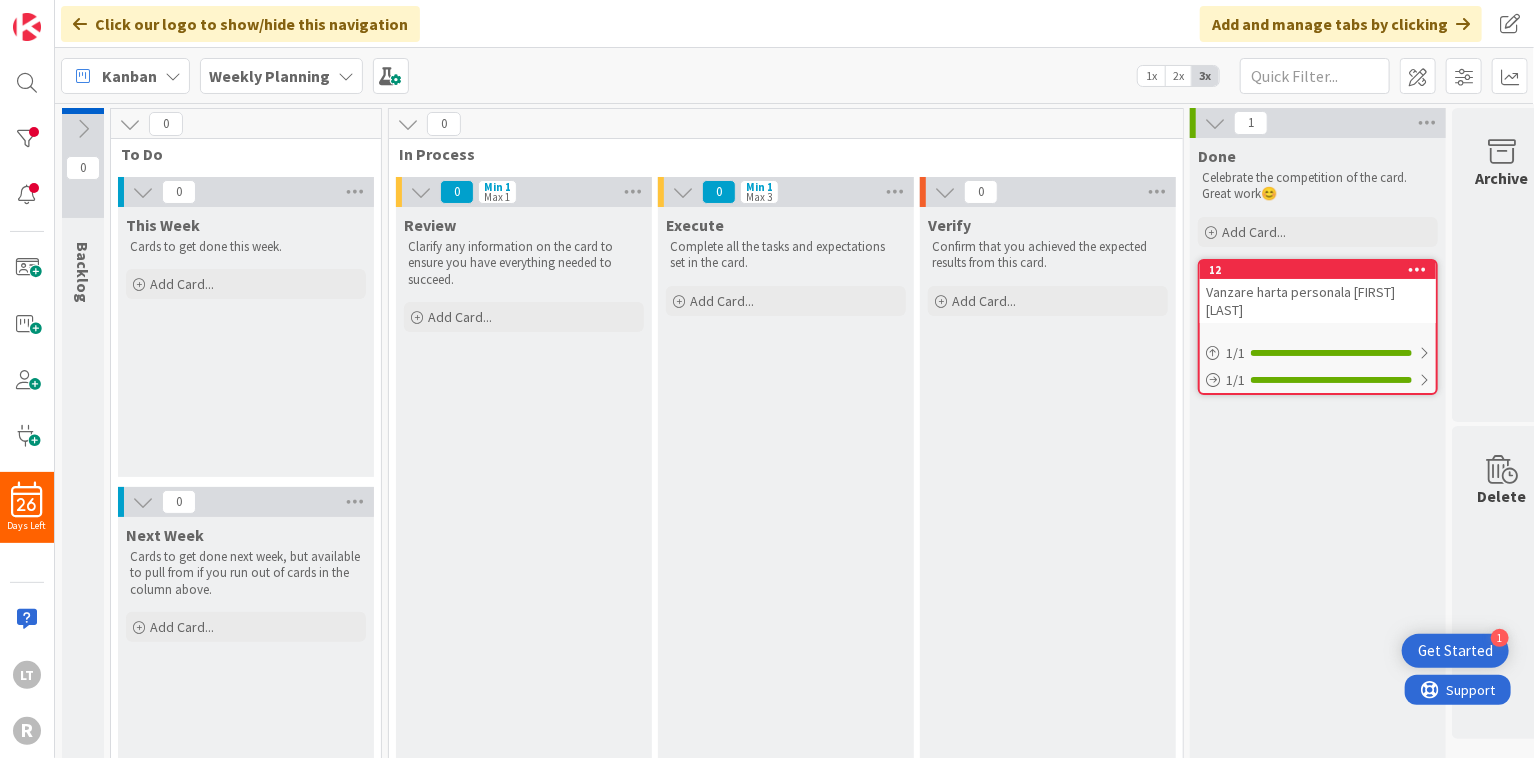 scroll, scrollTop: 0, scrollLeft: 0, axis: both 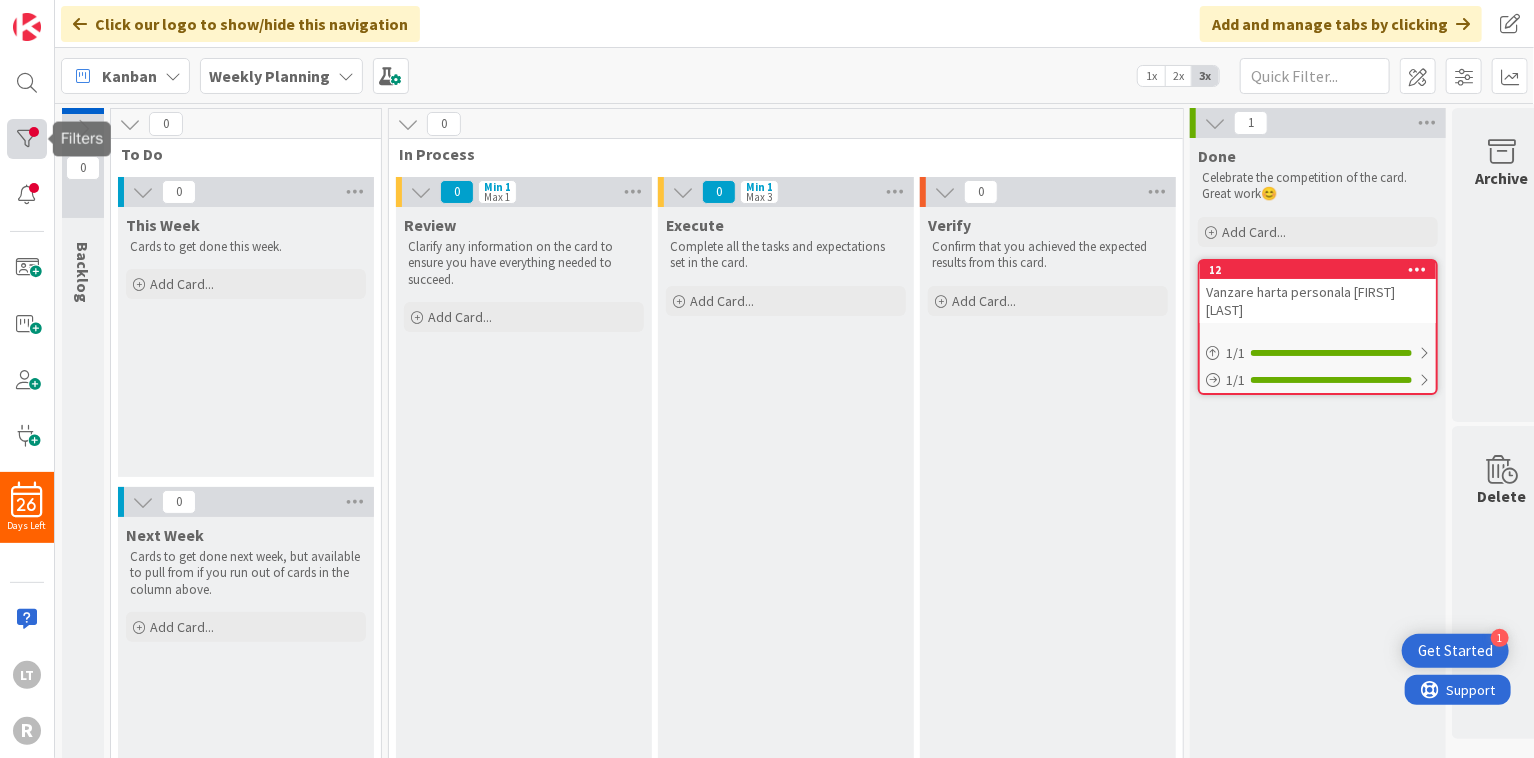 click at bounding box center (27, 139) 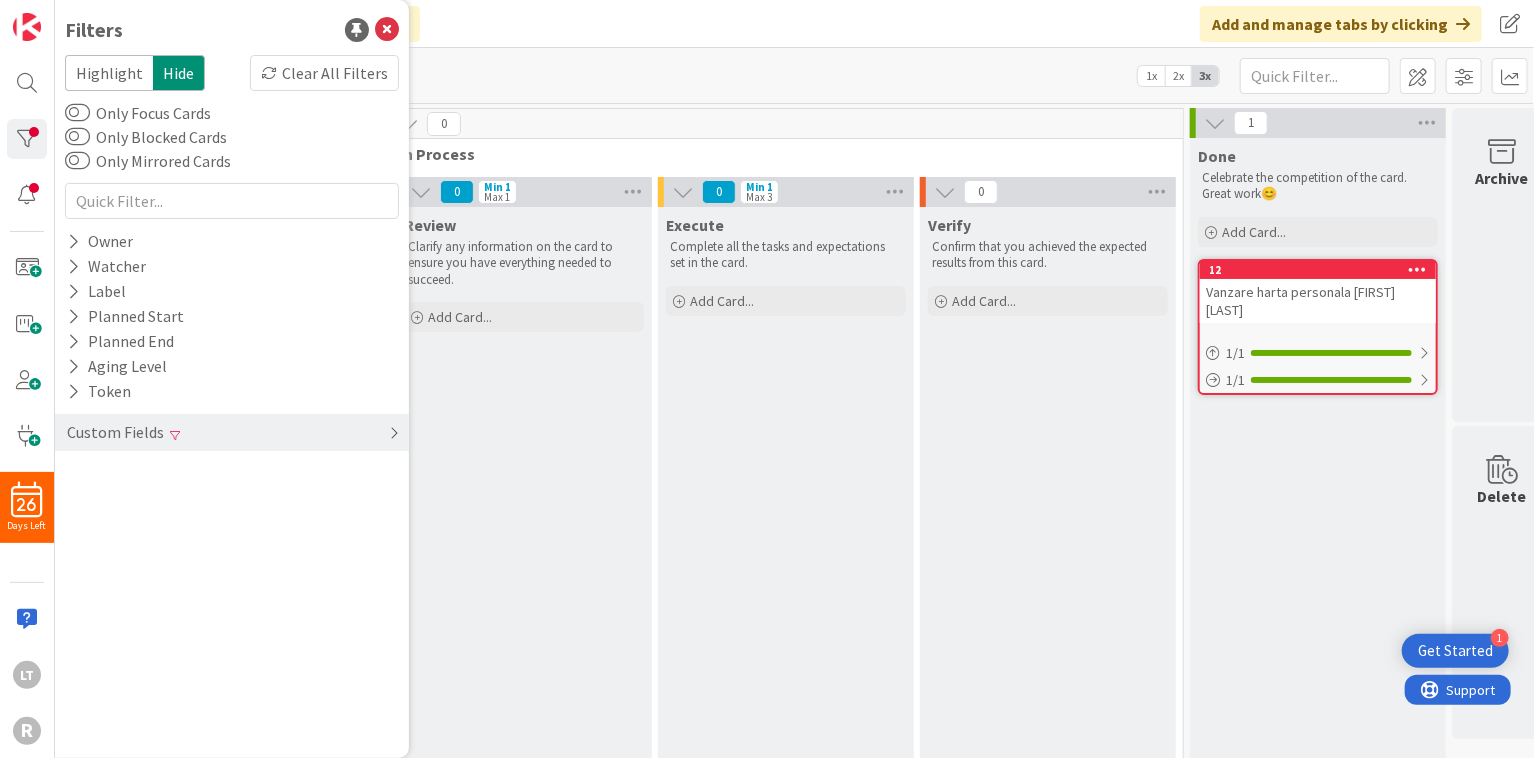 click on "Custom Fields" at bounding box center [115, 432] 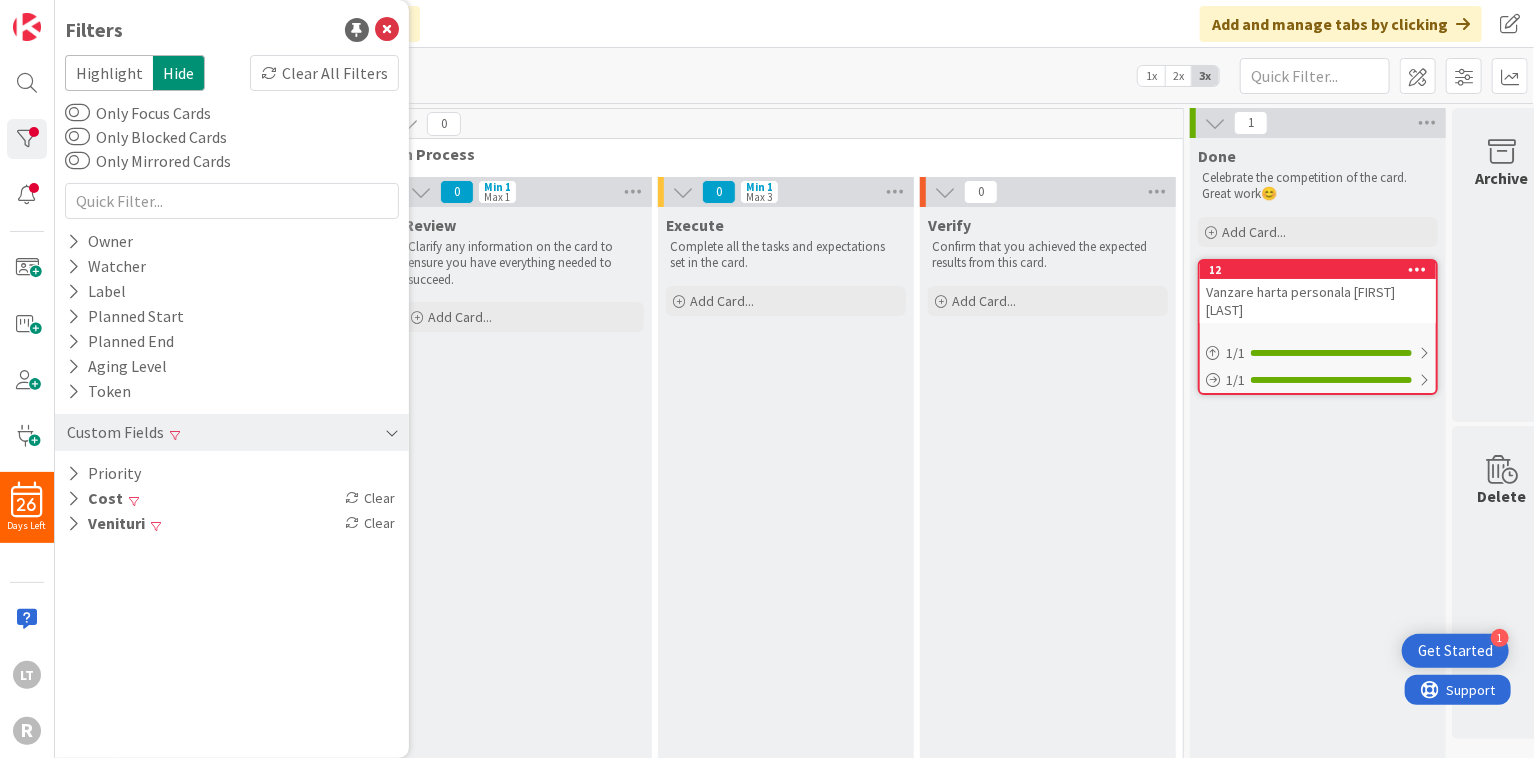 click on "Custom Fields" at bounding box center (115, 432) 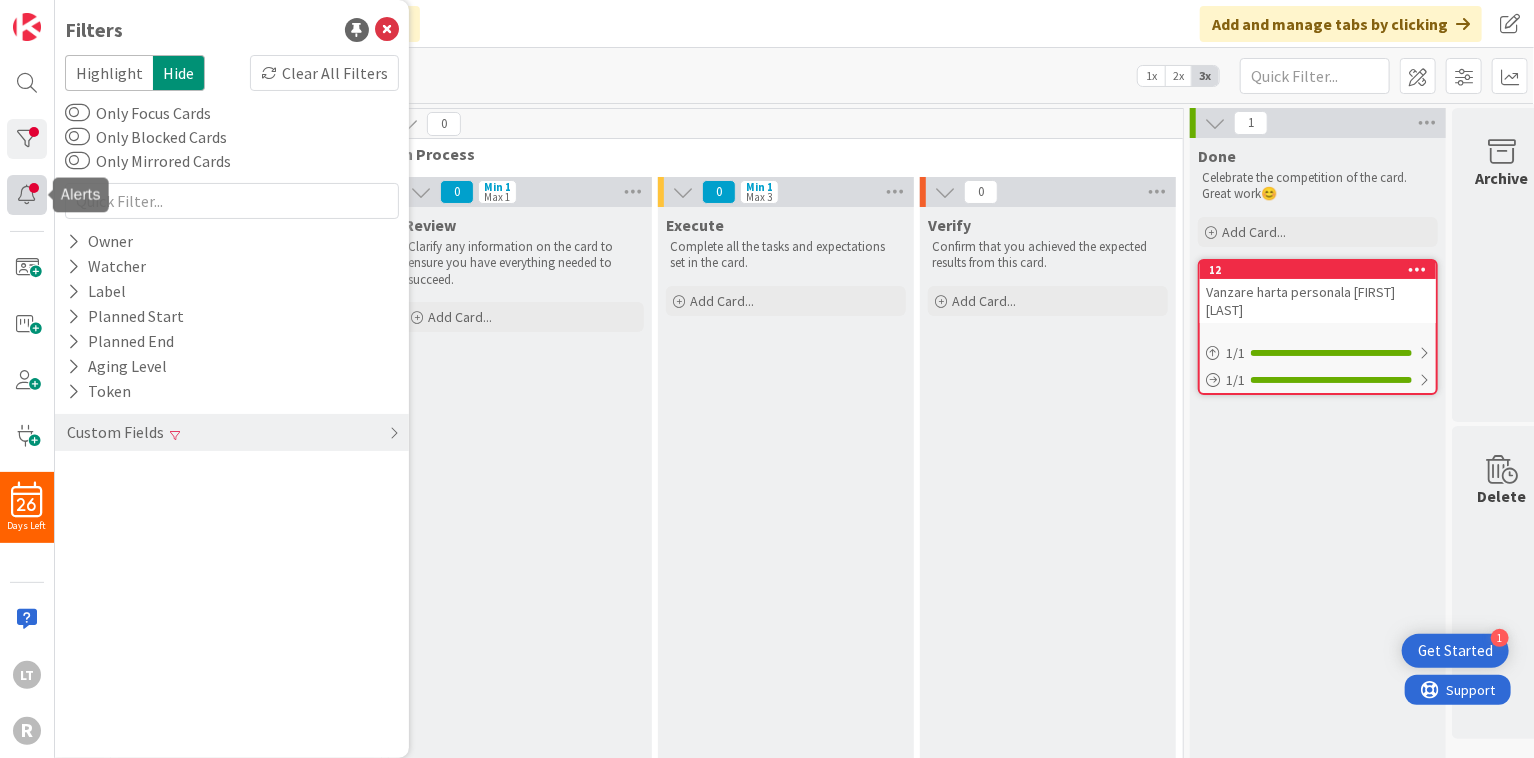 click at bounding box center [27, 195] 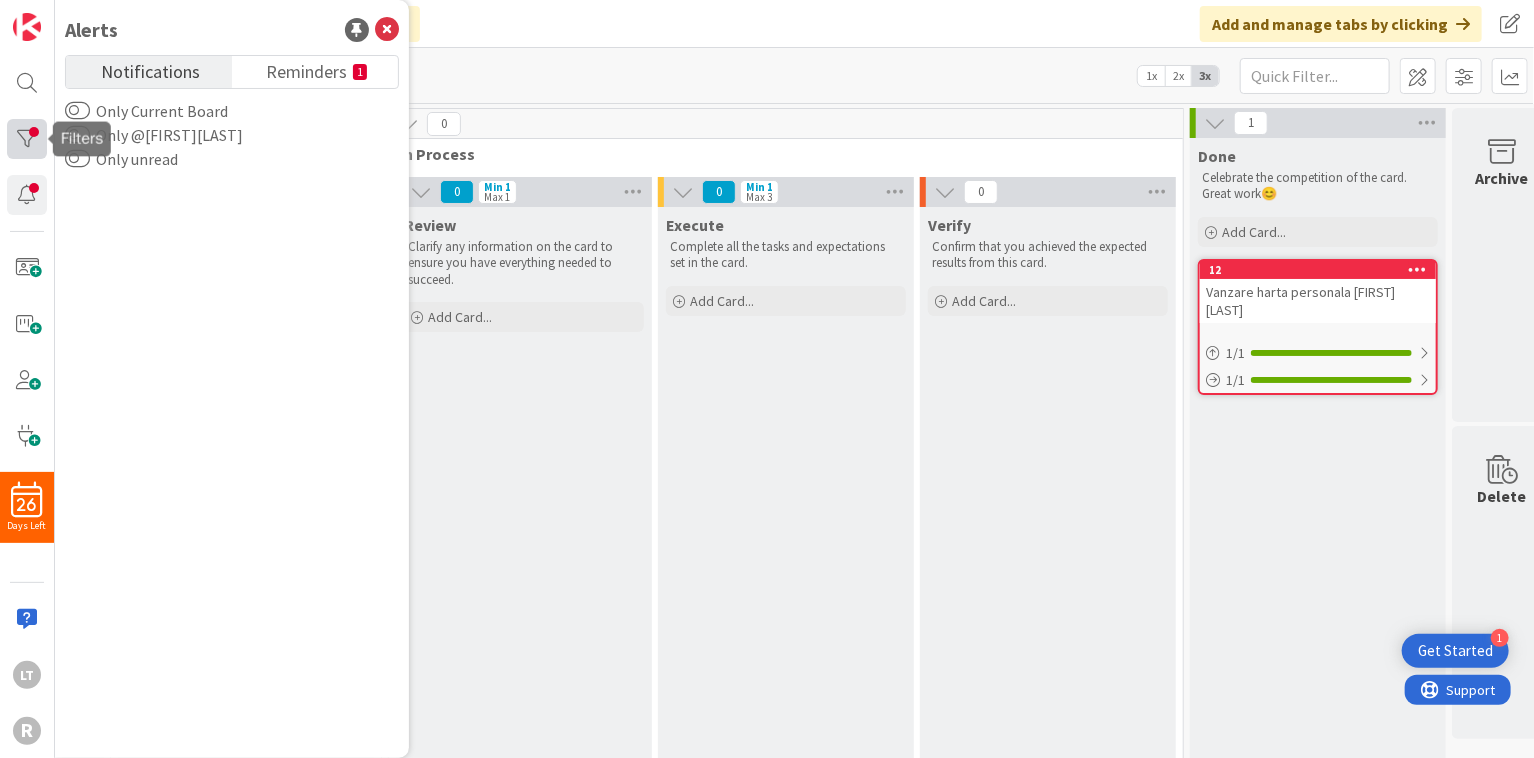 click at bounding box center (27, 139) 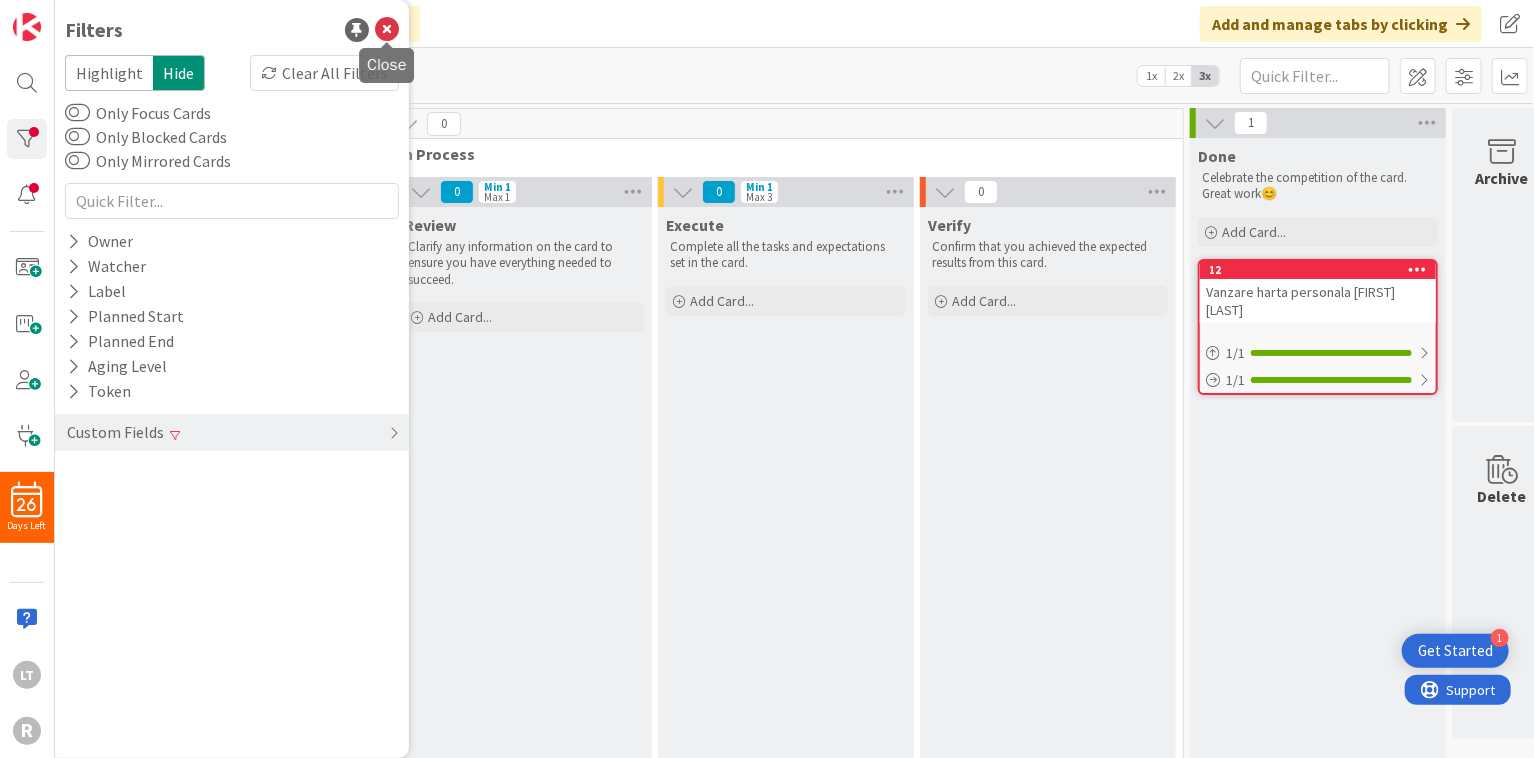 click at bounding box center [387, 30] 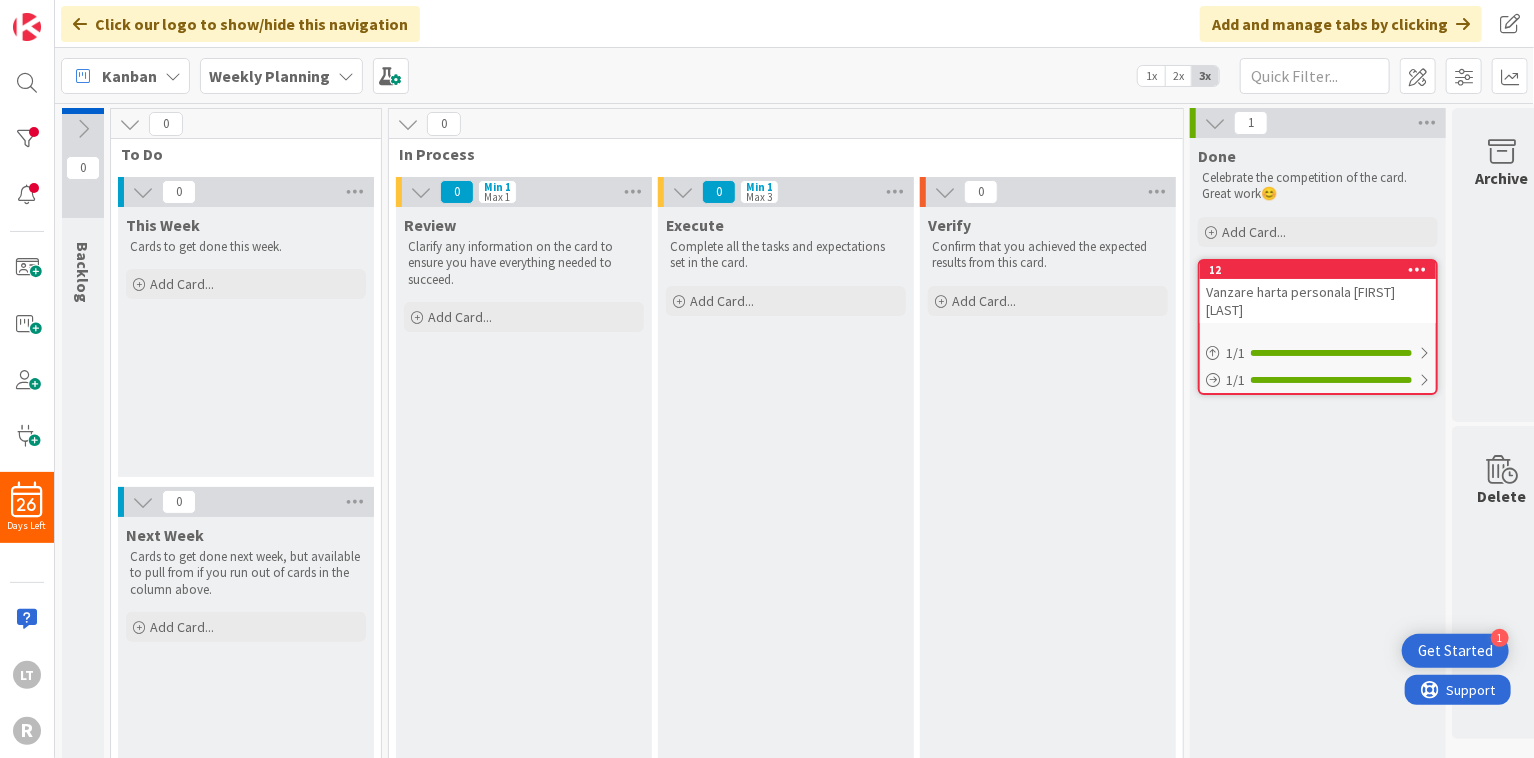 click at bounding box center (1215, 123) 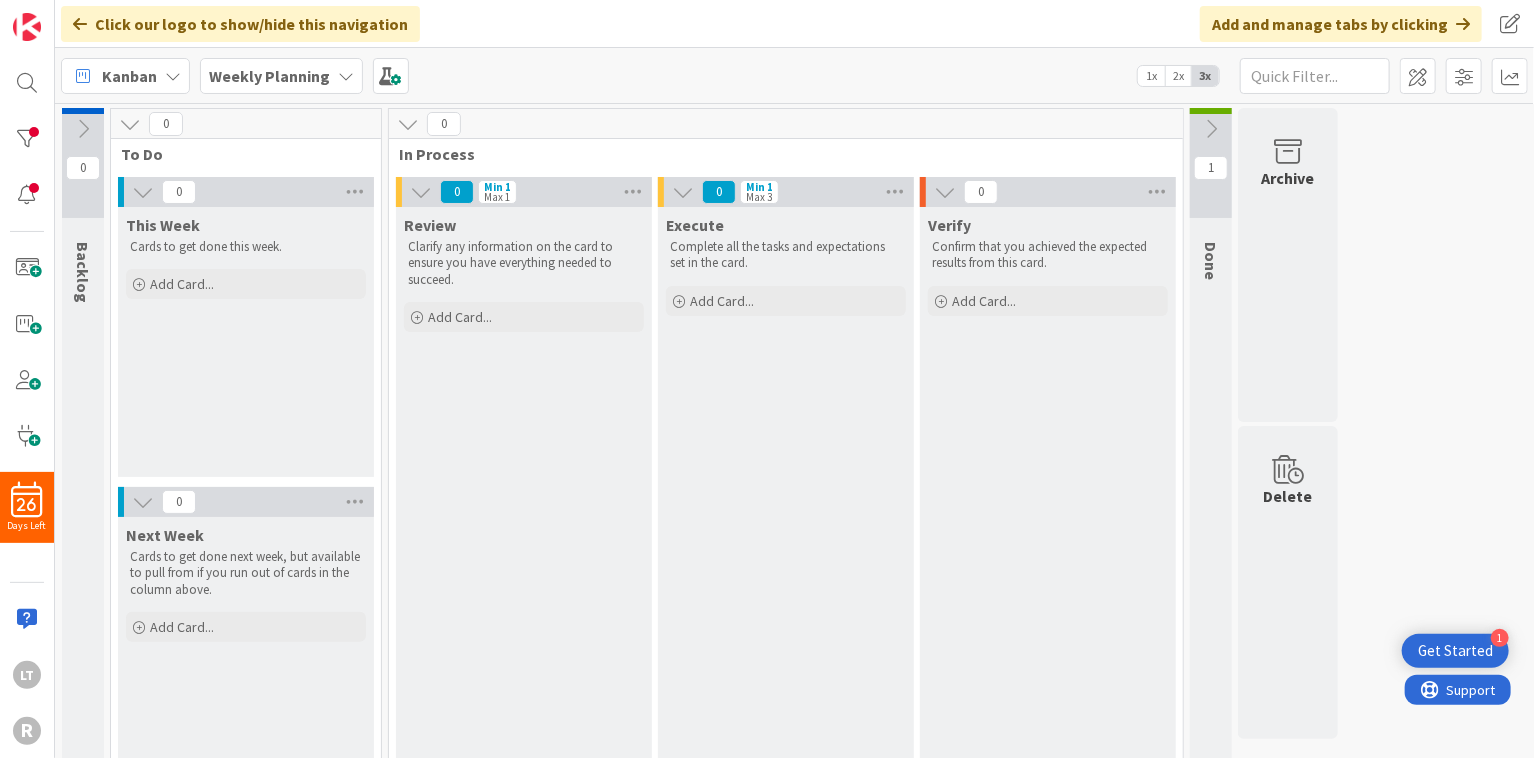 click at bounding box center (1211, 129) 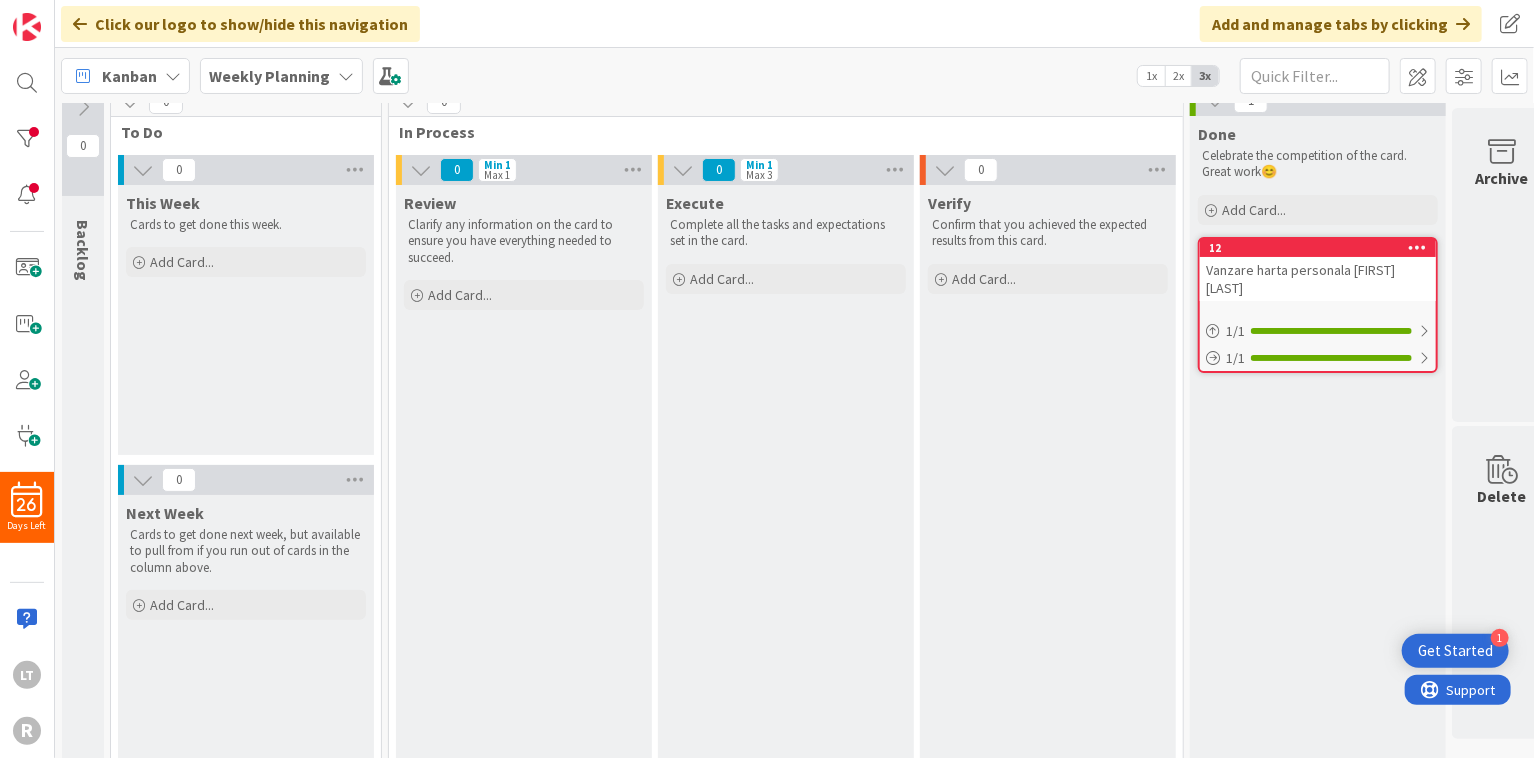 scroll, scrollTop: 0, scrollLeft: 0, axis: both 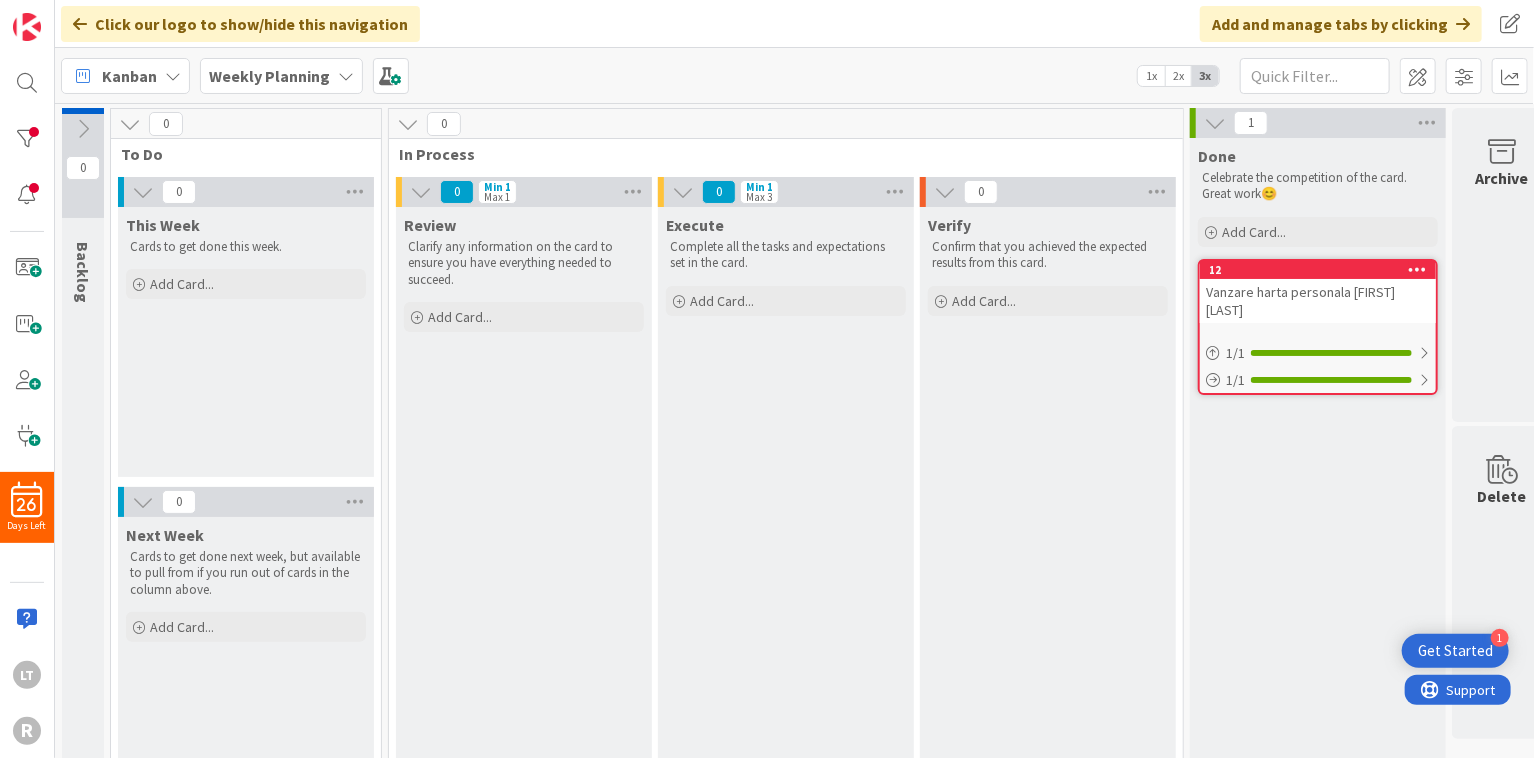 click on "Weekly Planning" at bounding box center (269, 76) 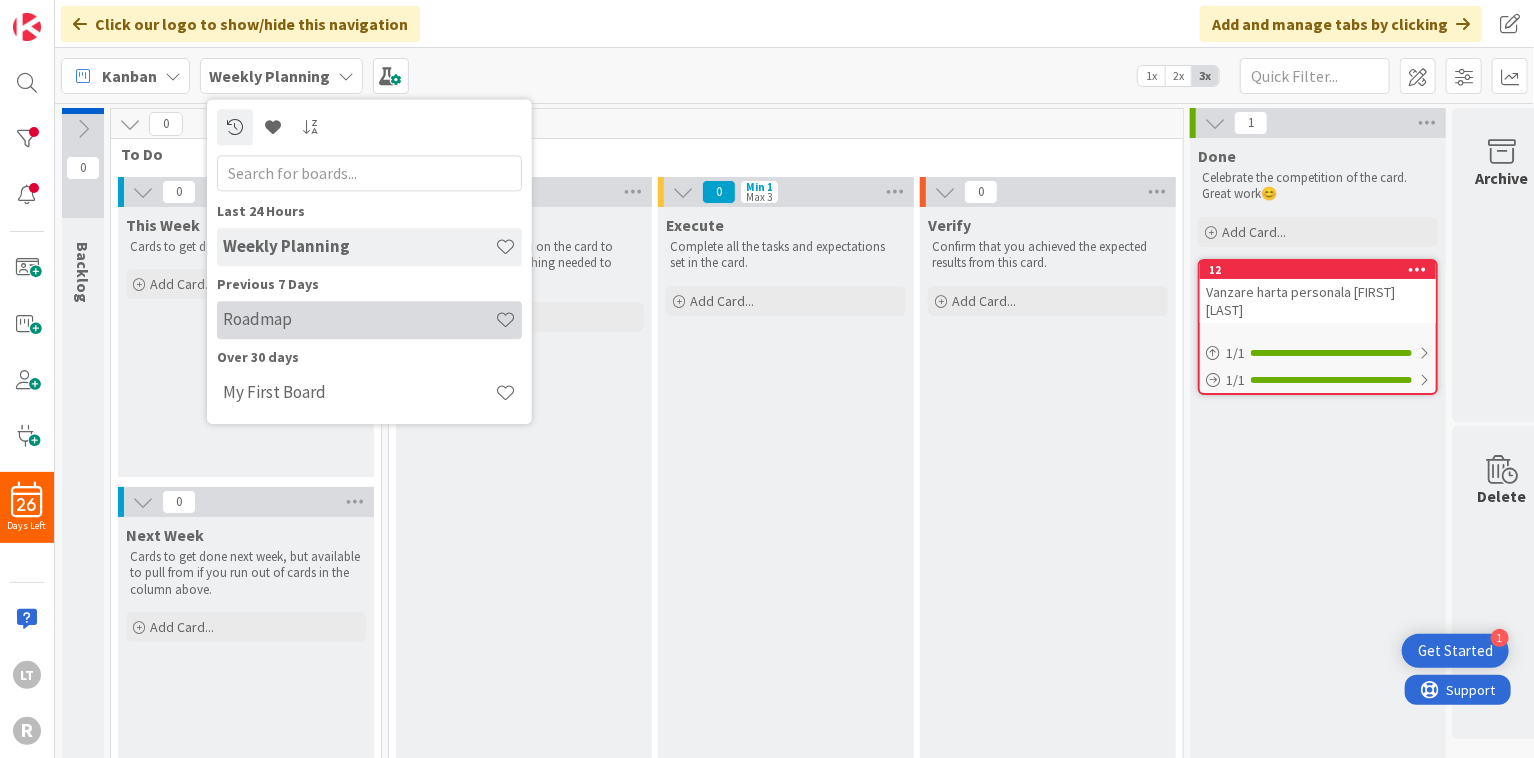 click on "Roadmap" at bounding box center [359, 320] 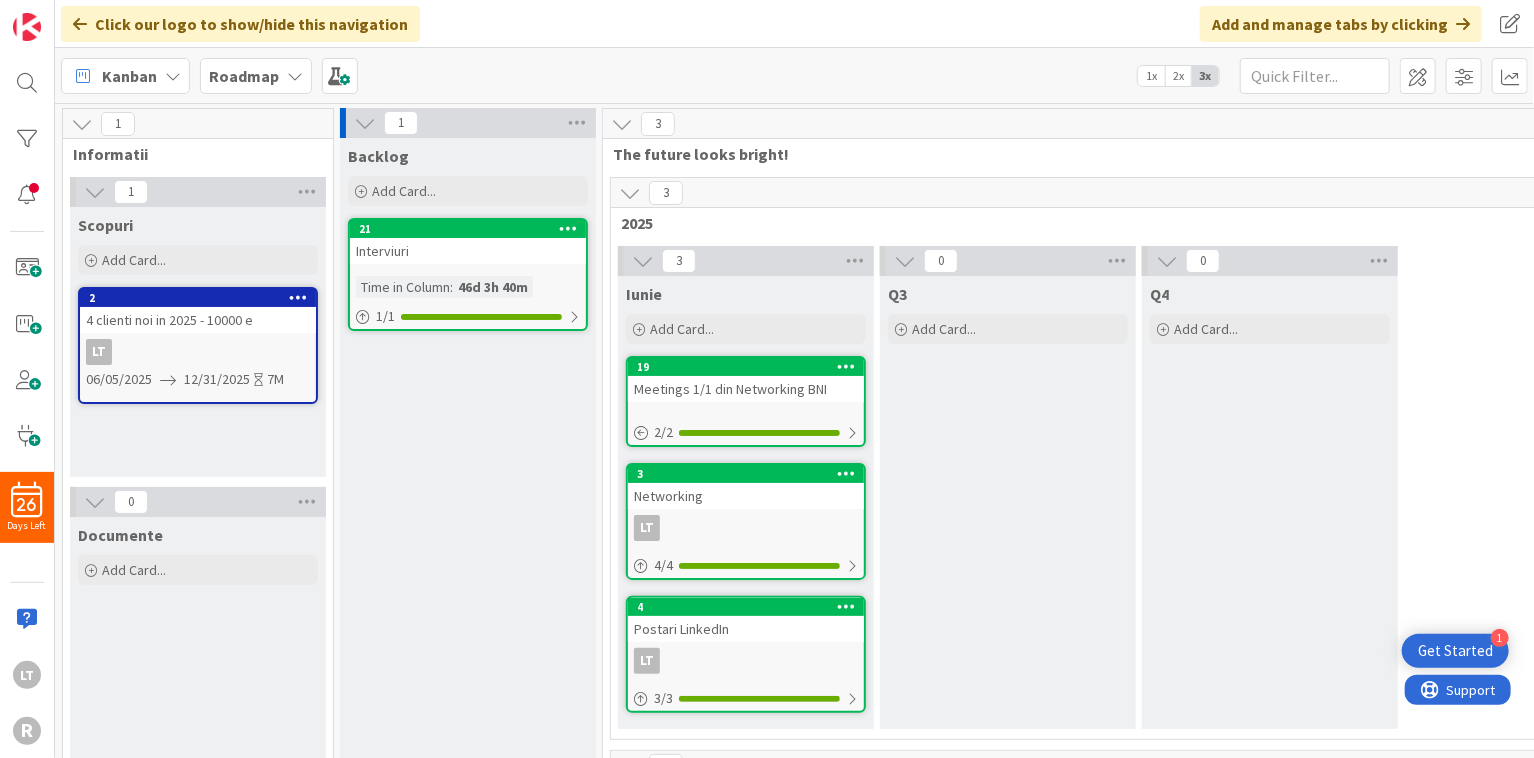 scroll, scrollTop: 0, scrollLeft: 0, axis: both 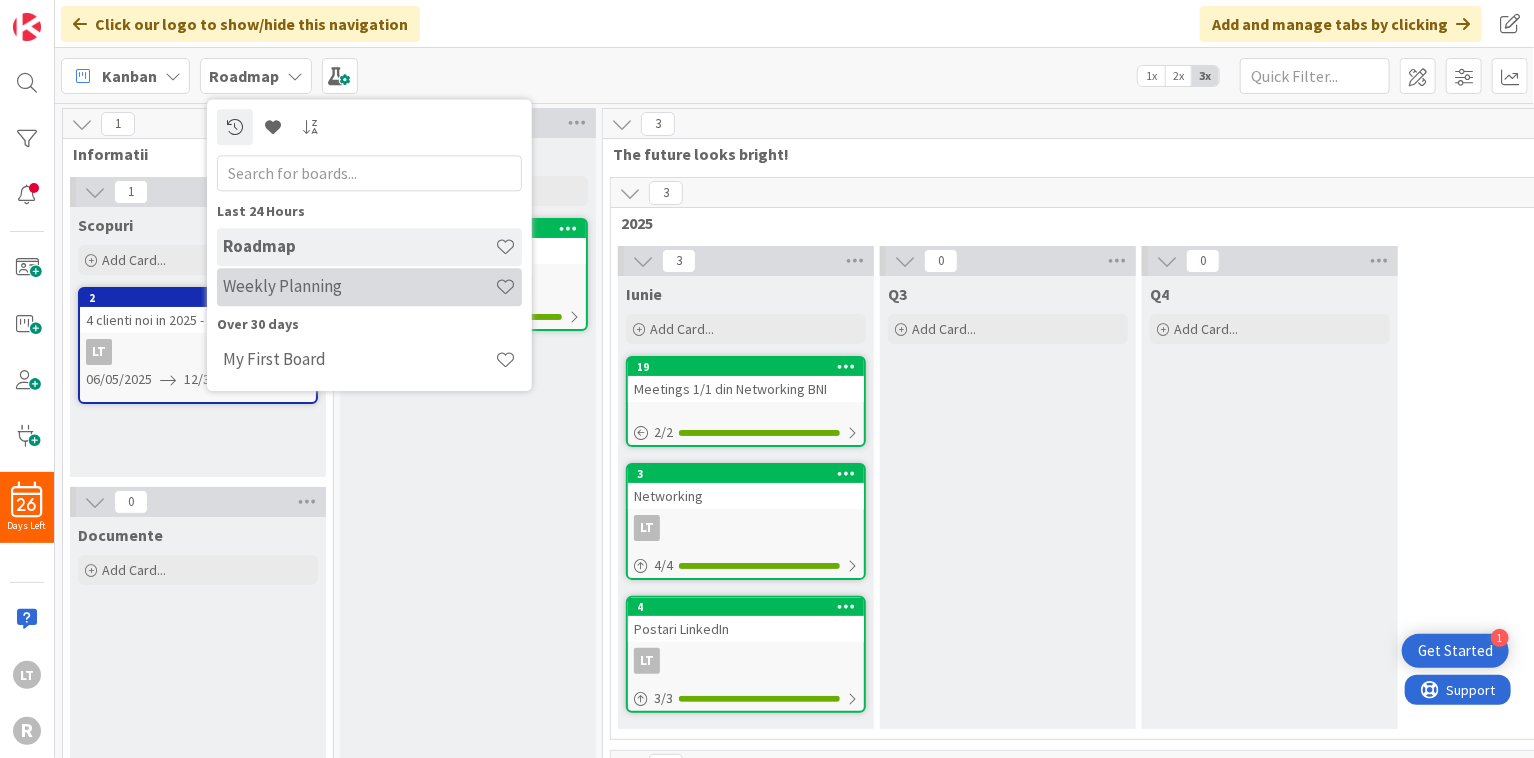 click on "Weekly Planning" at bounding box center (359, 287) 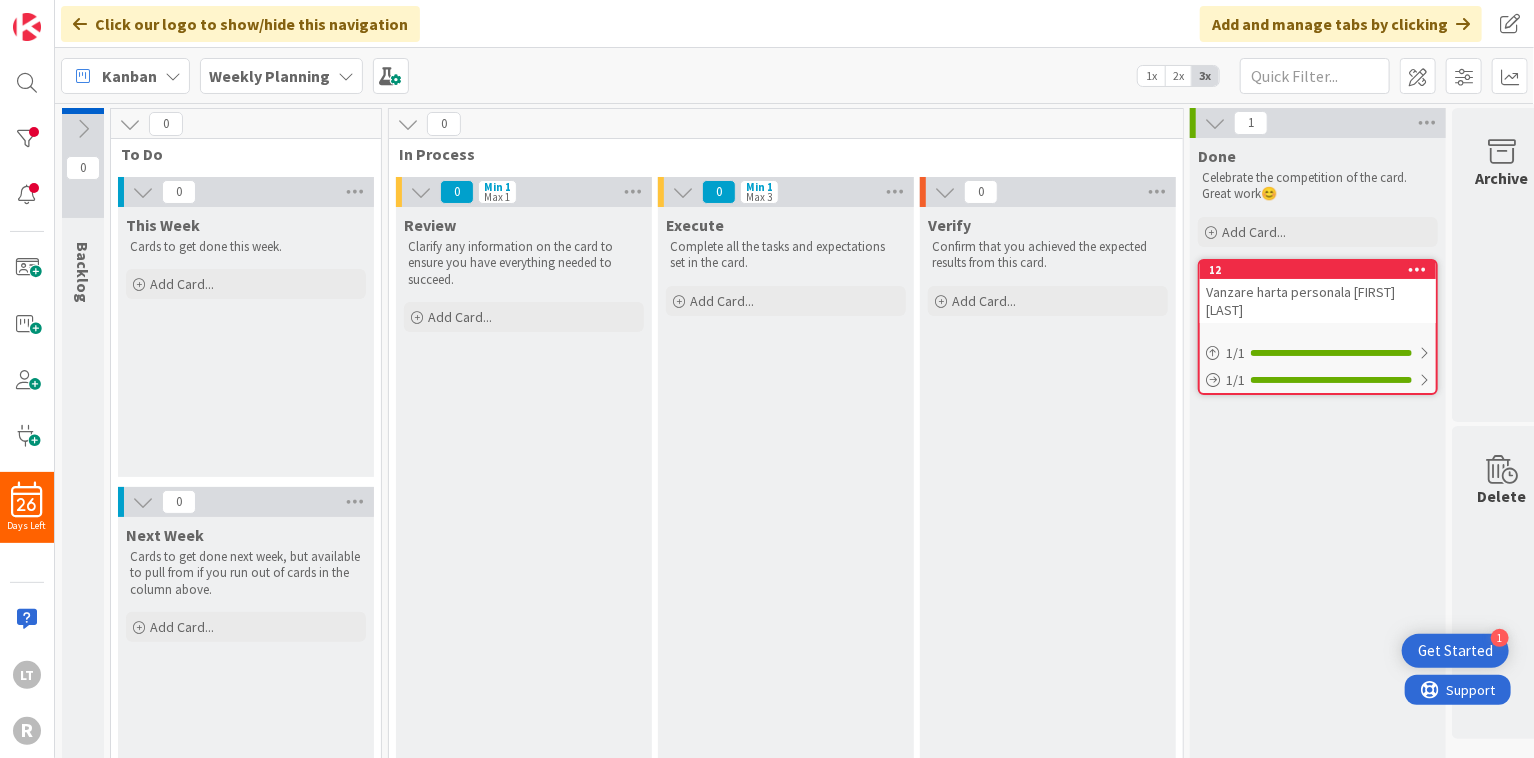 scroll, scrollTop: 0, scrollLeft: 0, axis: both 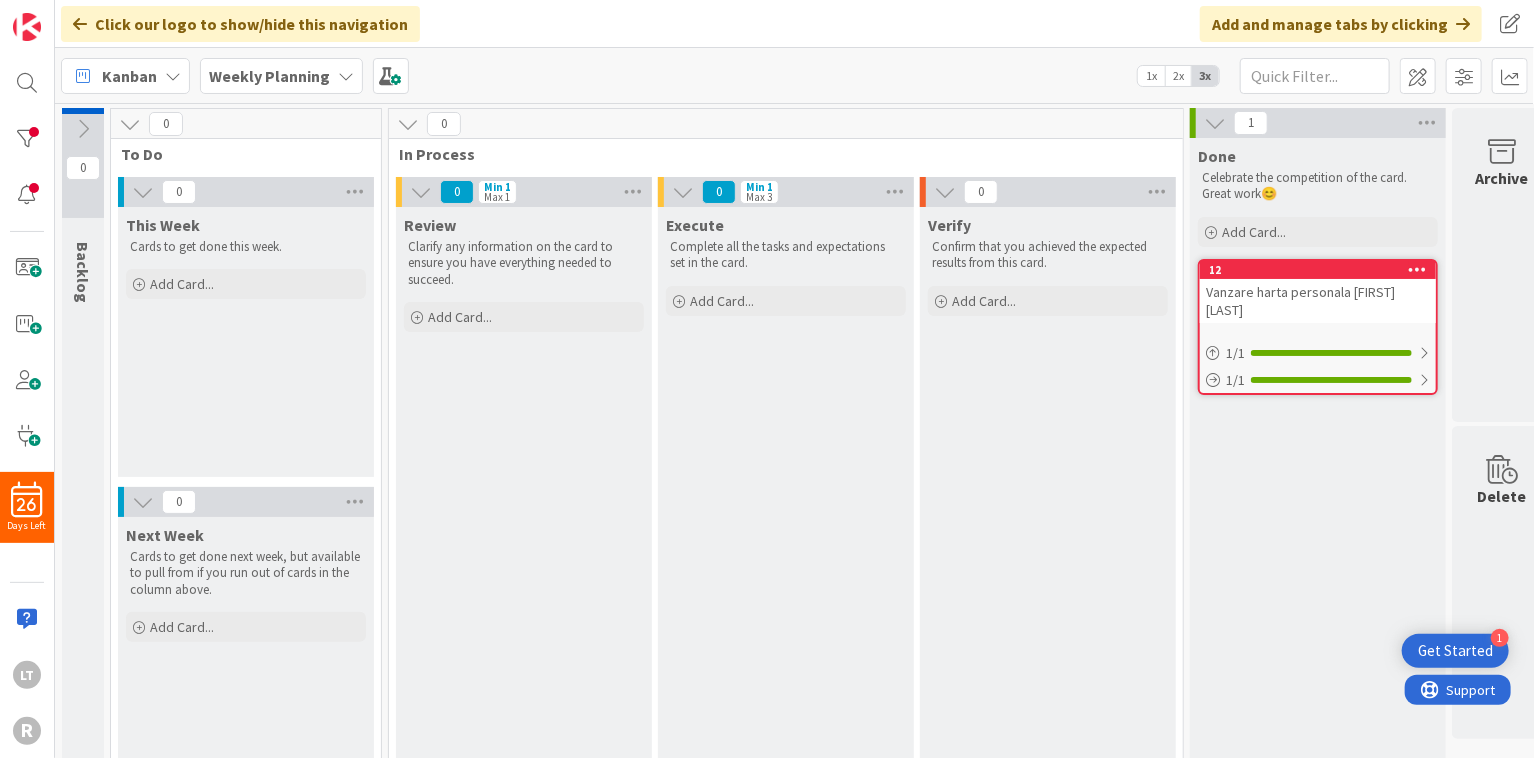 click on "Kanban" at bounding box center (129, 76) 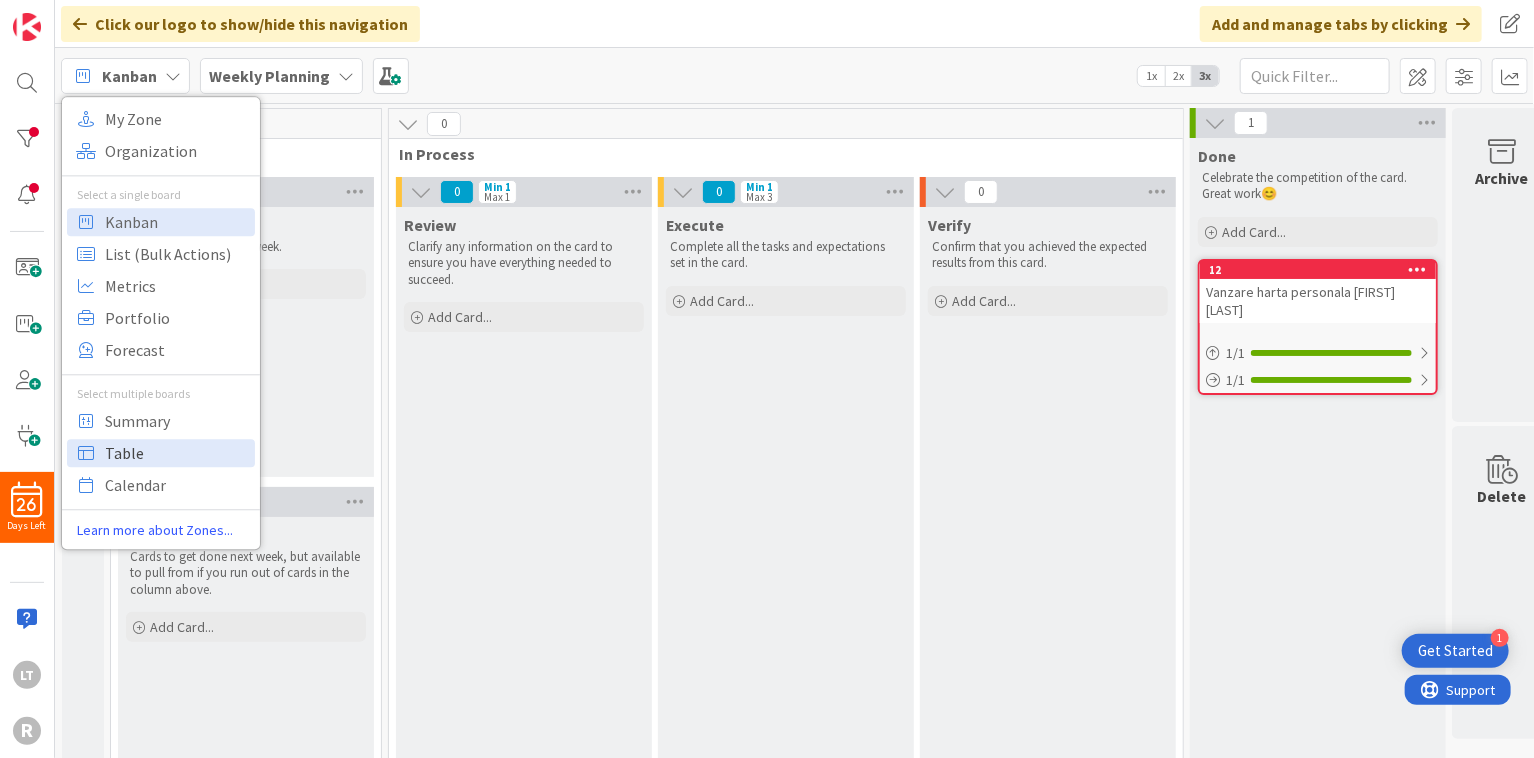 click on "Table" at bounding box center [177, 453] 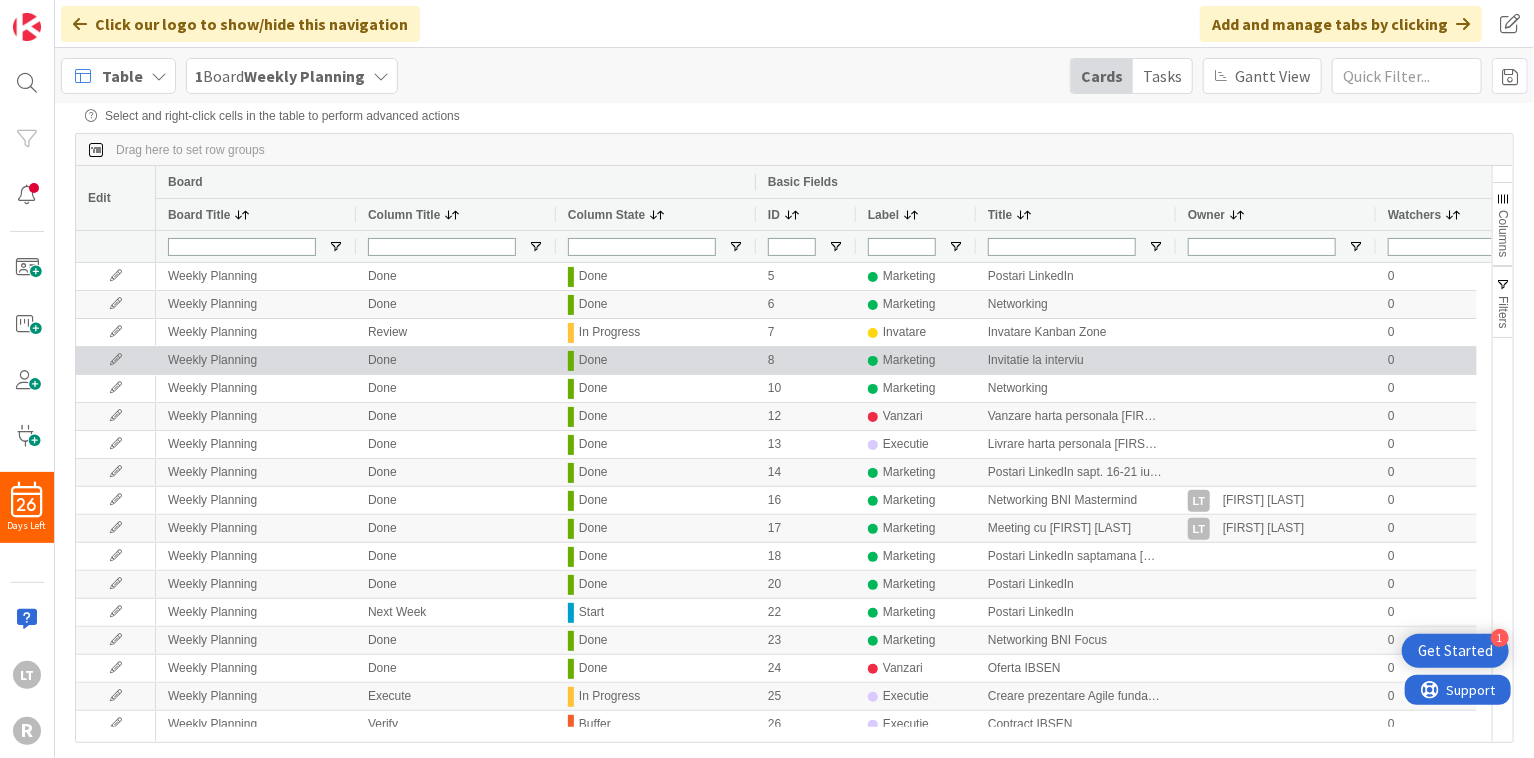 scroll, scrollTop: 0, scrollLeft: 0, axis: both 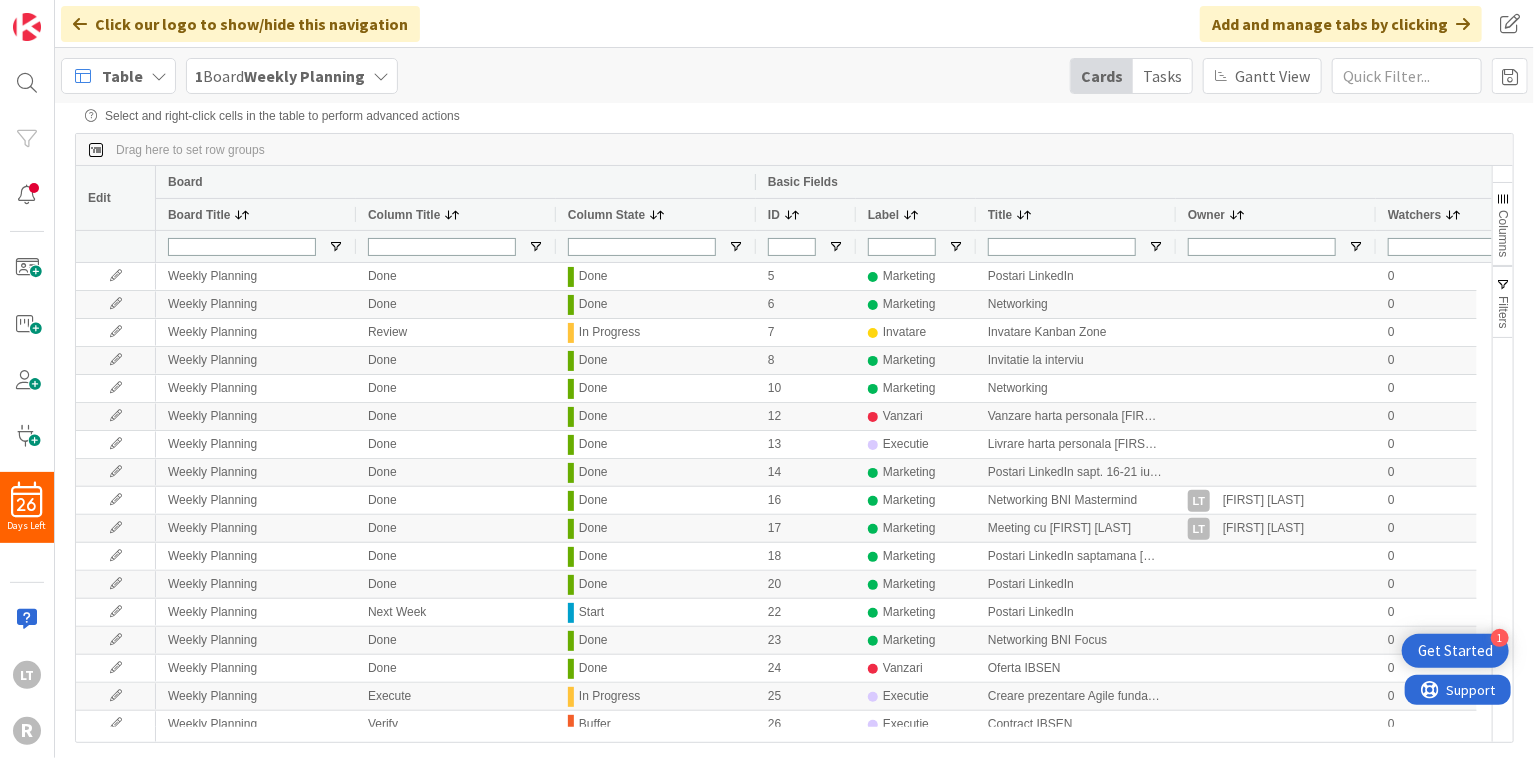 click on "Label" at bounding box center [883, 215] 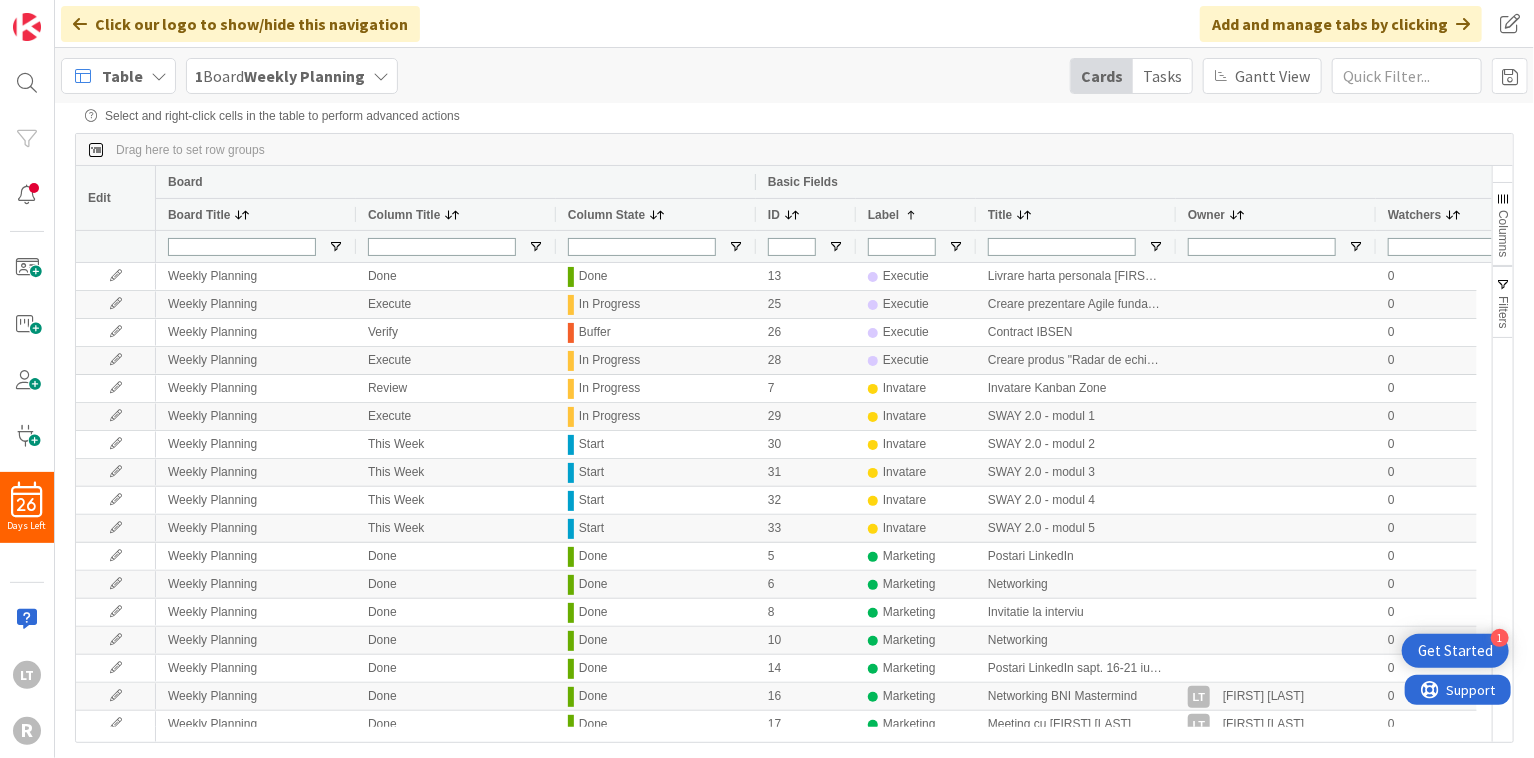 click on "Label" at bounding box center (883, 215) 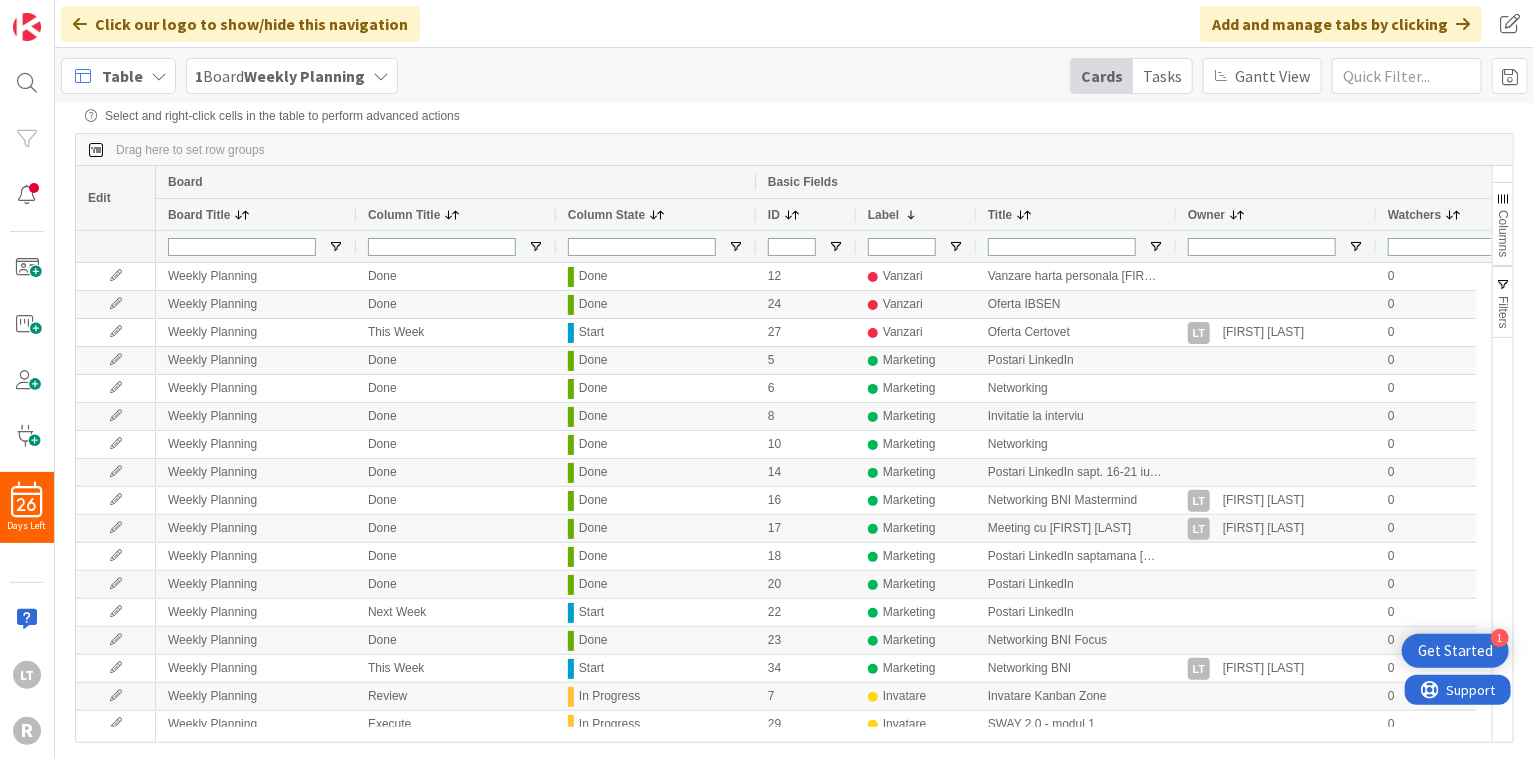 click on "Label" at bounding box center [883, 215] 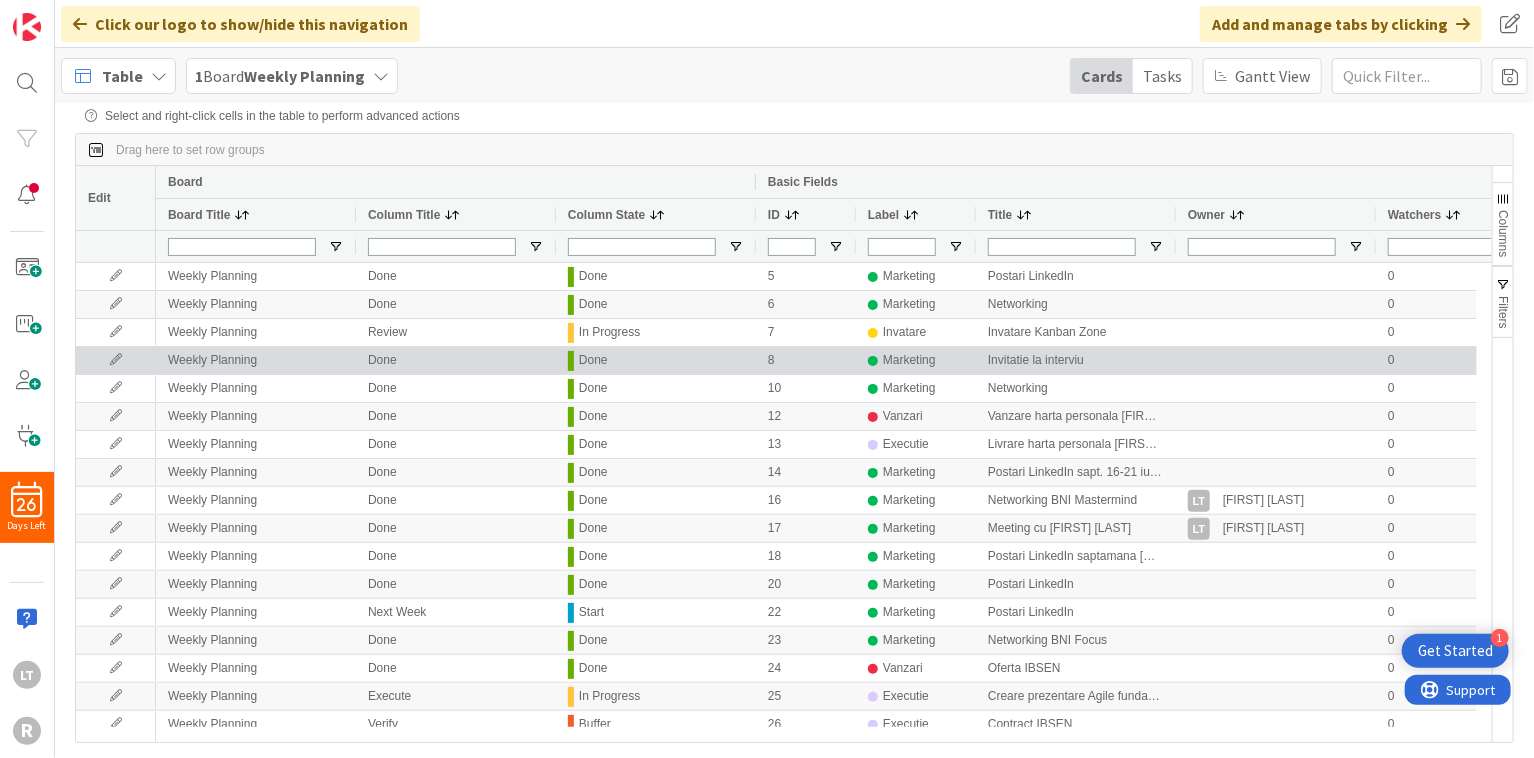 scroll, scrollTop: 144, scrollLeft: 0, axis: vertical 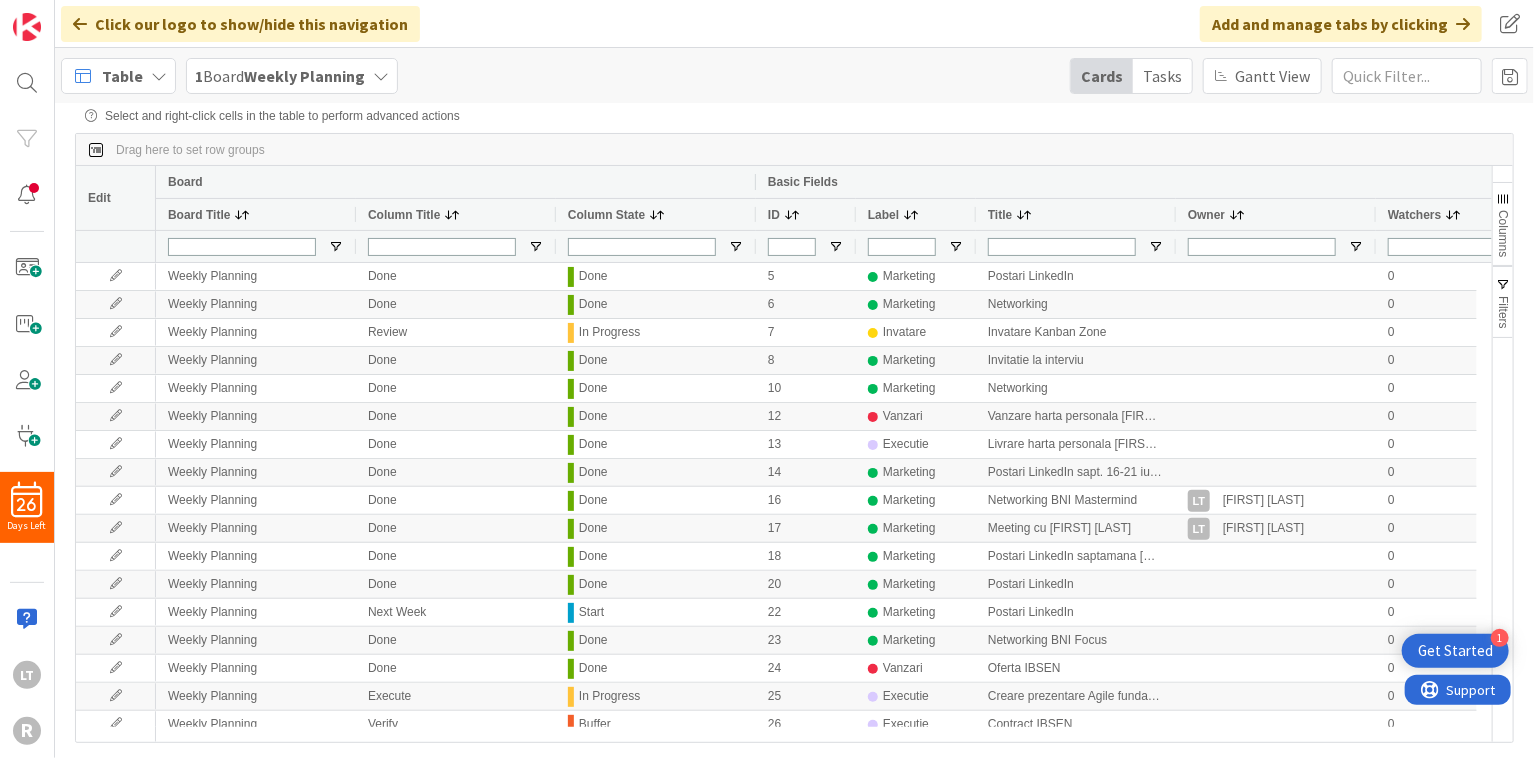 click on "Table" at bounding box center (122, 76) 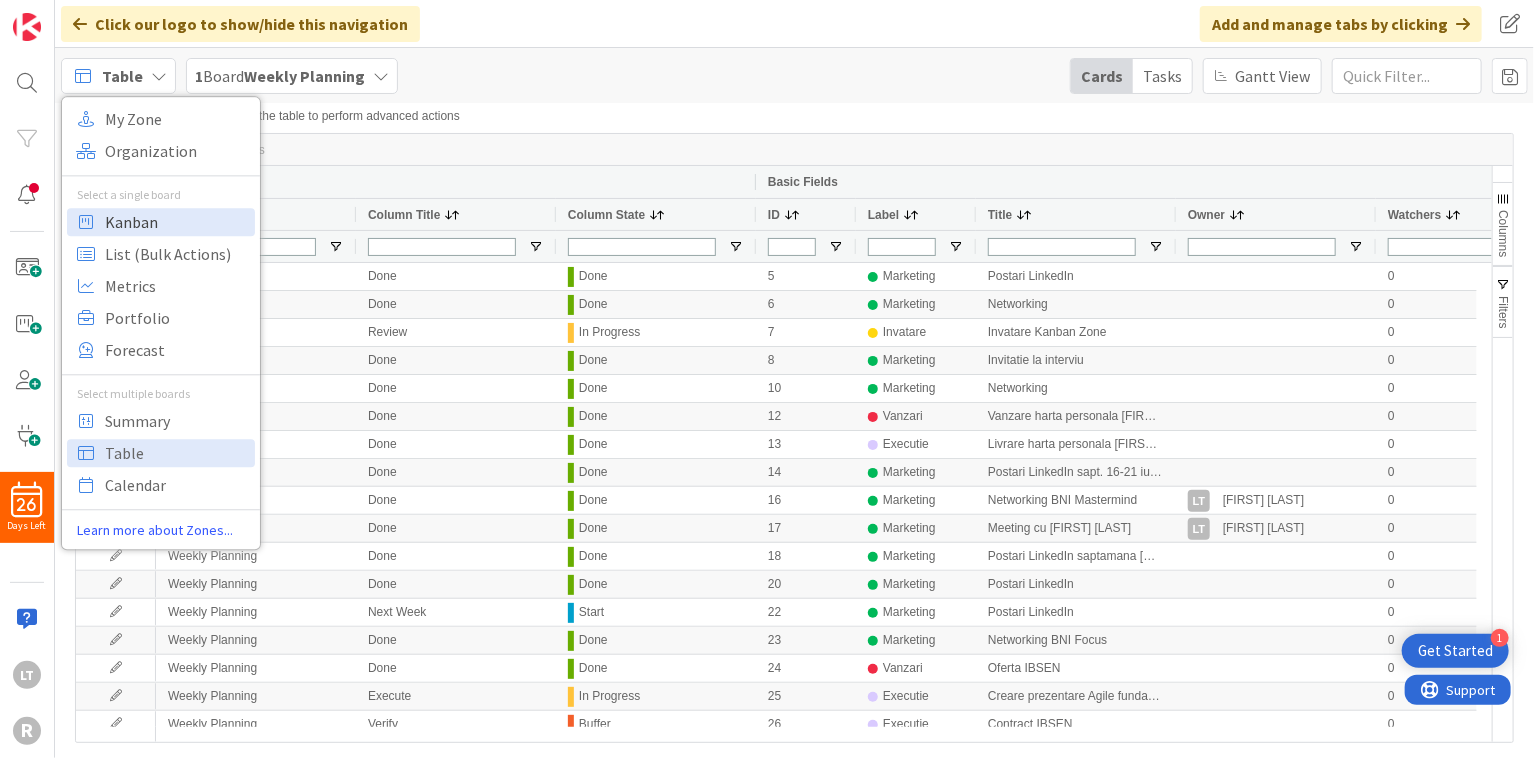 click on "Kanban" at bounding box center (177, 222) 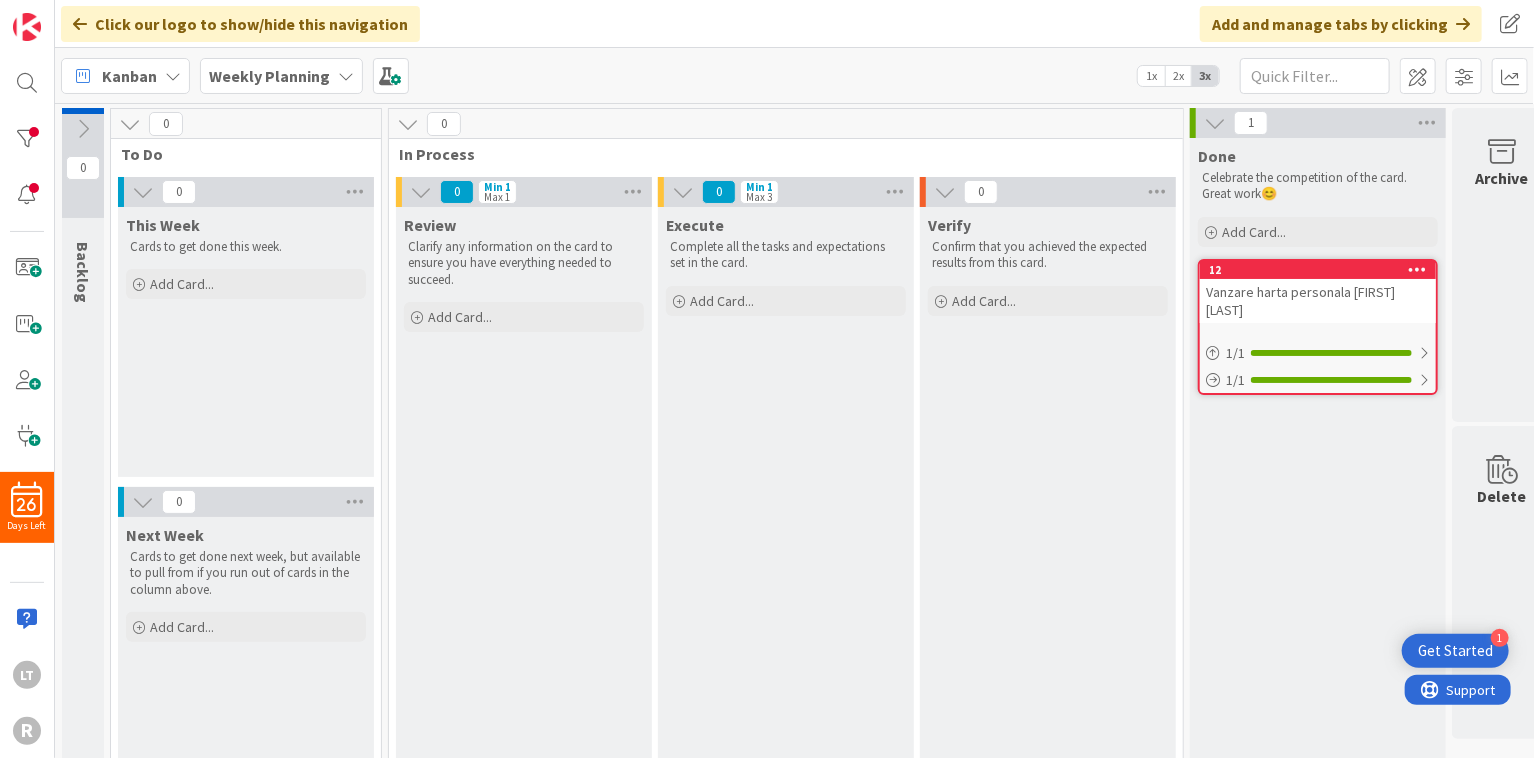 click on "Kanban" at bounding box center [129, 76] 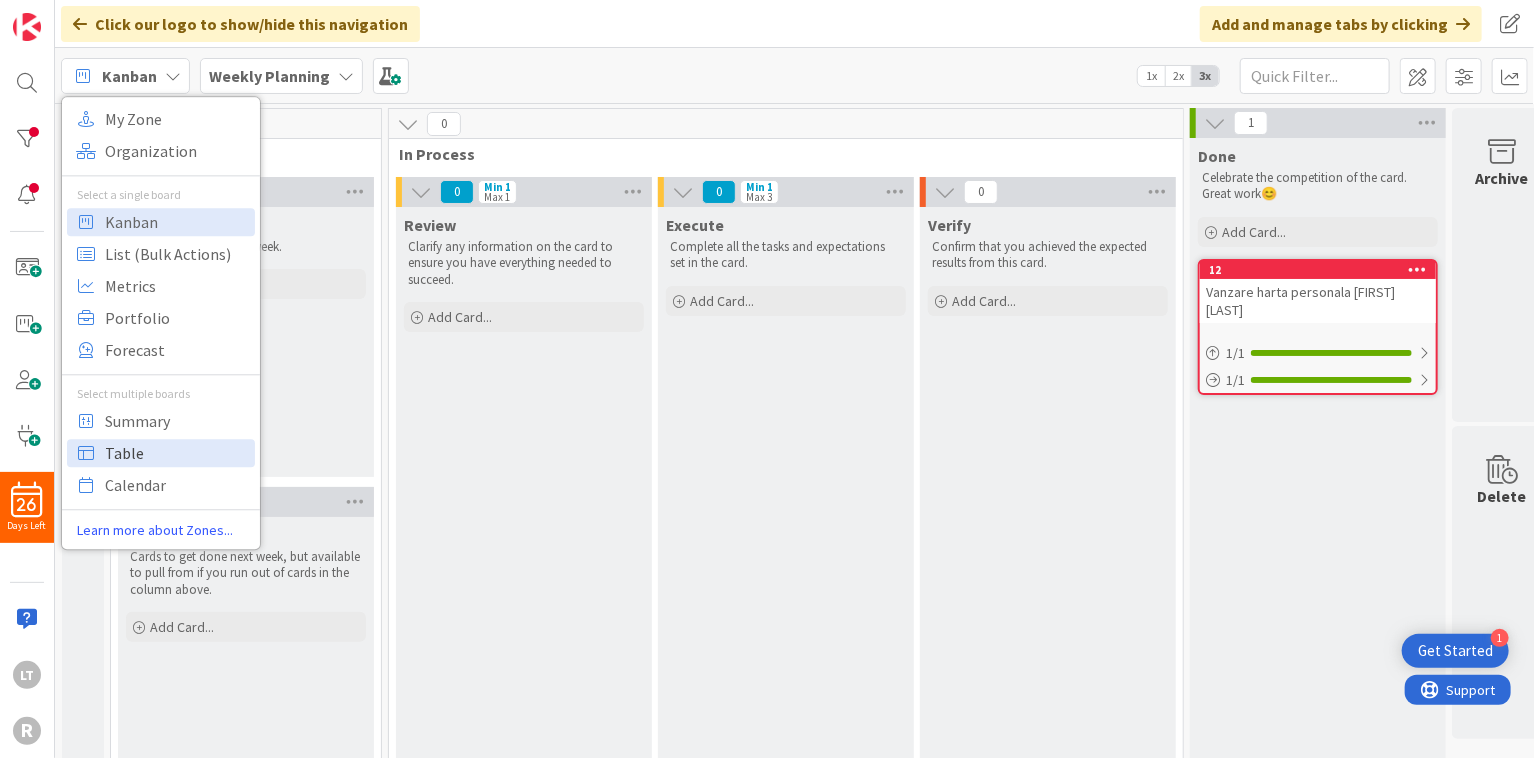 click on "Table" at bounding box center [177, 453] 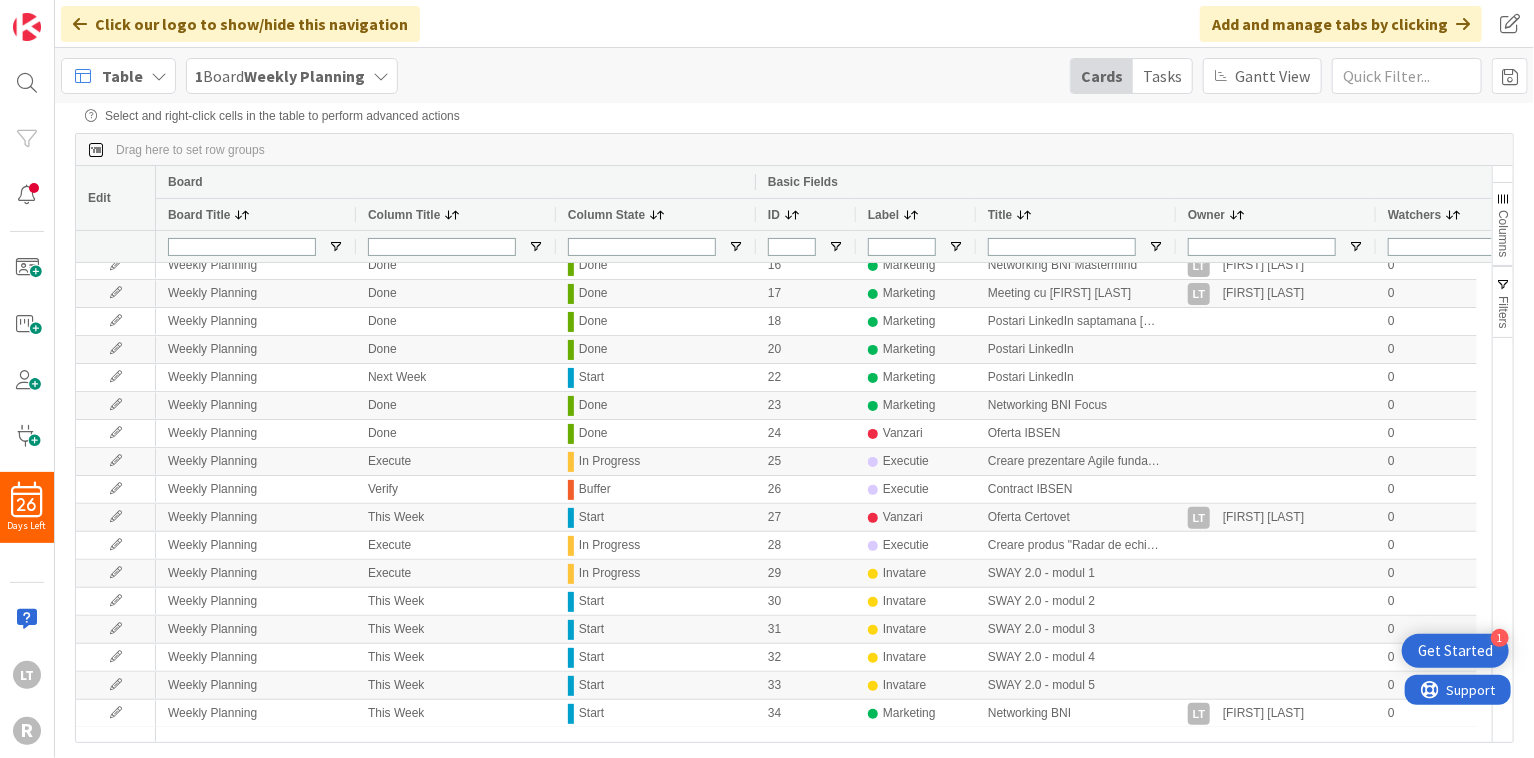 drag, startPoint x: 1484, startPoint y: 449, endPoint x: 90, endPoint y: 5, distance: 1463.001 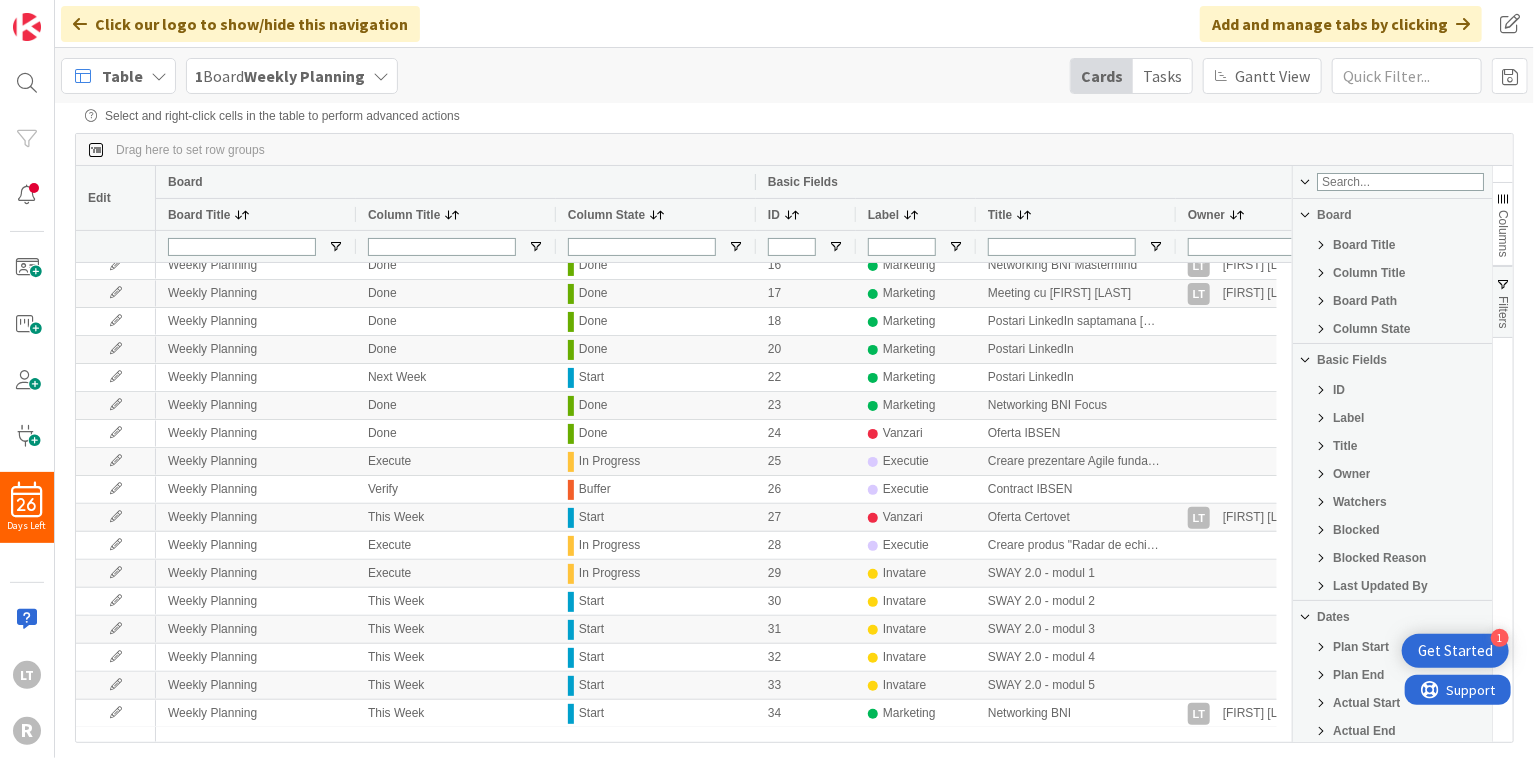 click on "Columns" at bounding box center (1503, 233) 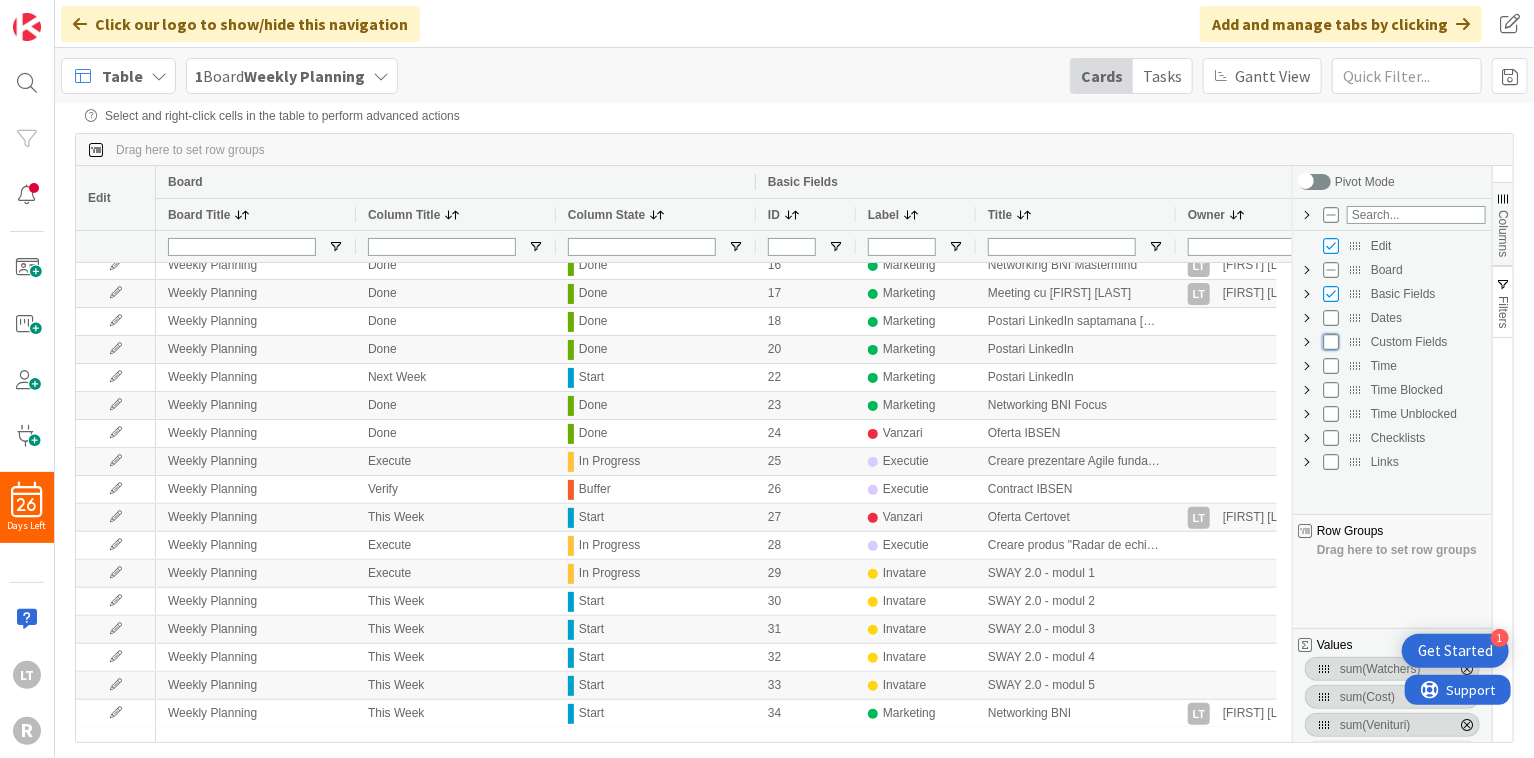 click at bounding box center [1331, 342] 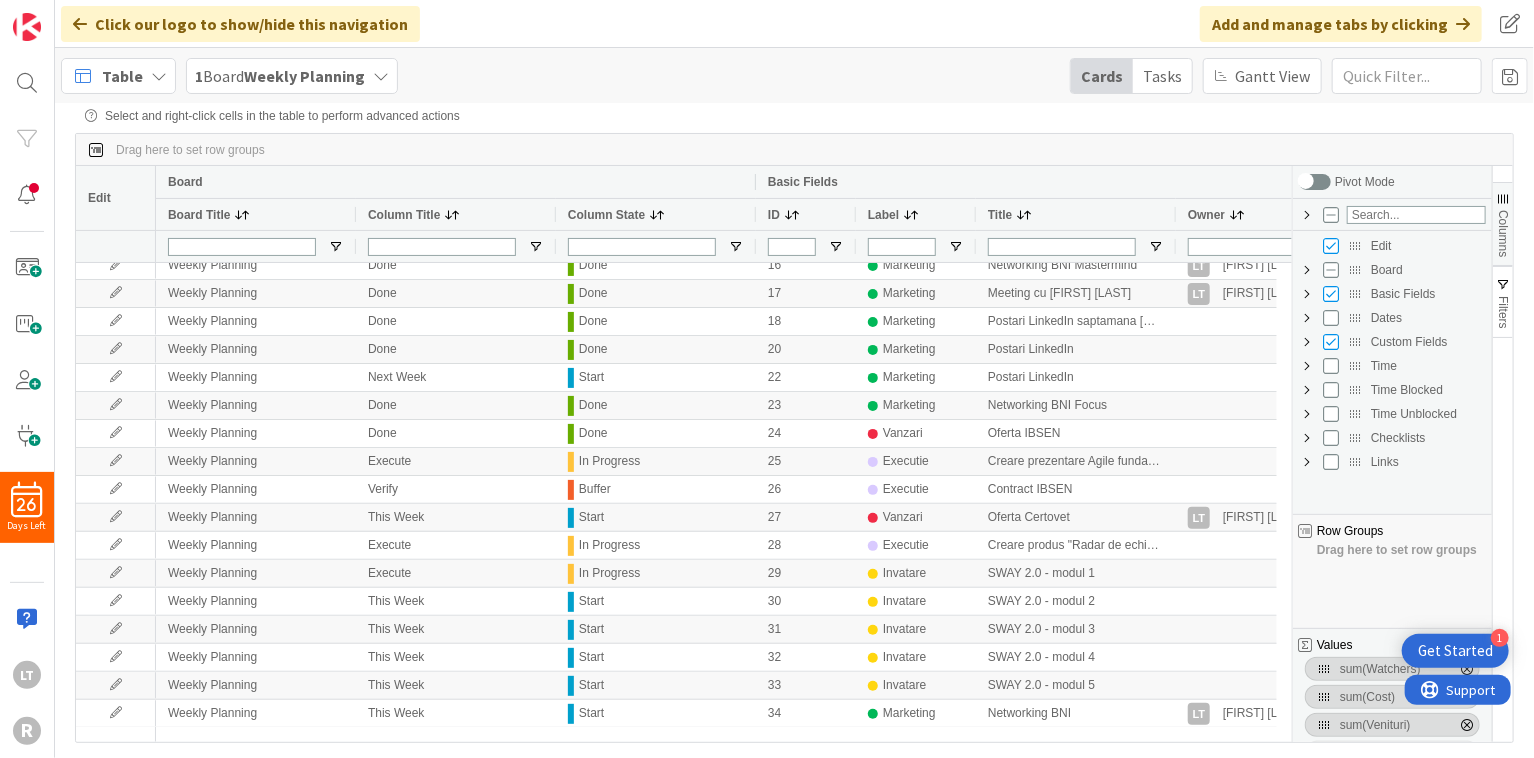 click on "Board" at bounding box center (1428, 270) 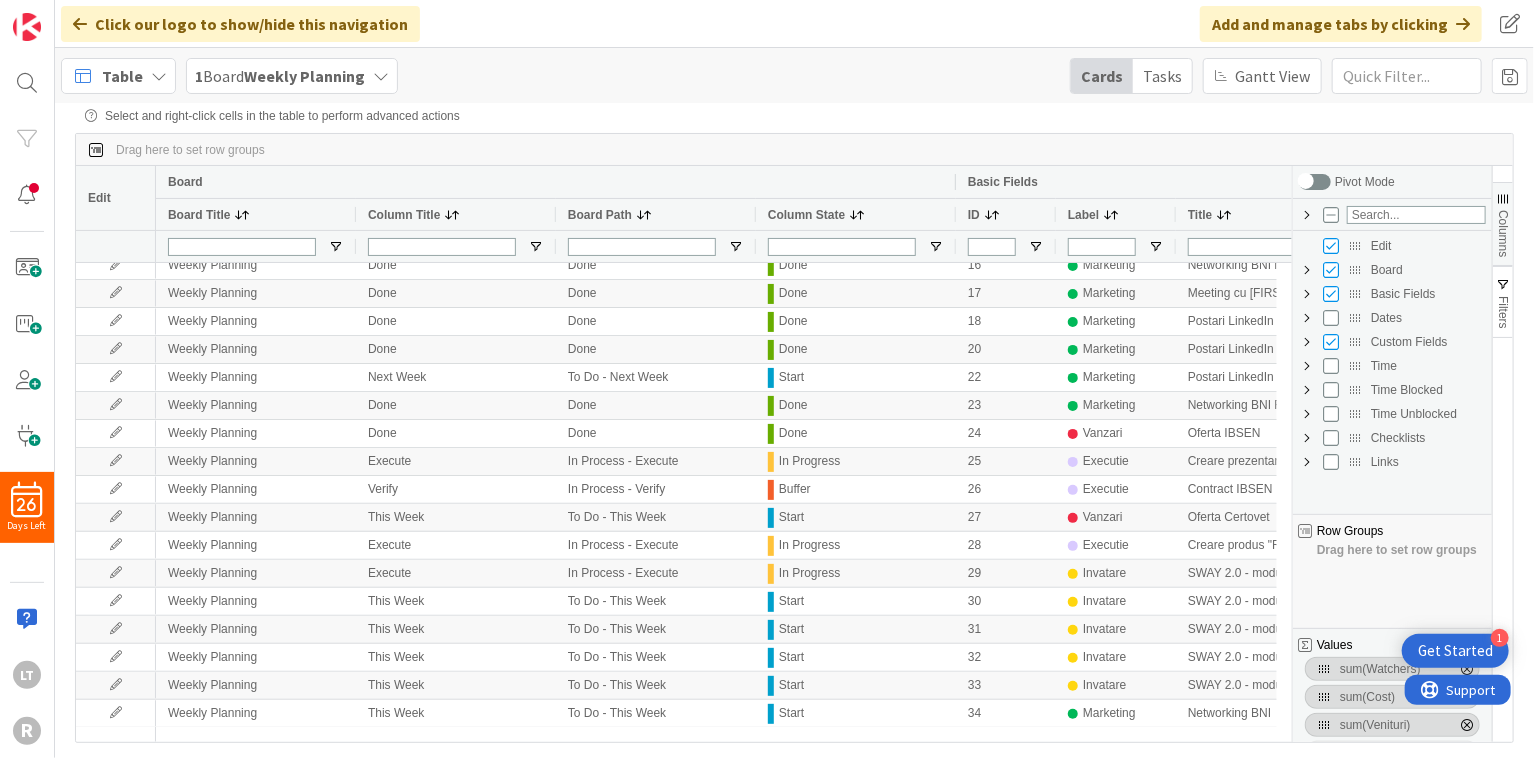 click on "Columns" at bounding box center [1503, 233] 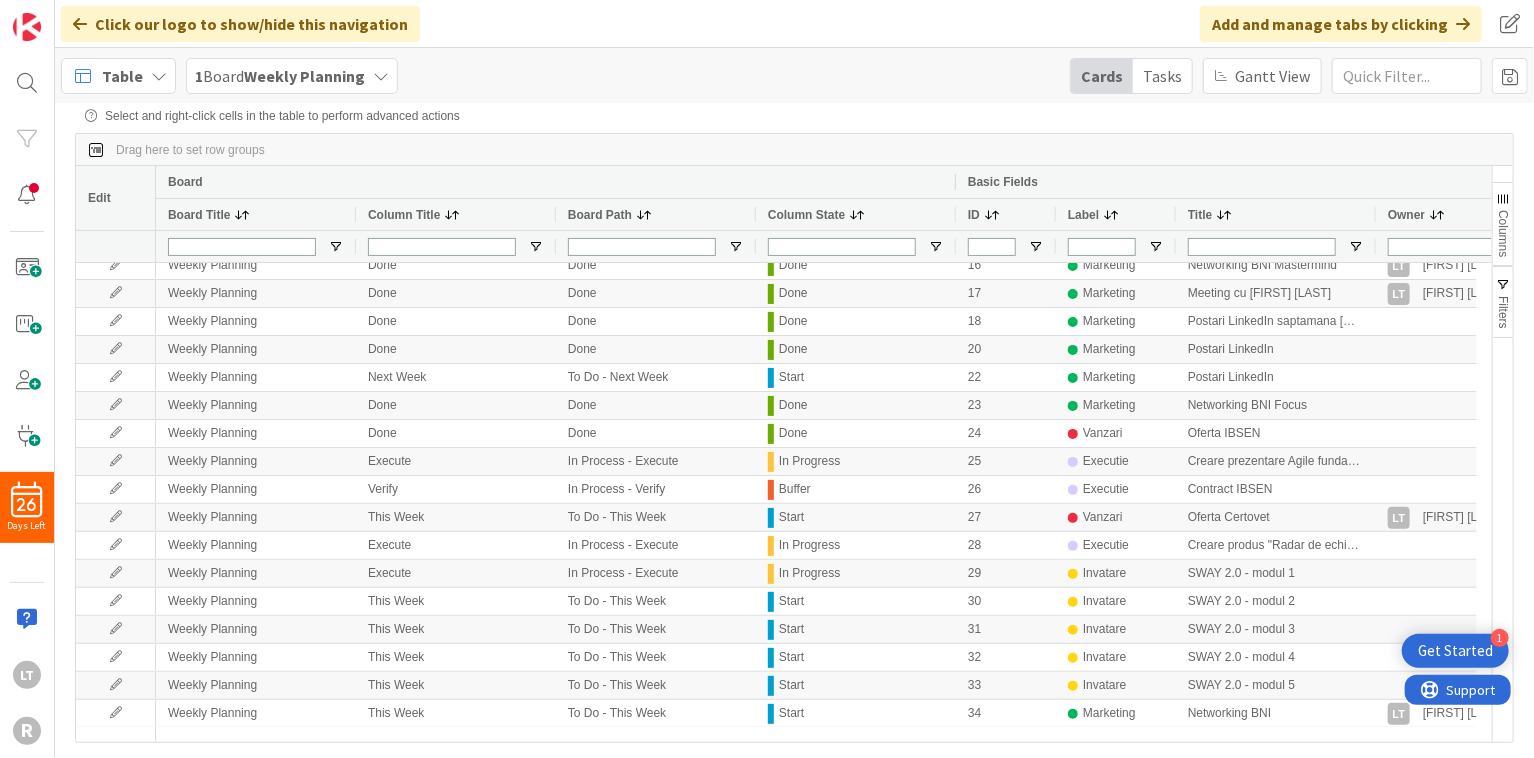 click on "Table" at bounding box center (122, 76) 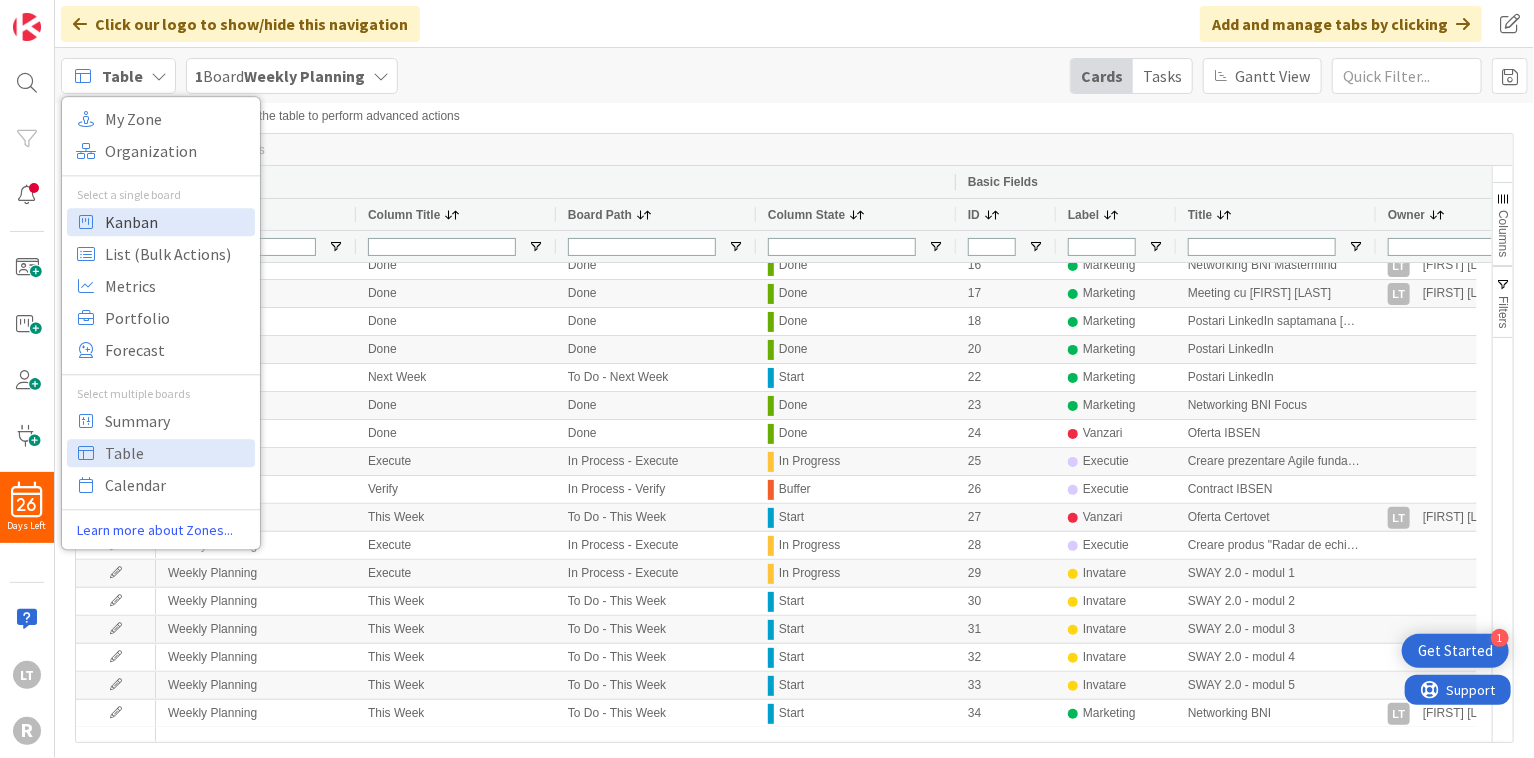 click on "Kanban" at bounding box center [177, 222] 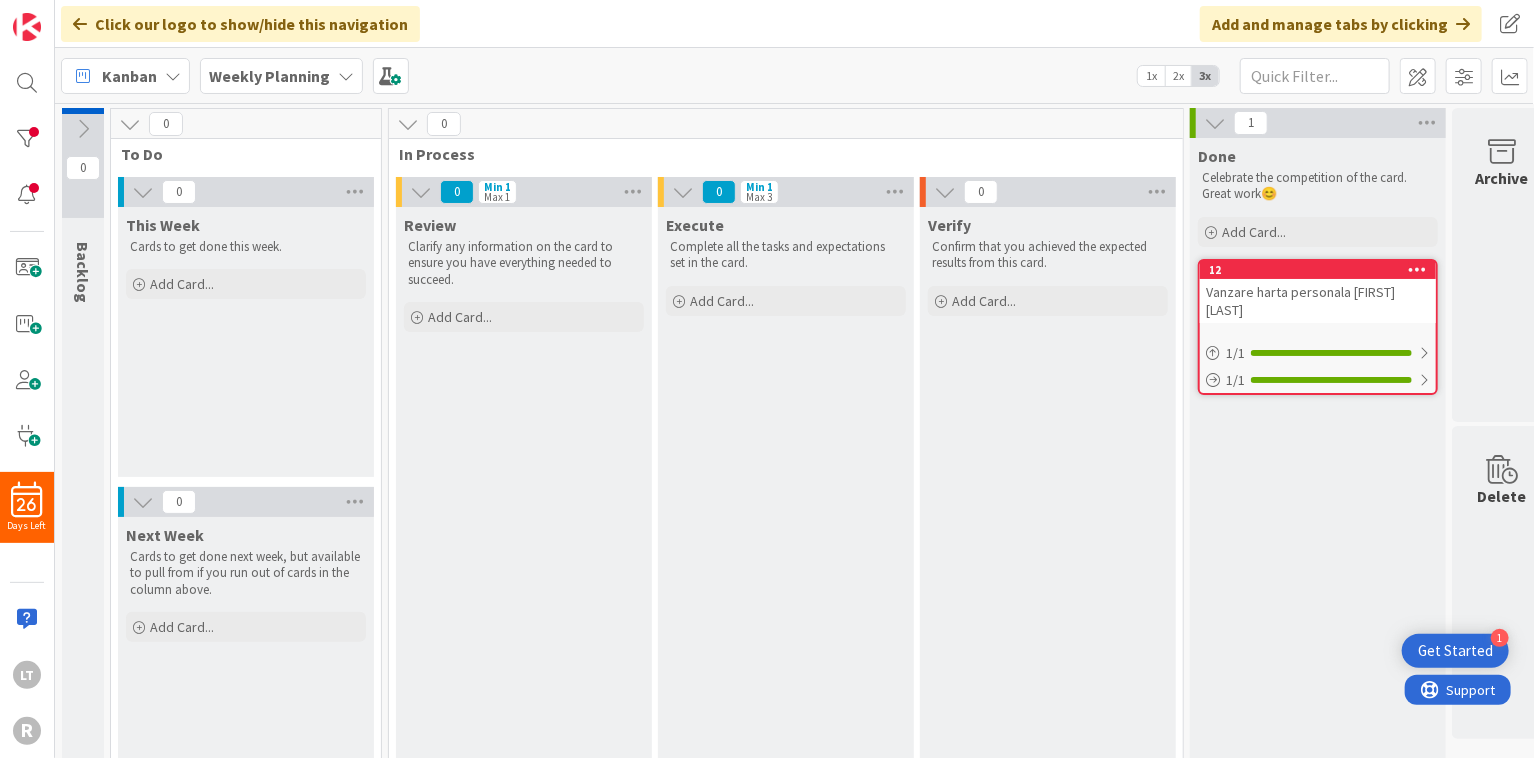 scroll, scrollTop: 0, scrollLeft: 0, axis: both 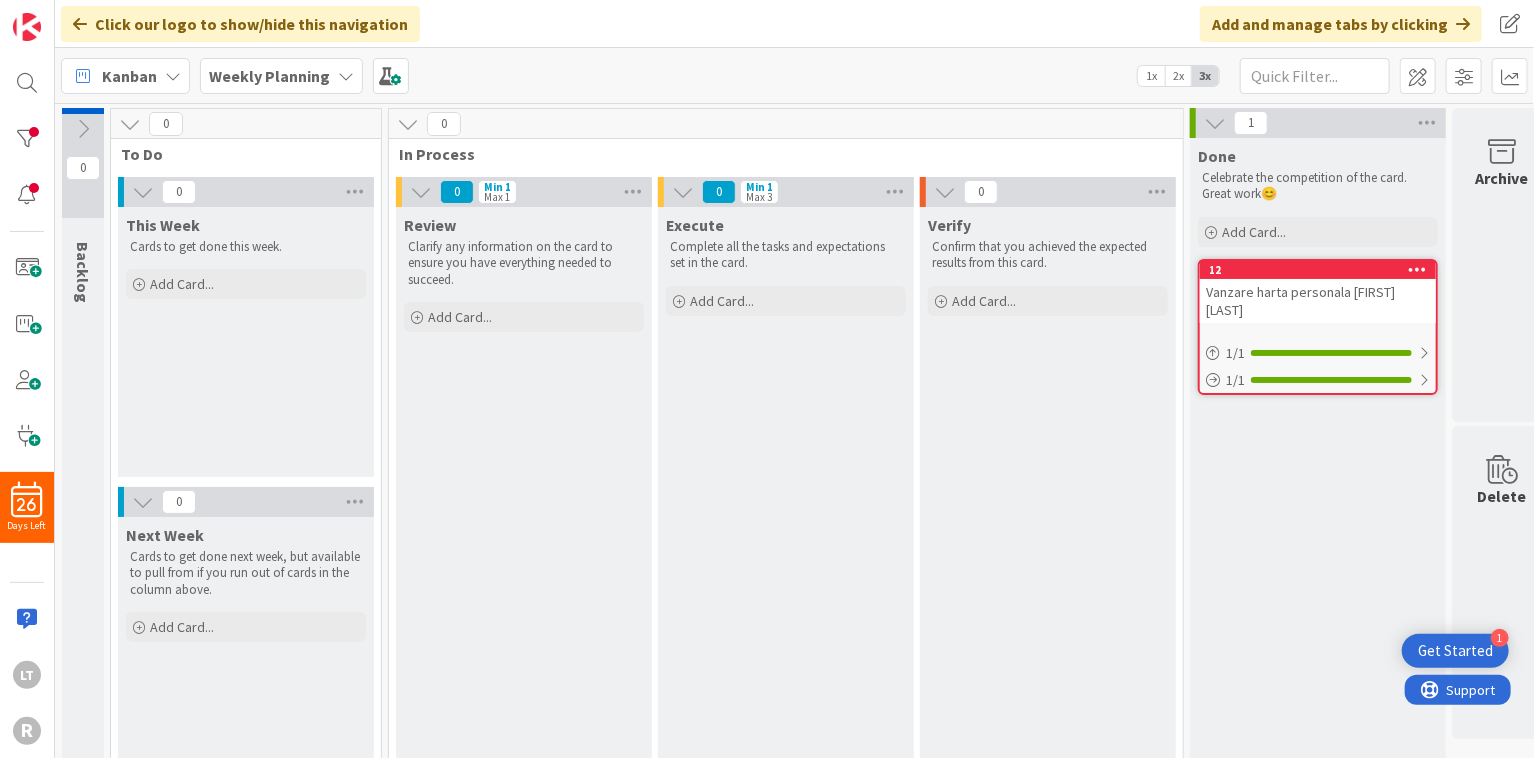 click at bounding box center [83, 129] 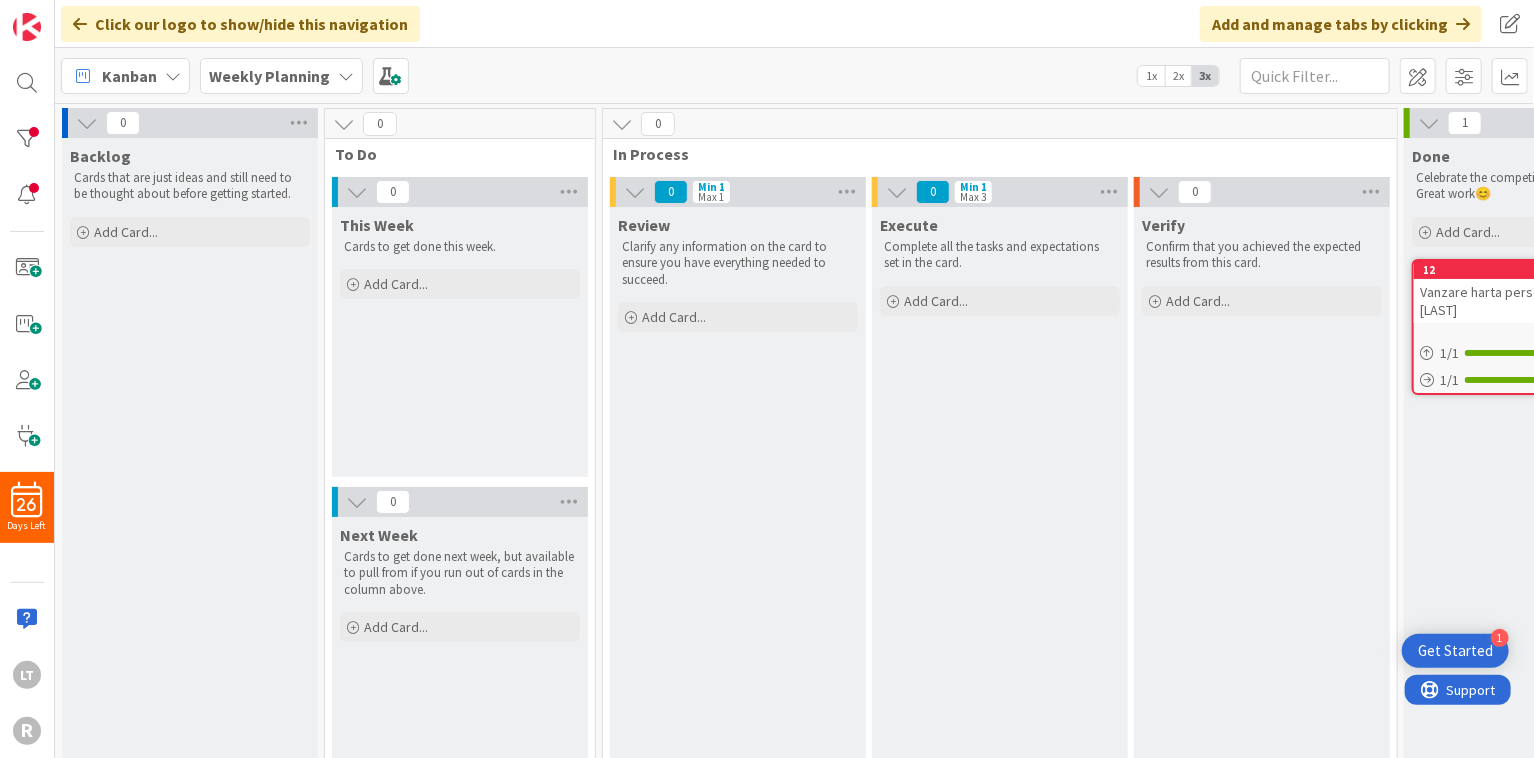 click at bounding box center (87, 123) 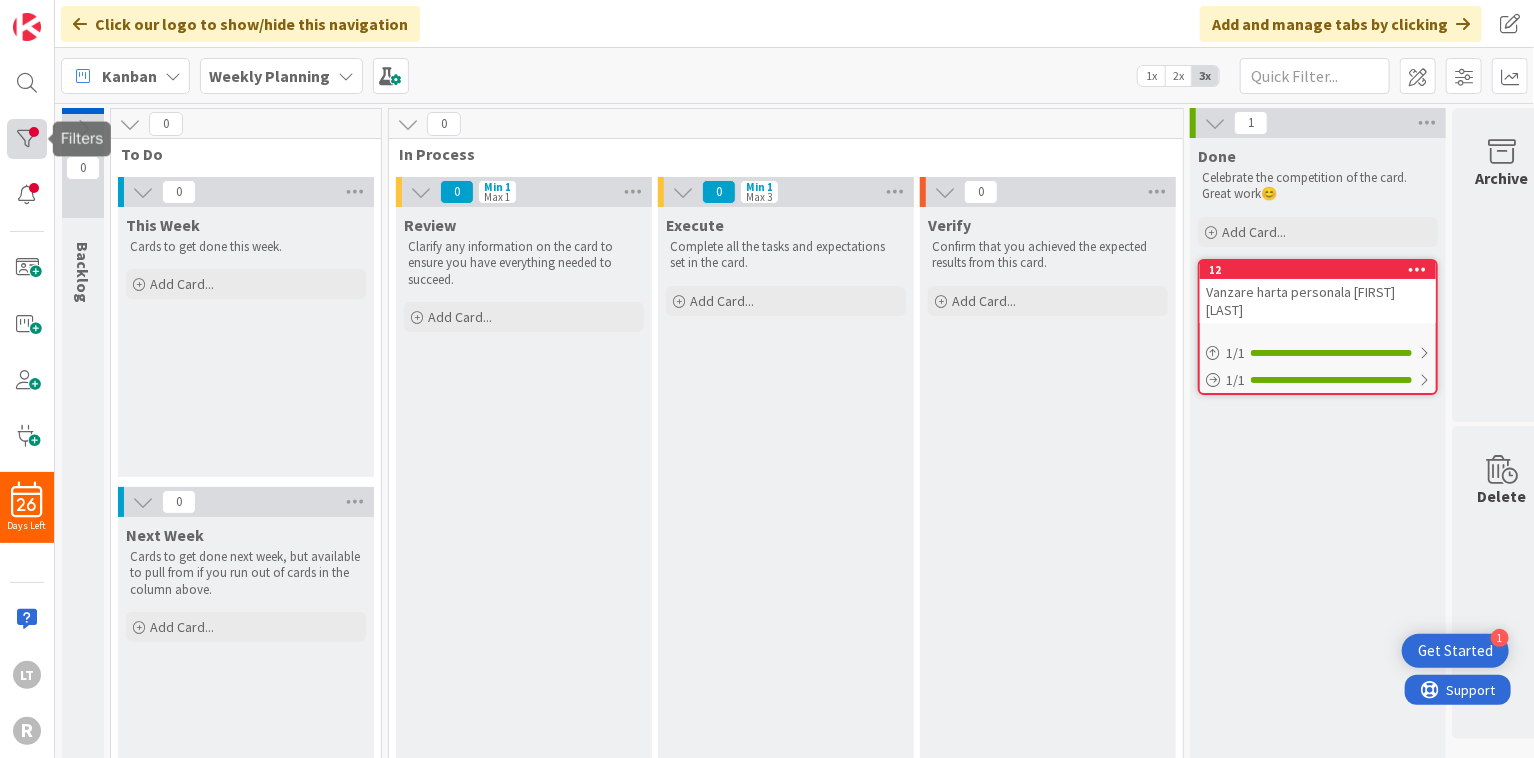 click at bounding box center (27, 139) 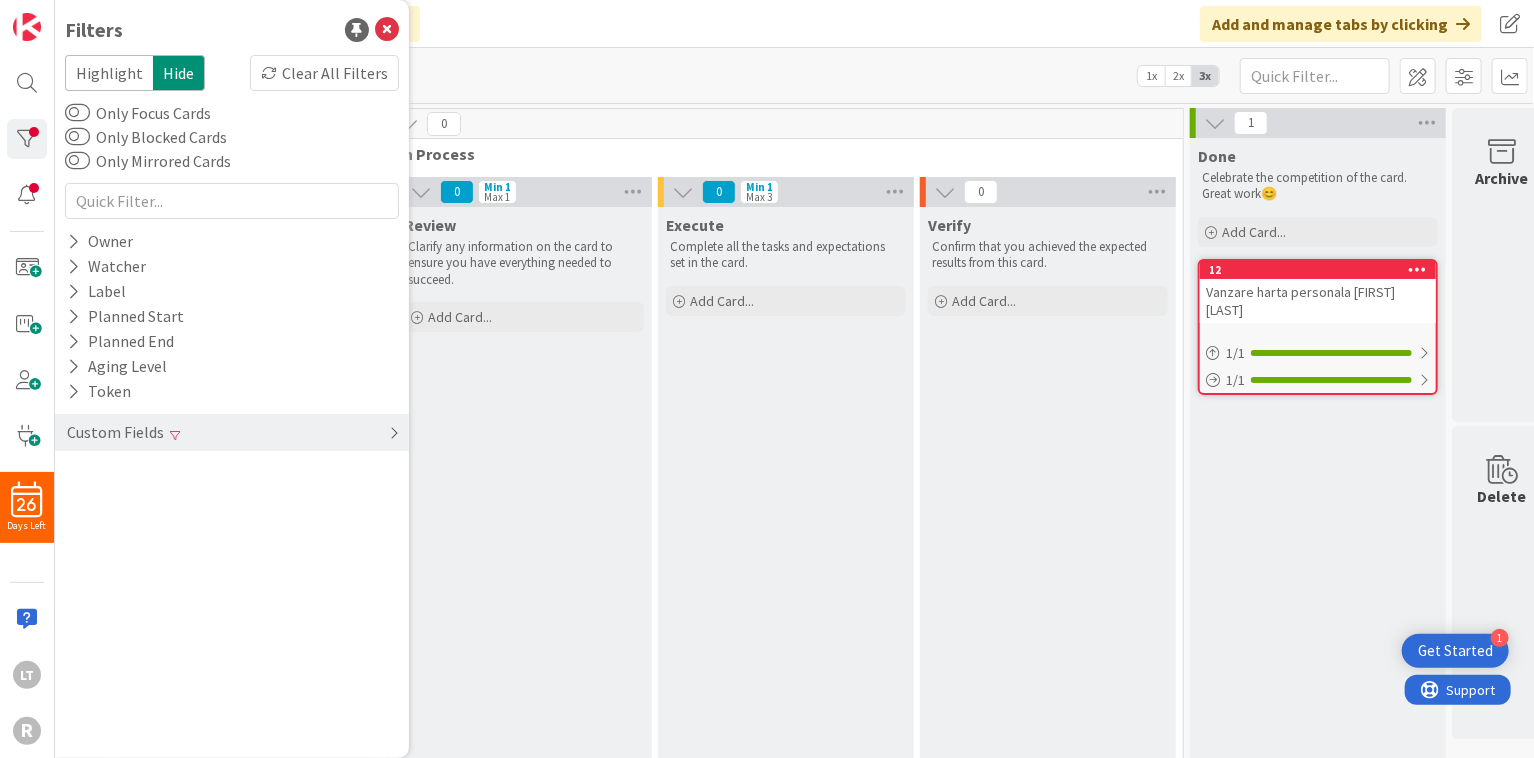 click on "Custom Fields" at bounding box center [115, 432] 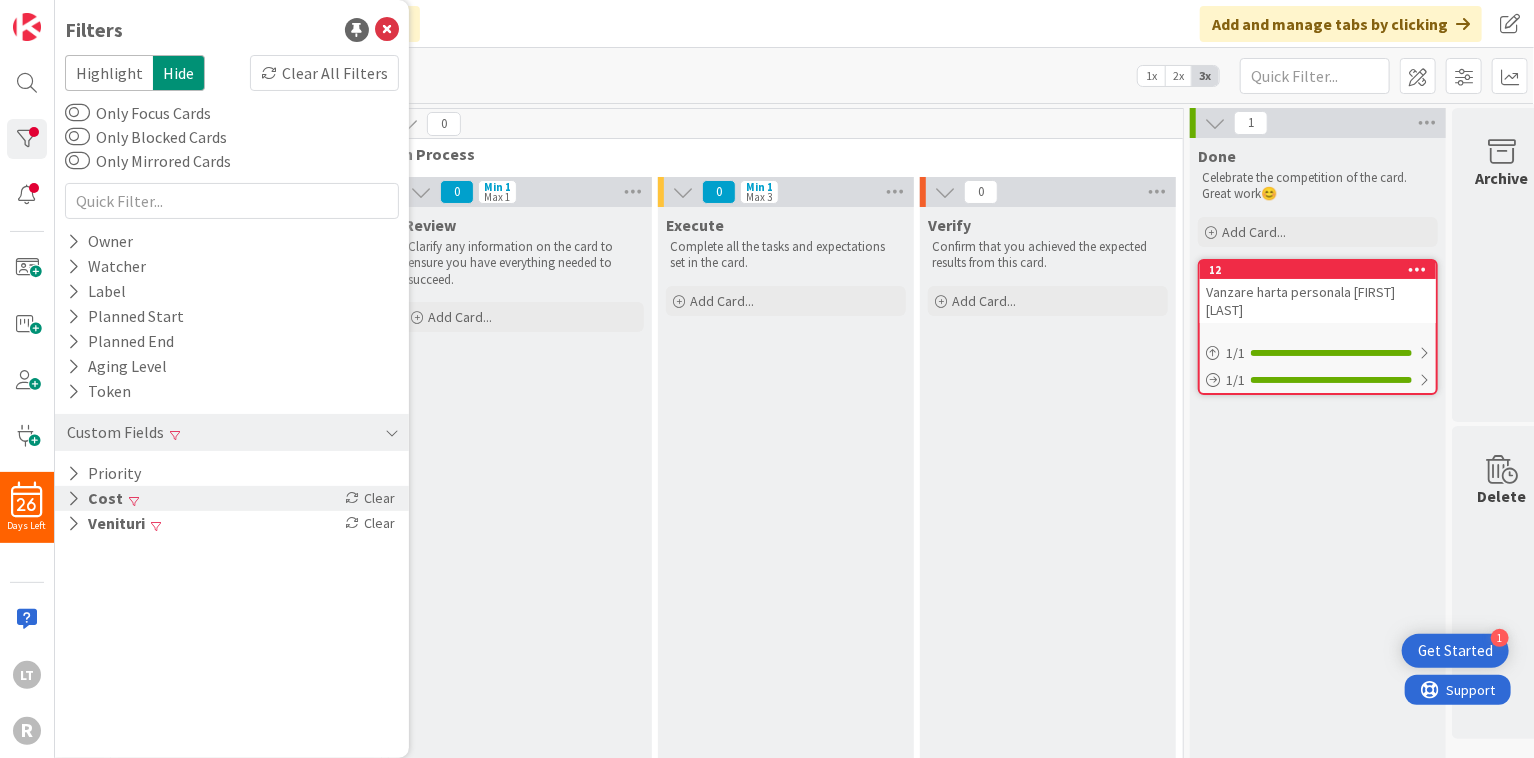 click on "Cost" at bounding box center [95, 498] 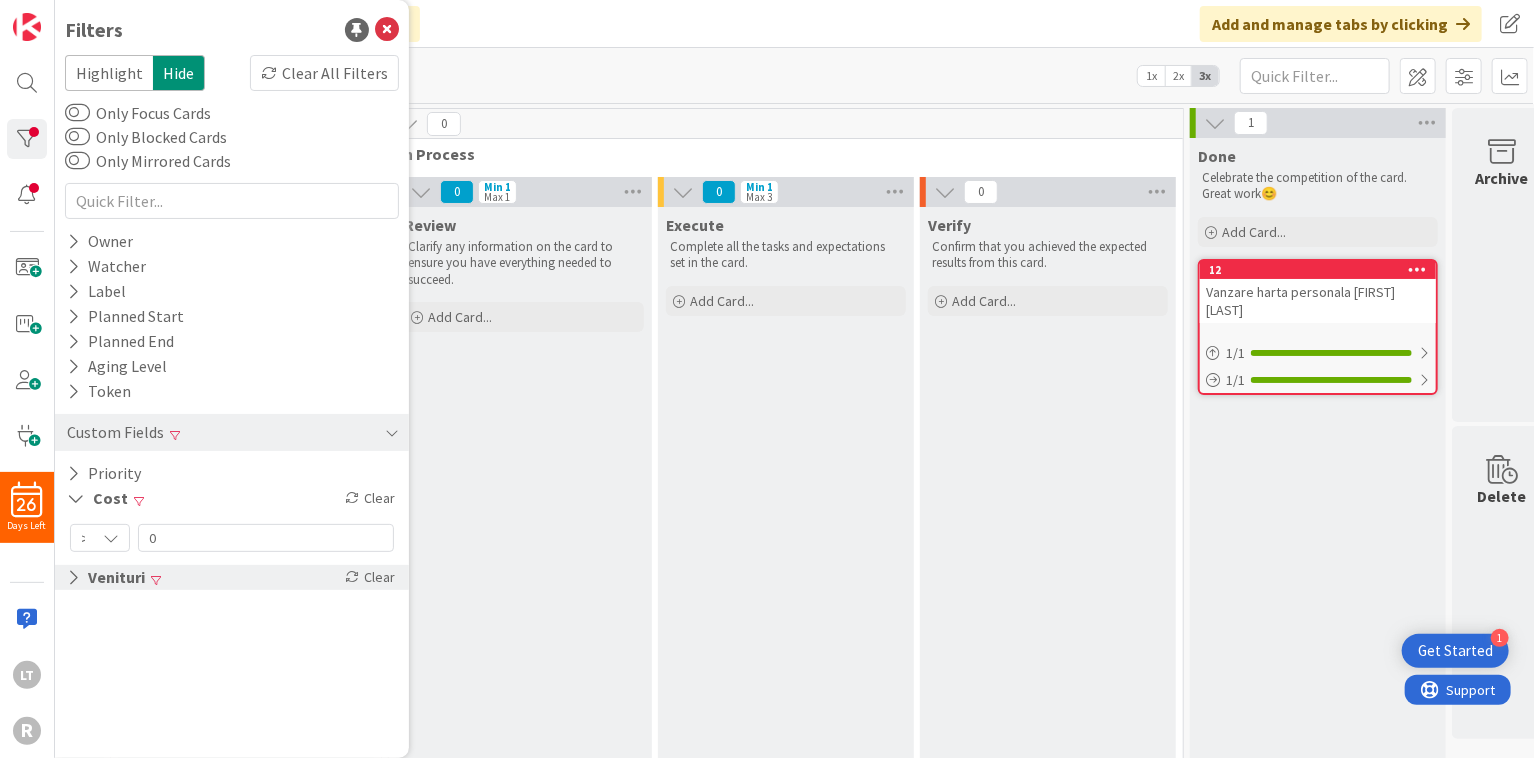 click on "Venituri" at bounding box center [106, 577] 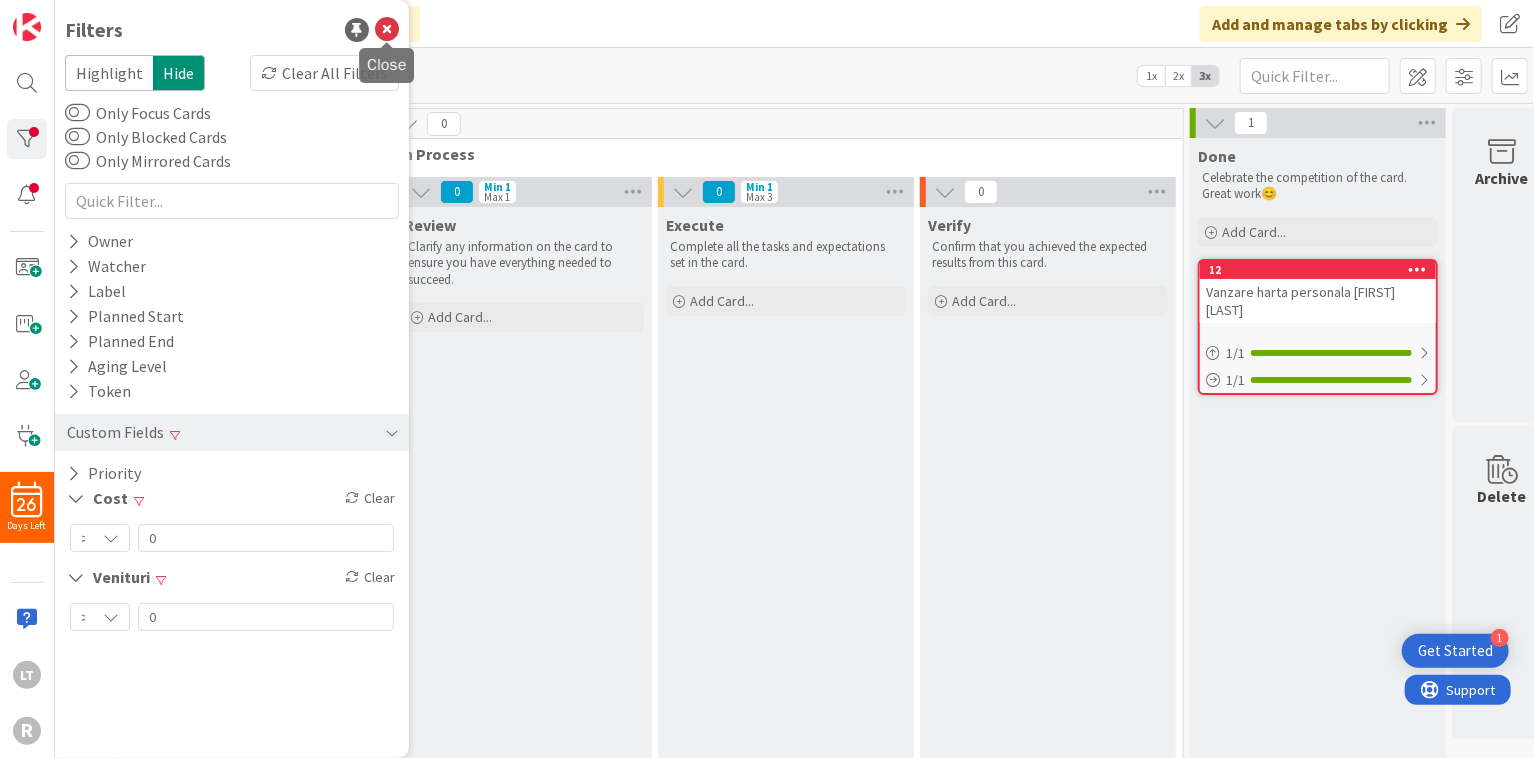 click at bounding box center (387, 30) 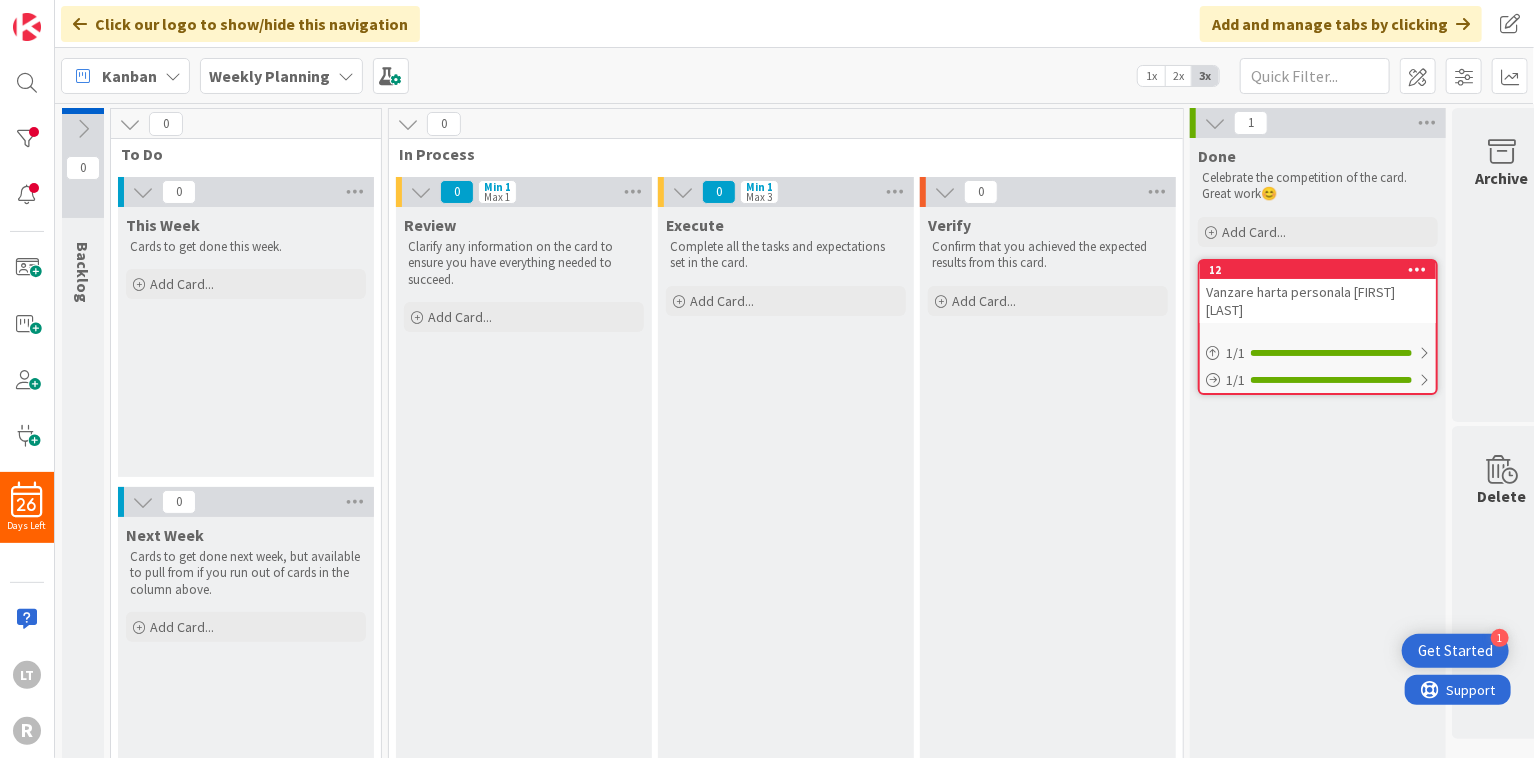 click on "Kanban" at bounding box center (129, 76) 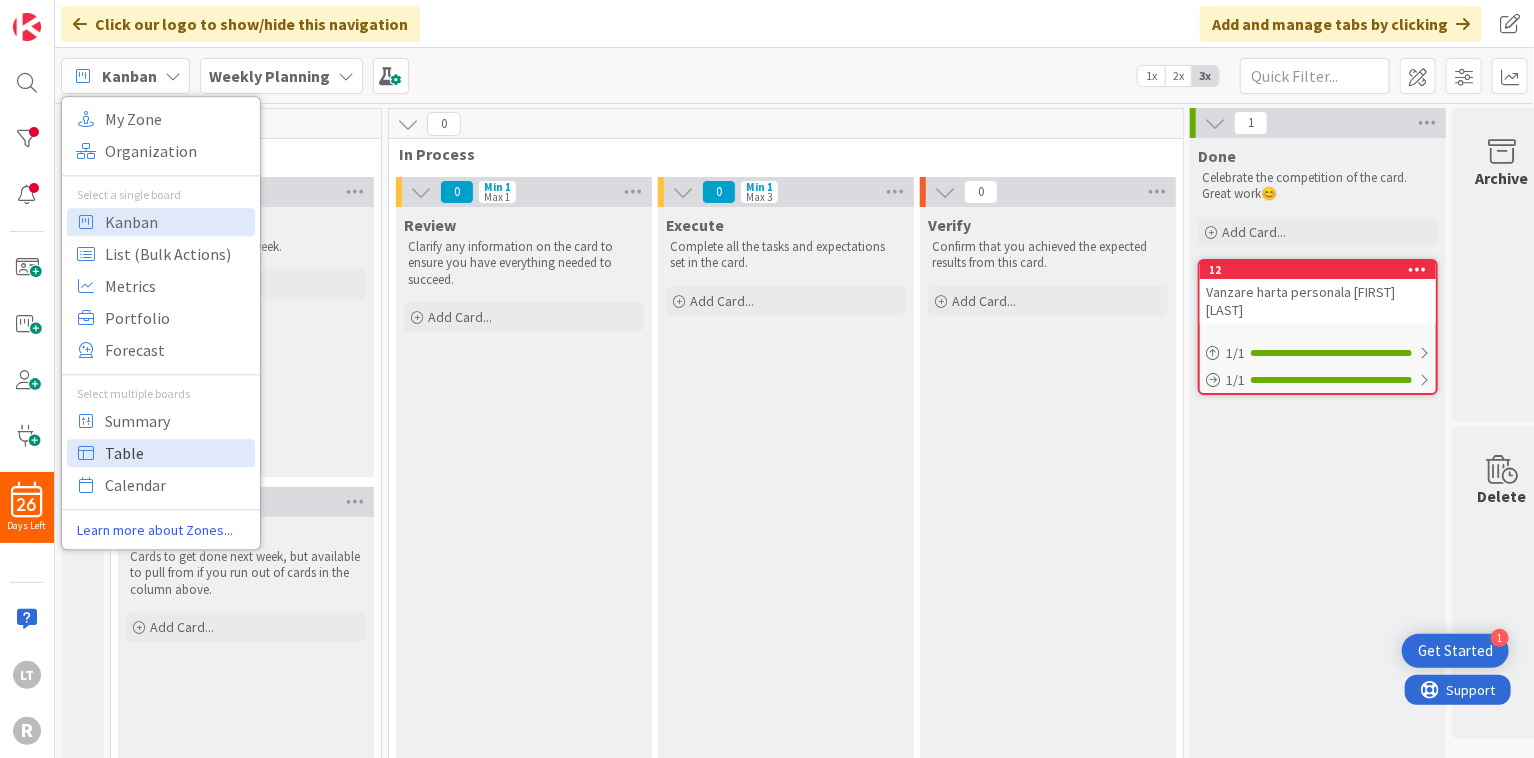 click on "Table" at bounding box center [177, 453] 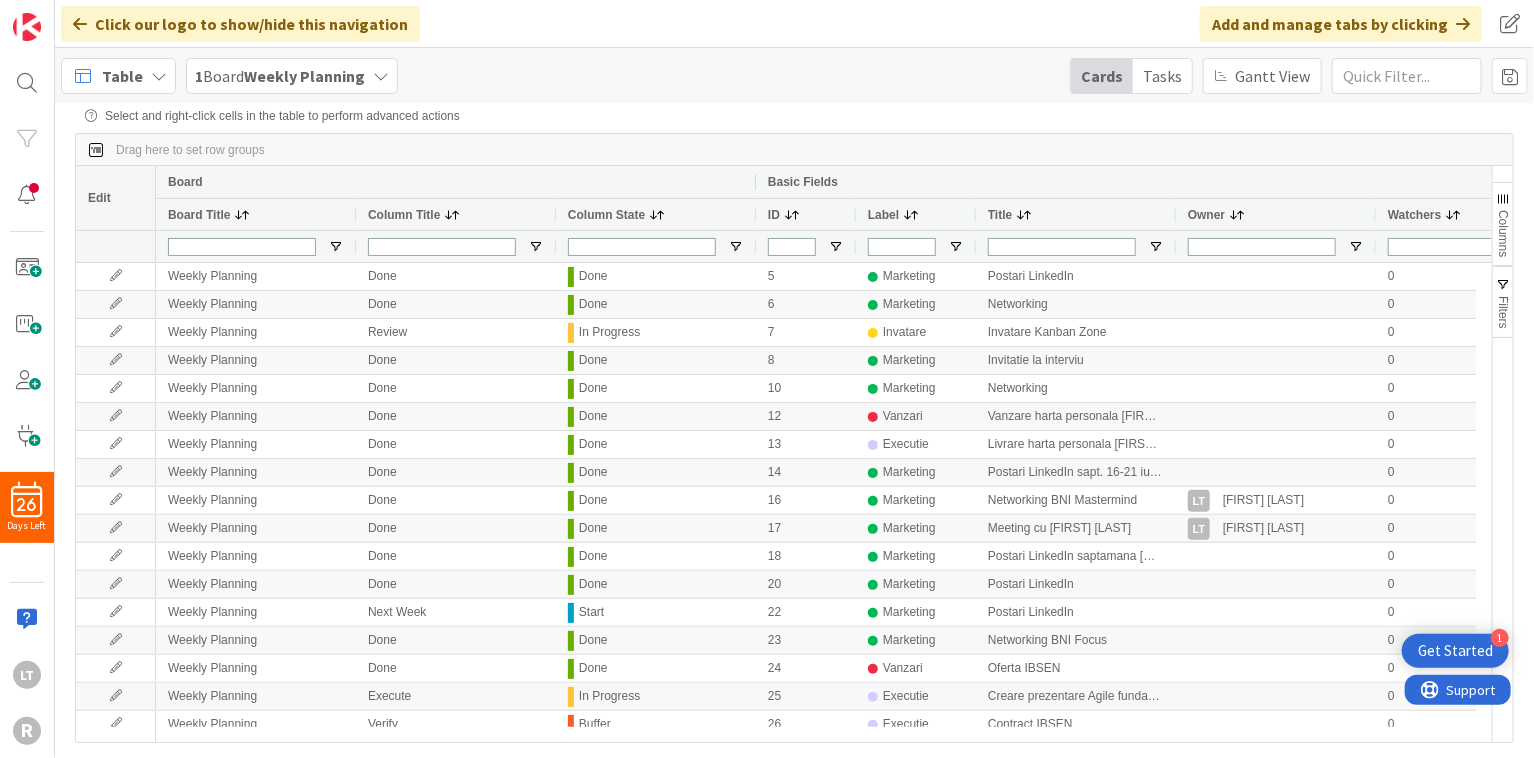 scroll, scrollTop: 0, scrollLeft: 0, axis: both 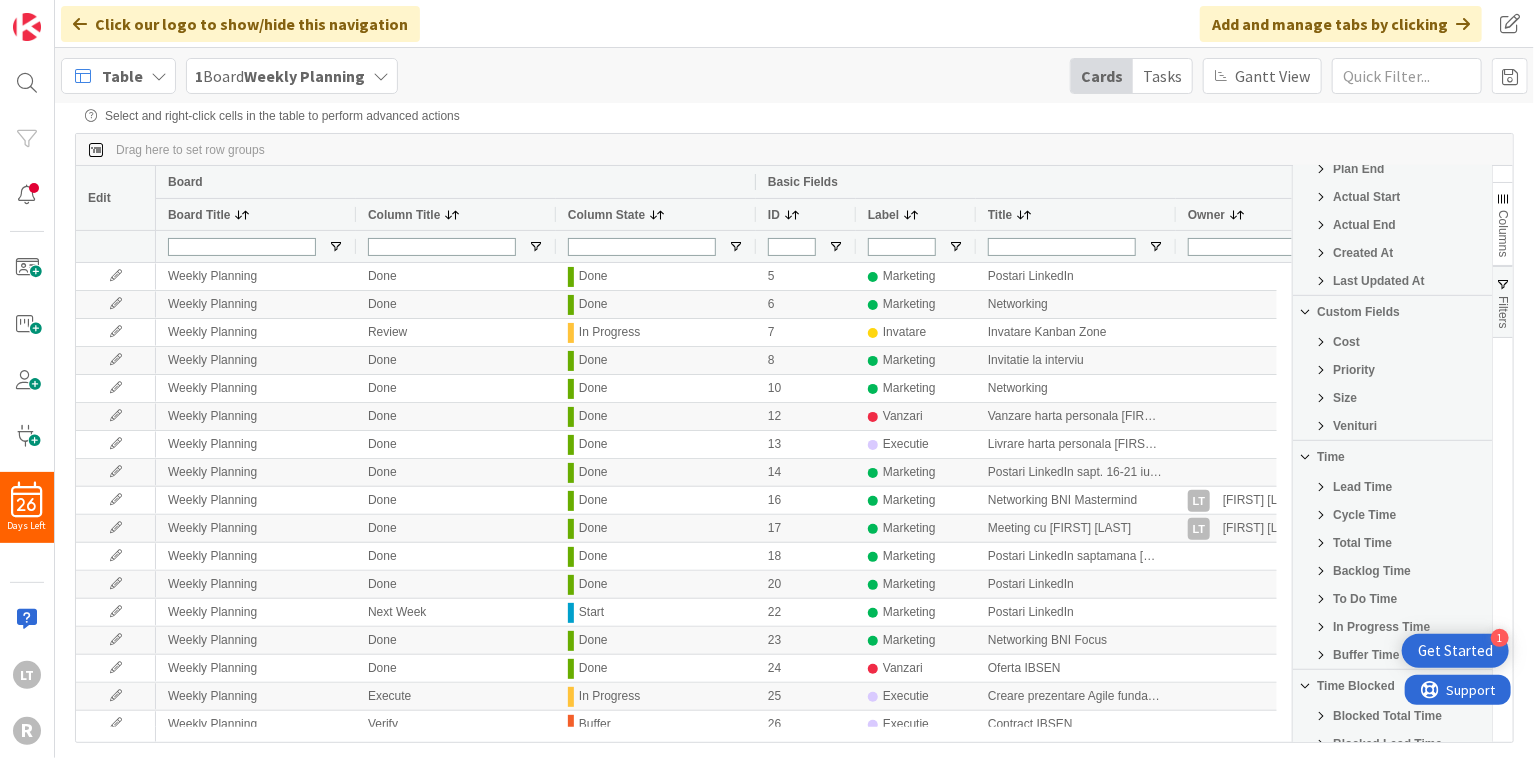 click on "Cost" at bounding box center [1346, 342] 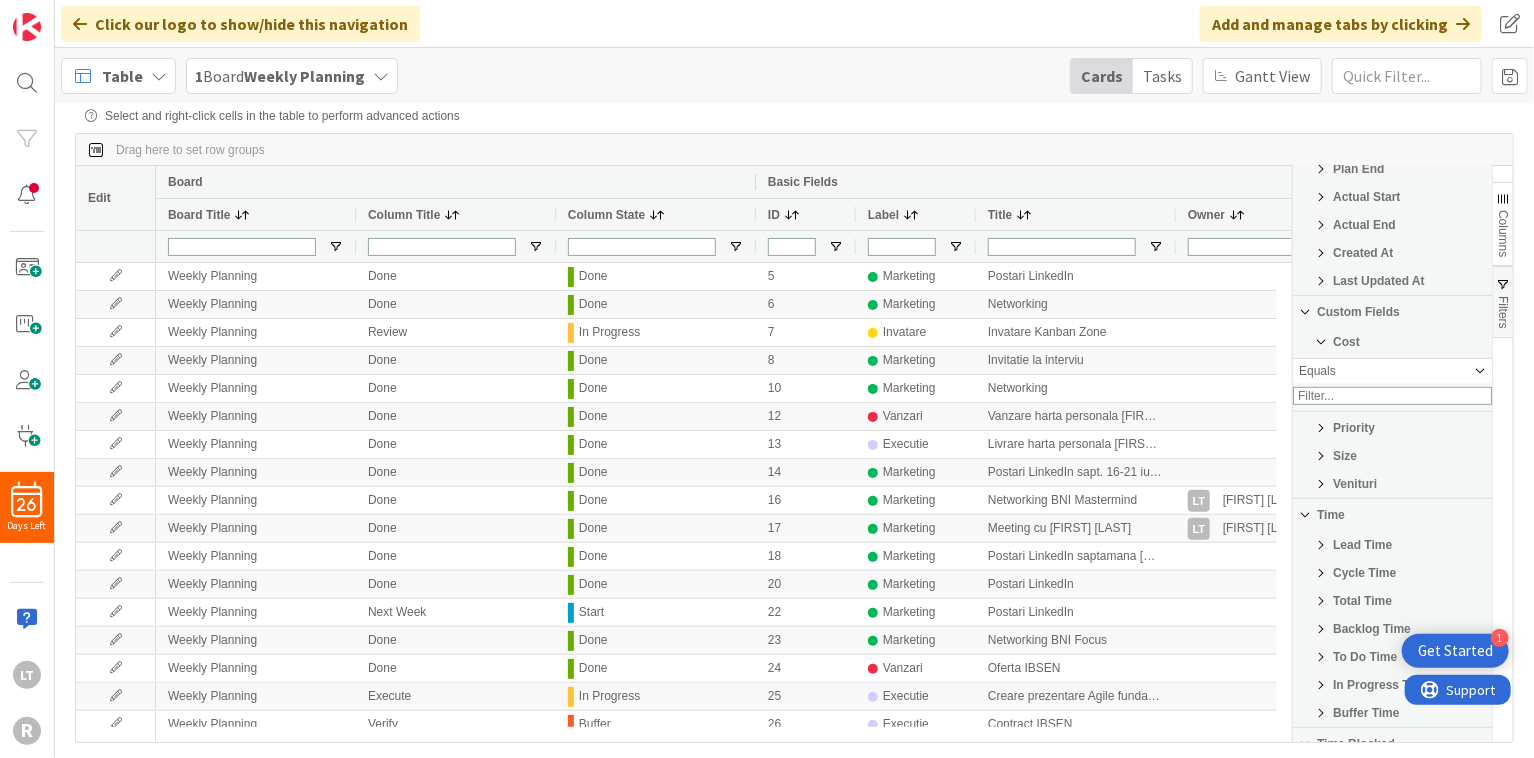 click on "Priority" at bounding box center (1354, 428) 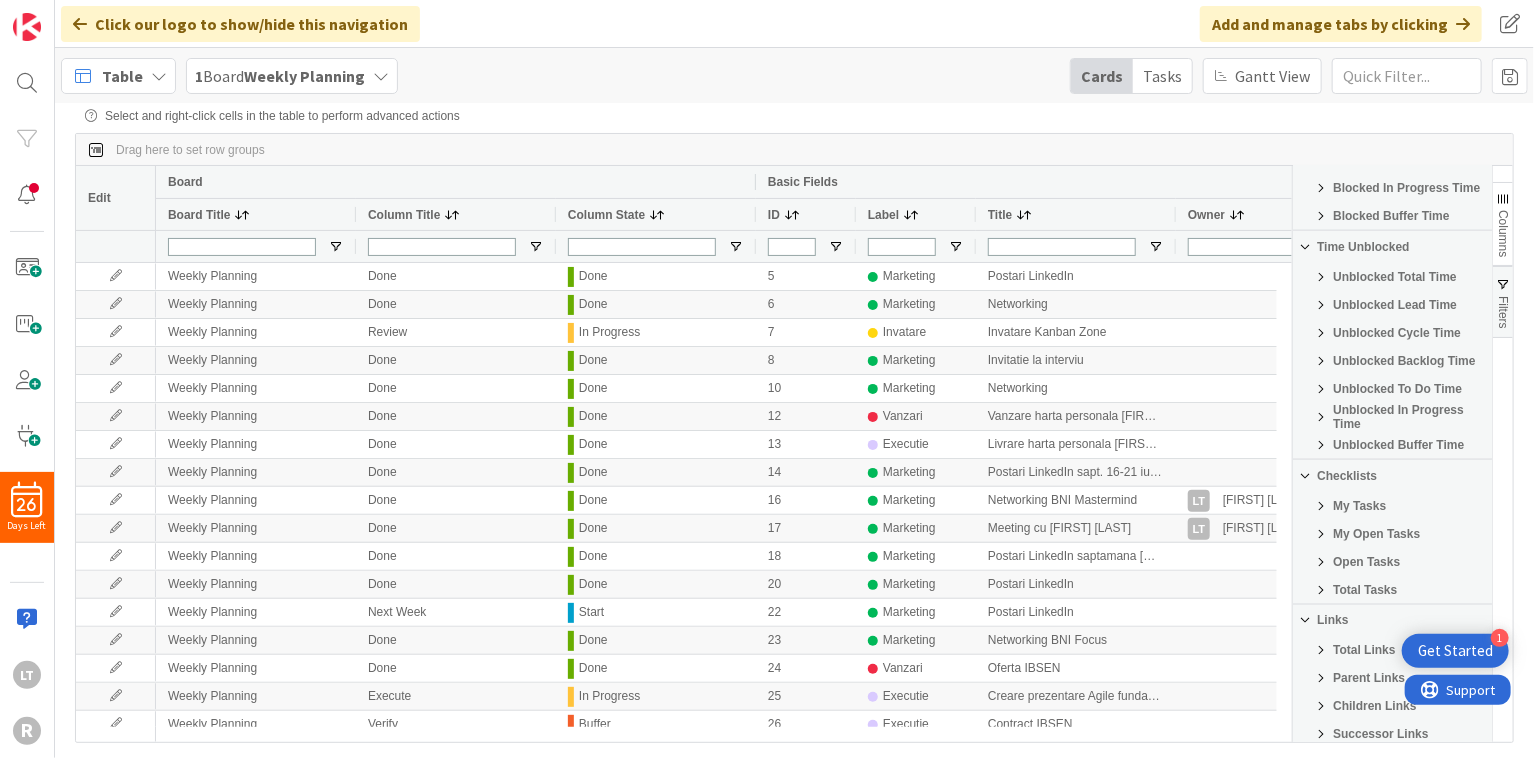 scroll, scrollTop: 1512, scrollLeft: 0, axis: vertical 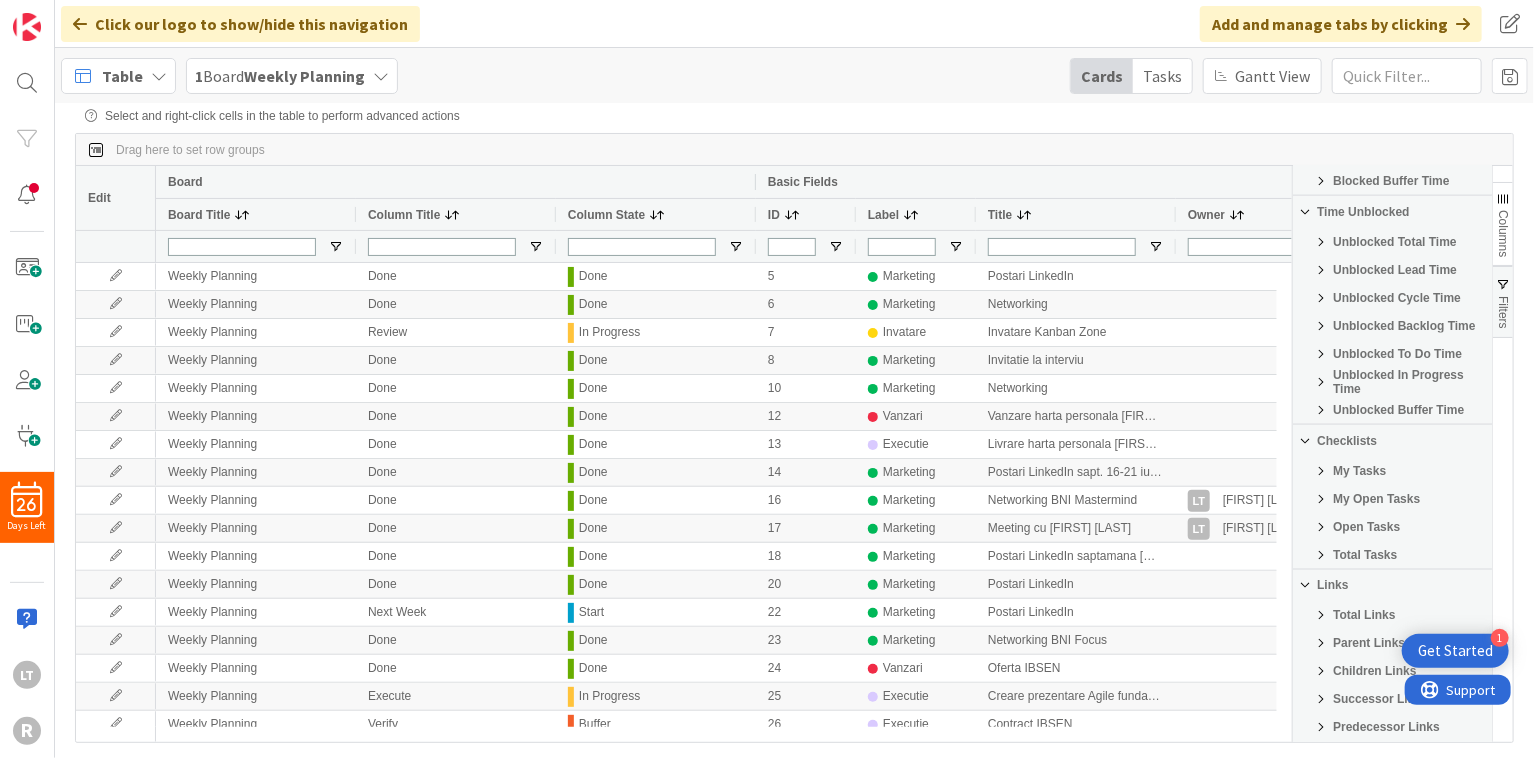 click on "Filters" at bounding box center [1503, 312] 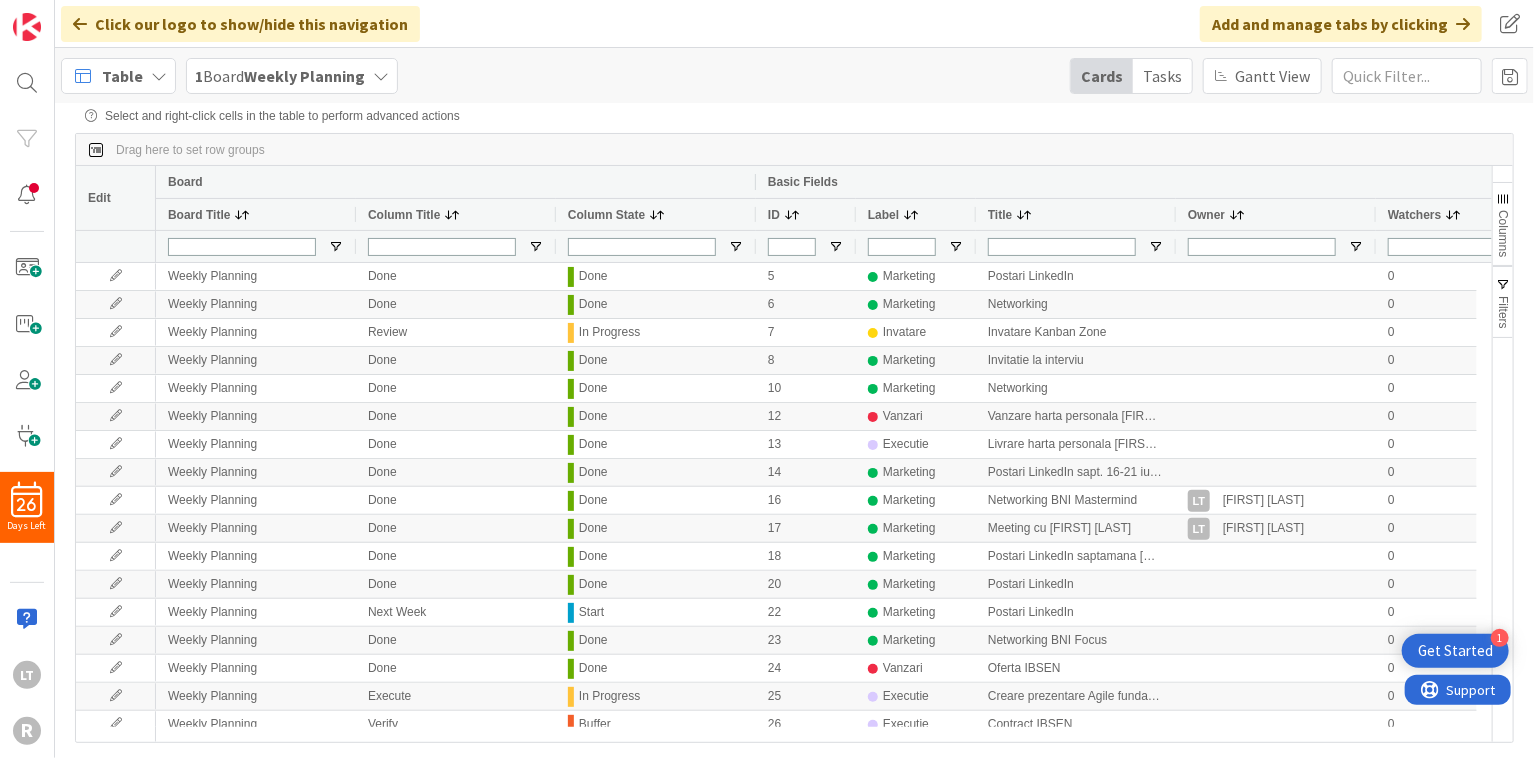 click on "Table" at bounding box center [122, 76] 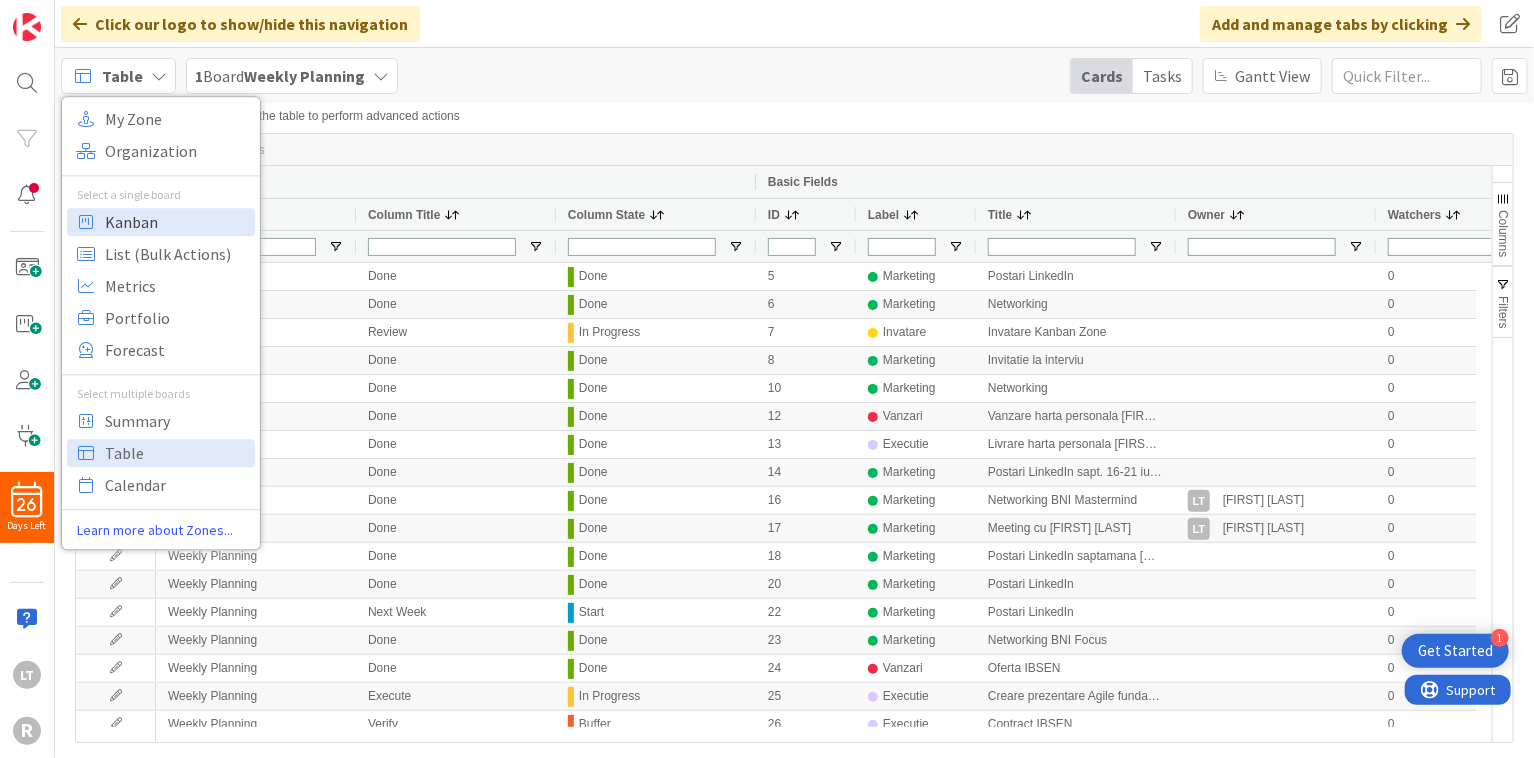 click on "Kanban" at bounding box center [177, 222] 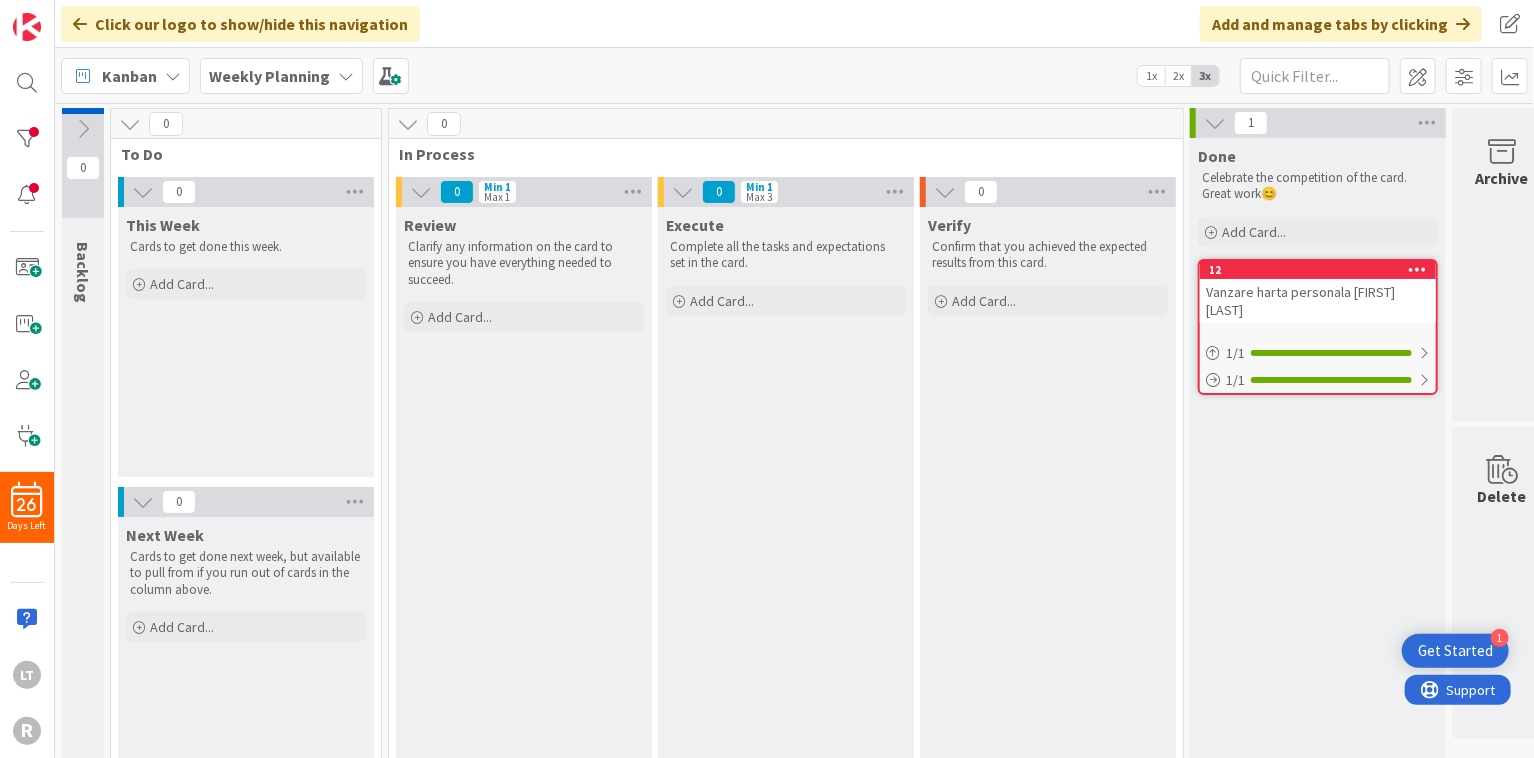 scroll, scrollTop: 0, scrollLeft: 0, axis: both 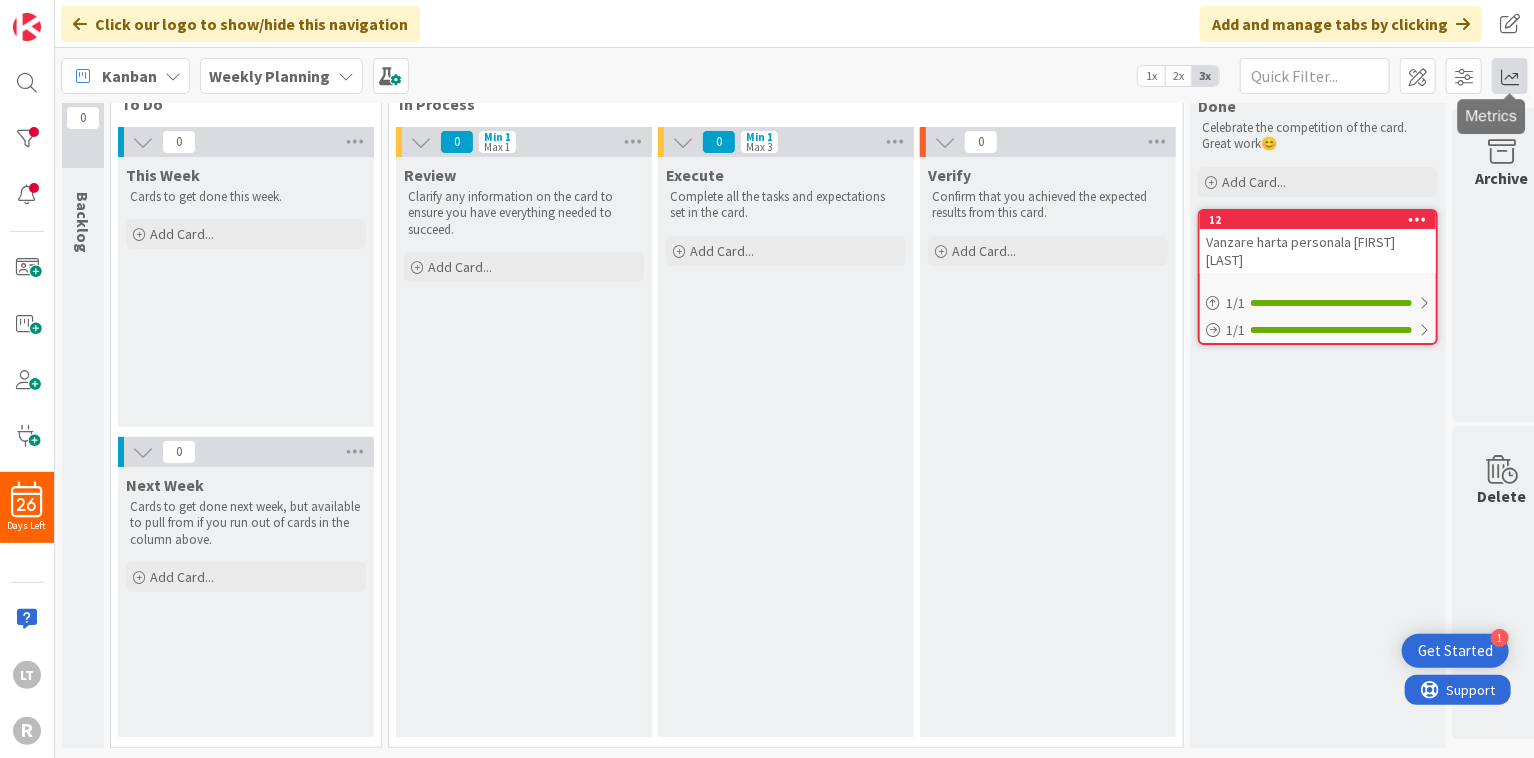 click at bounding box center (1510, 76) 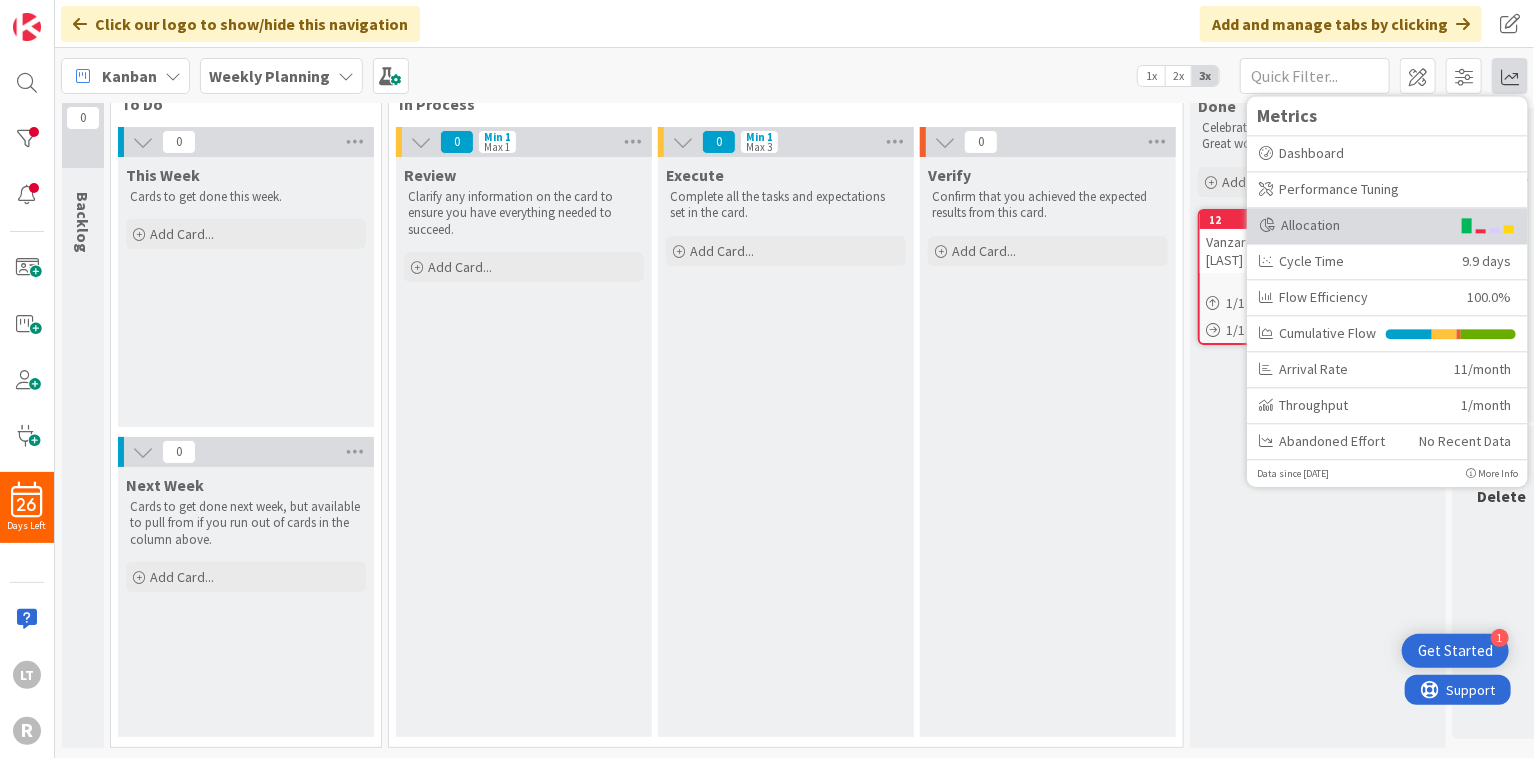 click on "Allocation" at bounding box center (1354, 225) 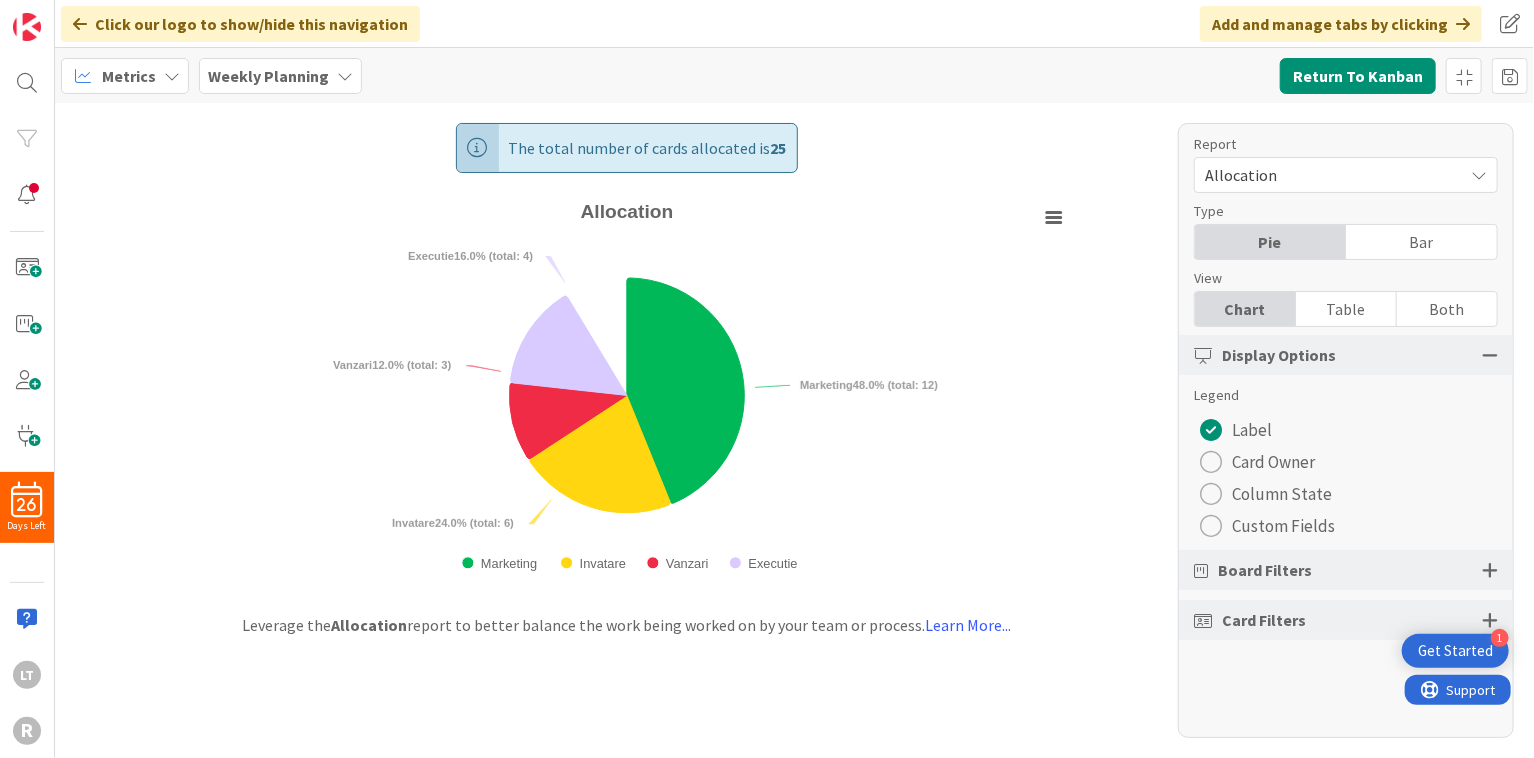 scroll, scrollTop: 0, scrollLeft: 0, axis: both 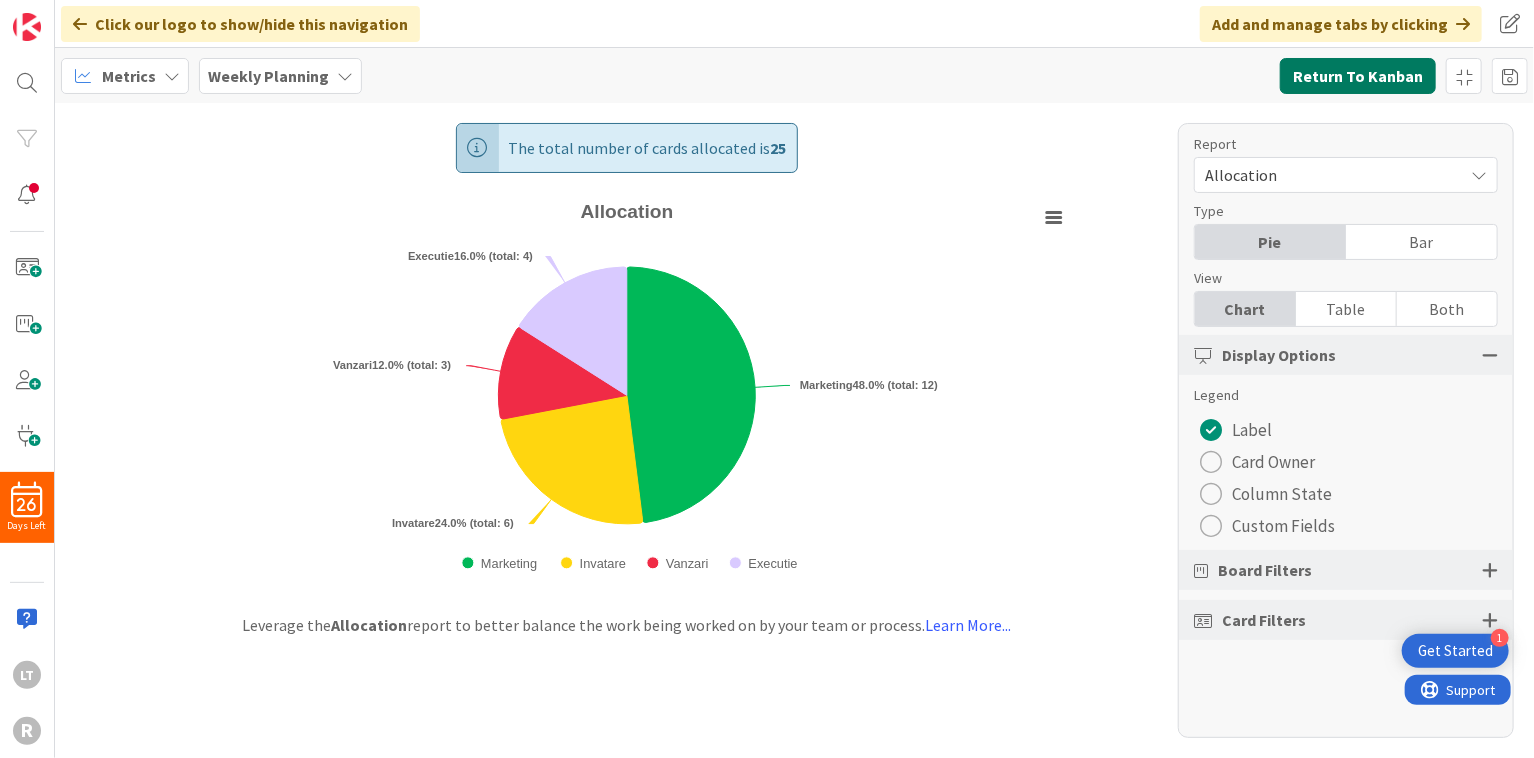 click on "Return To Kanban" at bounding box center [1358, 76] 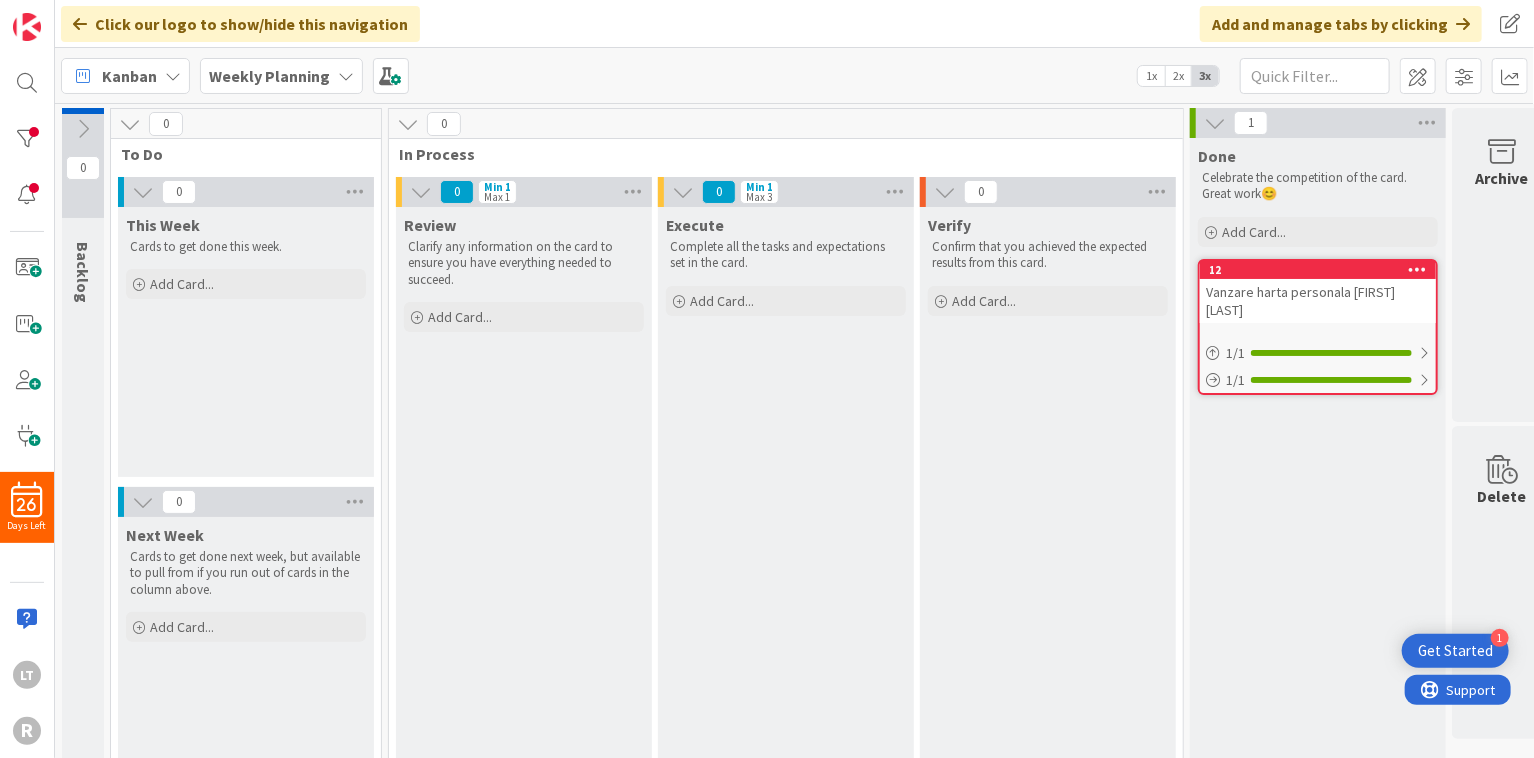 scroll, scrollTop: 0, scrollLeft: 0, axis: both 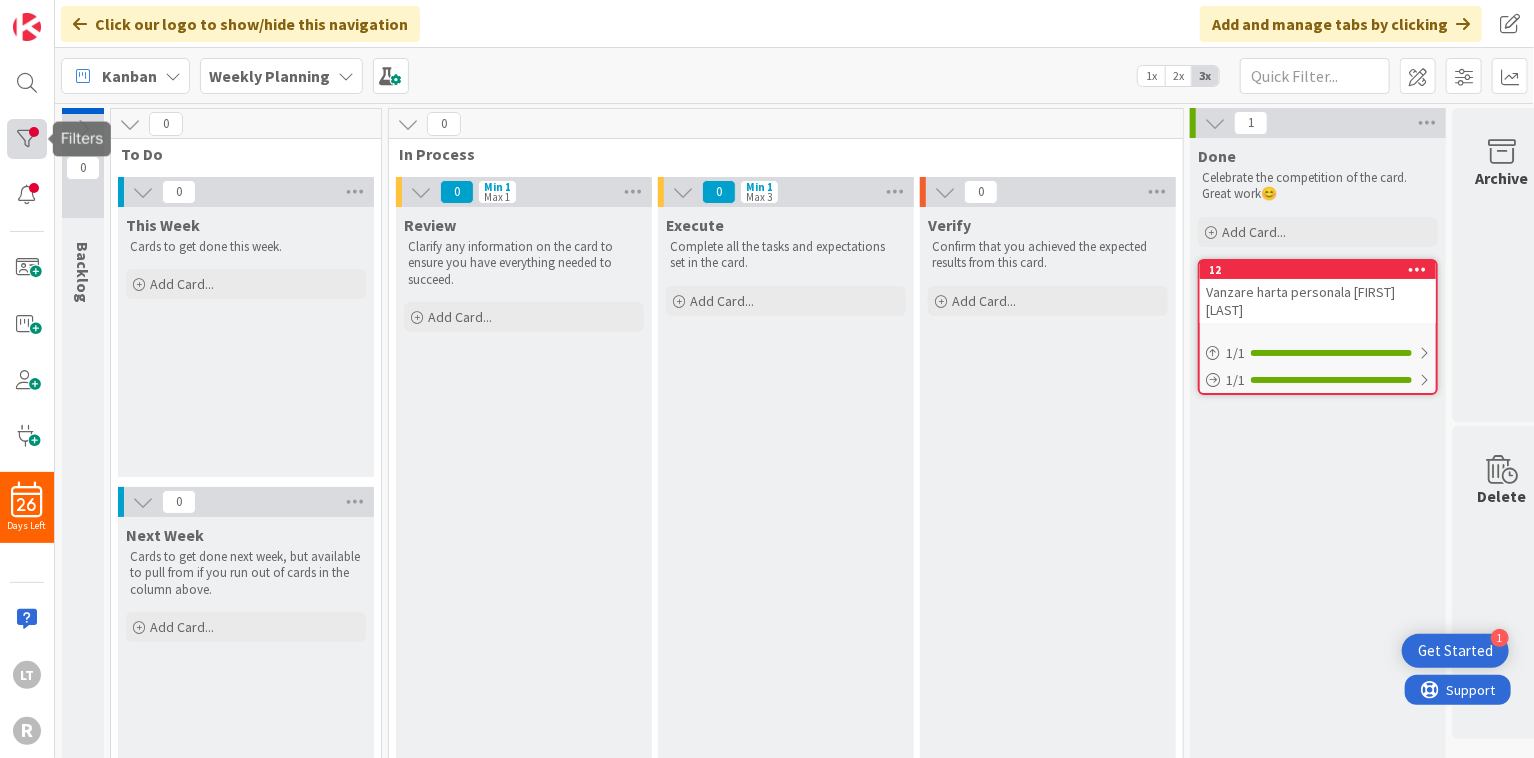 click at bounding box center (27, 139) 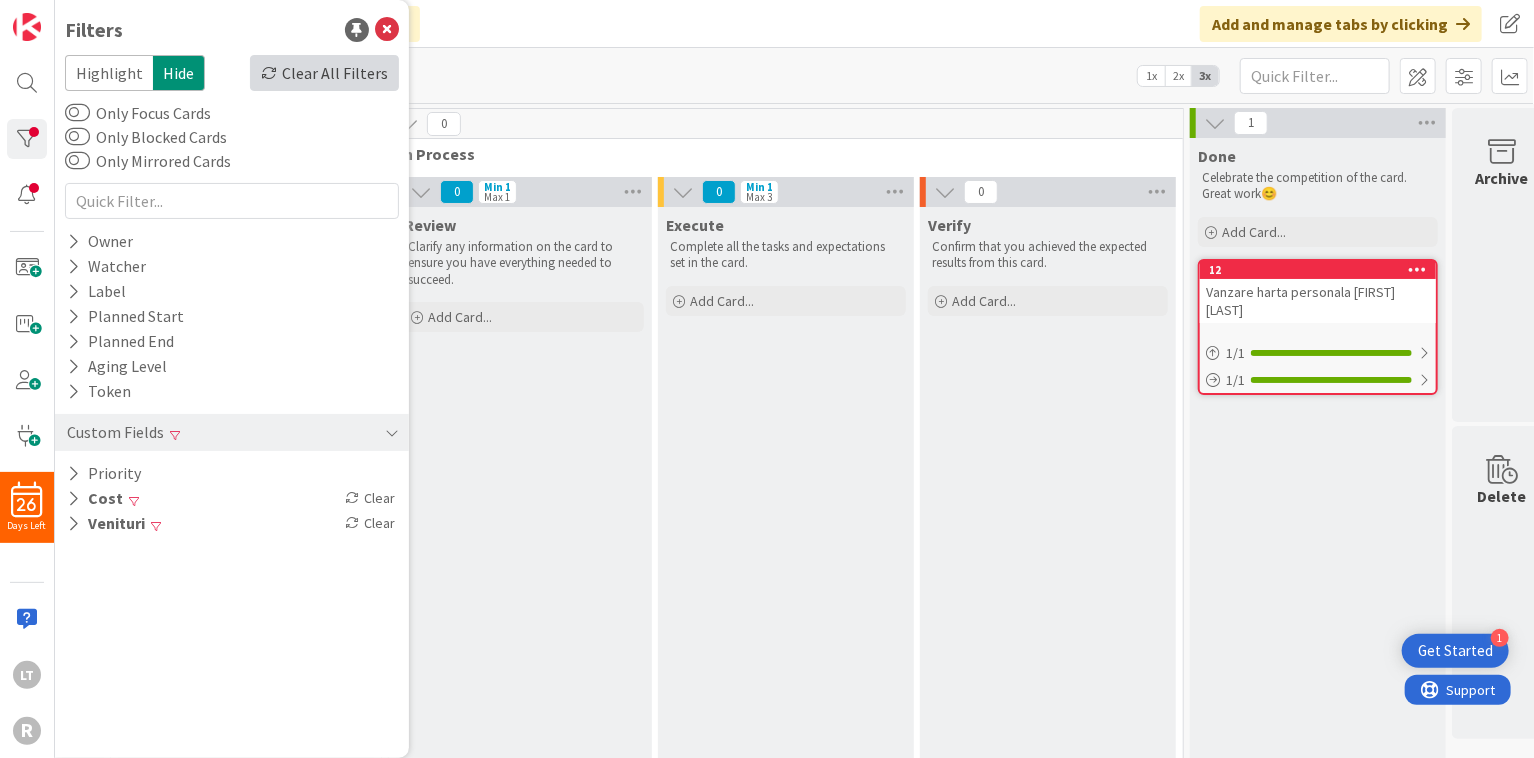 click on "Clear All Filters" at bounding box center [324, 73] 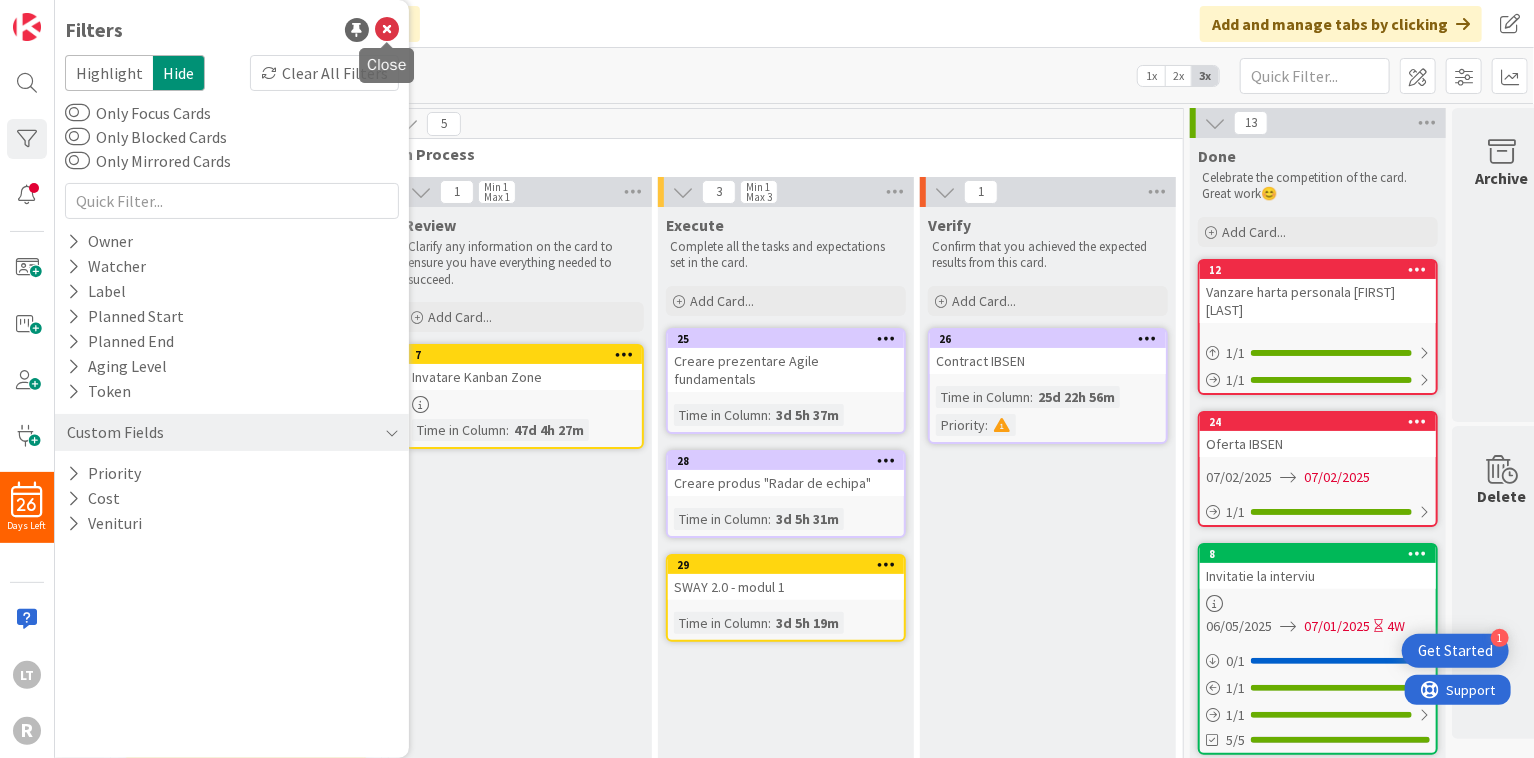 click at bounding box center (387, 30) 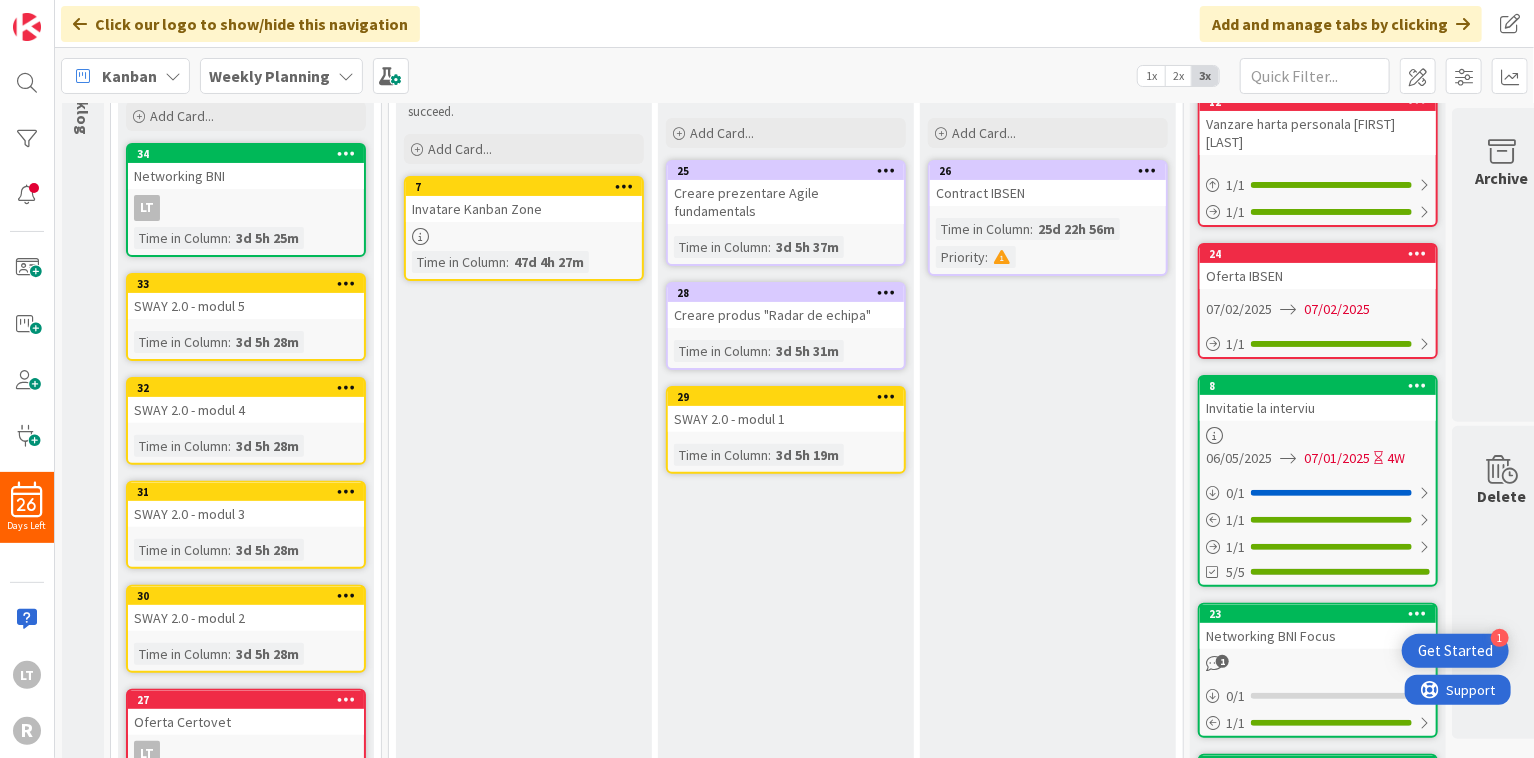 scroll, scrollTop: 0, scrollLeft: 0, axis: both 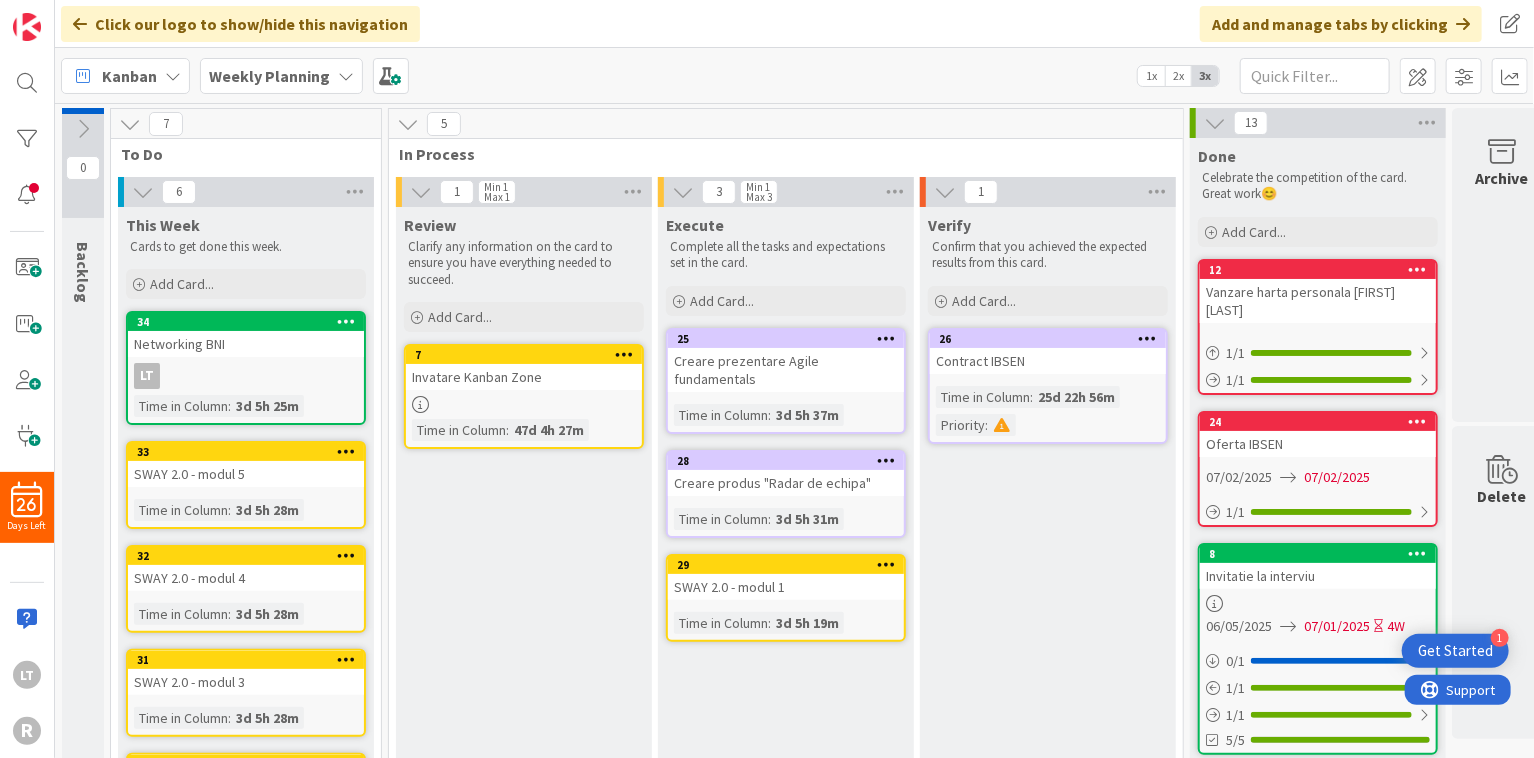 click on "Kanban" at bounding box center [129, 76] 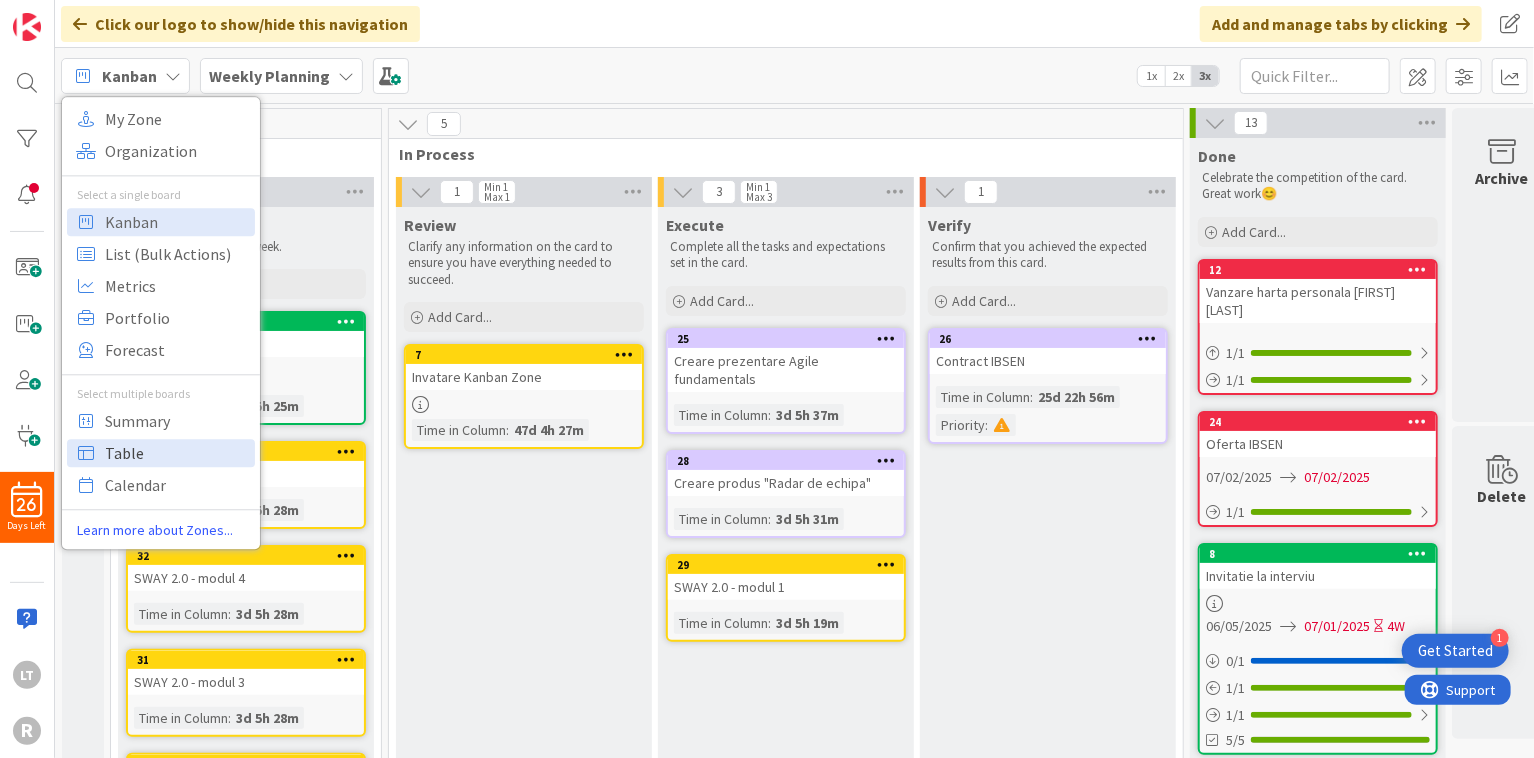 click on "Table" at bounding box center (177, 453) 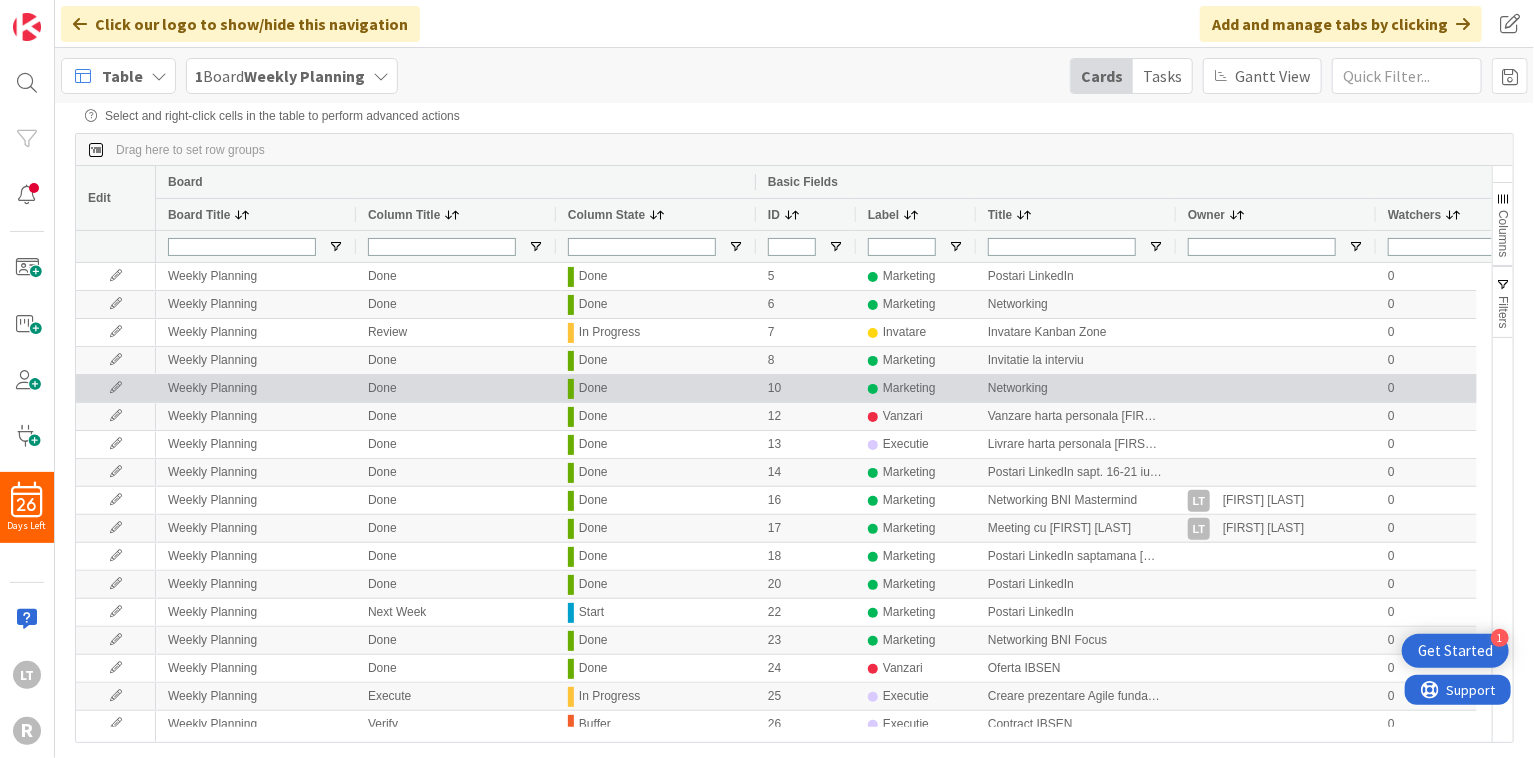 scroll, scrollTop: 0, scrollLeft: 0, axis: both 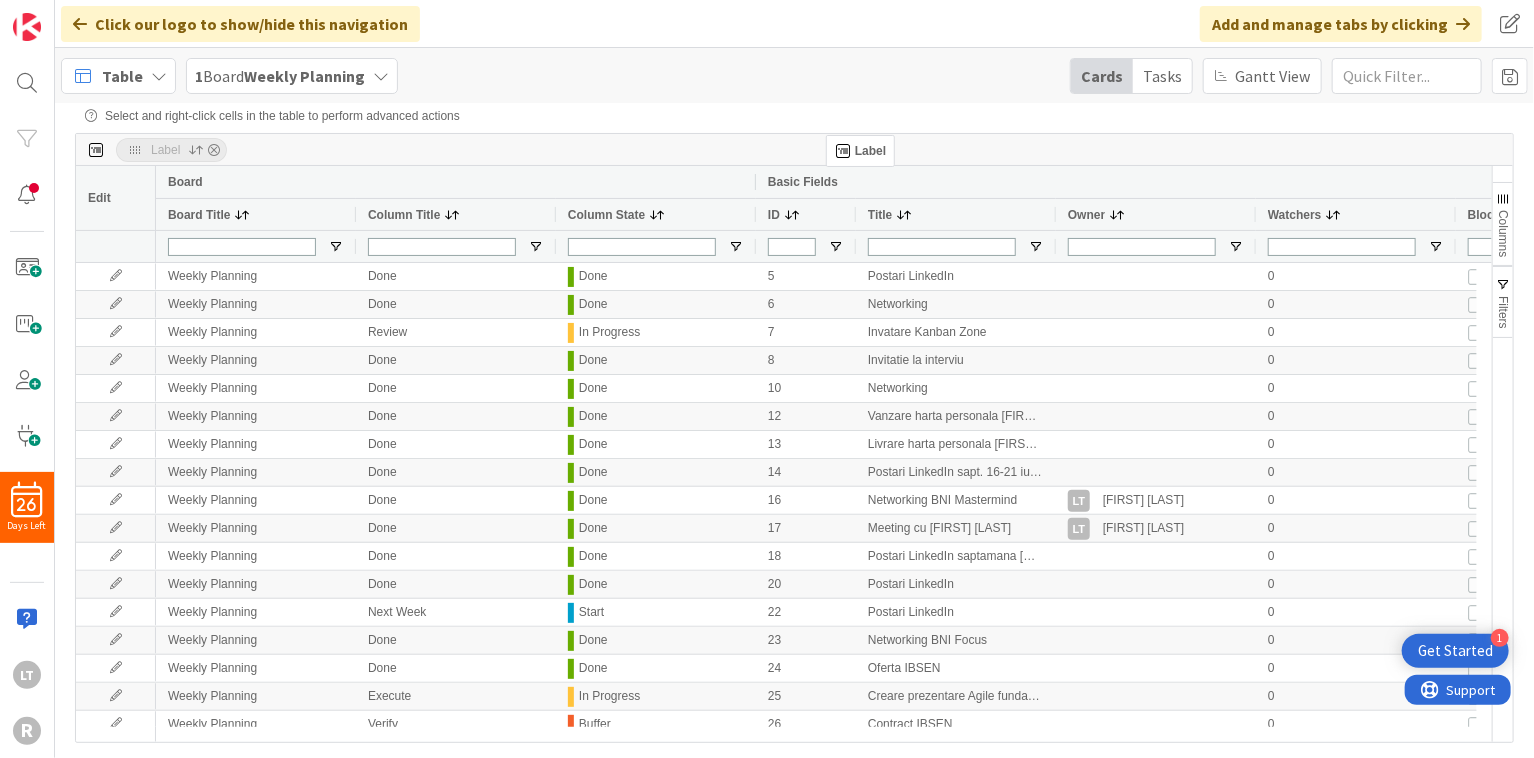 drag, startPoint x: 885, startPoint y: 213, endPoint x: 868, endPoint y: 185, distance: 32.75668 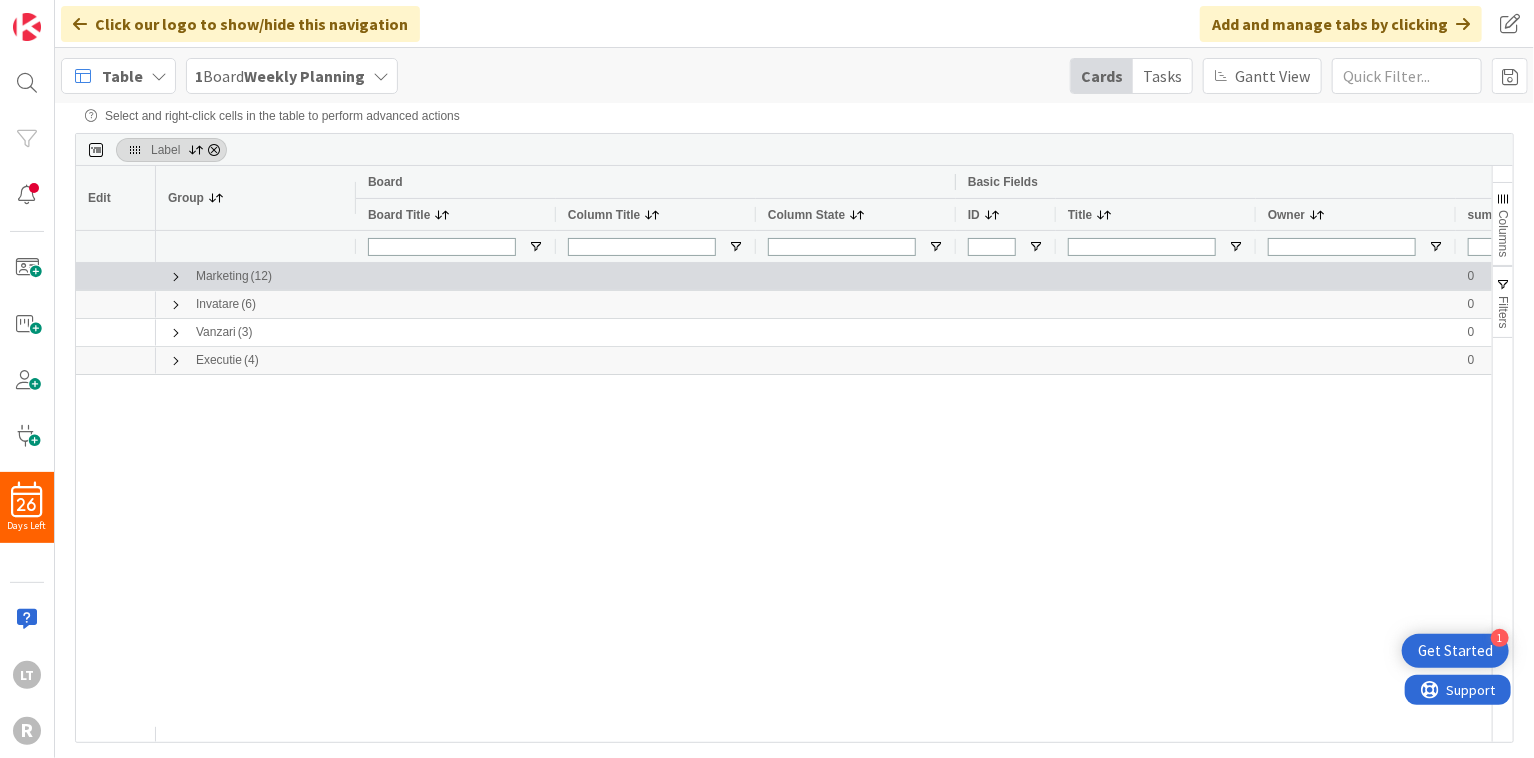 click at bounding box center [176, 277] 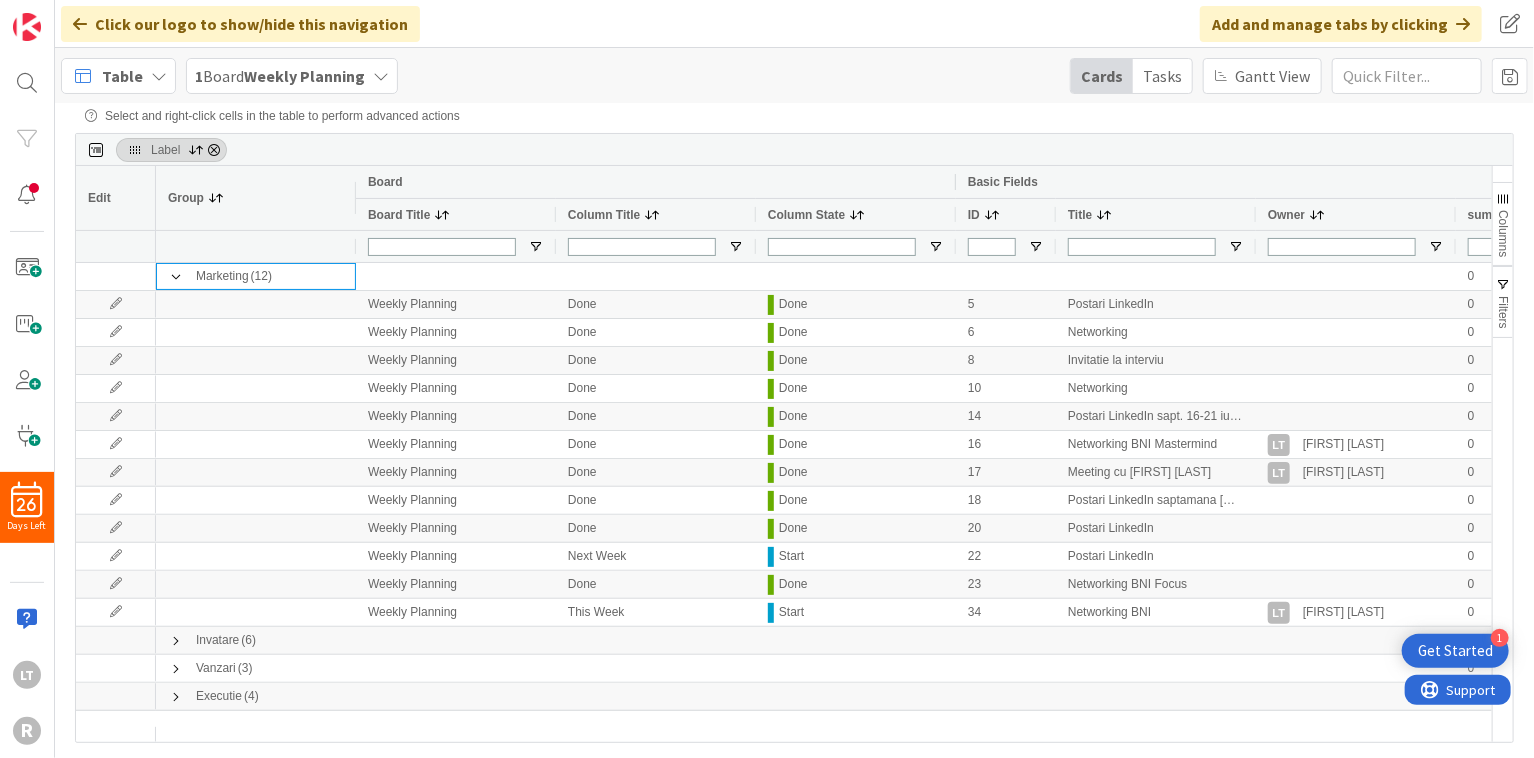 scroll, scrollTop: 0, scrollLeft: 152, axis: horizontal 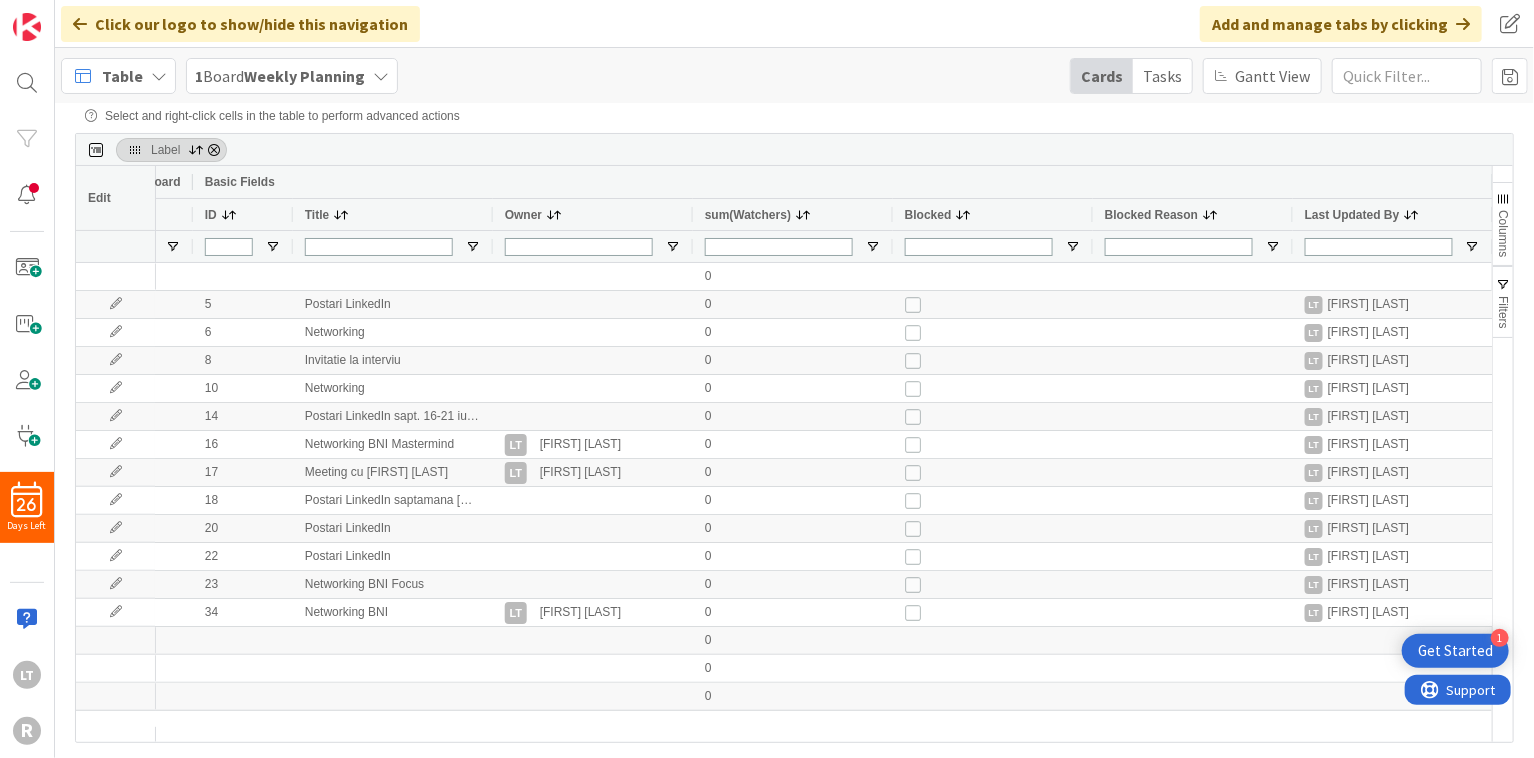 click on "Filters" at bounding box center [1503, 312] 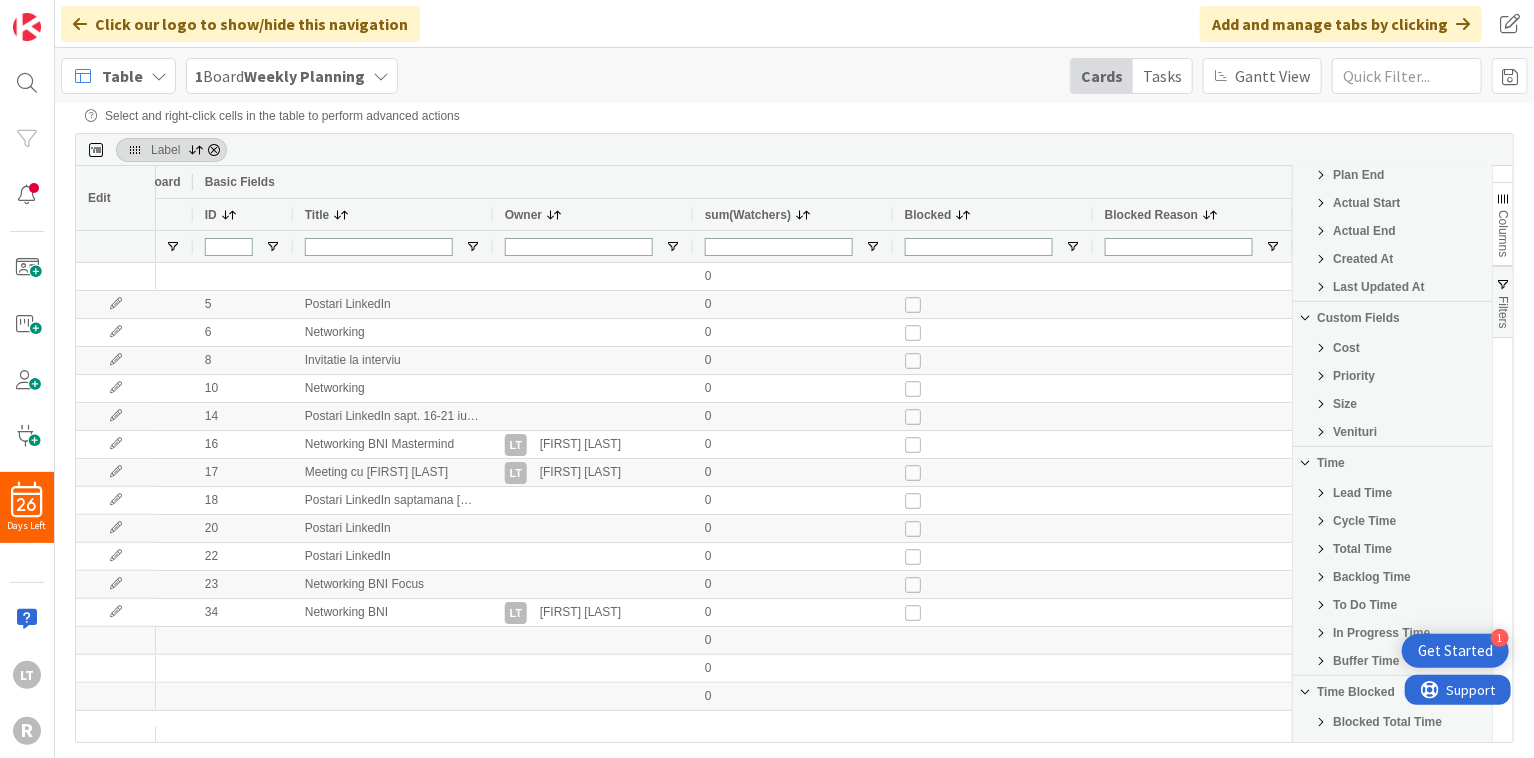click on "Cost" at bounding box center [1346, 348] 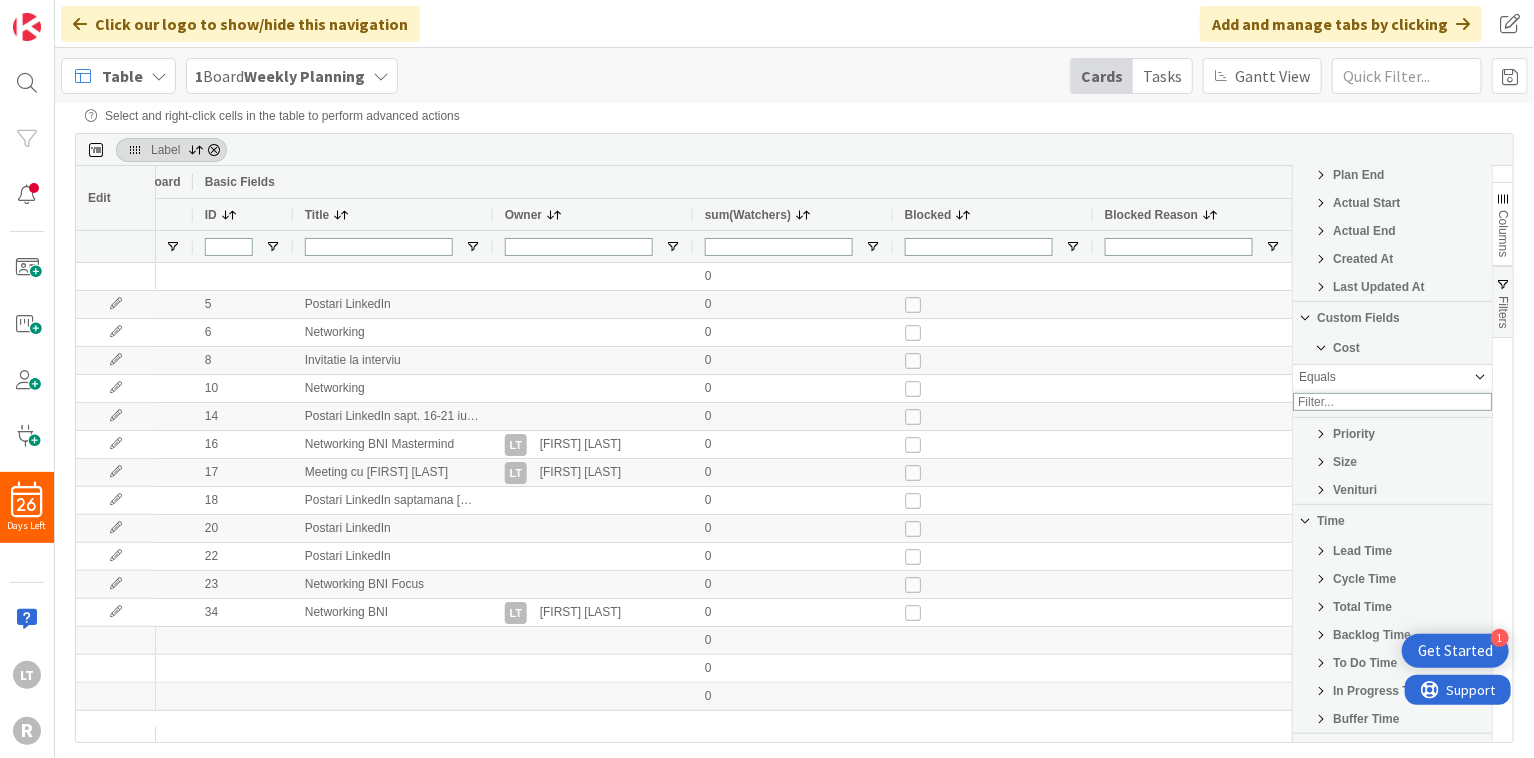 click on "Cost" at bounding box center (1346, 348) 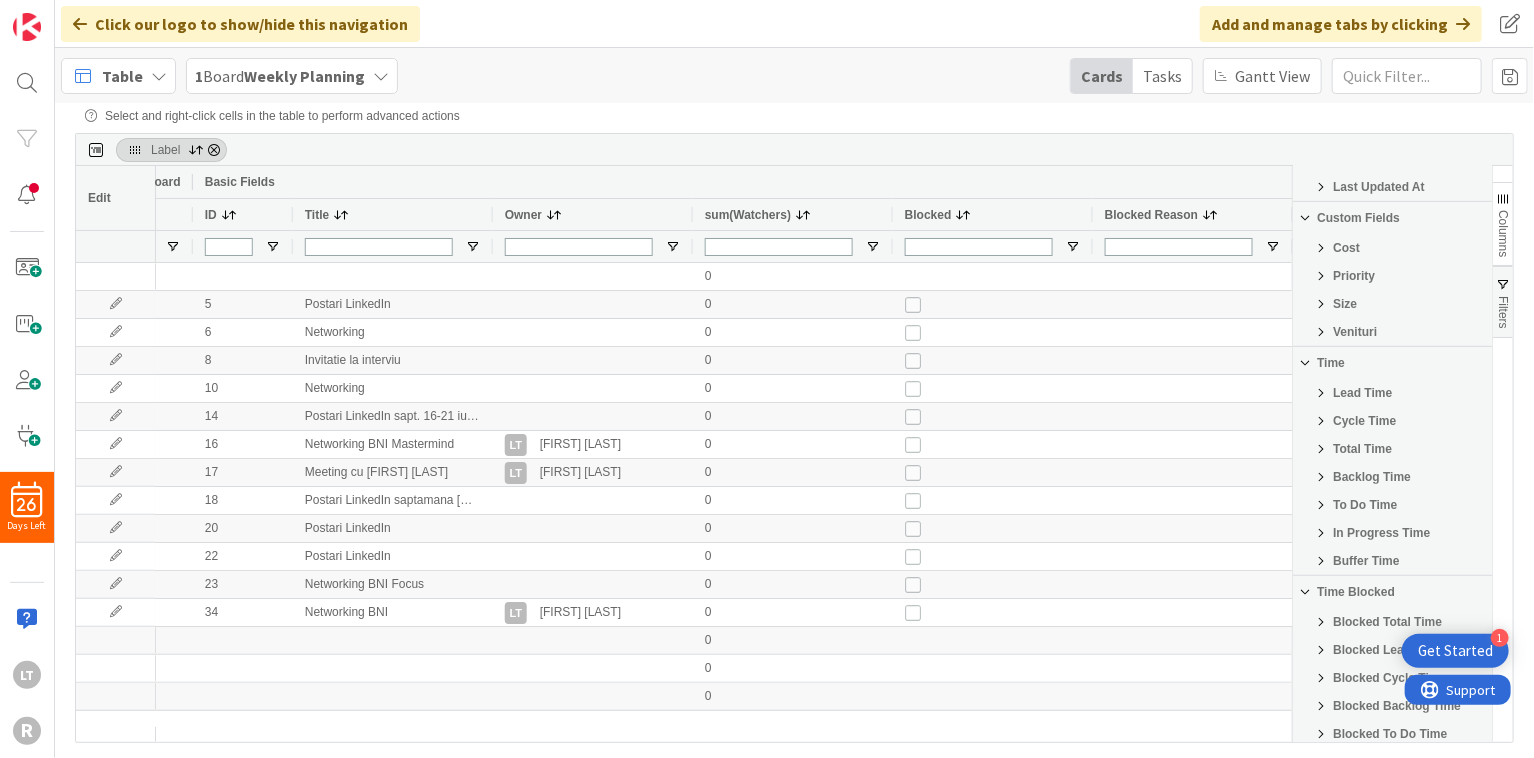 click on "Custom Fields" at bounding box center [1358, 218] 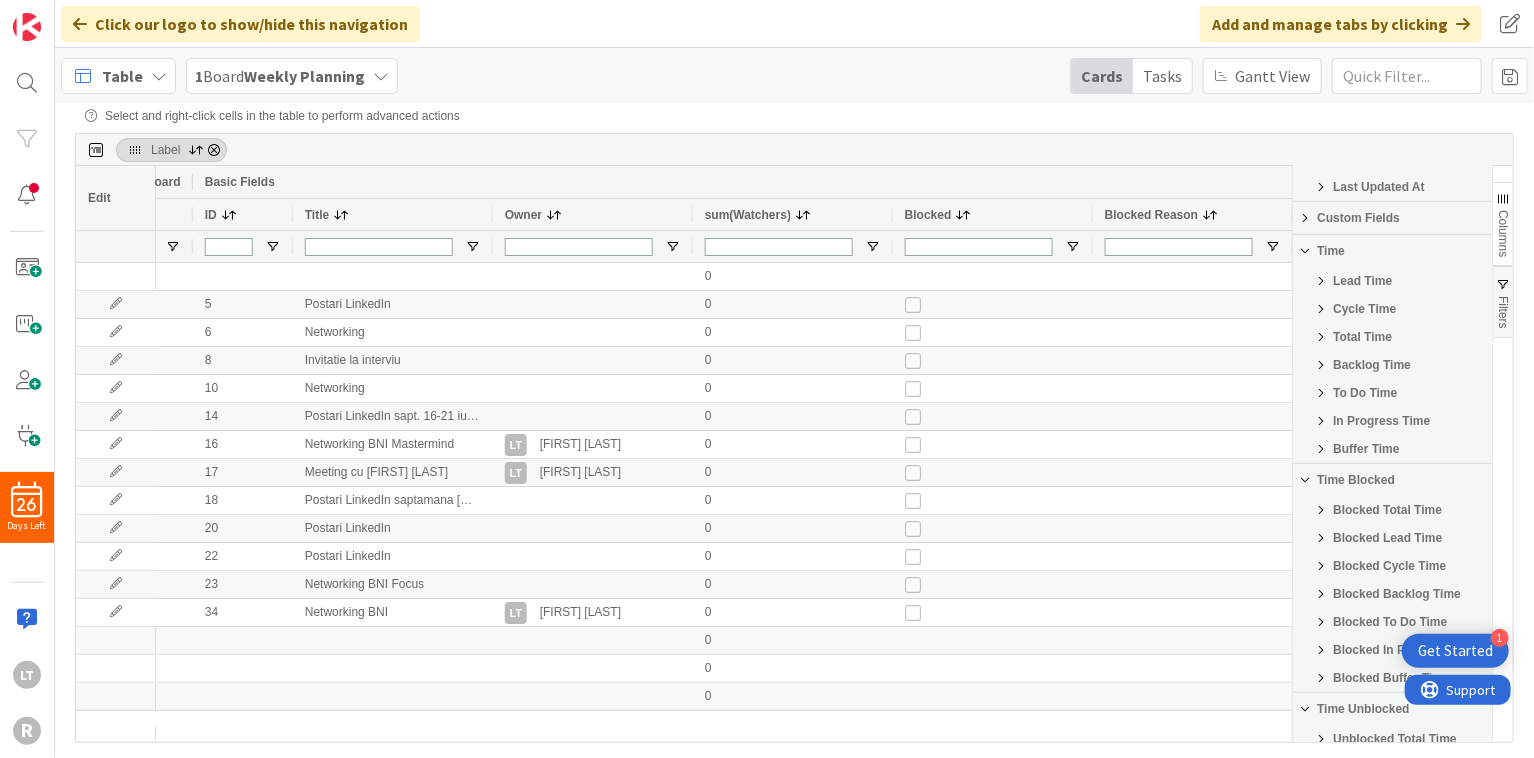 click on "Custom Fields" at bounding box center [1358, 218] 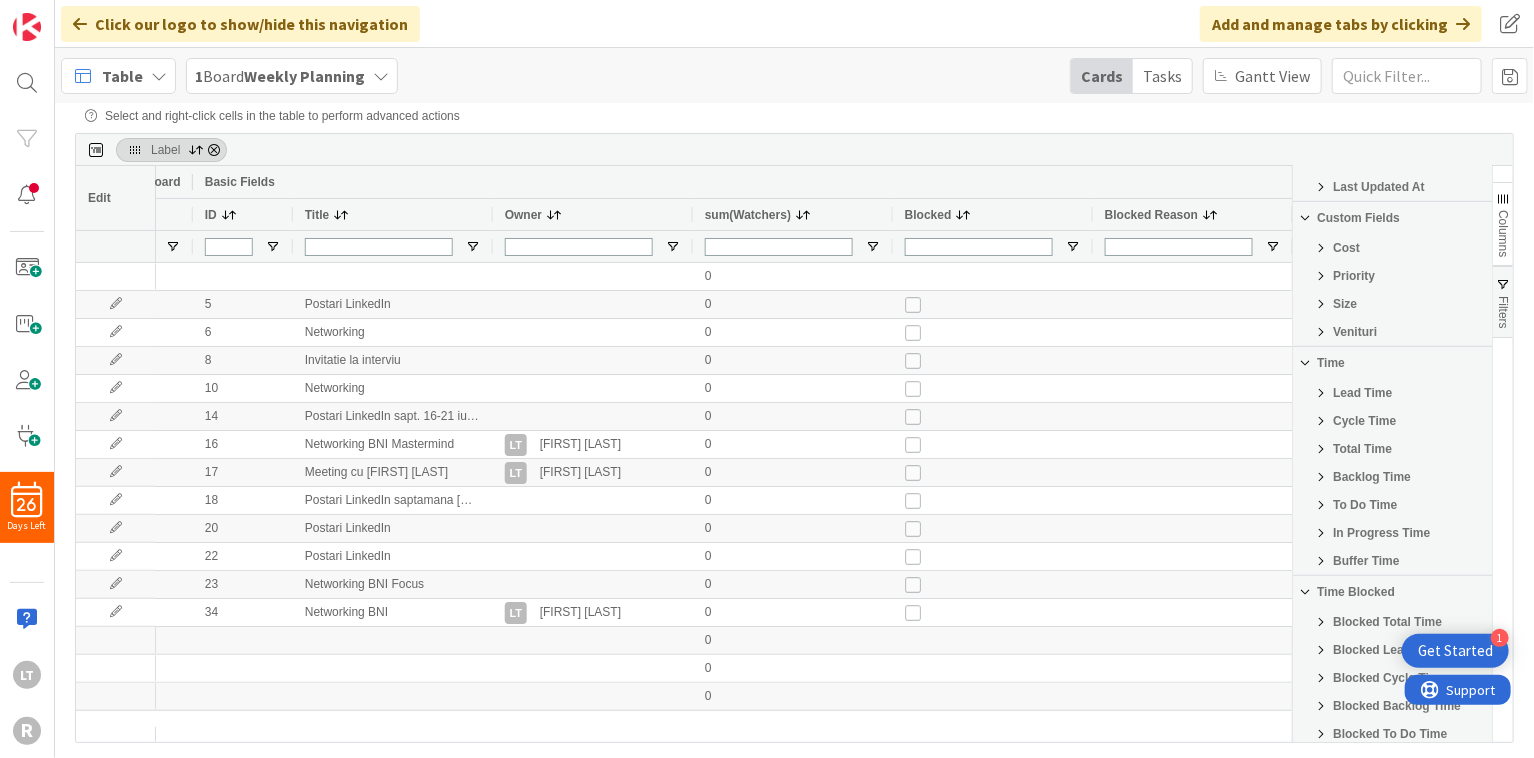 click at bounding box center (1321, 276) 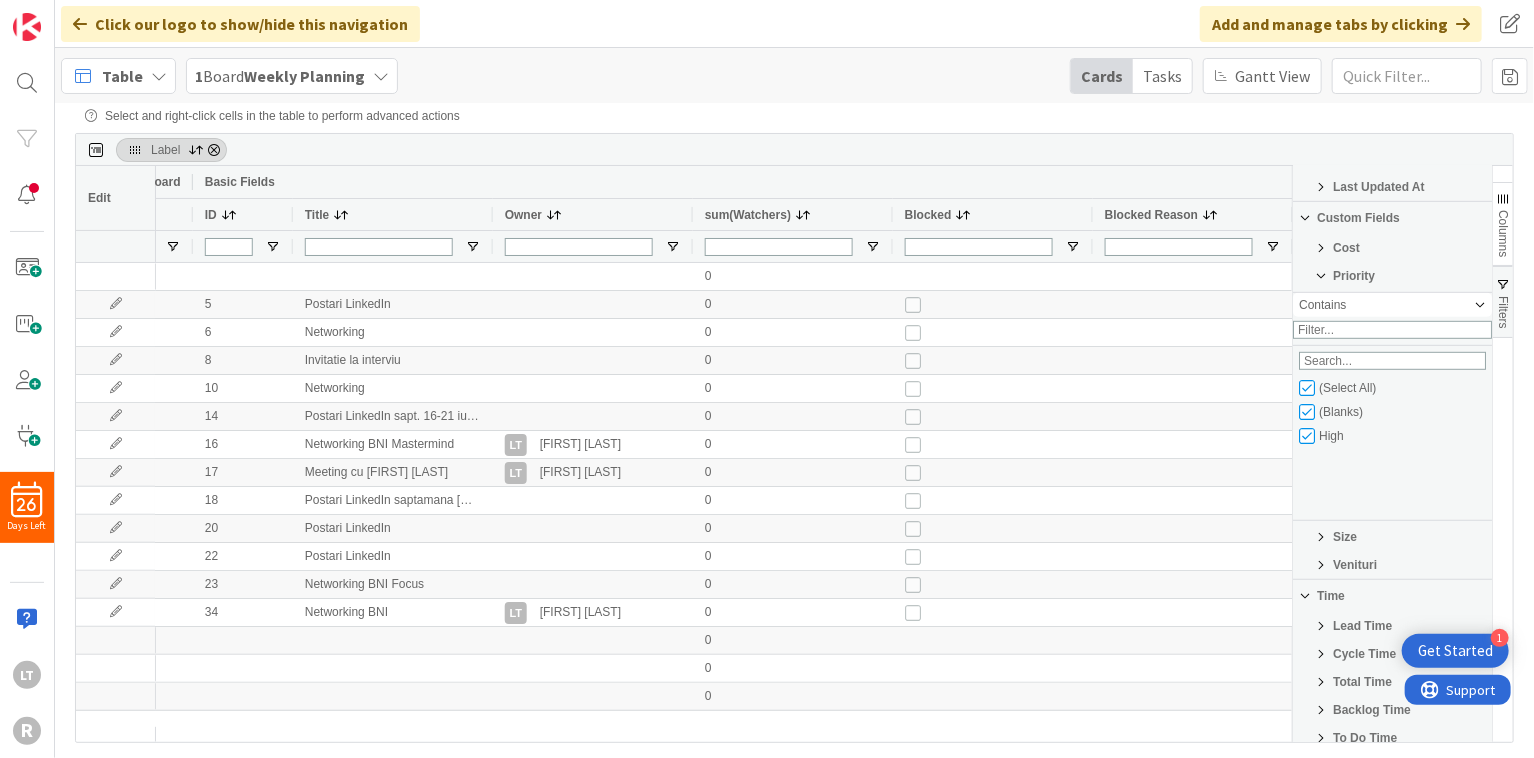 click at bounding box center (1321, 276) 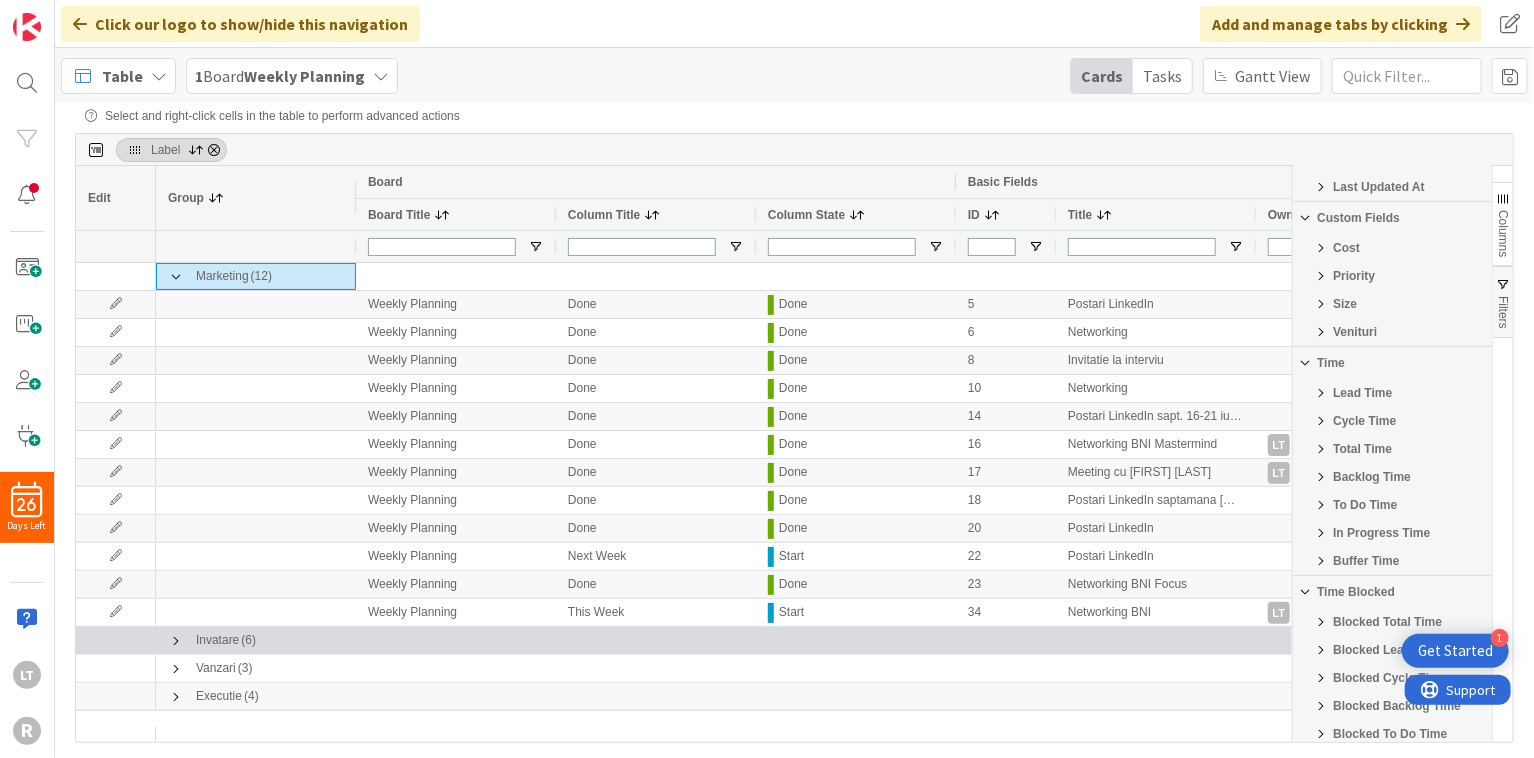 click on "Invatare" at bounding box center (217, 640) 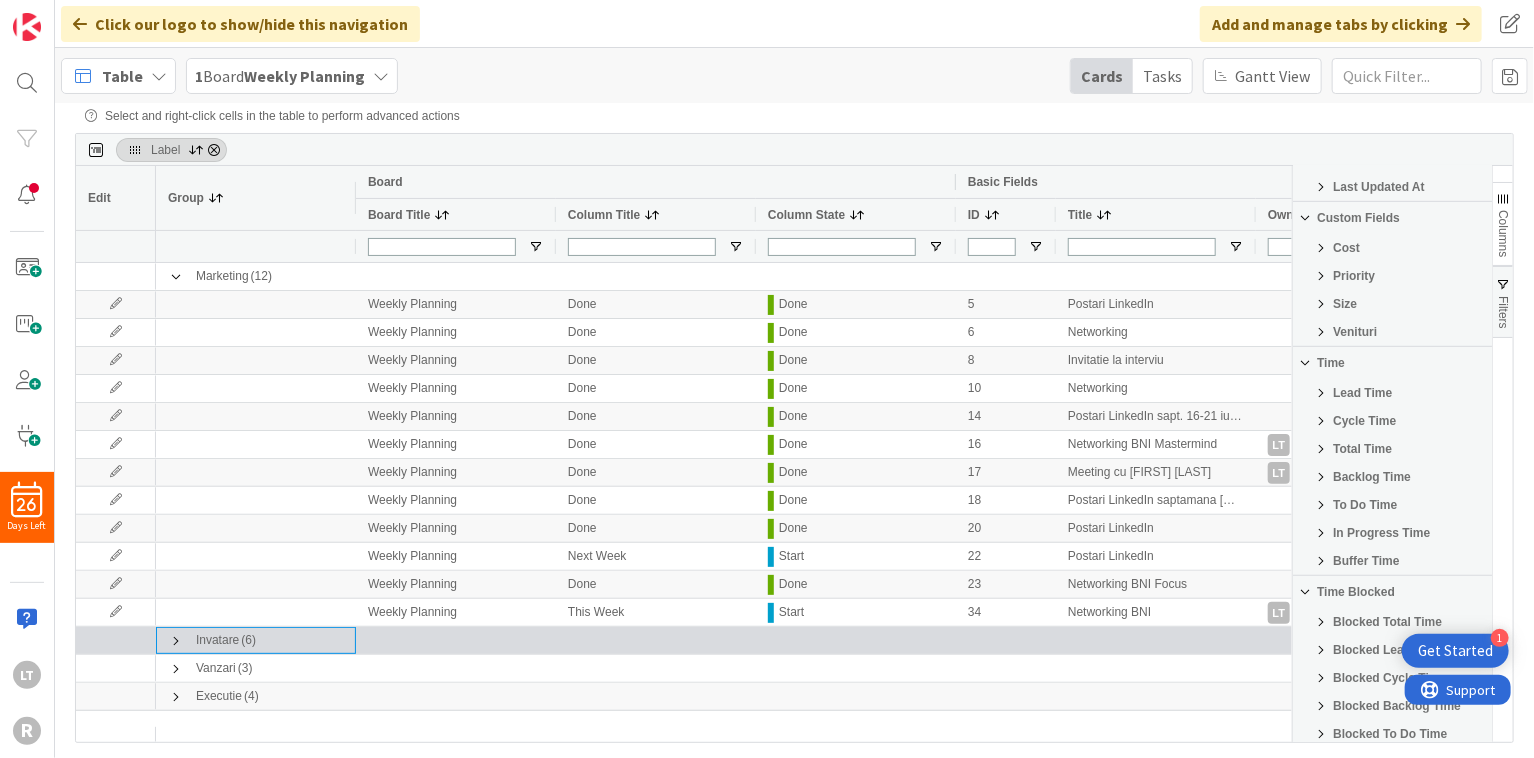 click at bounding box center [176, 641] 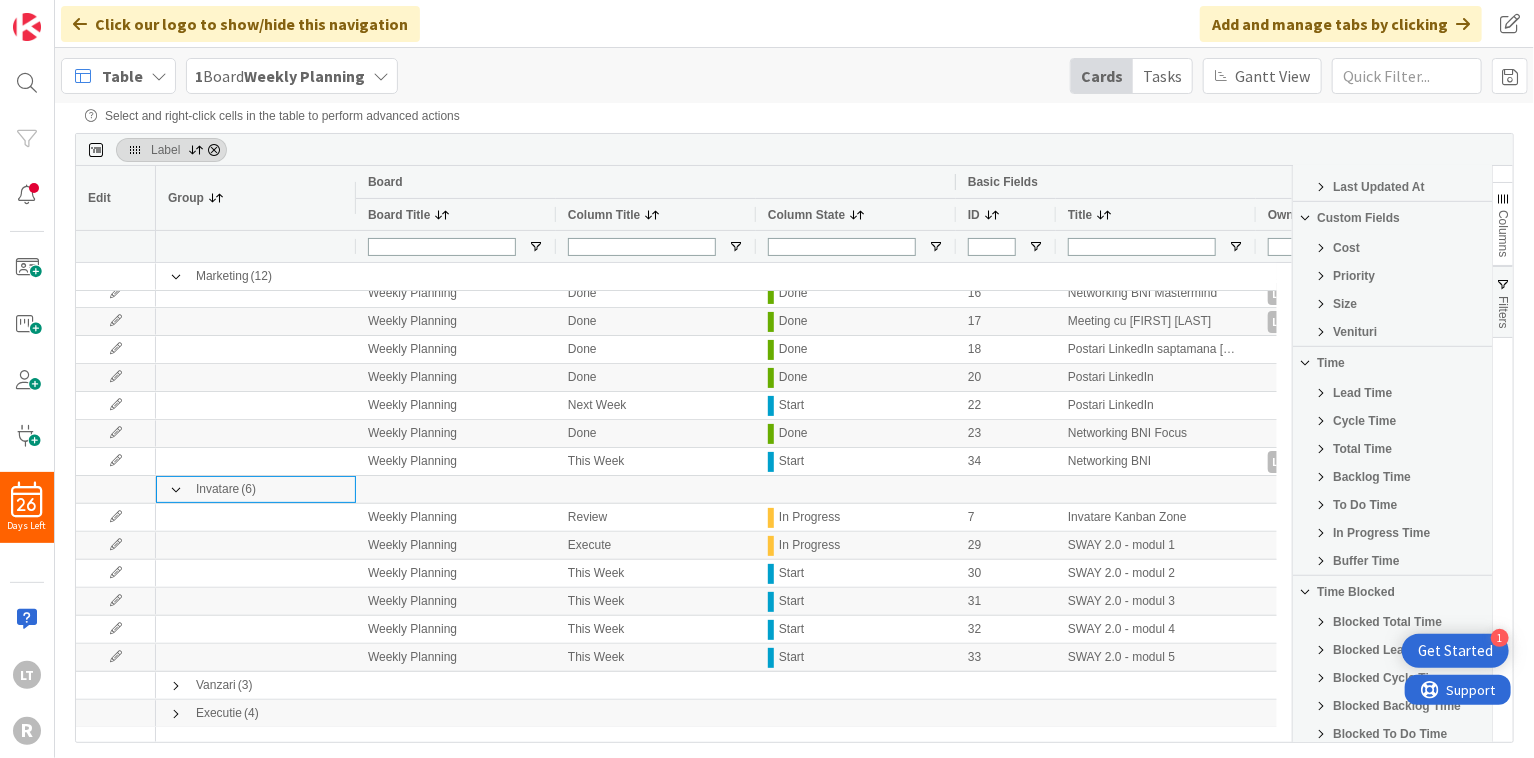 click on "Columns" at bounding box center [1503, 233] 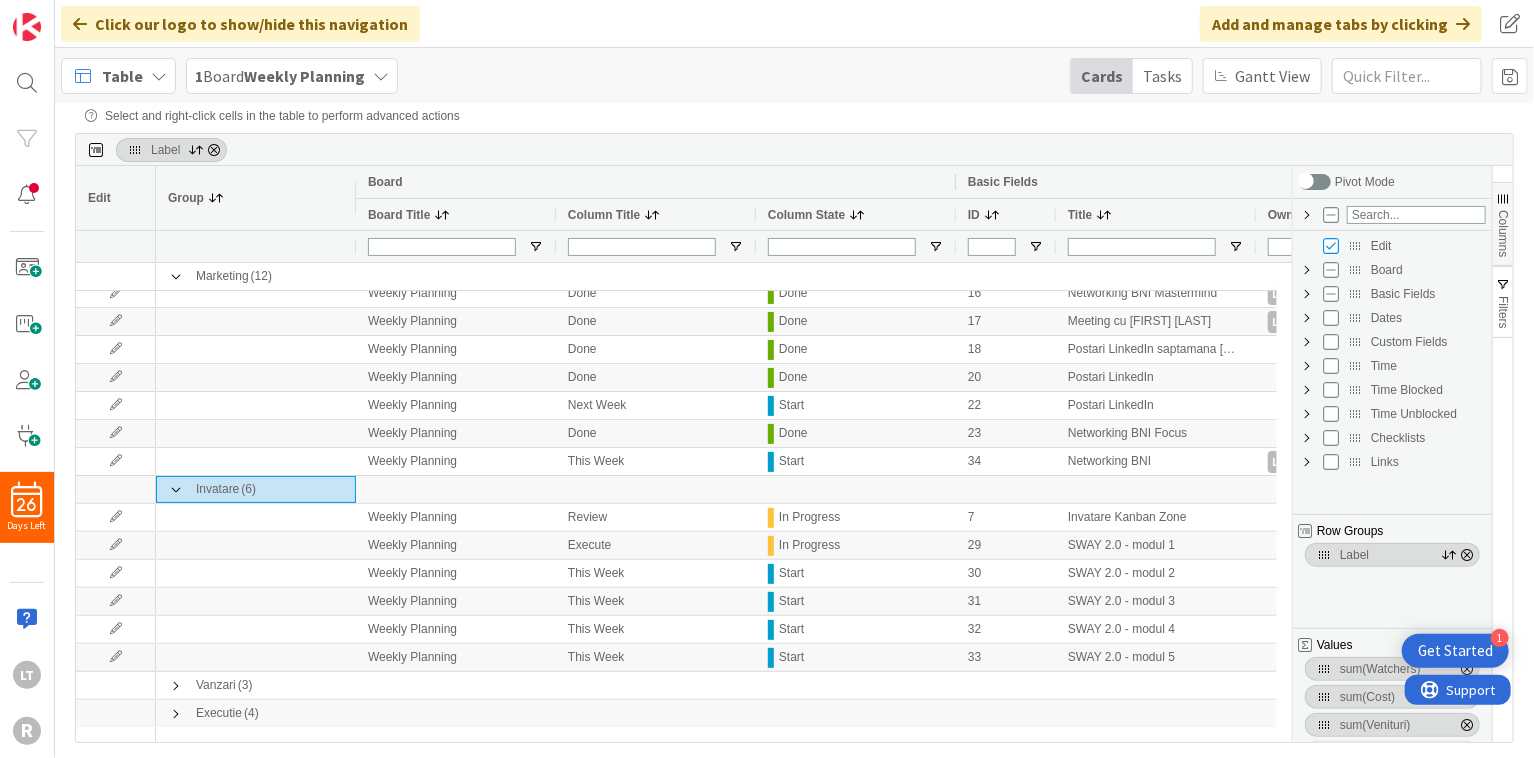 click on "Columns" at bounding box center [1503, 233] 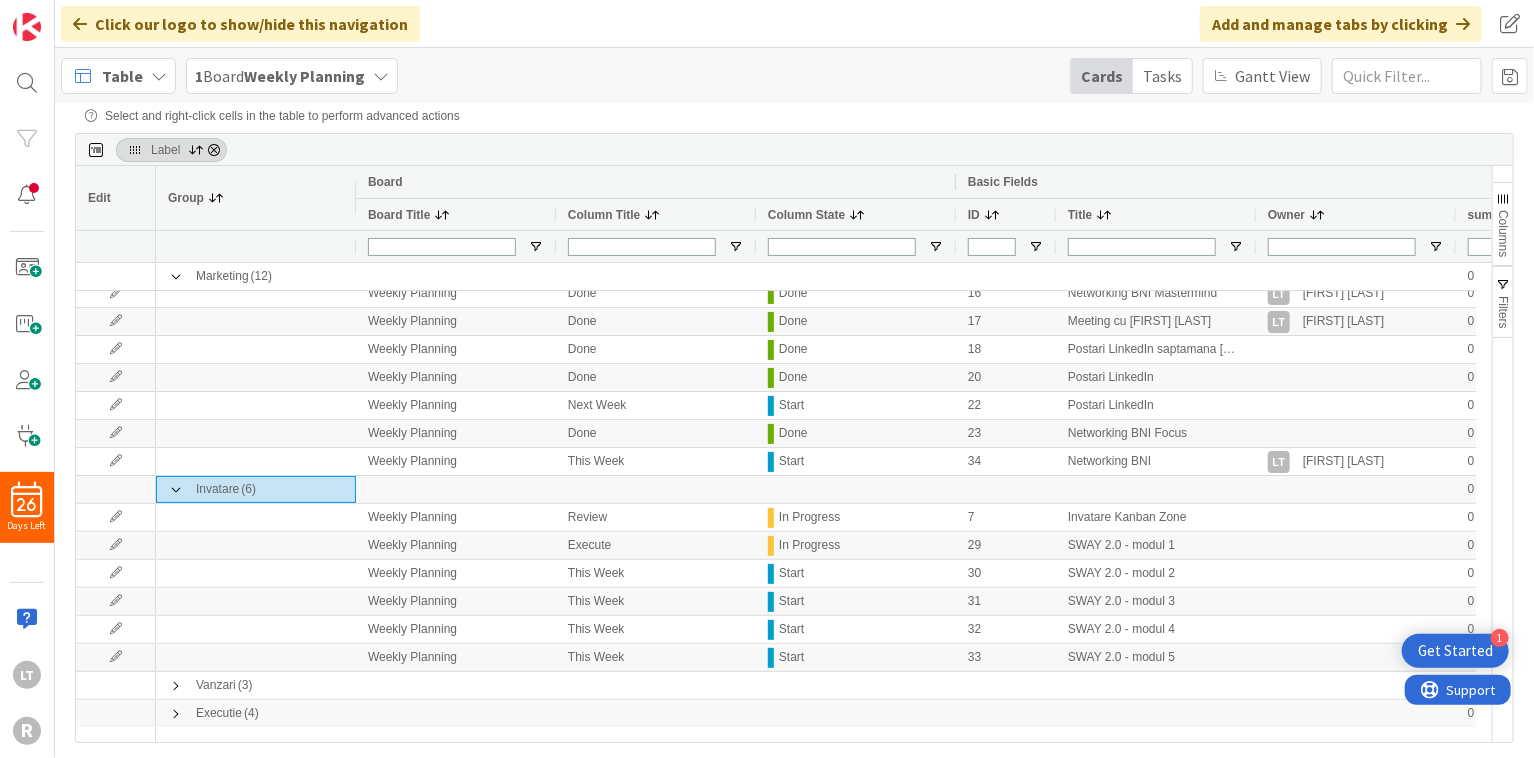 scroll, scrollTop: 0, scrollLeft: 446, axis: horizontal 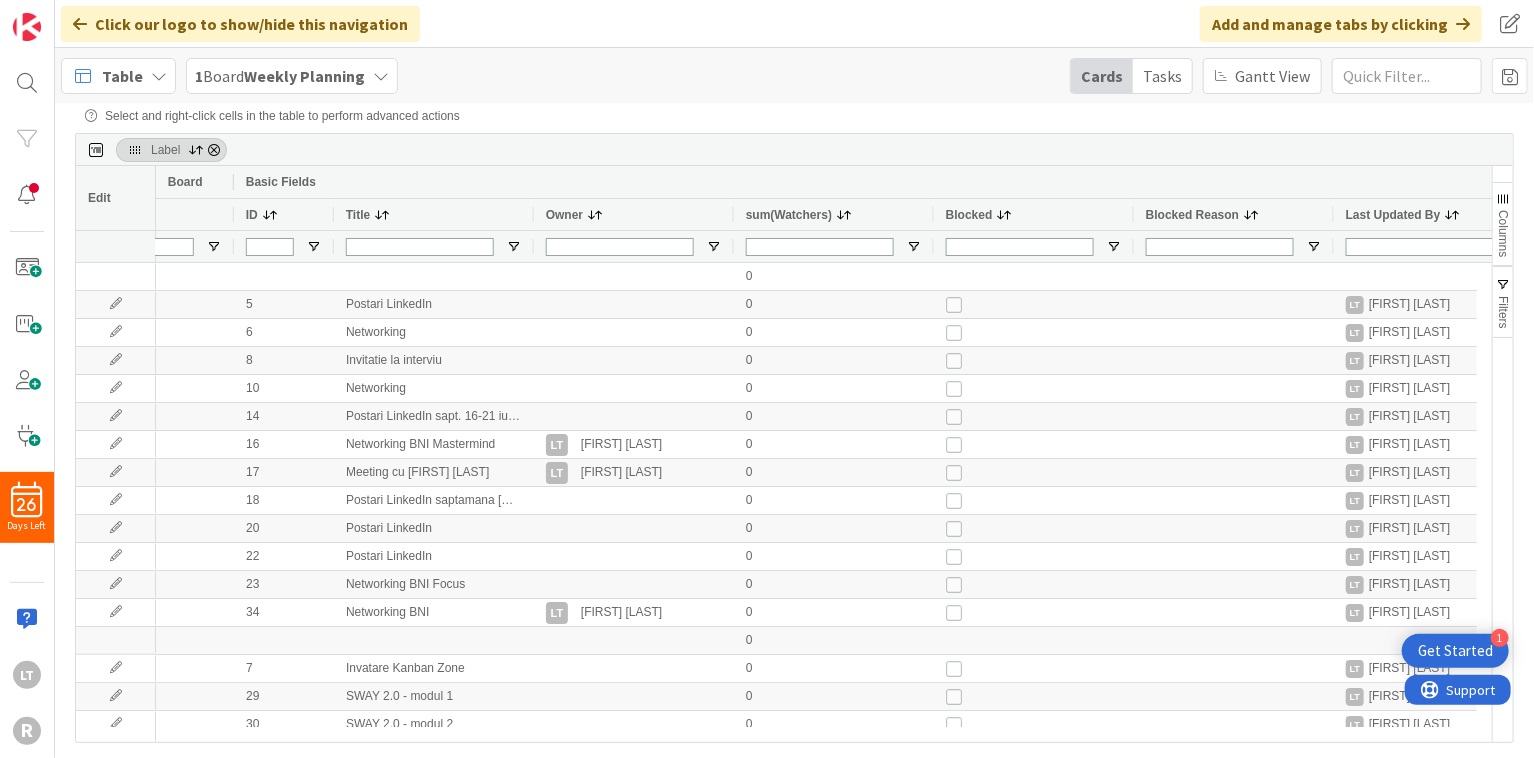 click on "Columns" at bounding box center (1503, 233) 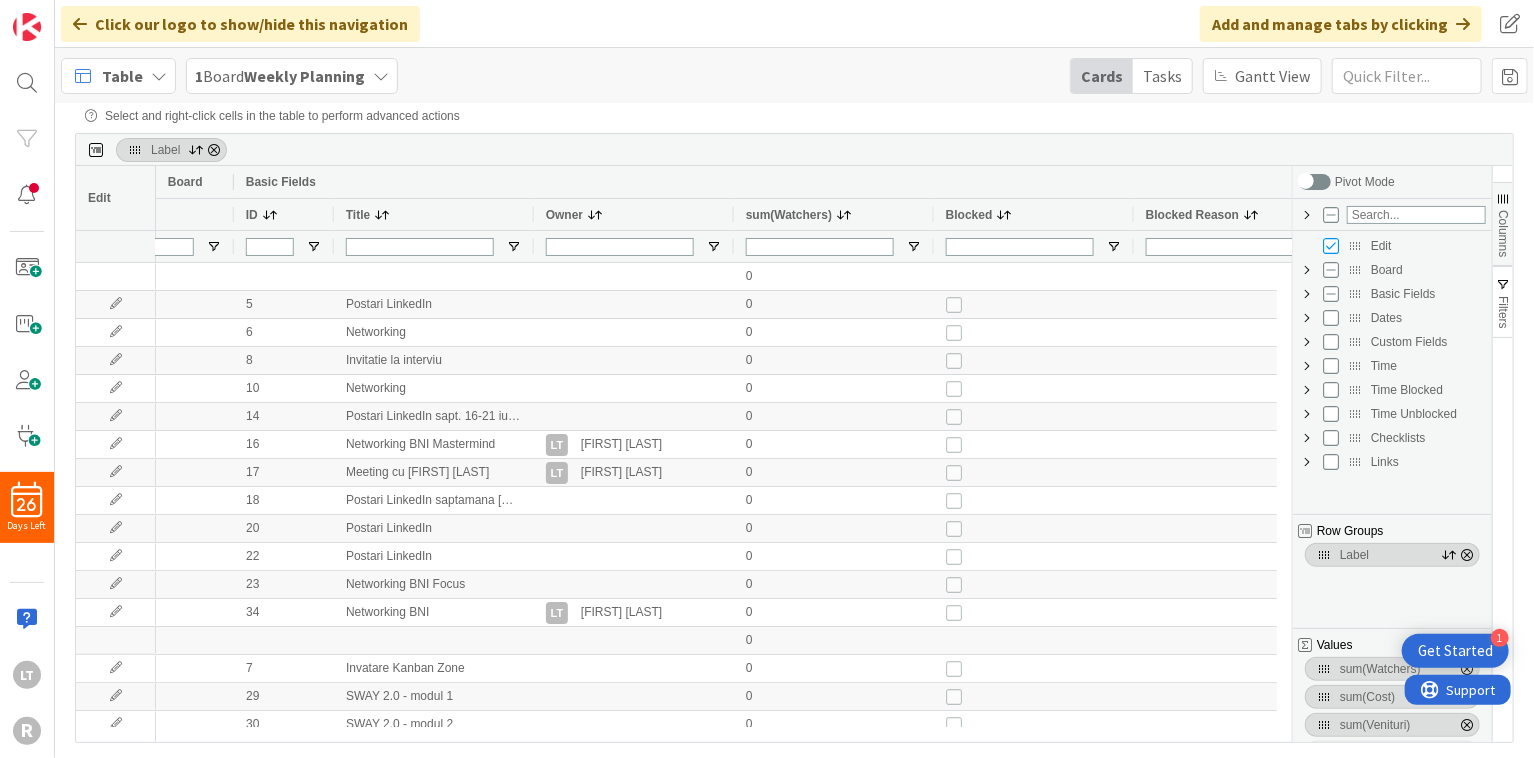 click on "Custom Fields" at bounding box center [1428, 342] 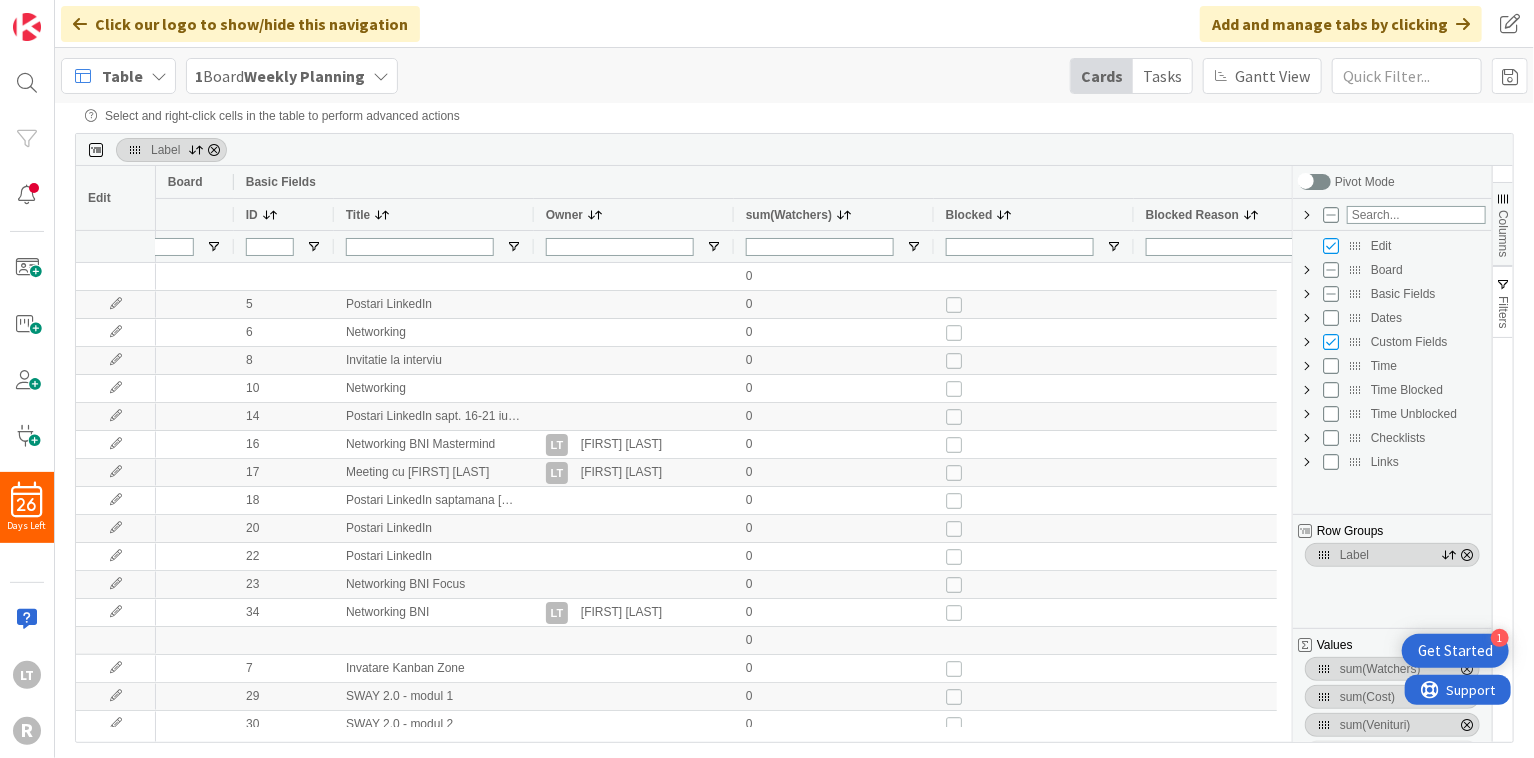 click on "Columns" at bounding box center [1503, 233] 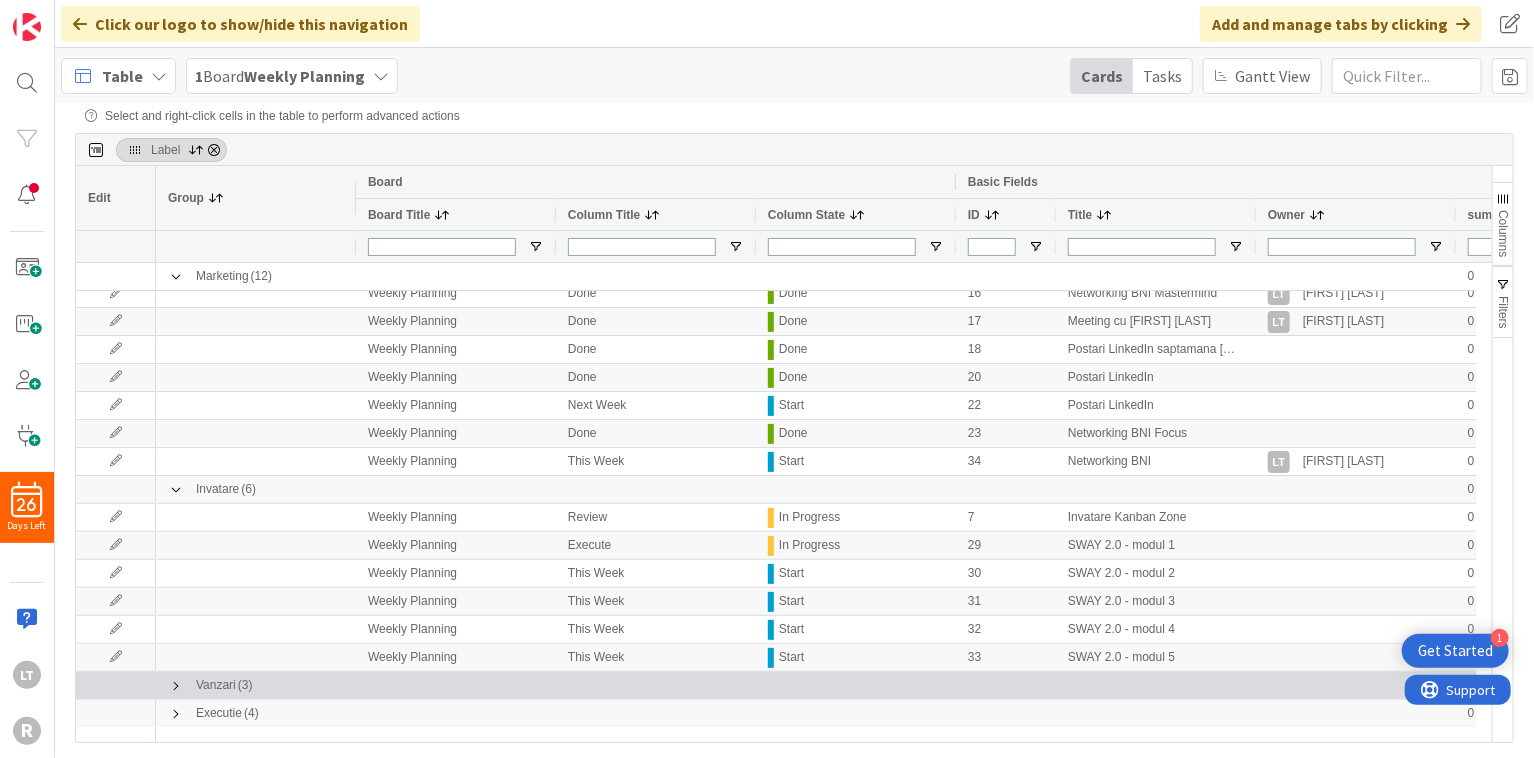 click at bounding box center [176, 686] 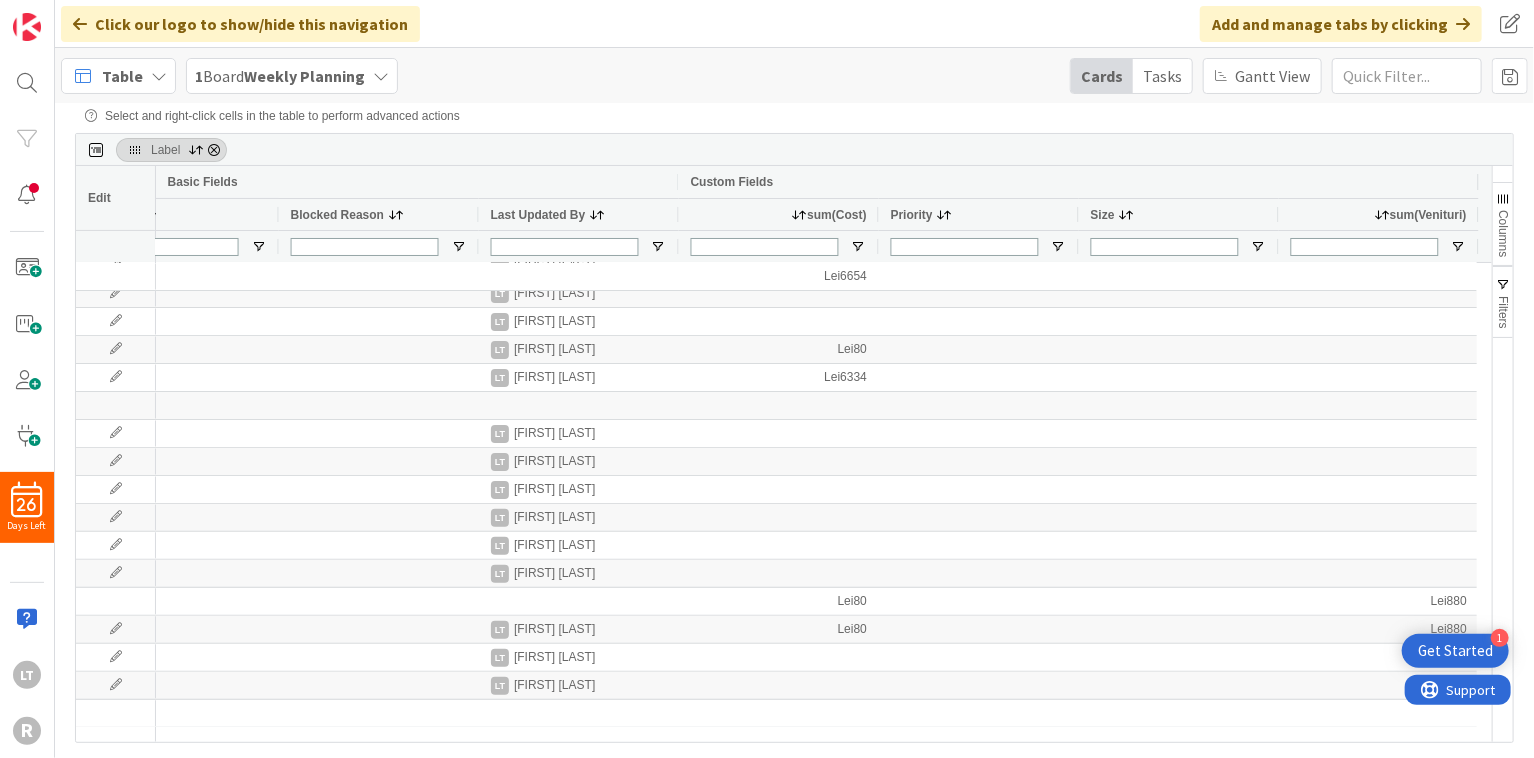 drag, startPoint x: 747, startPoint y: 737, endPoint x: 94, endPoint y: 22, distance: 968.315 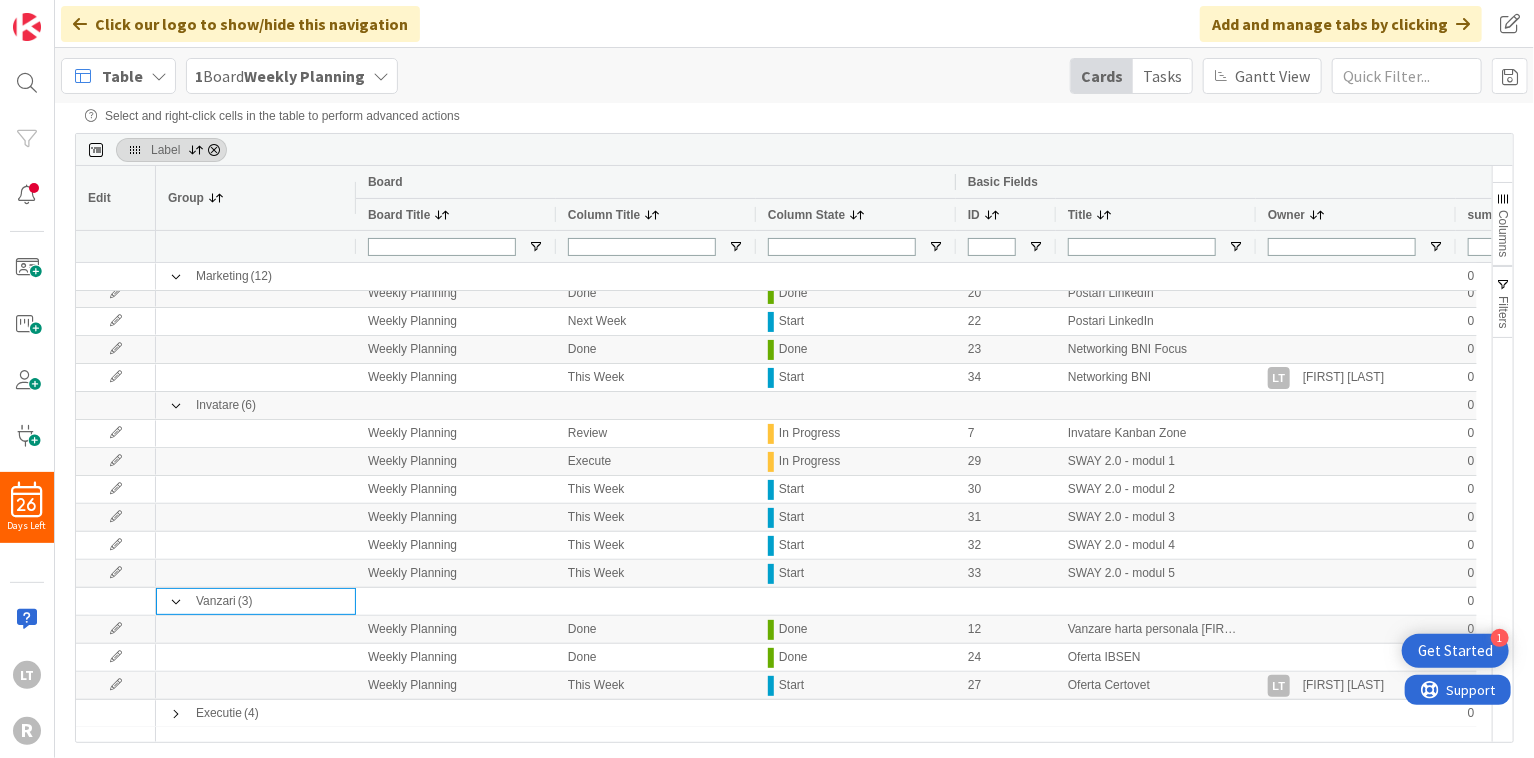 click on "Table" at bounding box center (122, 76) 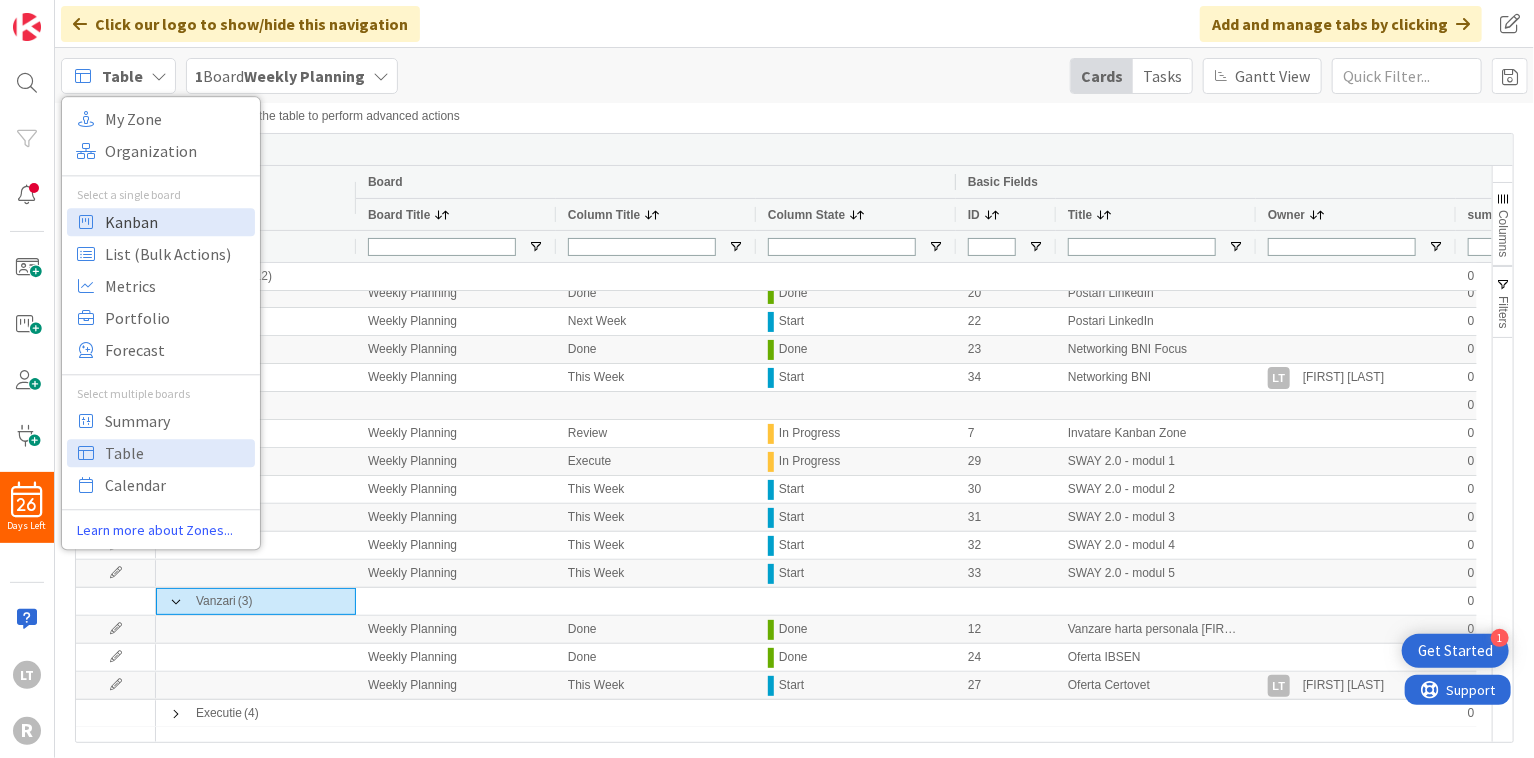 click on "Kanban" at bounding box center (177, 222) 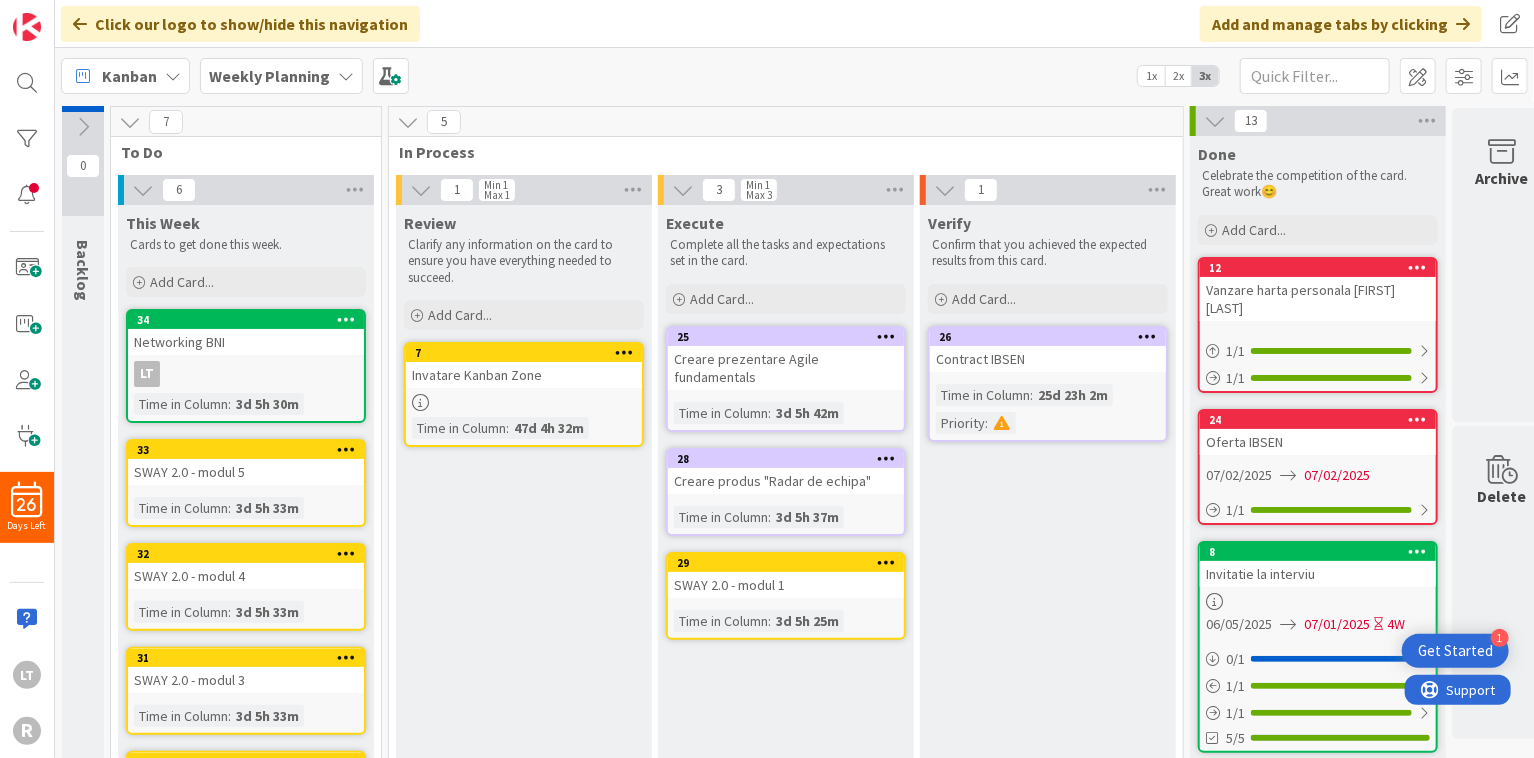 scroll, scrollTop: 0, scrollLeft: 0, axis: both 